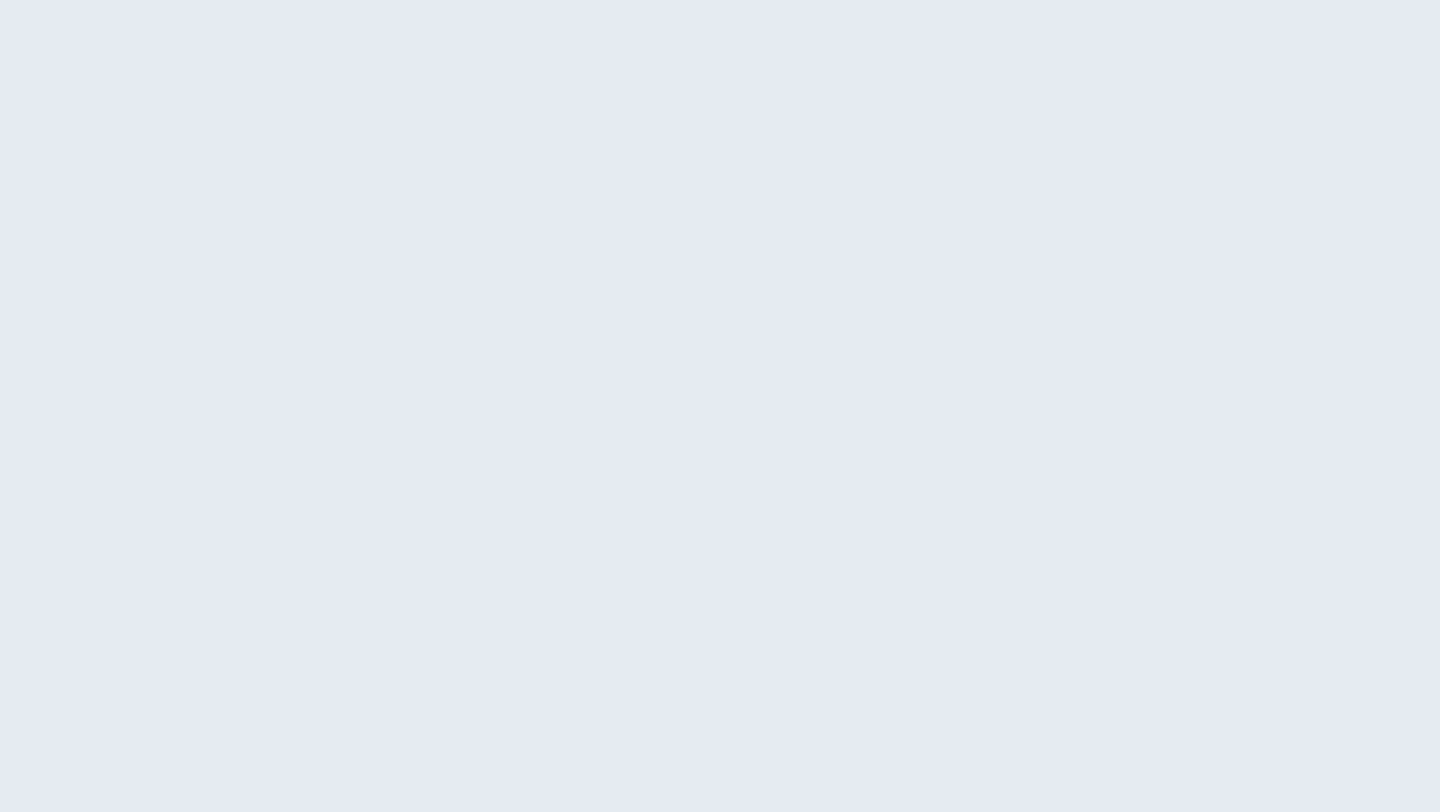 scroll, scrollTop: 0, scrollLeft: 0, axis: both 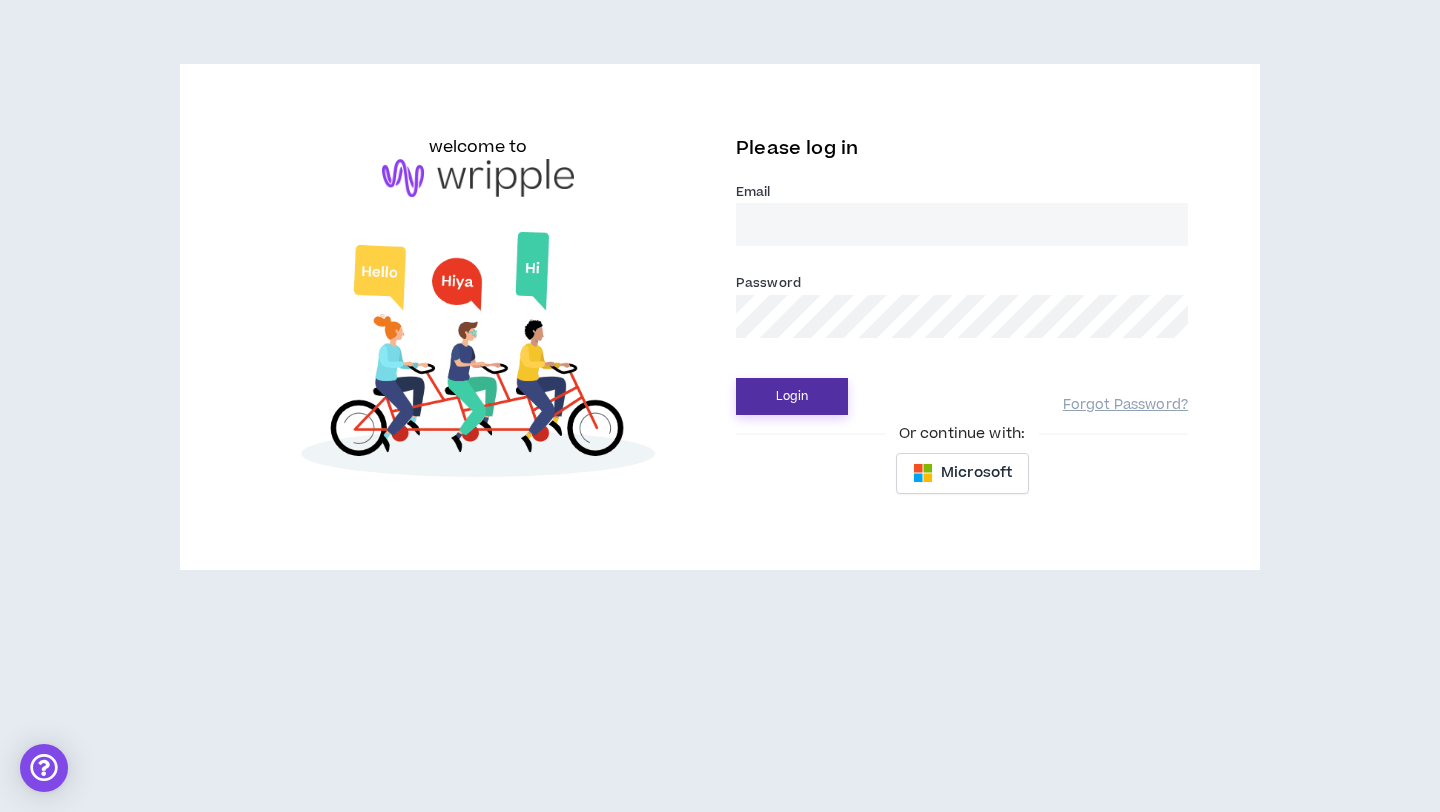 type on "[EMAIL]" 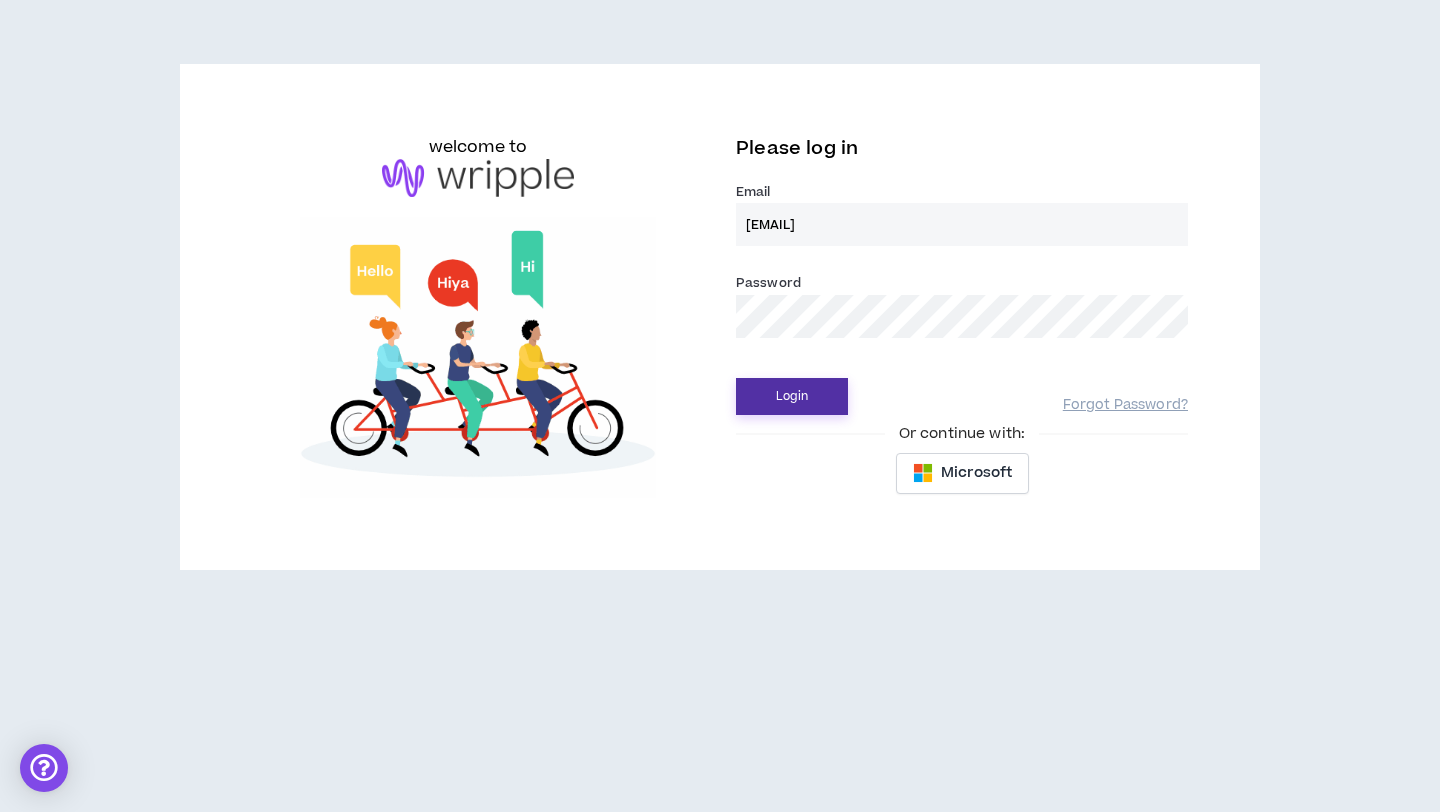 click on "Login" at bounding box center (792, 396) 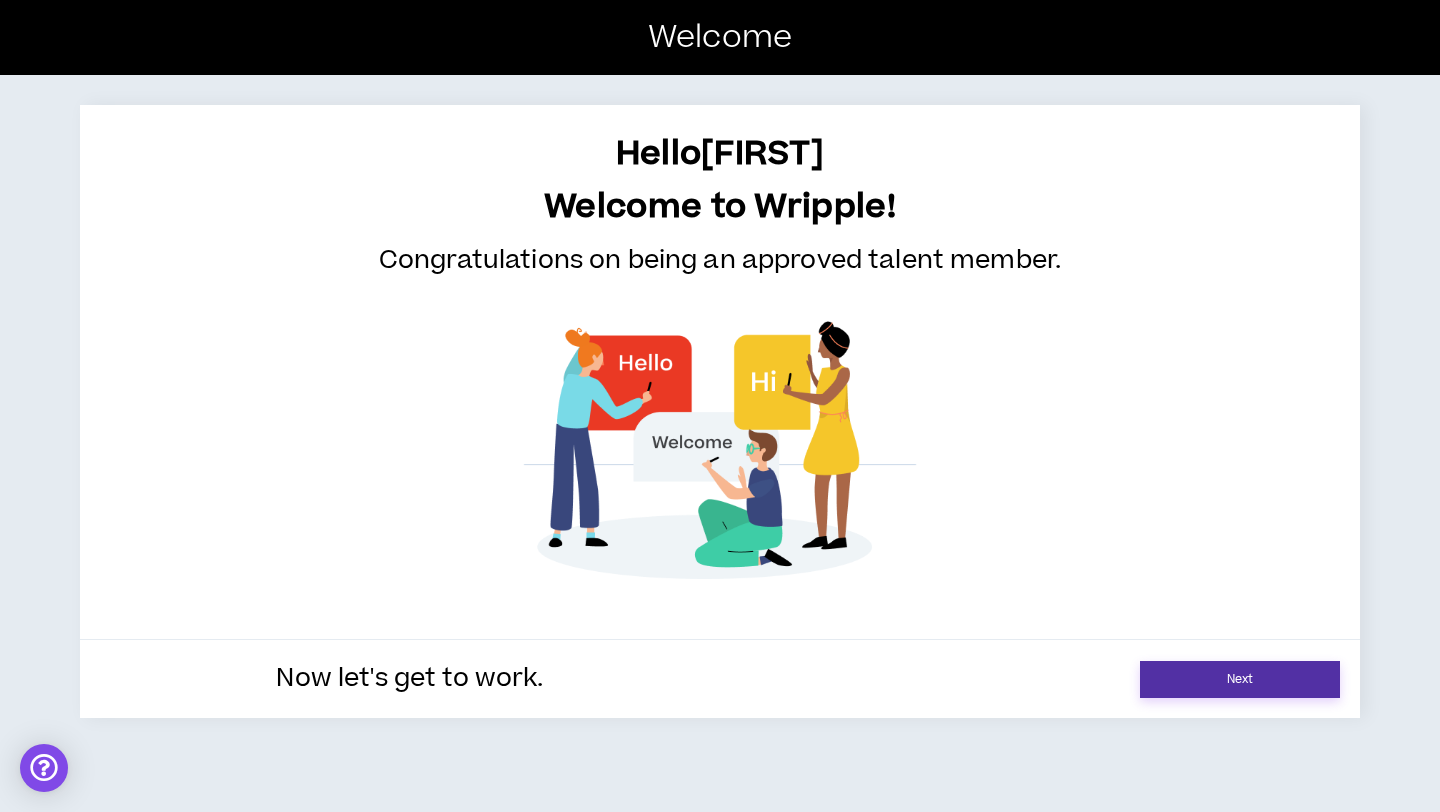 click on "Next" at bounding box center (1240, 679) 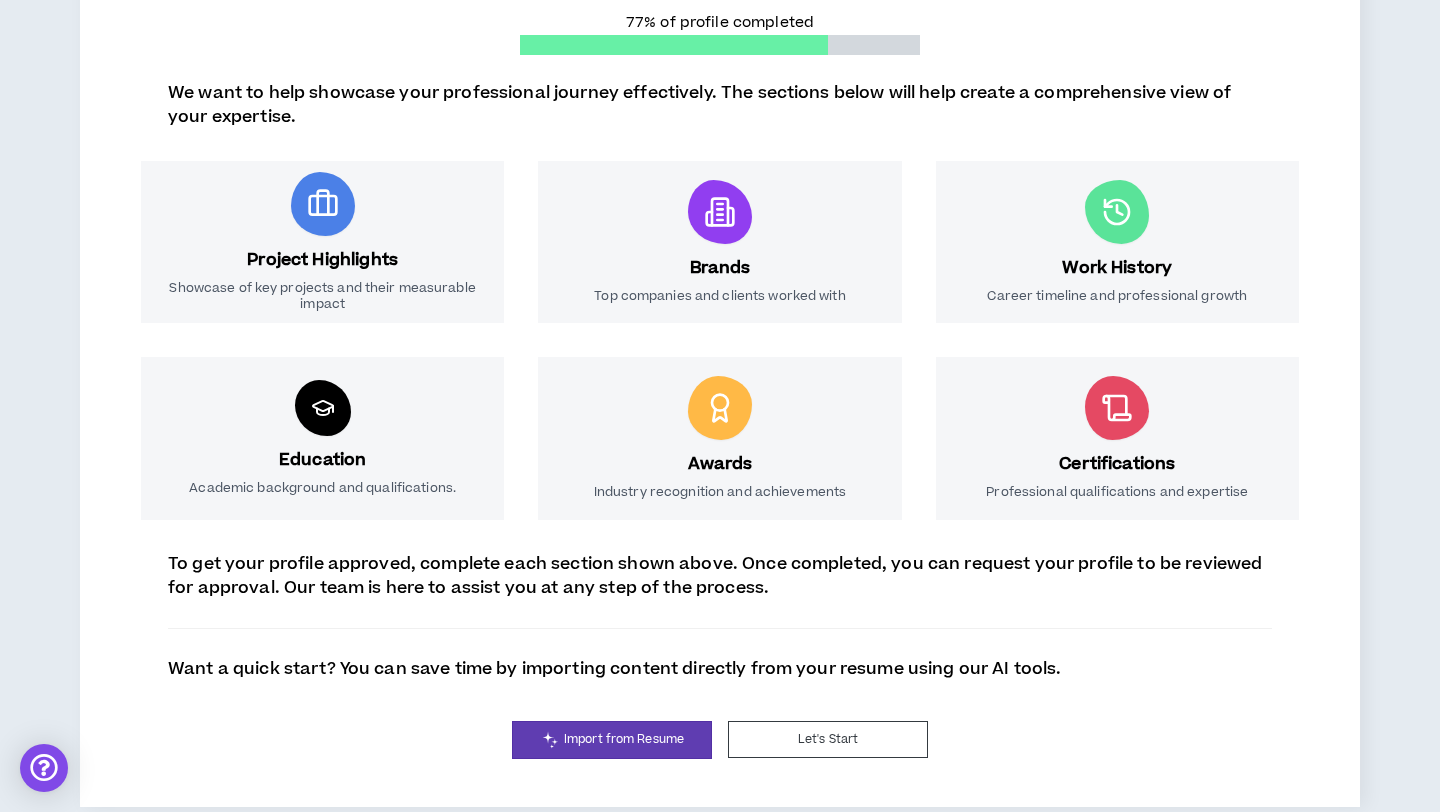 scroll, scrollTop: 260, scrollLeft: 0, axis: vertical 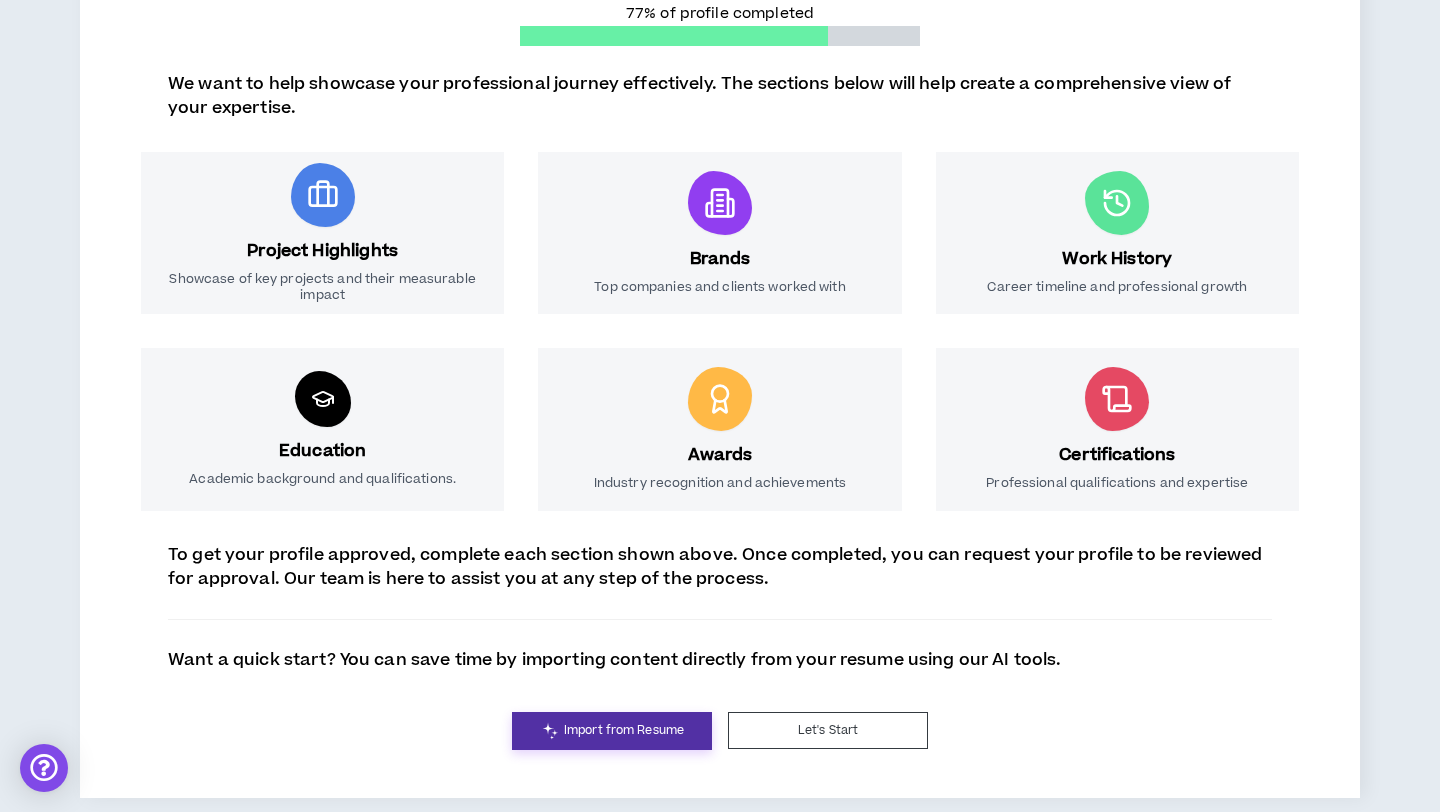click on "Import from Resume" at bounding box center (612, 731) 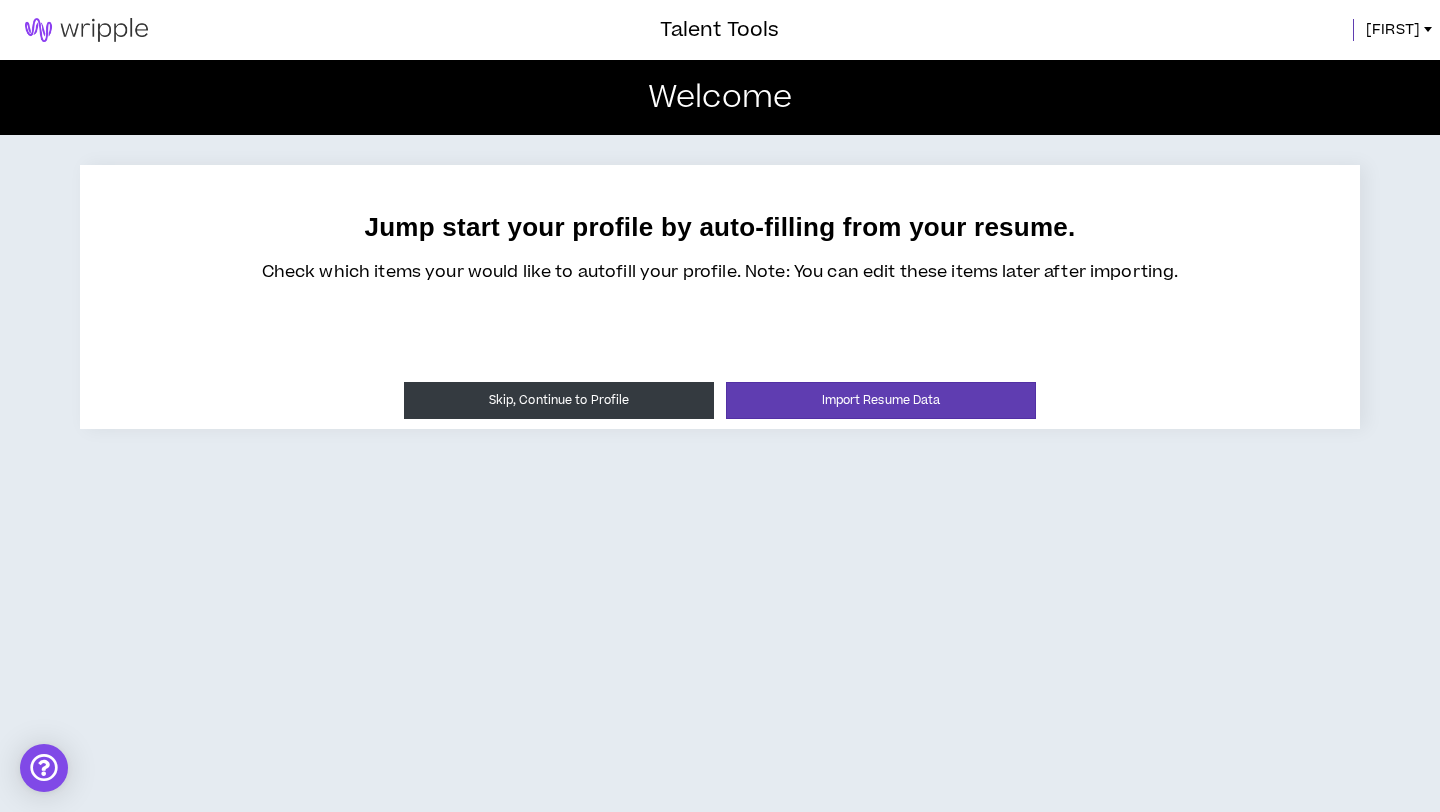 scroll, scrollTop: 0, scrollLeft: 0, axis: both 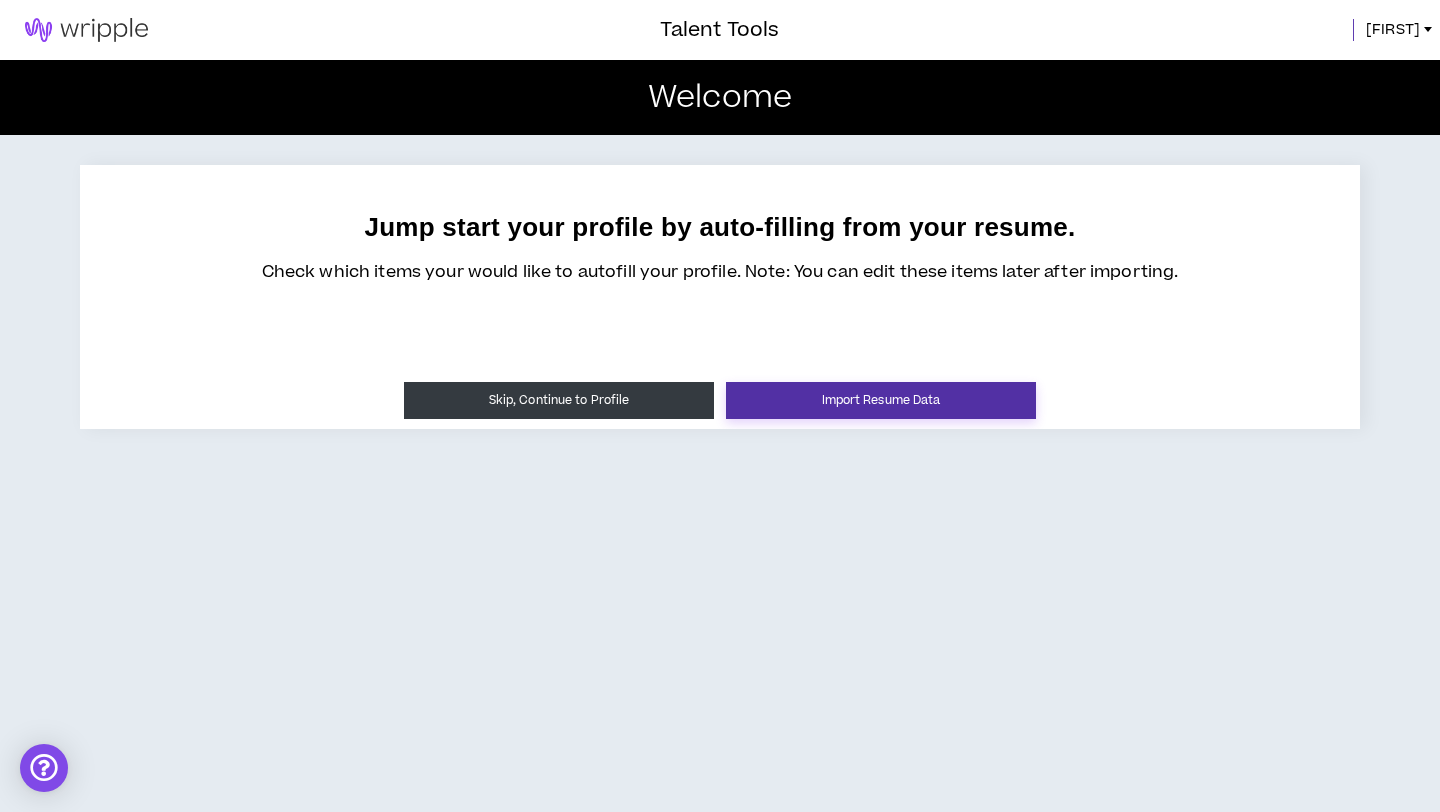 click on "Import Resume Data" at bounding box center (881, 400) 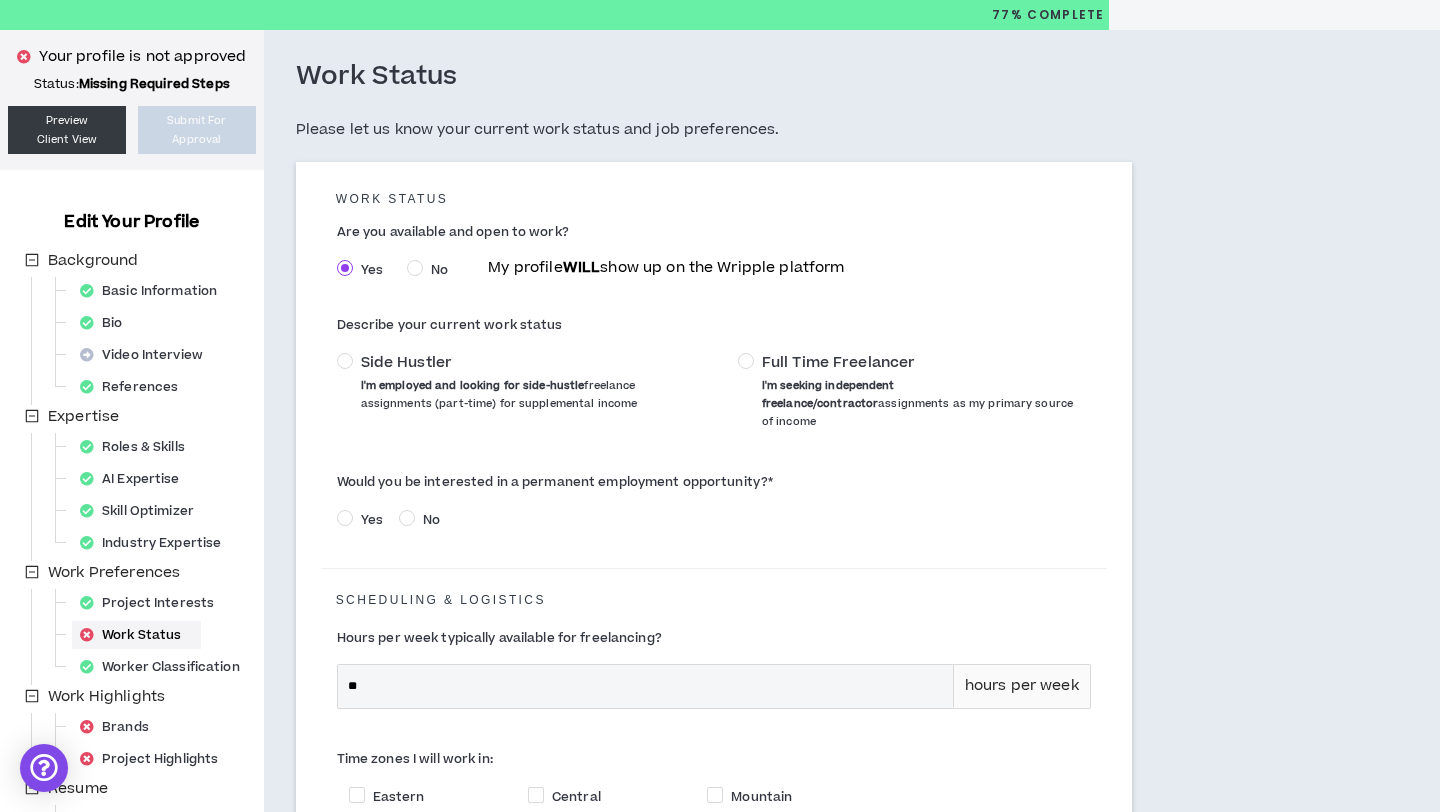 scroll, scrollTop: 62, scrollLeft: 0, axis: vertical 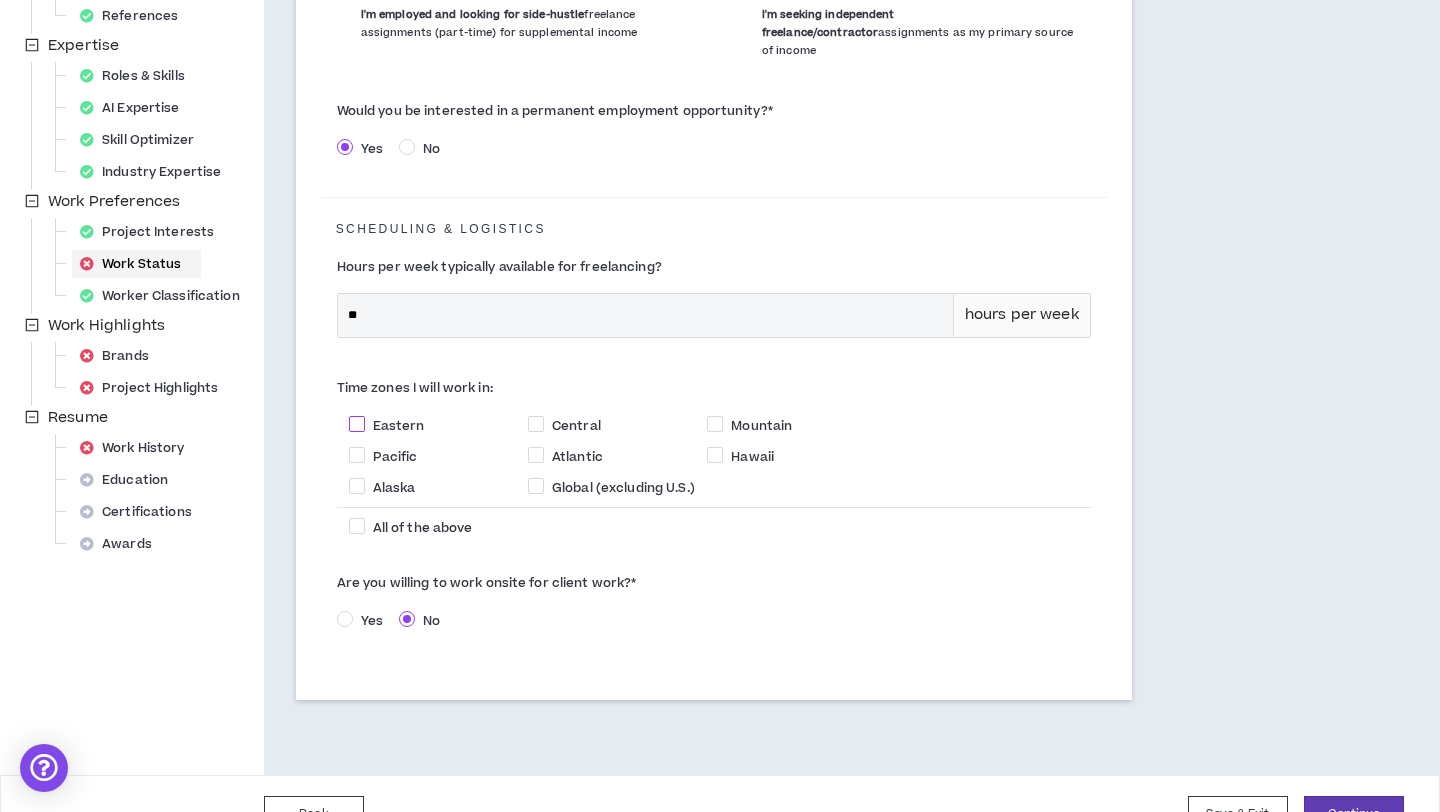 click on "Eastern" at bounding box center [399, 426] 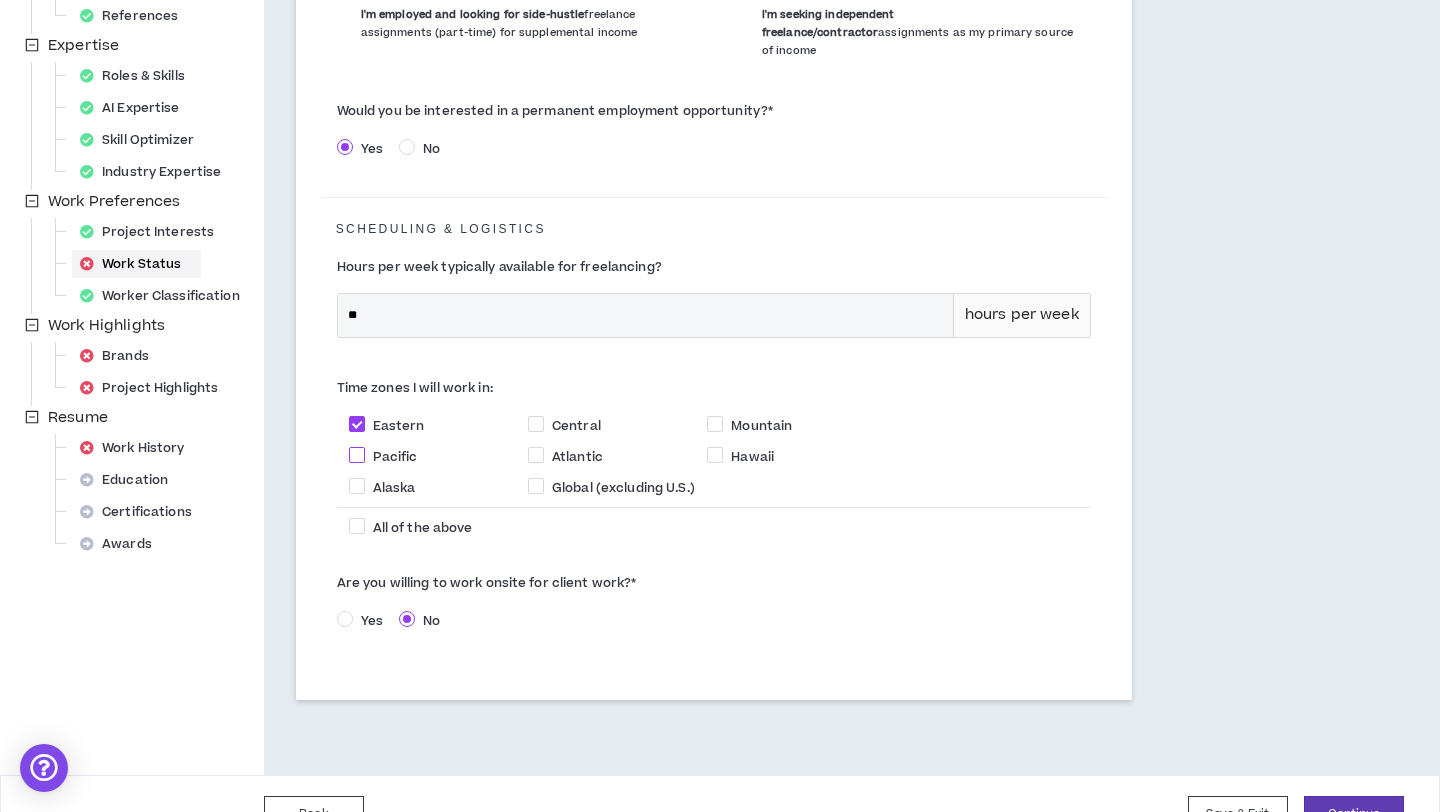 scroll, scrollTop: 457, scrollLeft: 0, axis: vertical 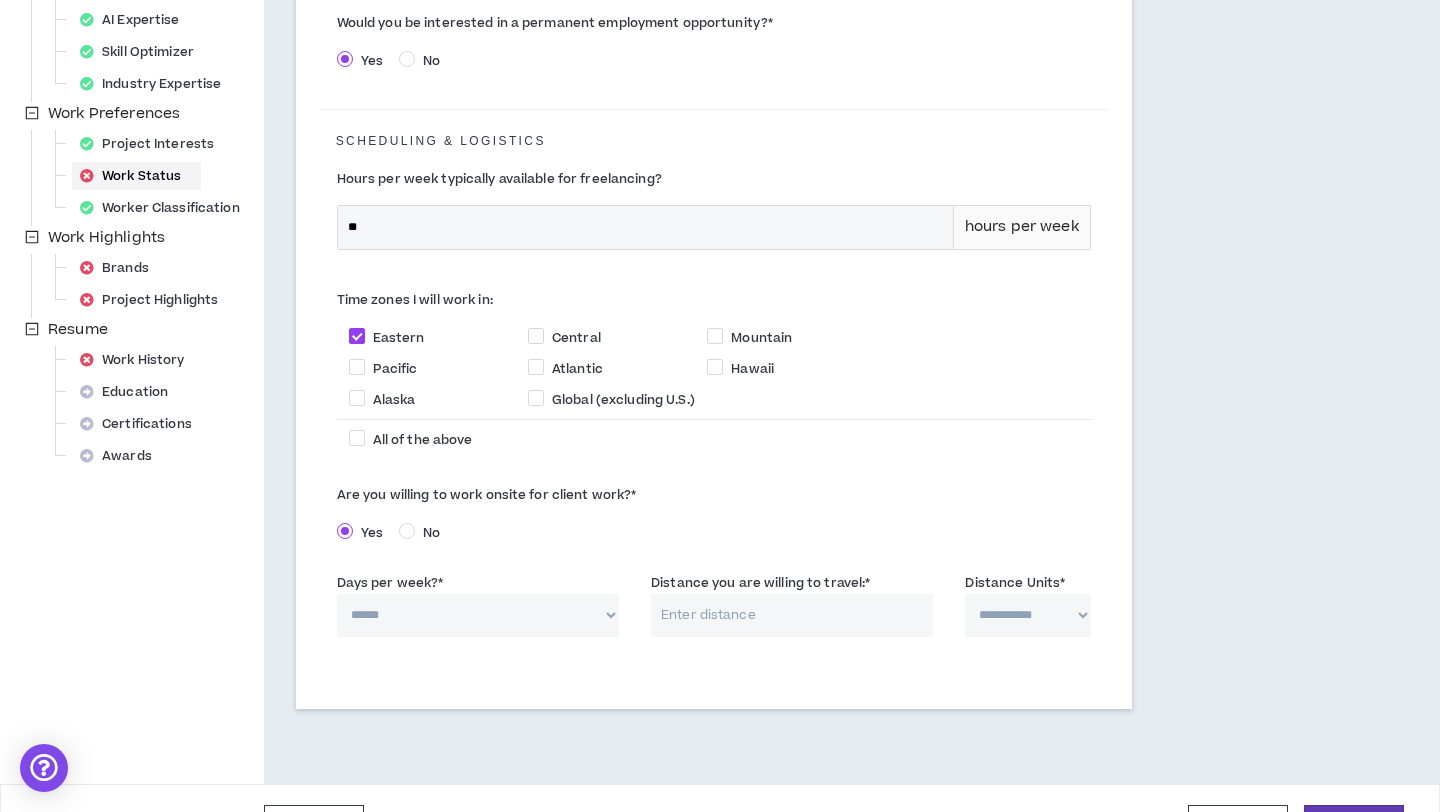 click on "****** * * * * *" at bounding box center (478, 615) 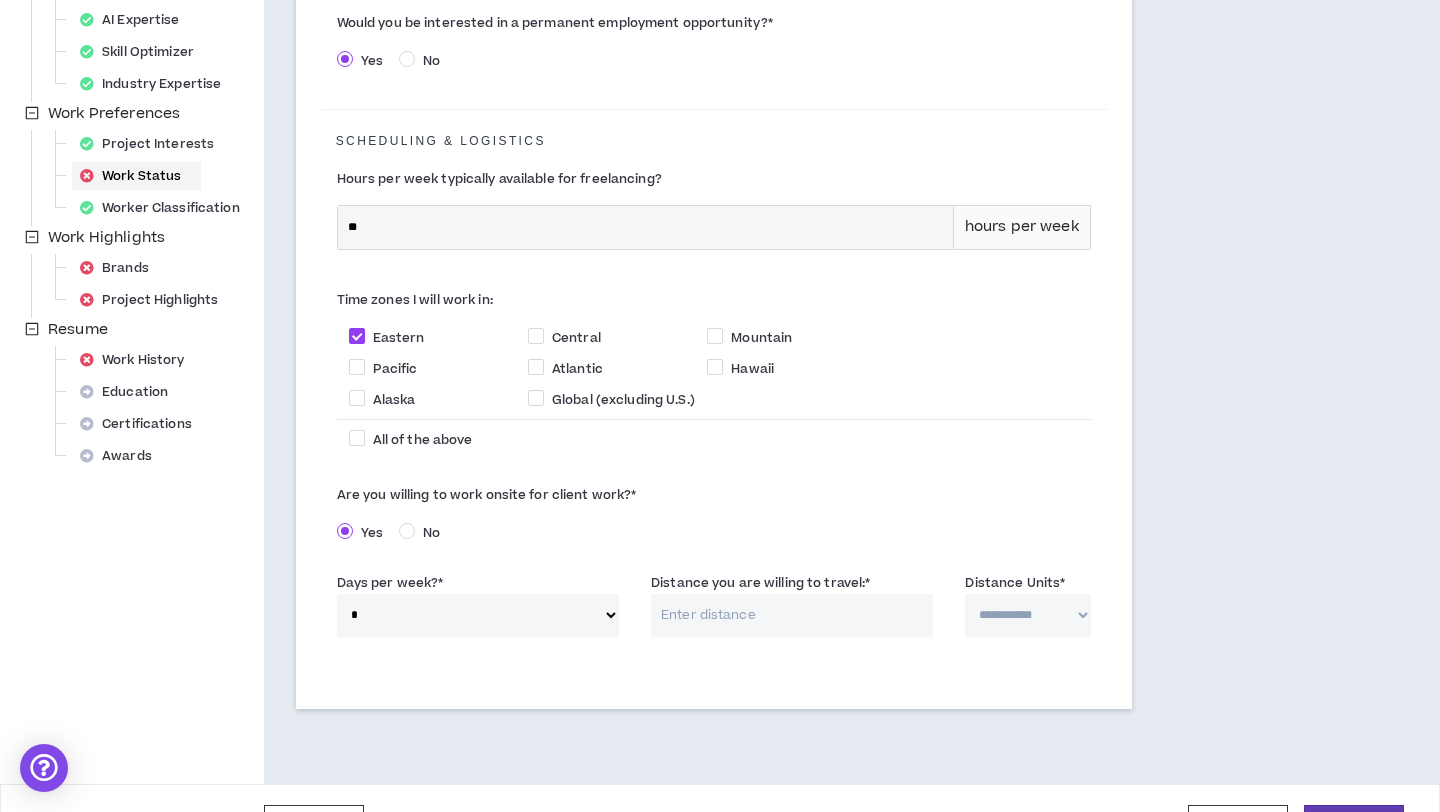 click on "Distance you are willing to travel:  *" at bounding box center (792, 615) 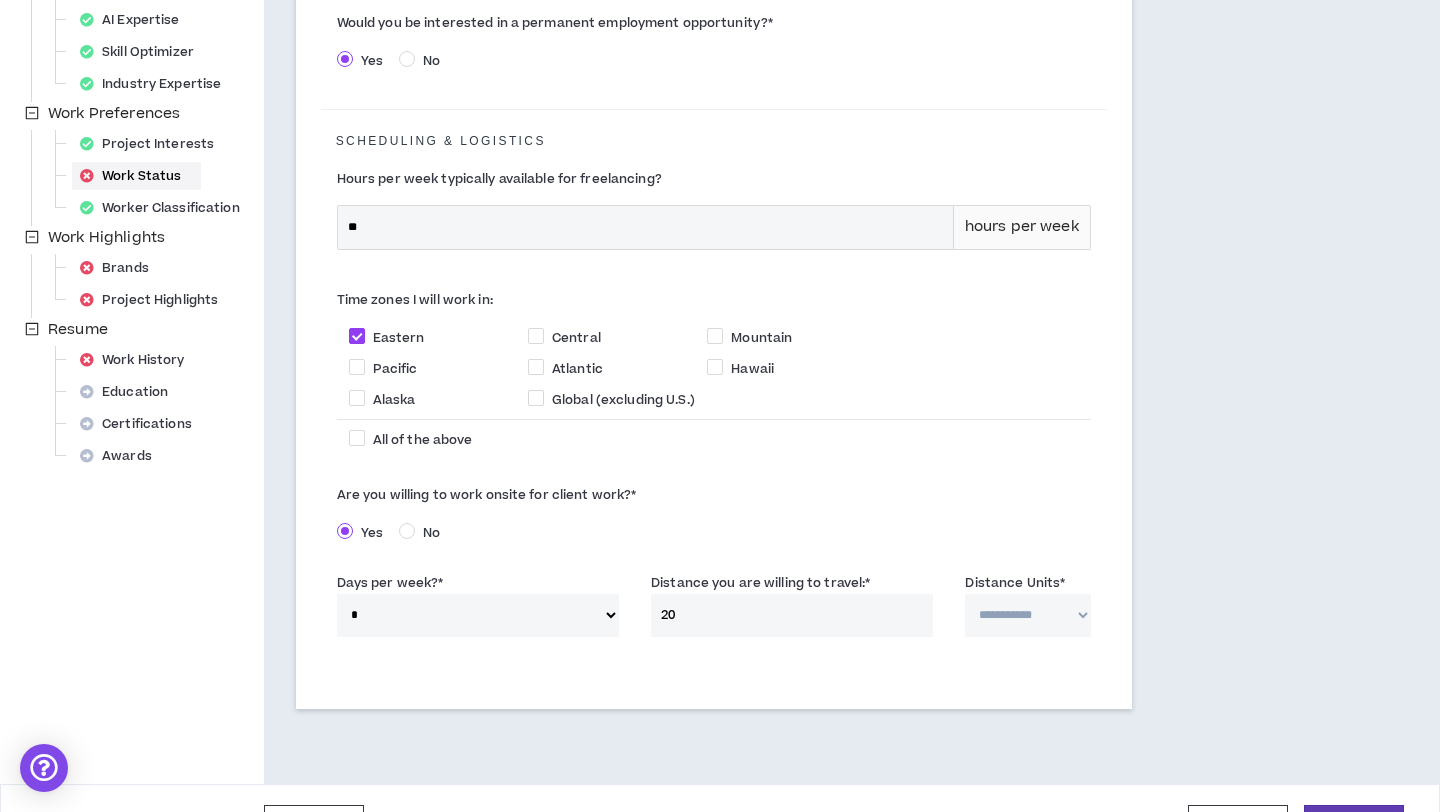 type on "20" 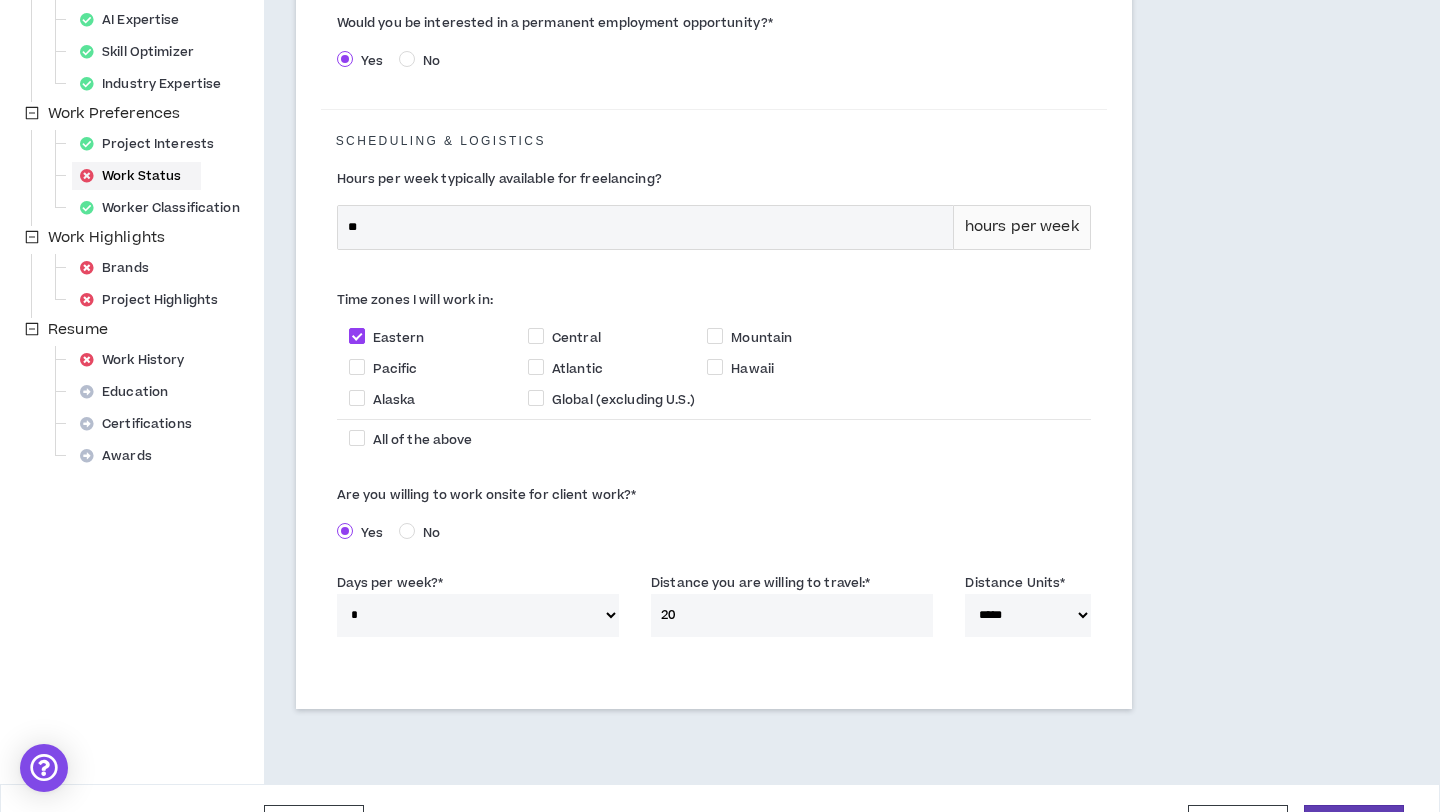 click on "20" at bounding box center (792, 615) 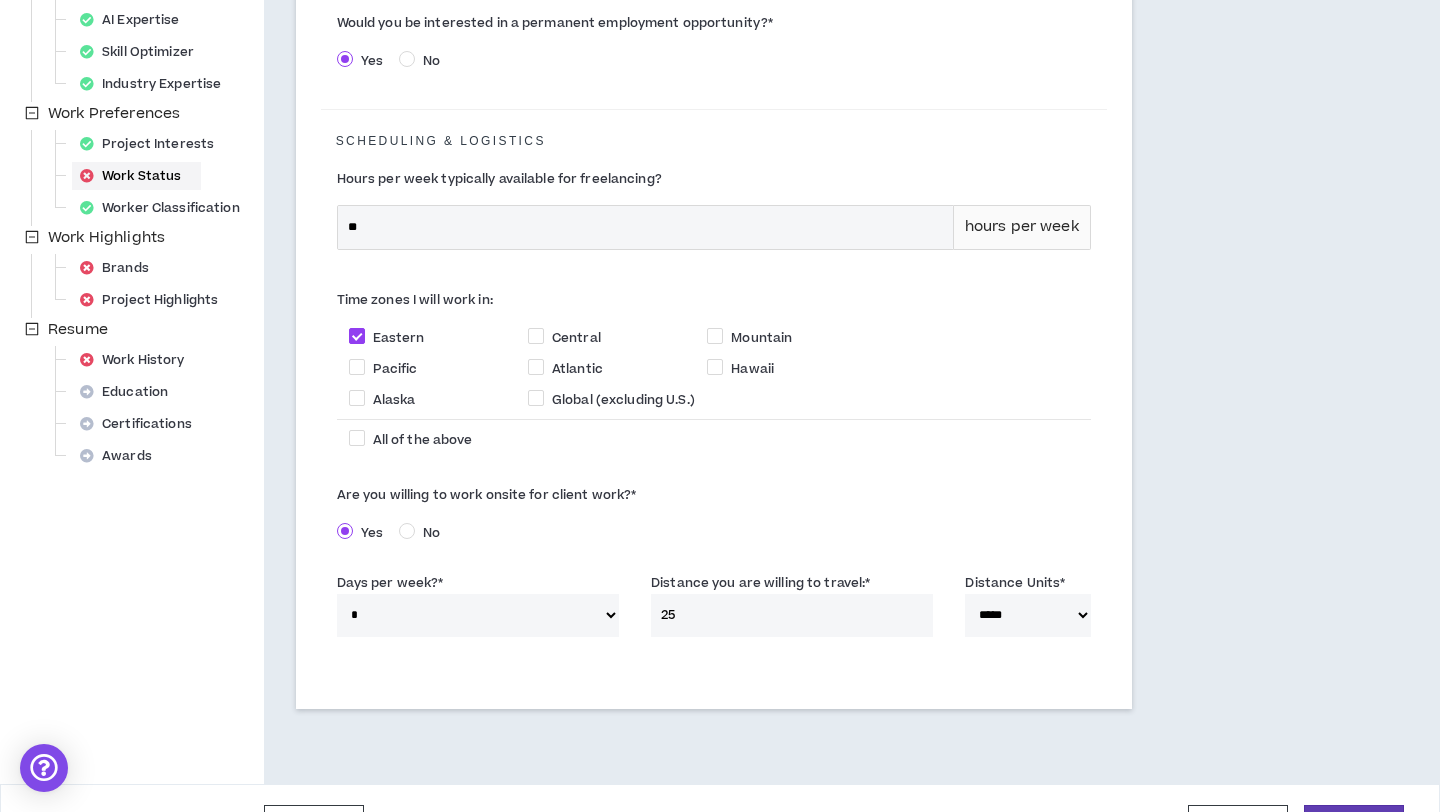 type on "25" 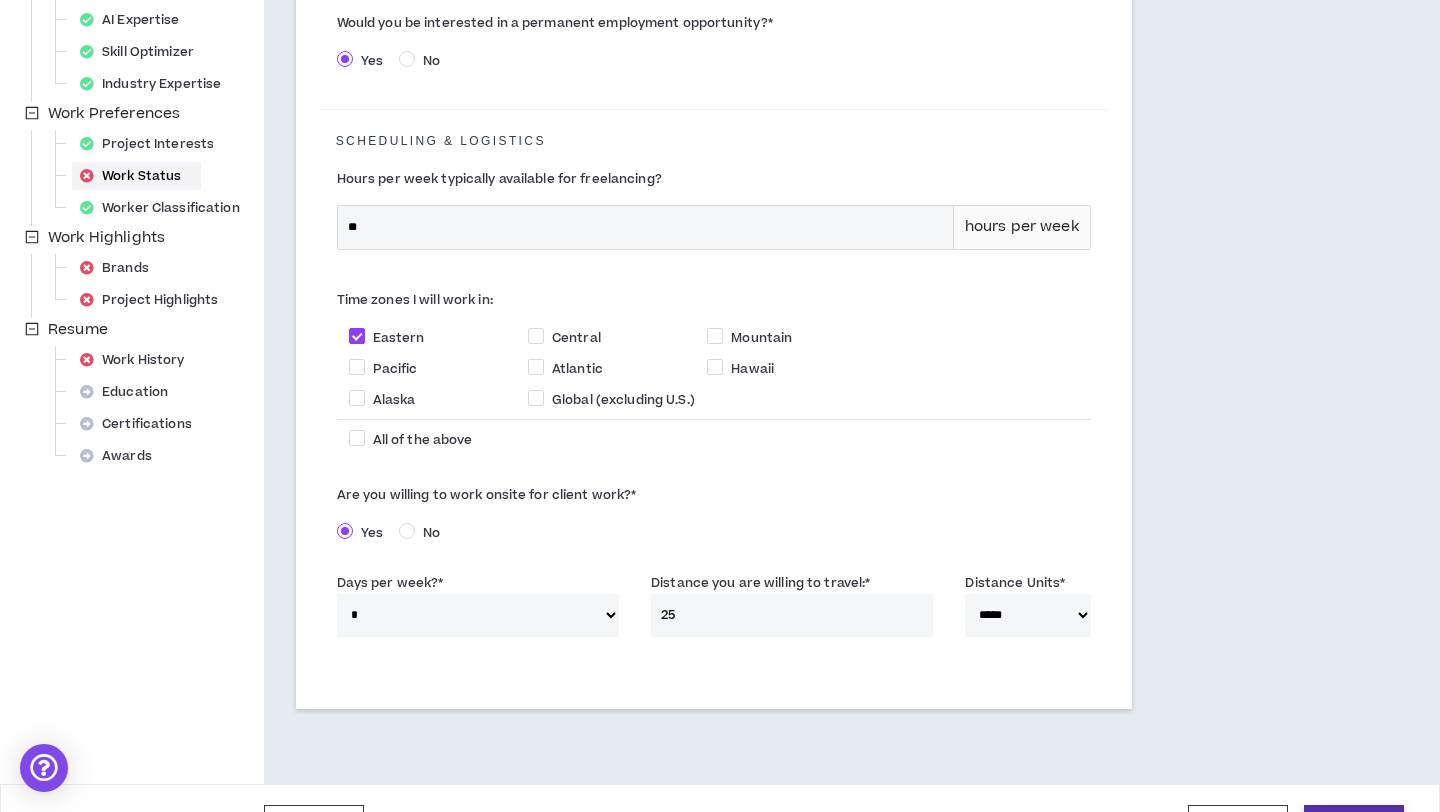 click on "Continue" at bounding box center [1354, 823] 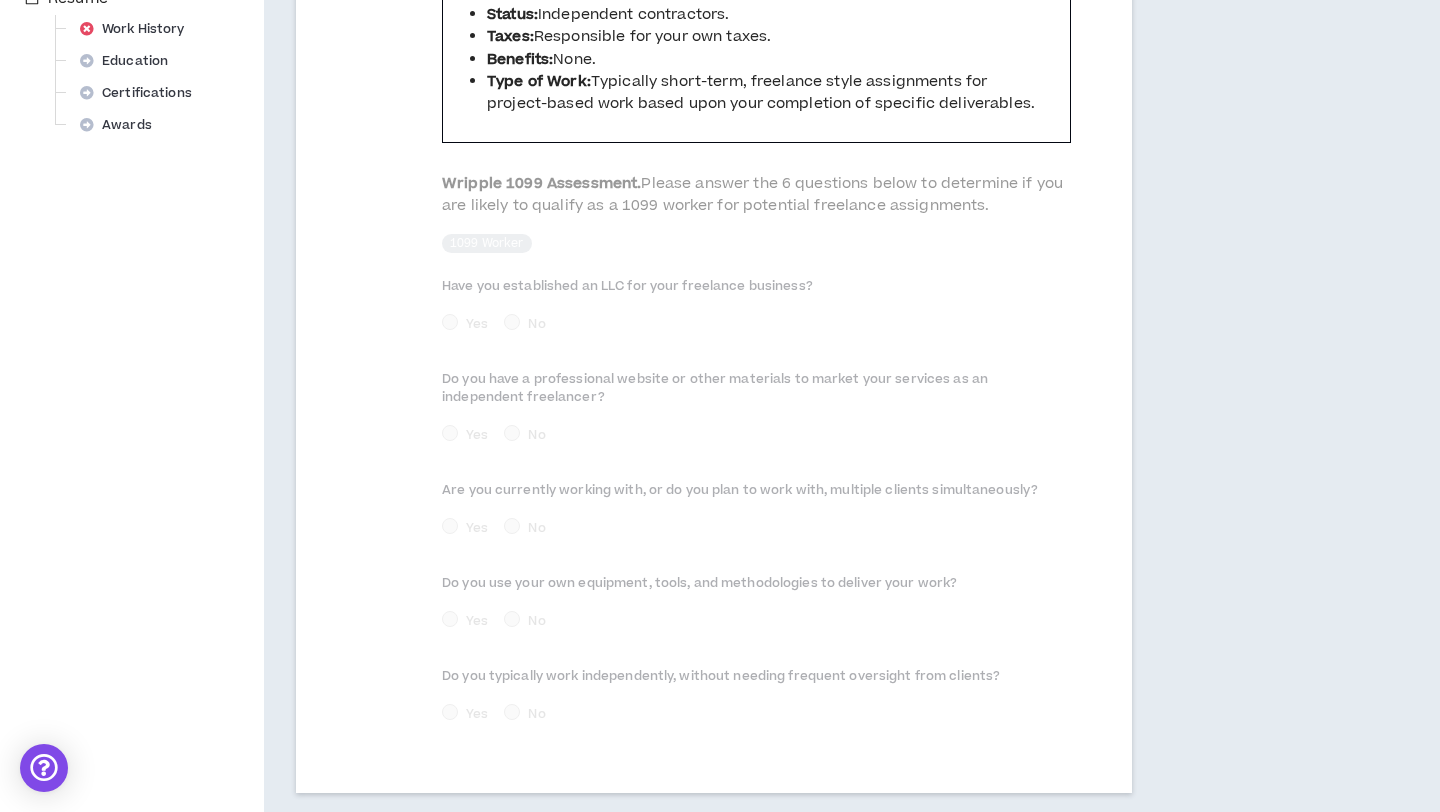 scroll, scrollTop: 987, scrollLeft: 0, axis: vertical 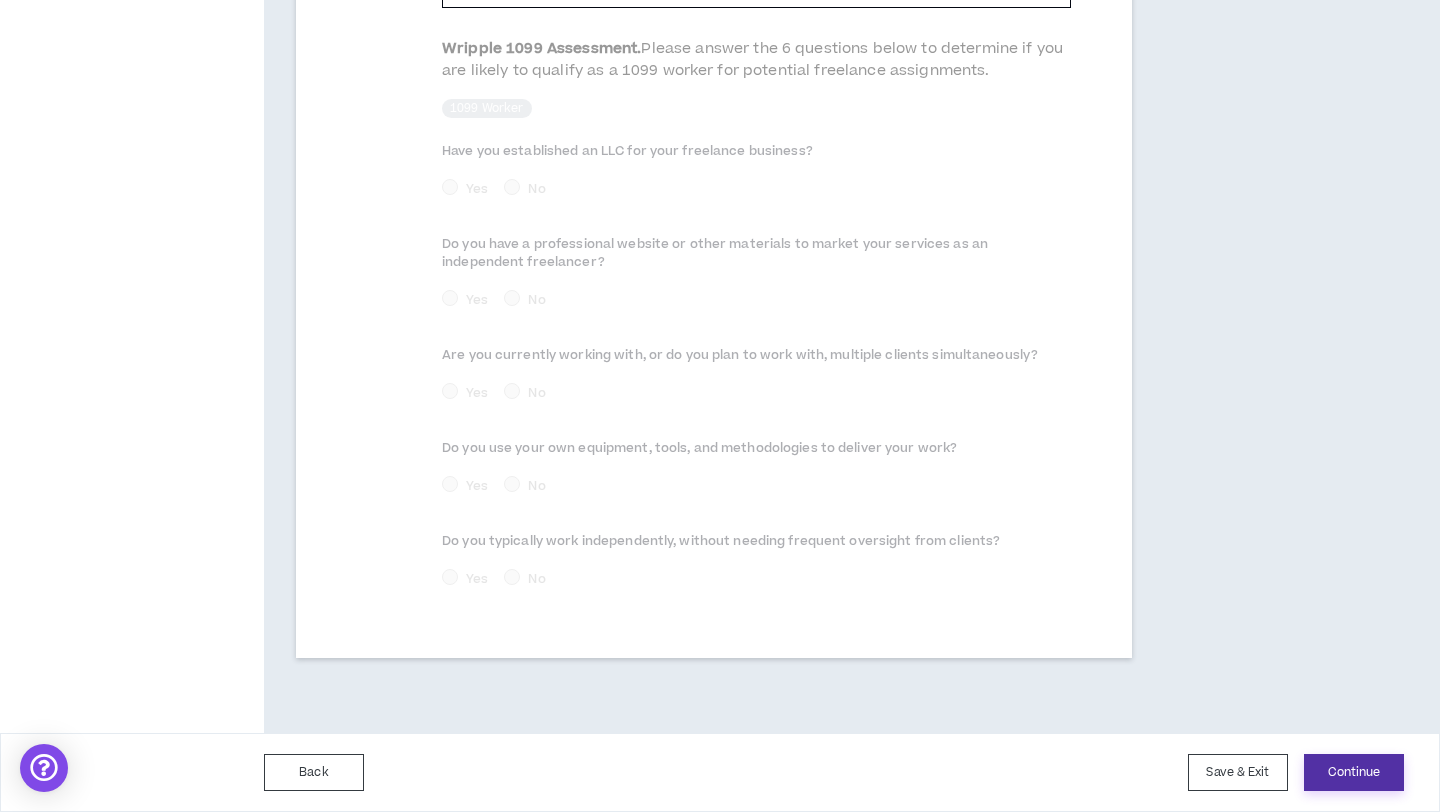 click on "Continue" at bounding box center [1354, 772] 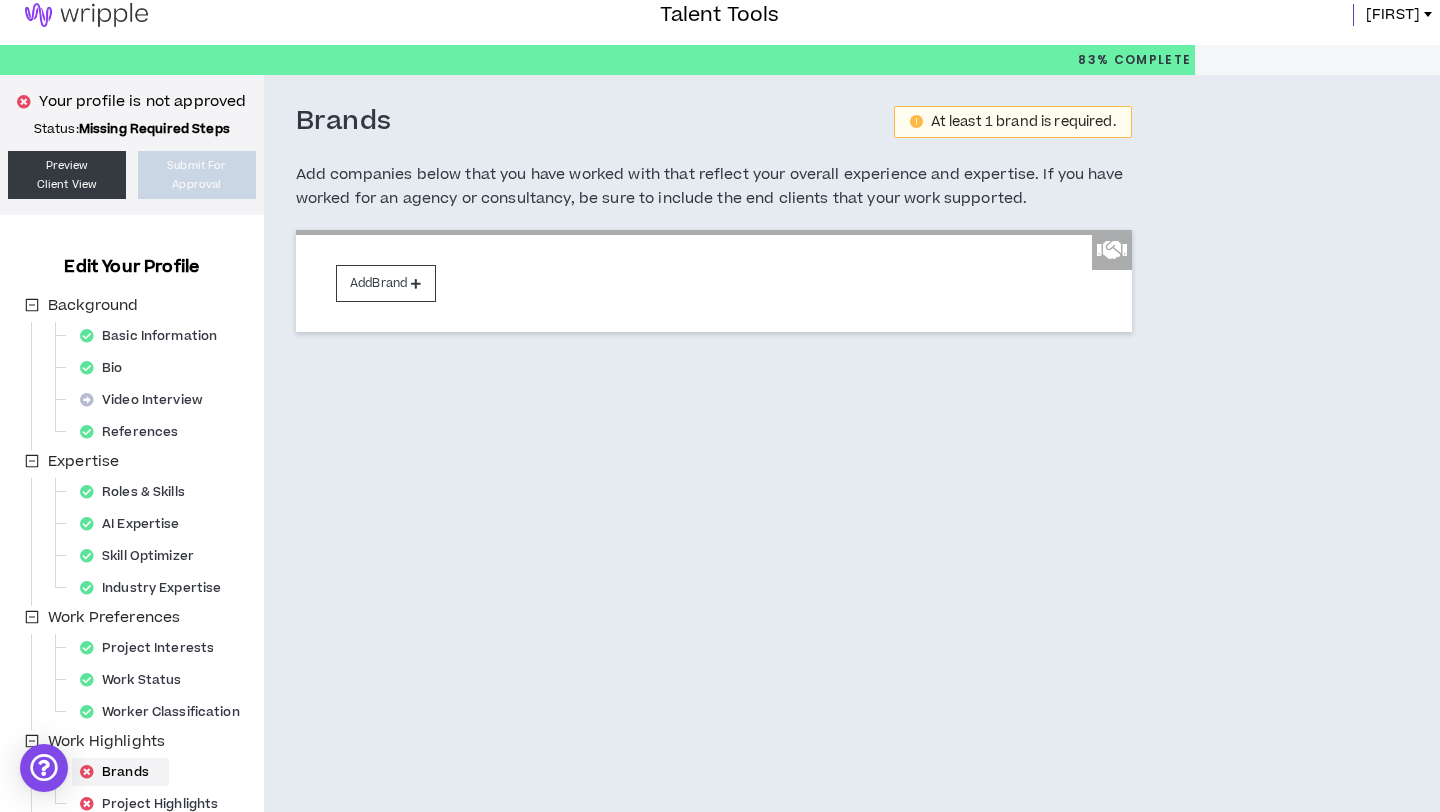 scroll, scrollTop: 0, scrollLeft: 0, axis: both 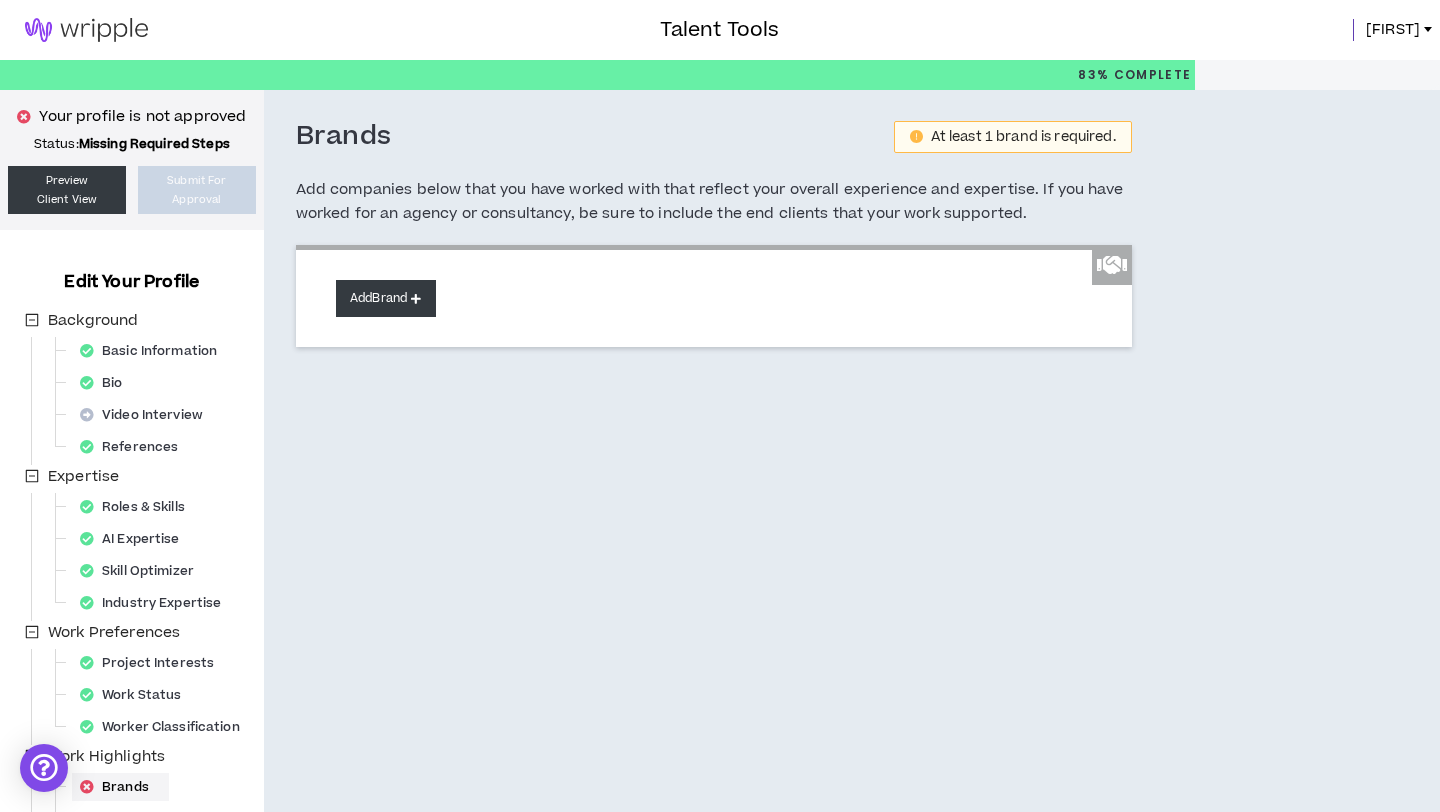 click on "Add  Brand" at bounding box center (386, 298) 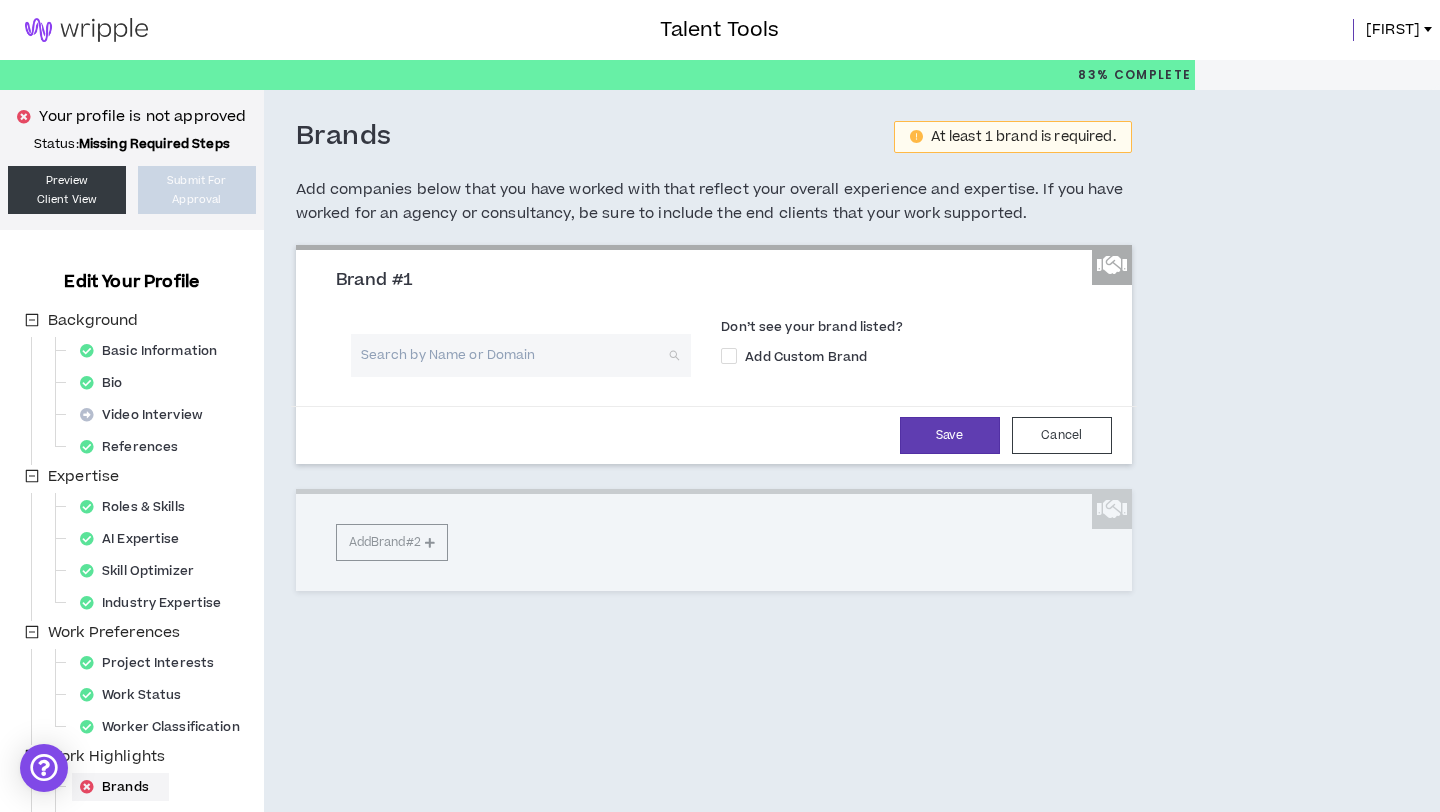 click at bounding box center [514, 355] 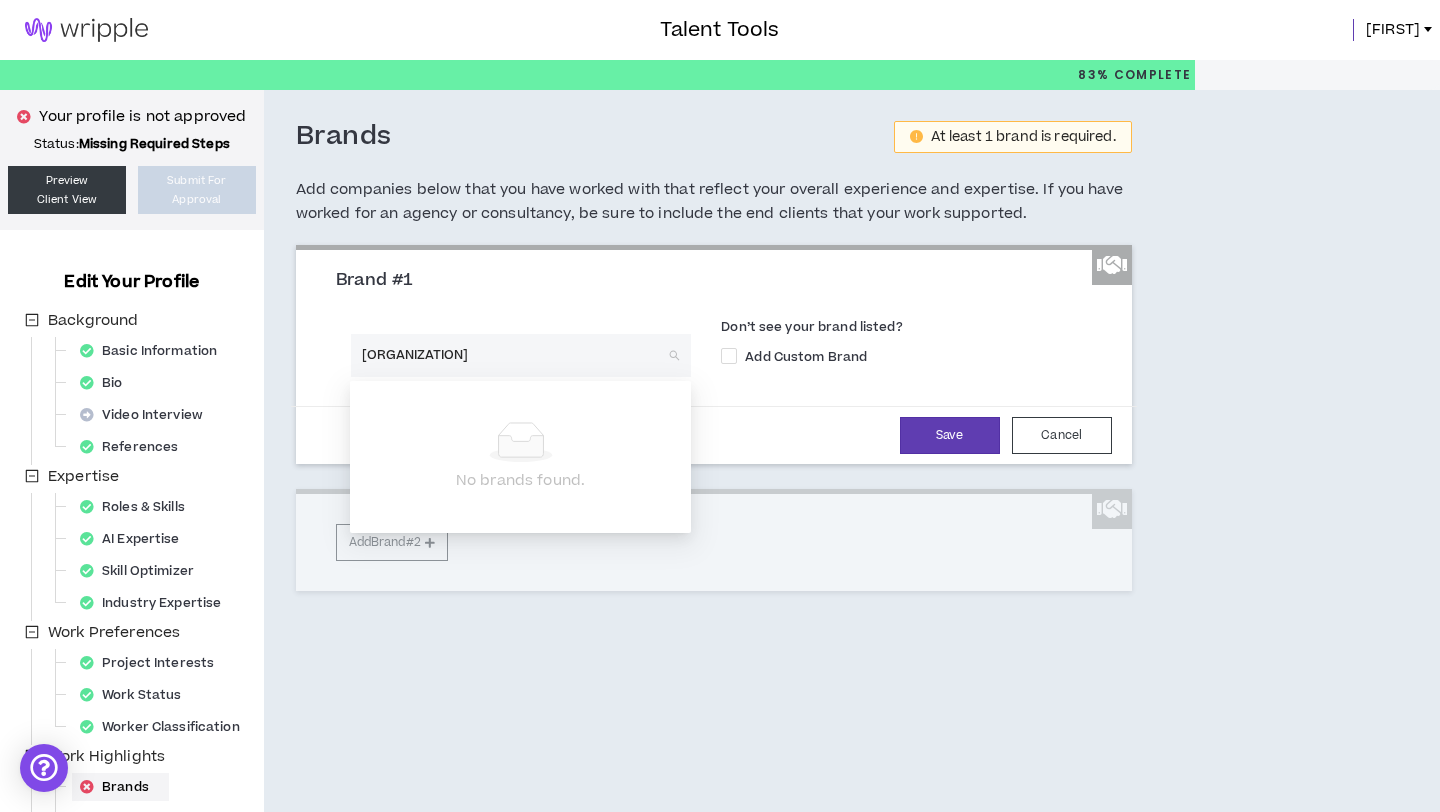 type on "National Science Foundation" 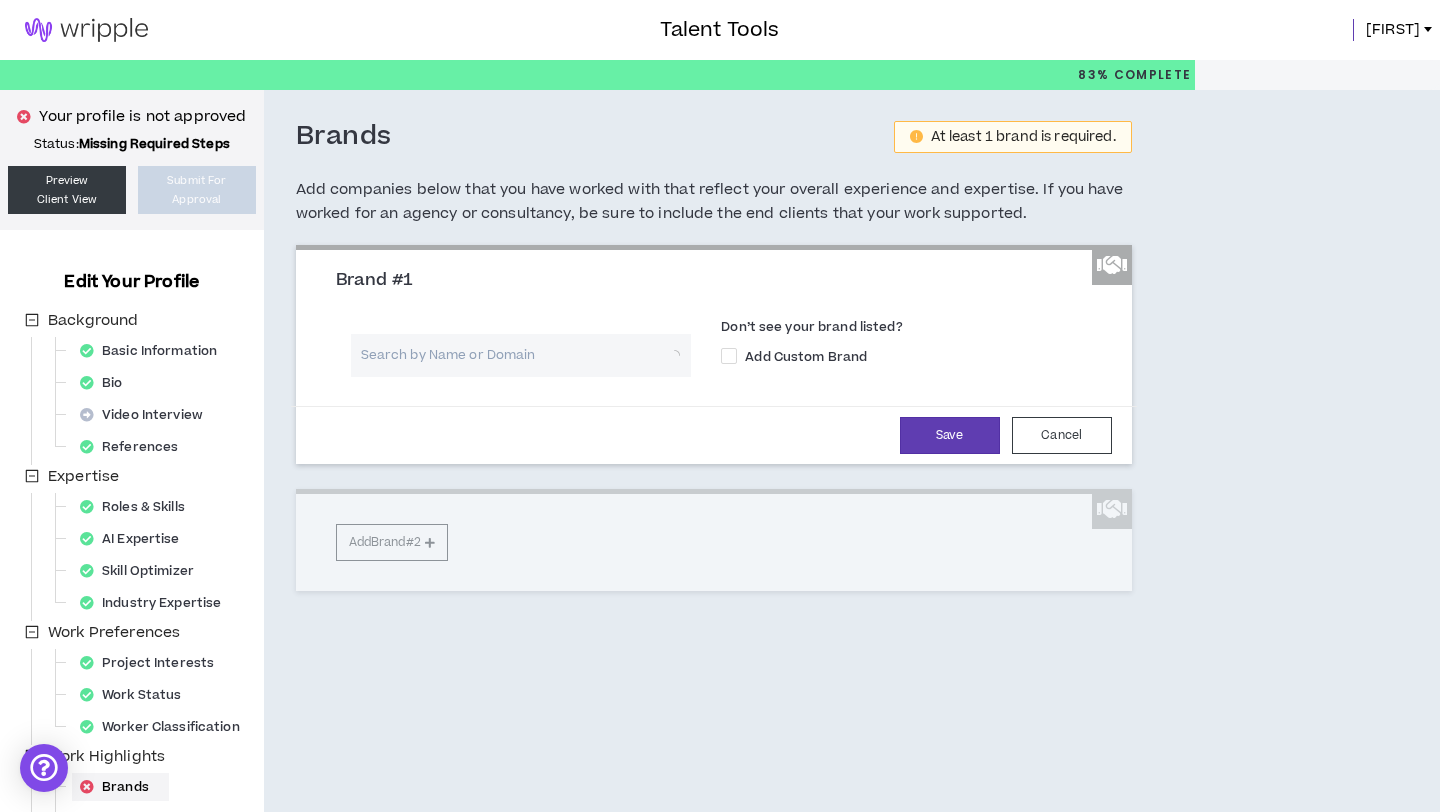 click on "Don’t see your brand listed?" at bounding box center [913, 330] 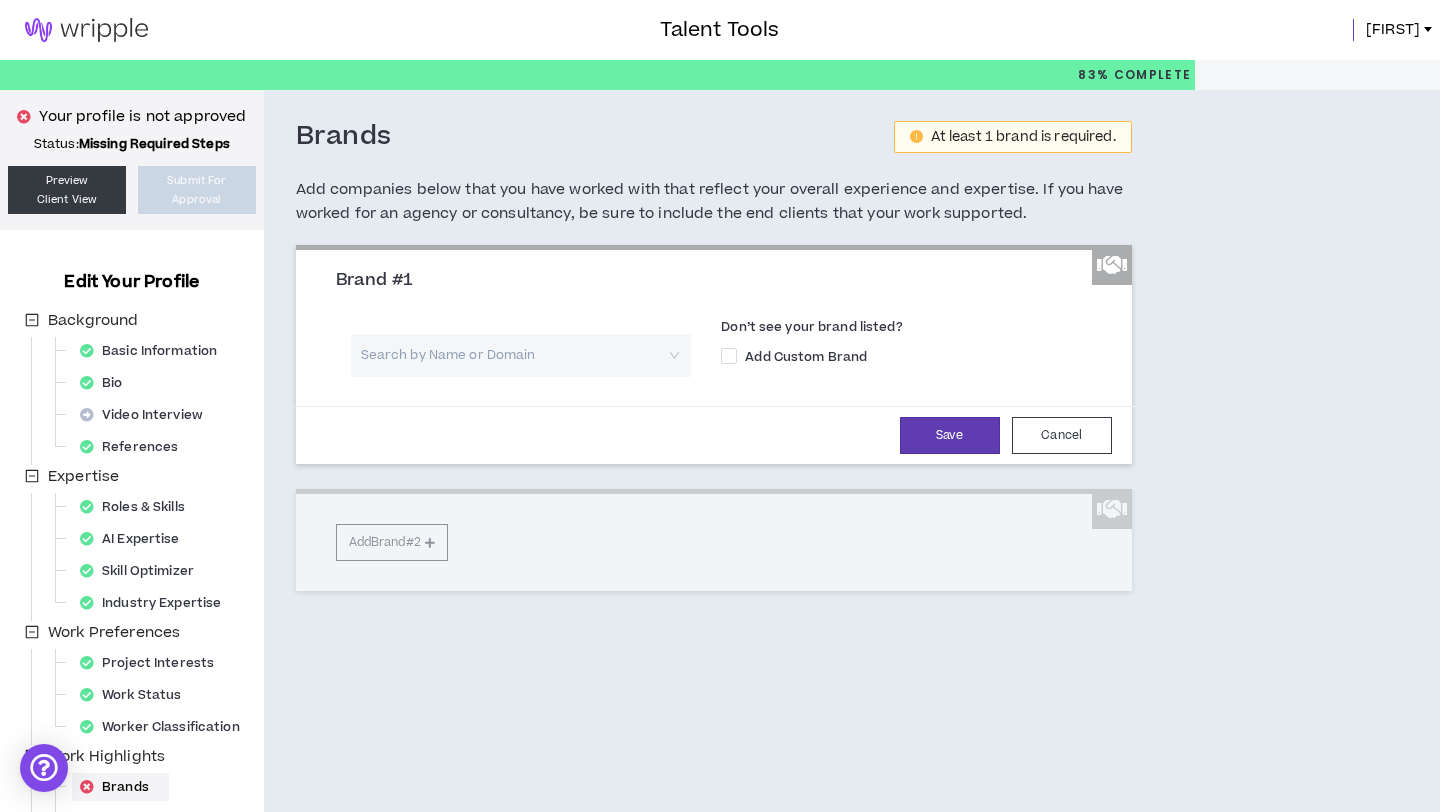 click at bounding box center (514, 355) 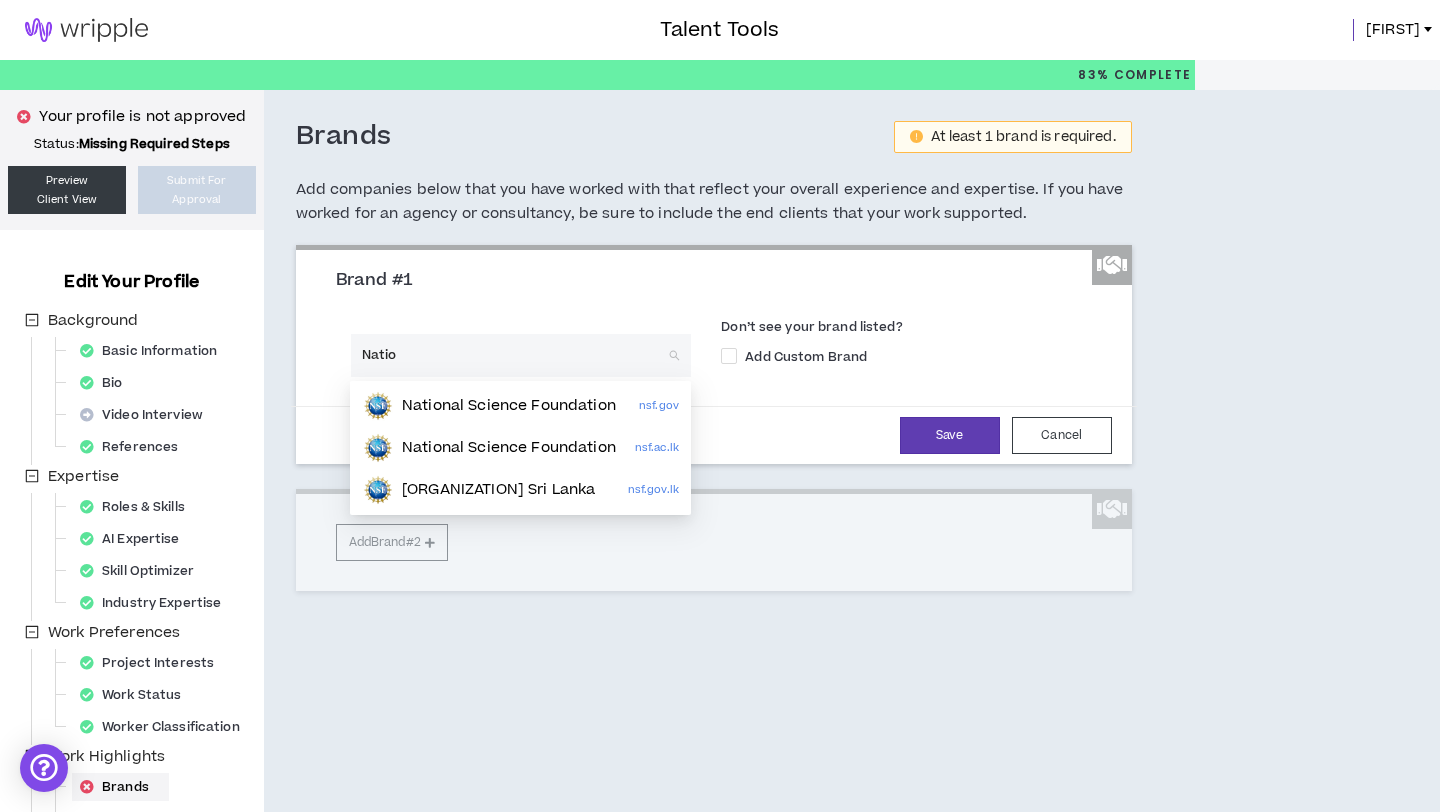 type on "Nation" 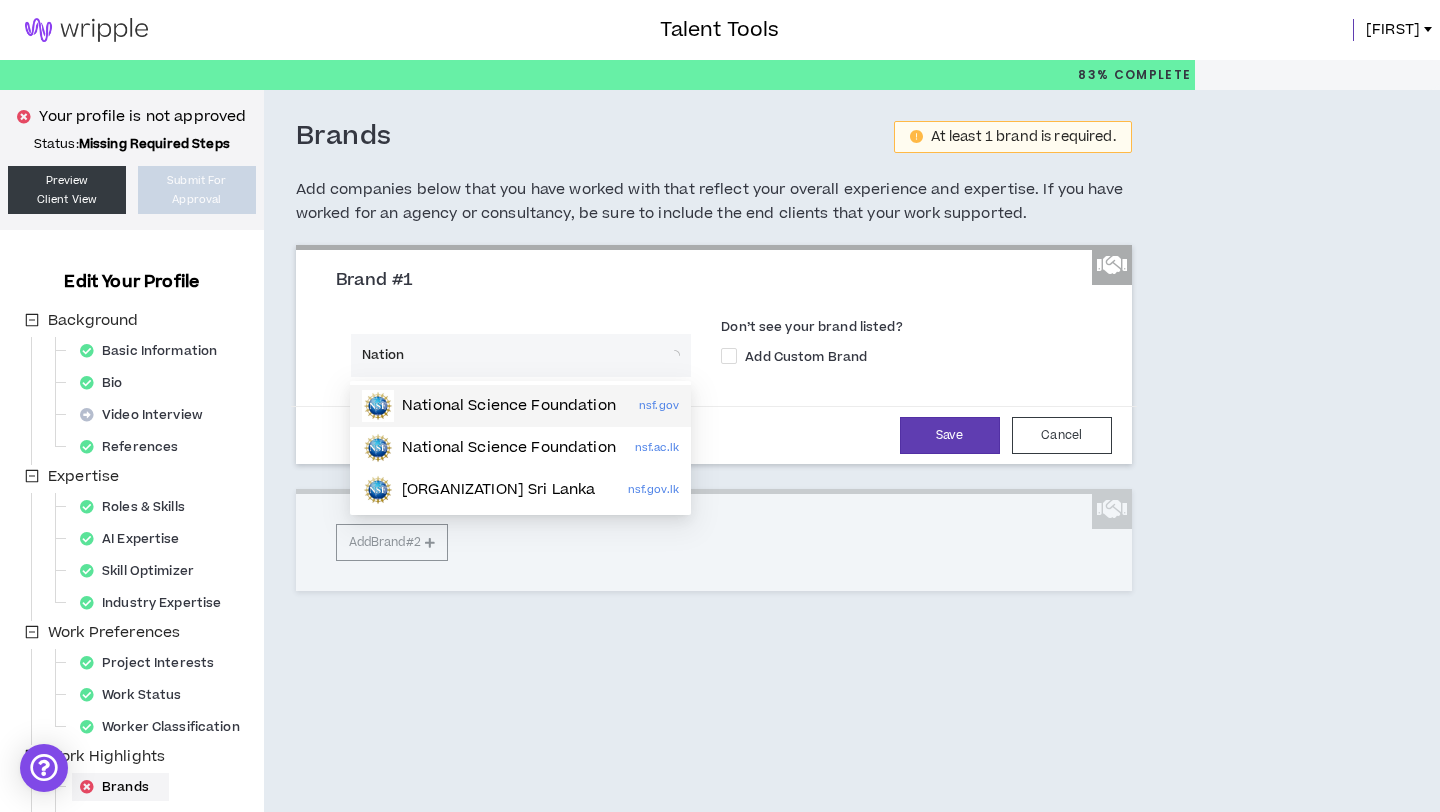 click on "National Science Foundation" at bounding box center (509, 406) 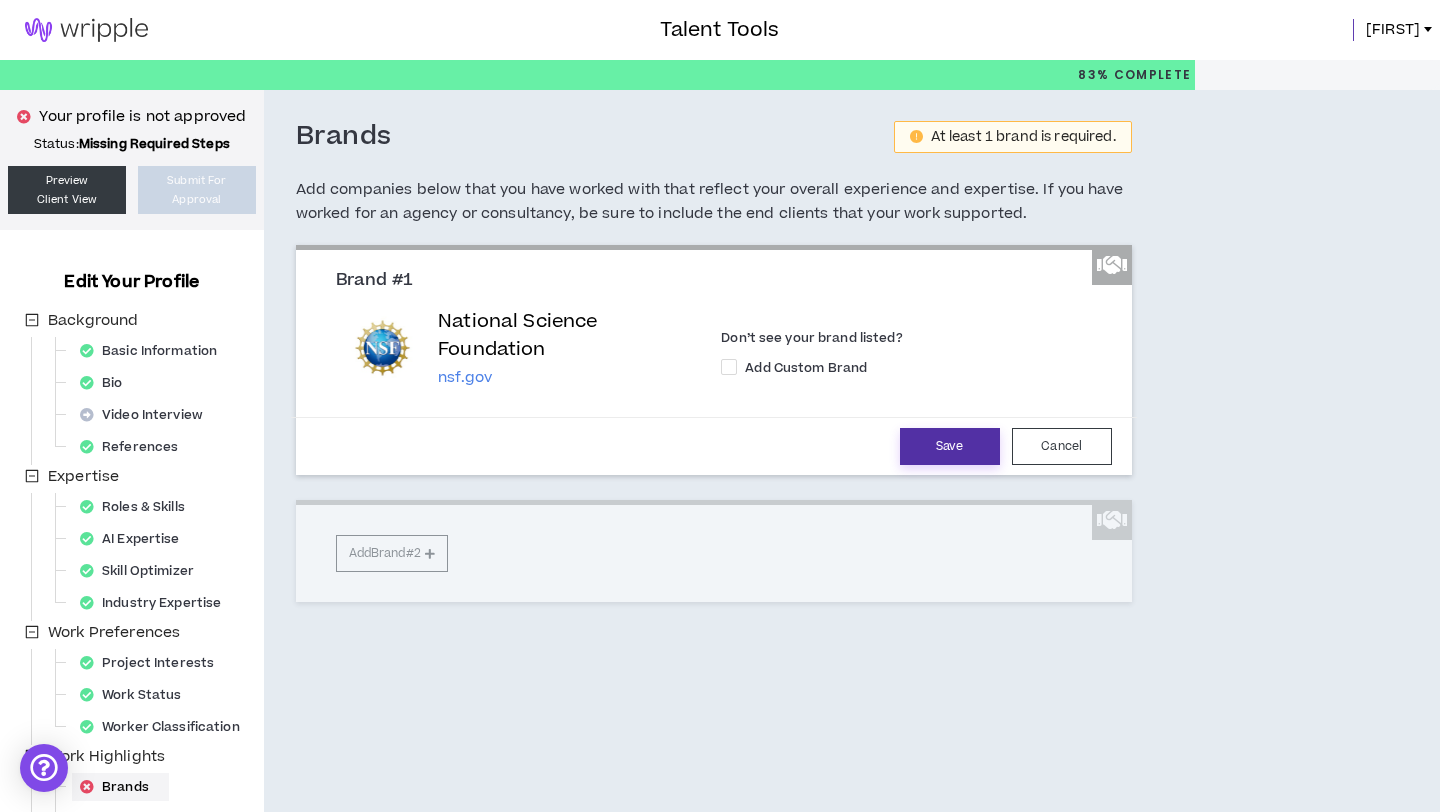click on "Save" at bounding box center (950, 446) 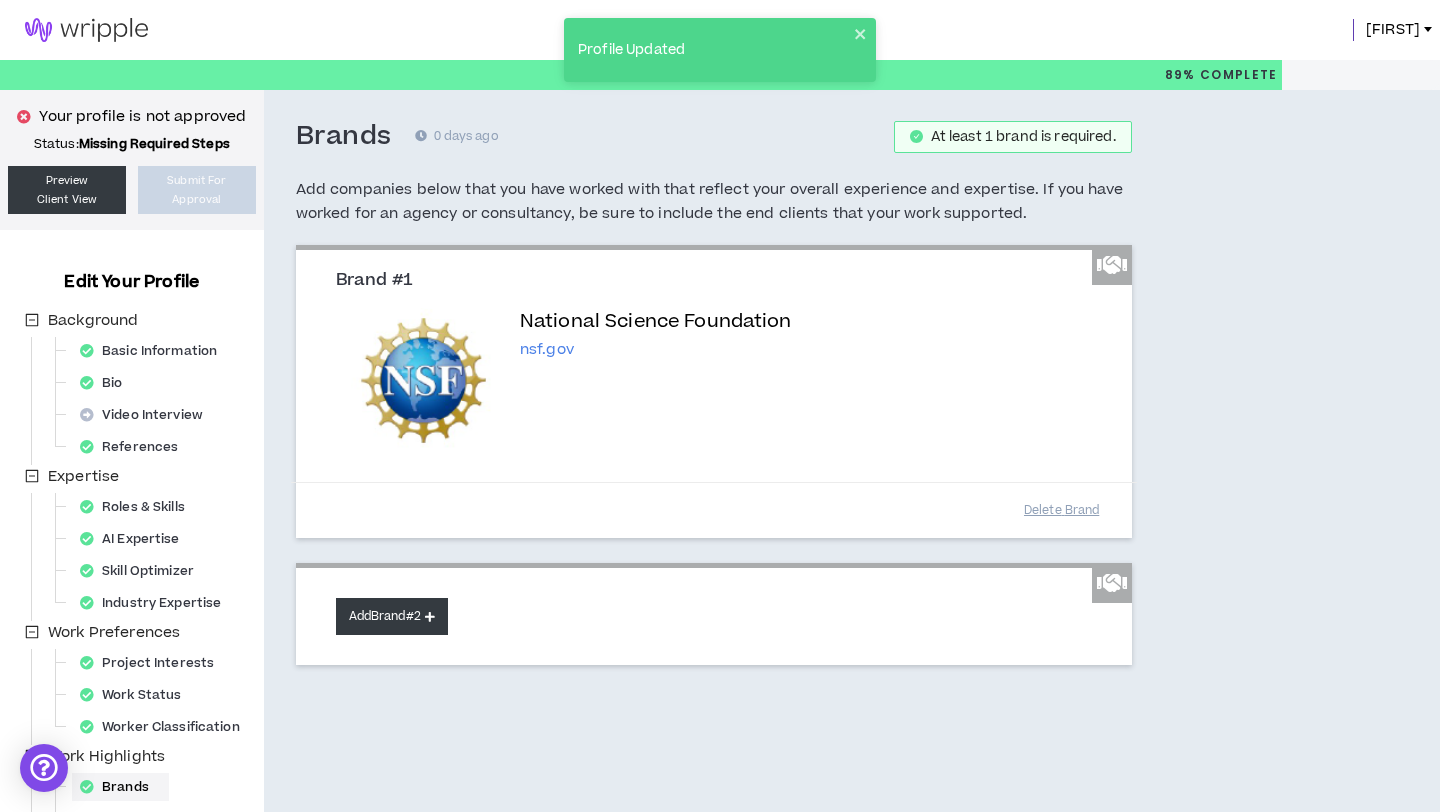 click on "Add  Brand  #2" at bounding box center [392, 616] 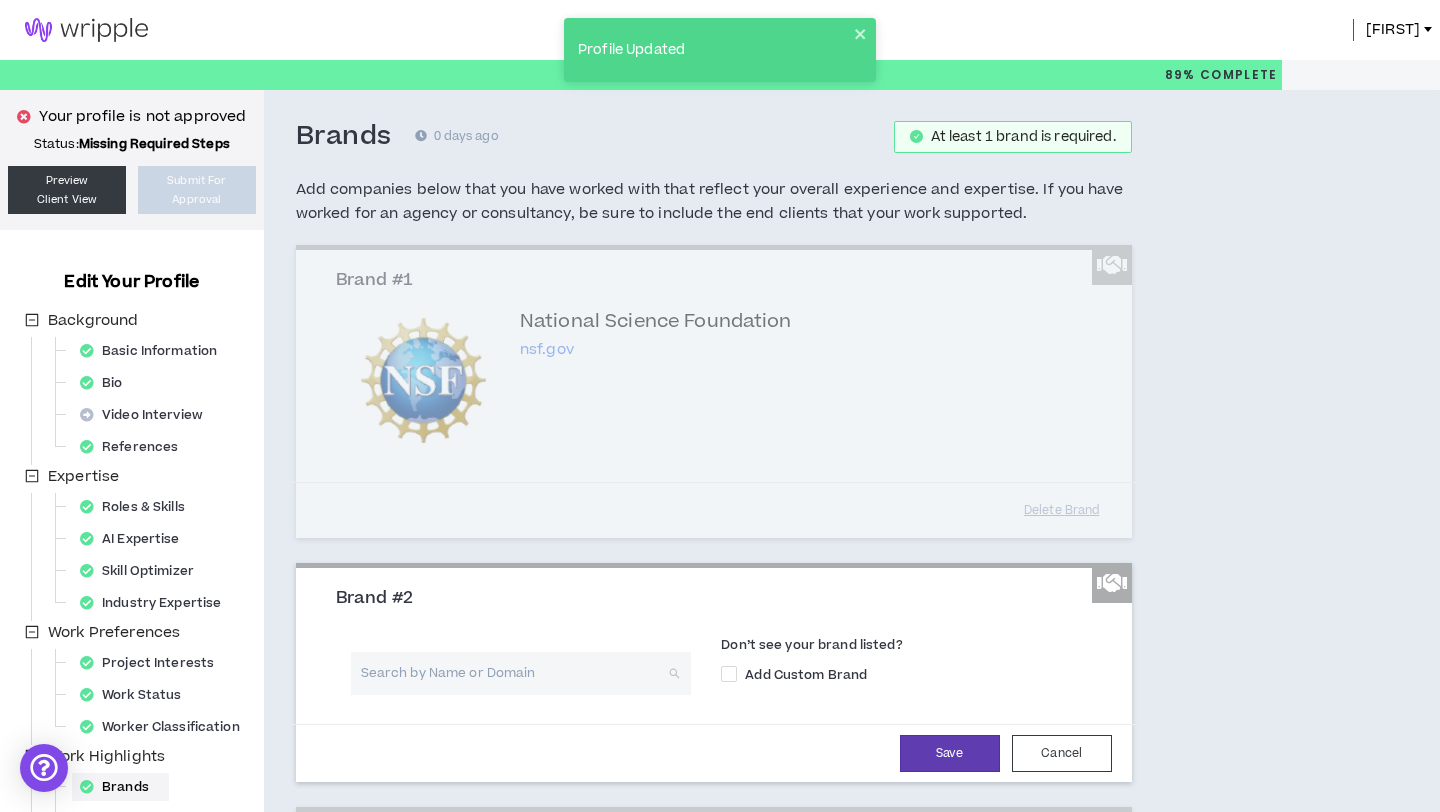 click at bounding box center [514, 673] 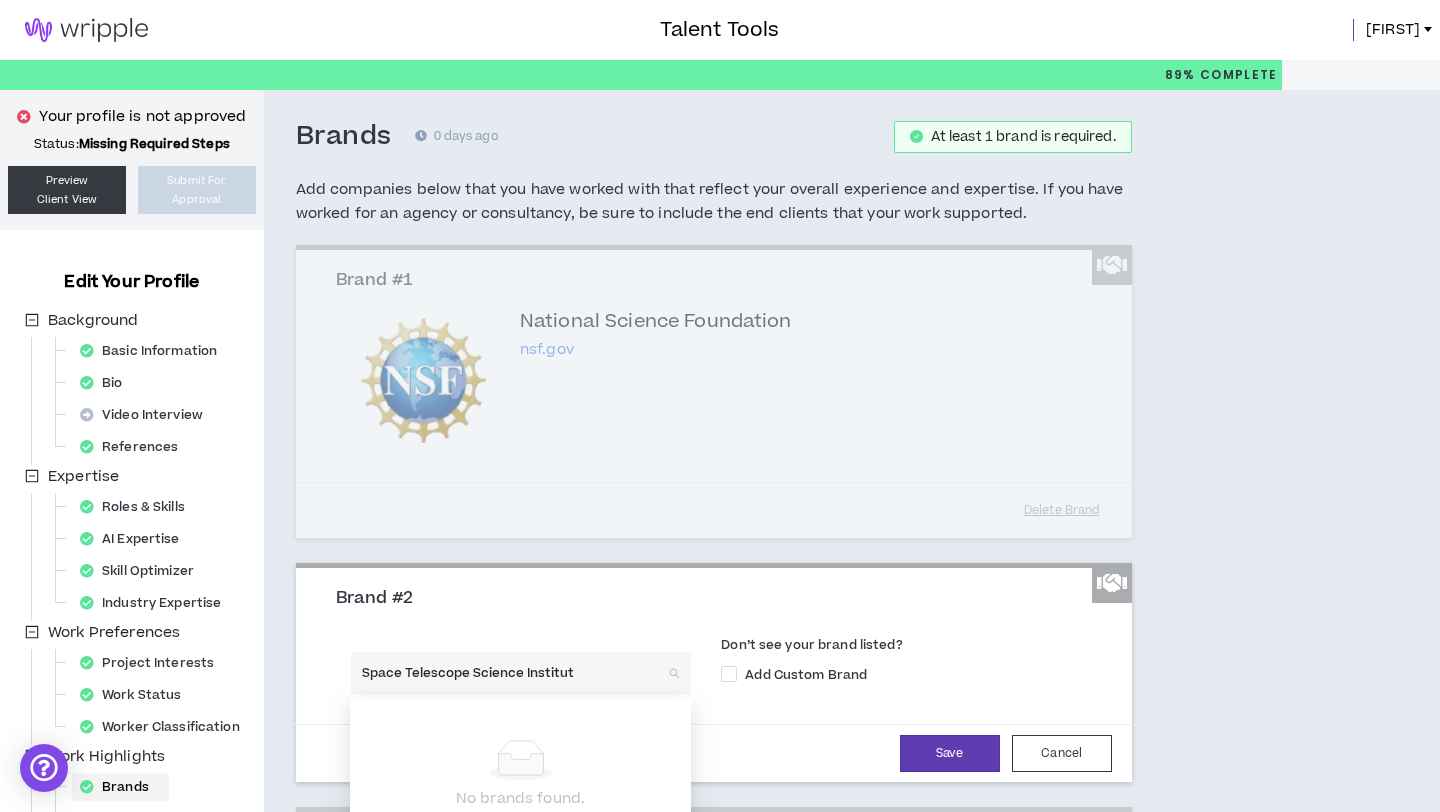 type on "Space Telescope Science Institute" 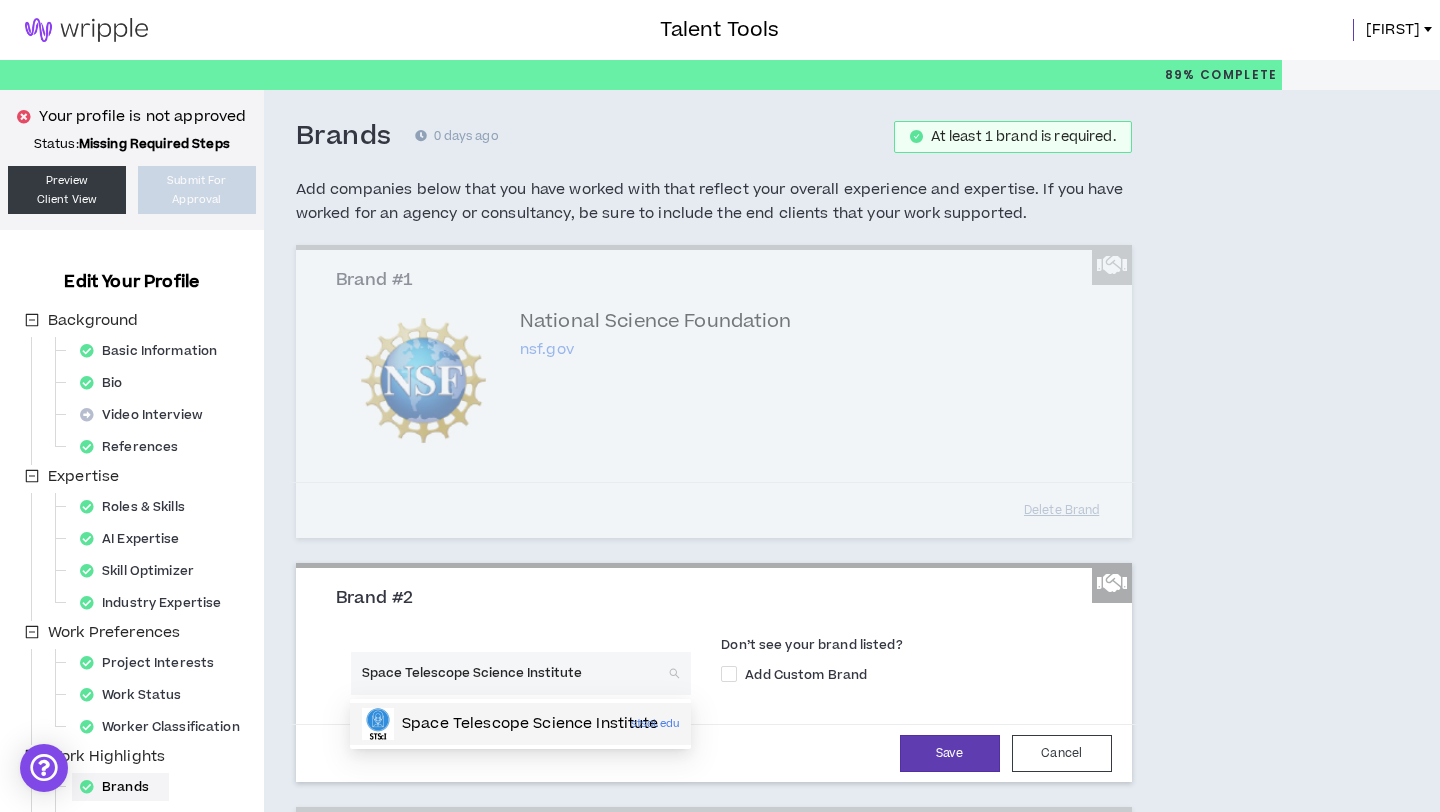 click on "Space Telescope Science Institute" at bounding box center [530, 724] 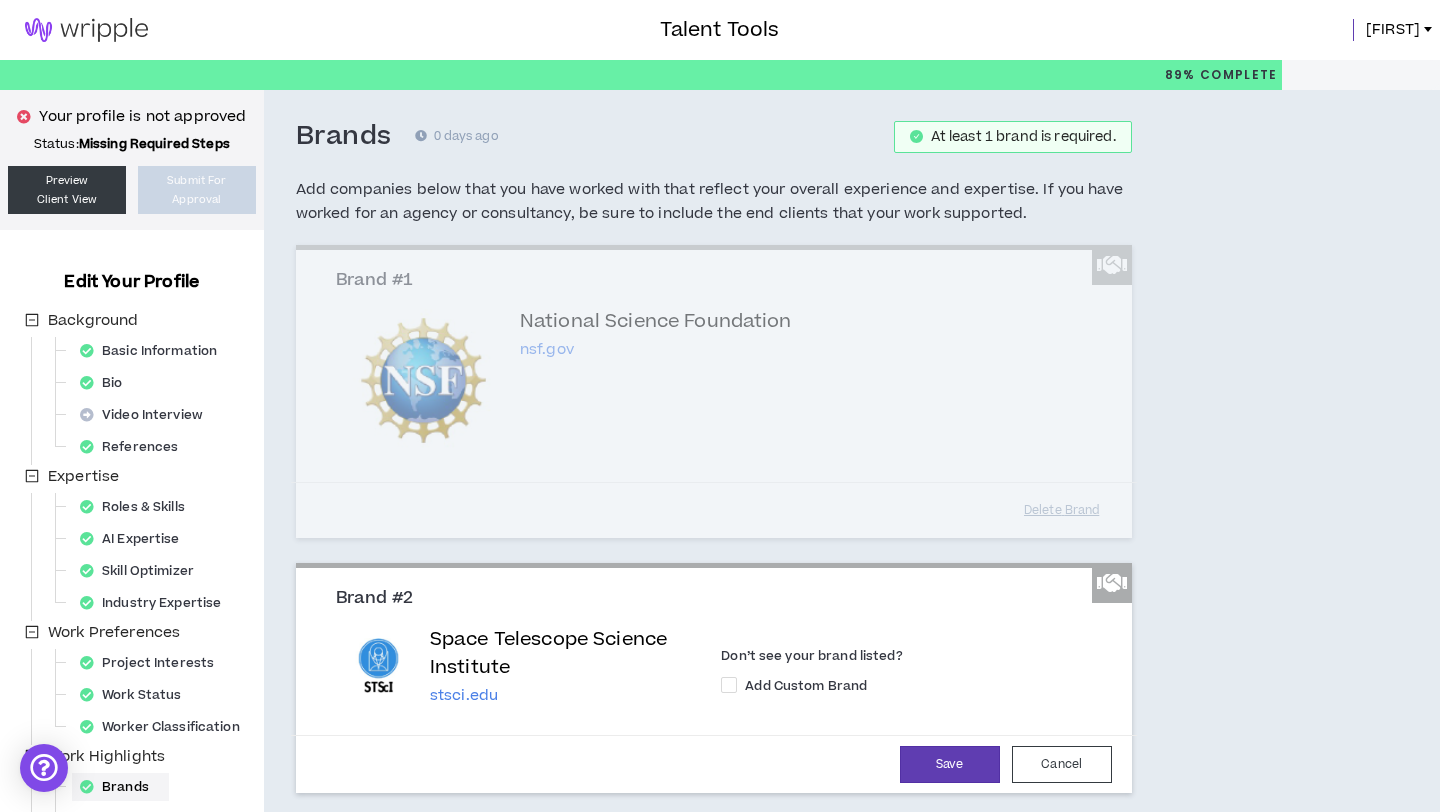 click on "Brands    0 days ago At least 1 brand is required. Add companies below that you have worked with that reflect your overall experience and expertise. If you have worked for an agency or consultancy, be sure to include the end clients that your work supported. Brand #1 [ORGANIZATION] nsf.gov Don’t see your brand listed? Add Custom Brand Delete   Brand Brand #2 Space Telescope Science Institute stsci.edu Don’t see your brand listed? Add Custom Brand Save Cancel Add  Brand  #3" at bounding box center [804, 554] 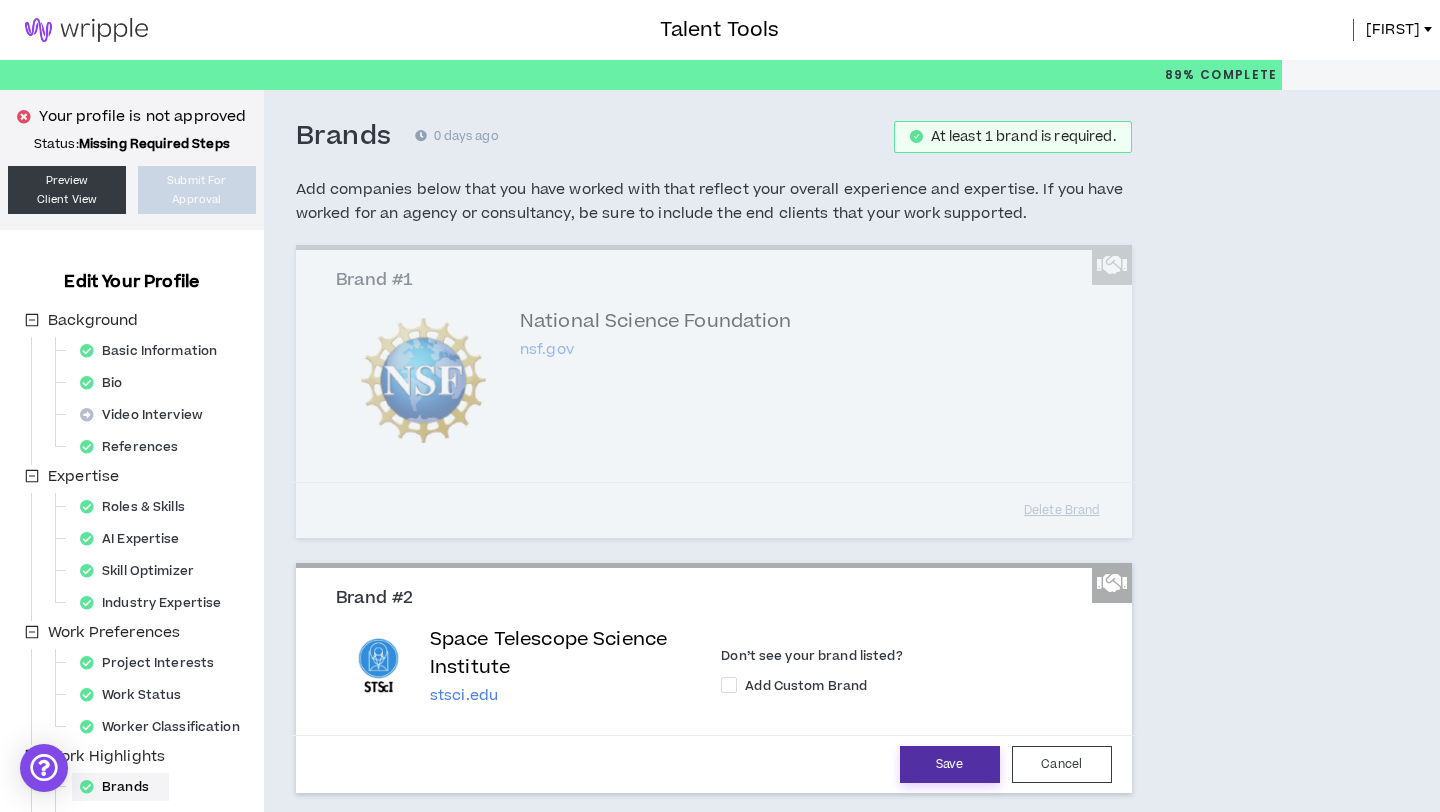 click on "Save" at bounding box center [950, 764] 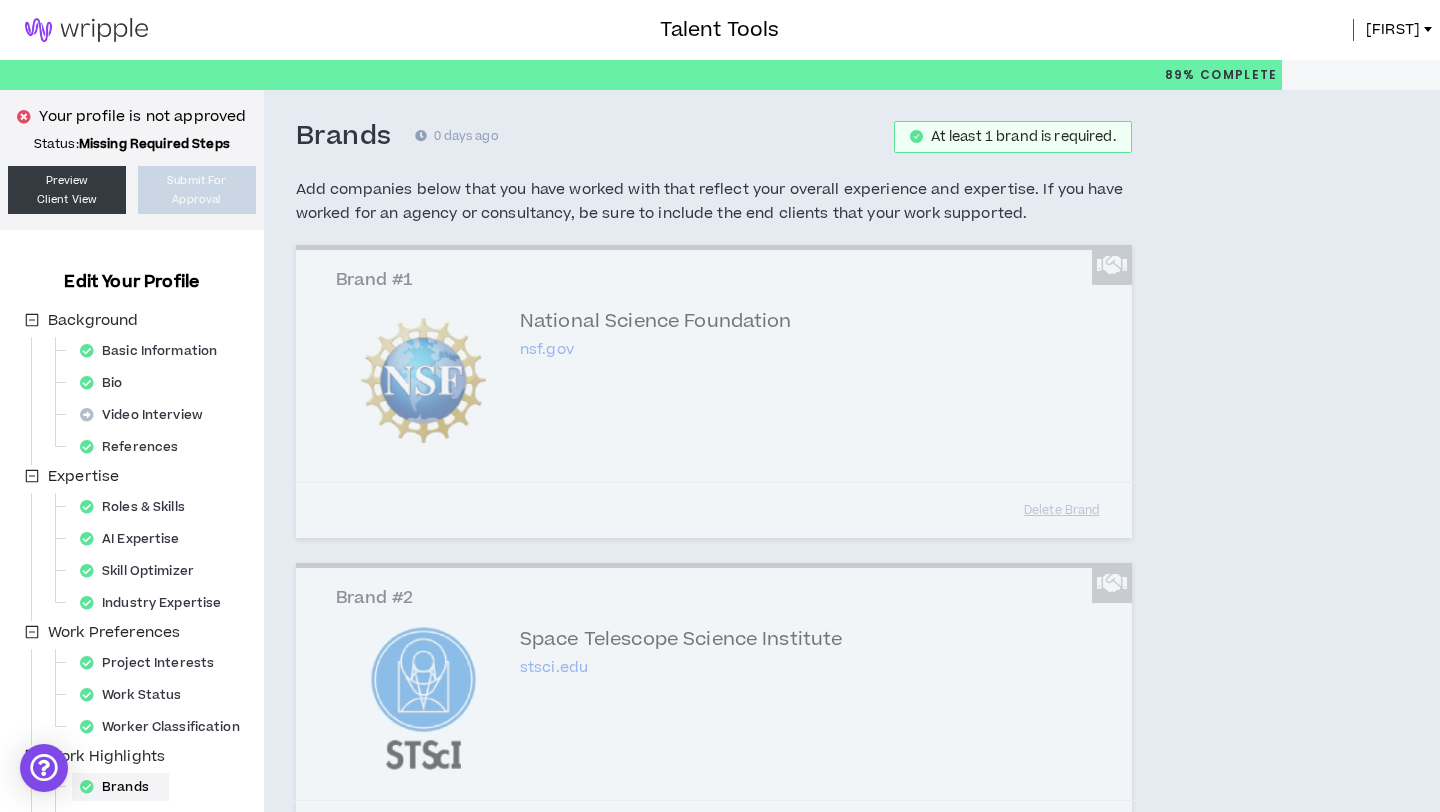 click on "Brands    0 days ago At least 1 brand is required. Add companies below that you have worked with that reflect your overall experience and expertise. If you have worked for an agency or consultancy, be sure to include the end clients that your work supported. Brand #1 [ORGANIZATION] nsf.gov Don’t see your brand listed? Add Custom Brand Delete   Brand Brand #2 Space Telescope Science Institute stsci.edu Don’t see your brand listed? Add Custom Brand Delete   Brand Add  Brand  #3" at bounding box center [804, 586] 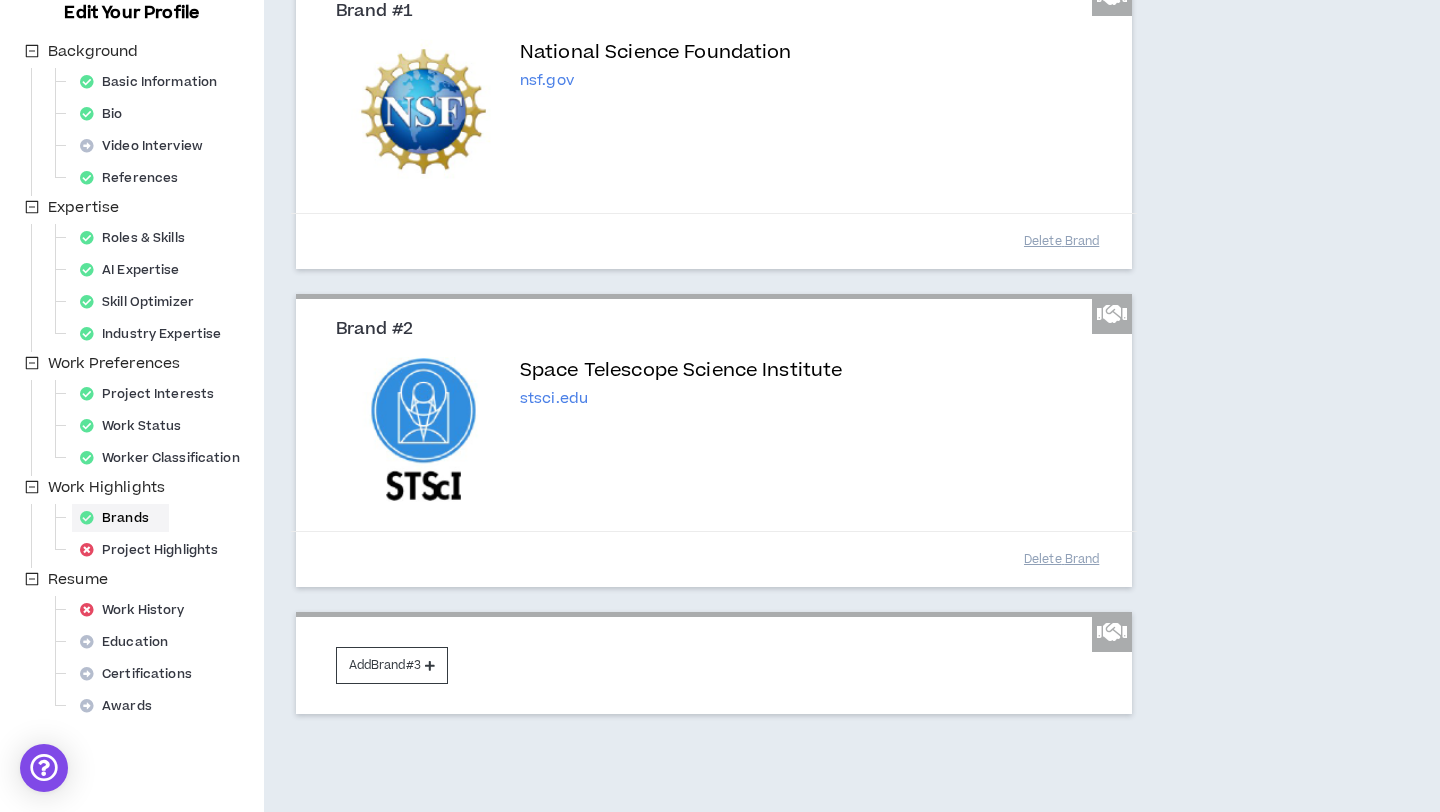scroll, scrollTop: 349, scrollLeft: 0, axis: vertical 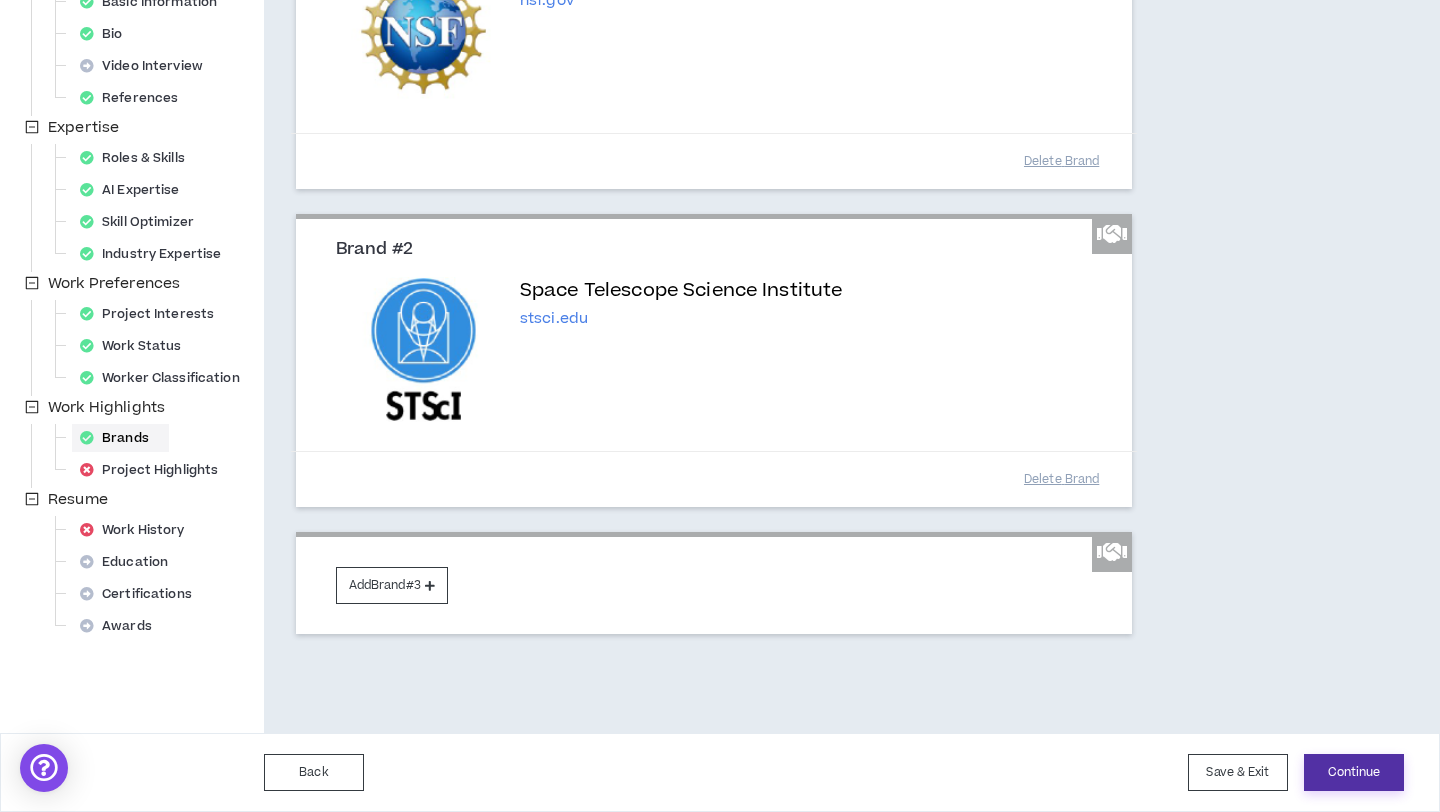 click on "Continue" at bounding box center [1354, 772] 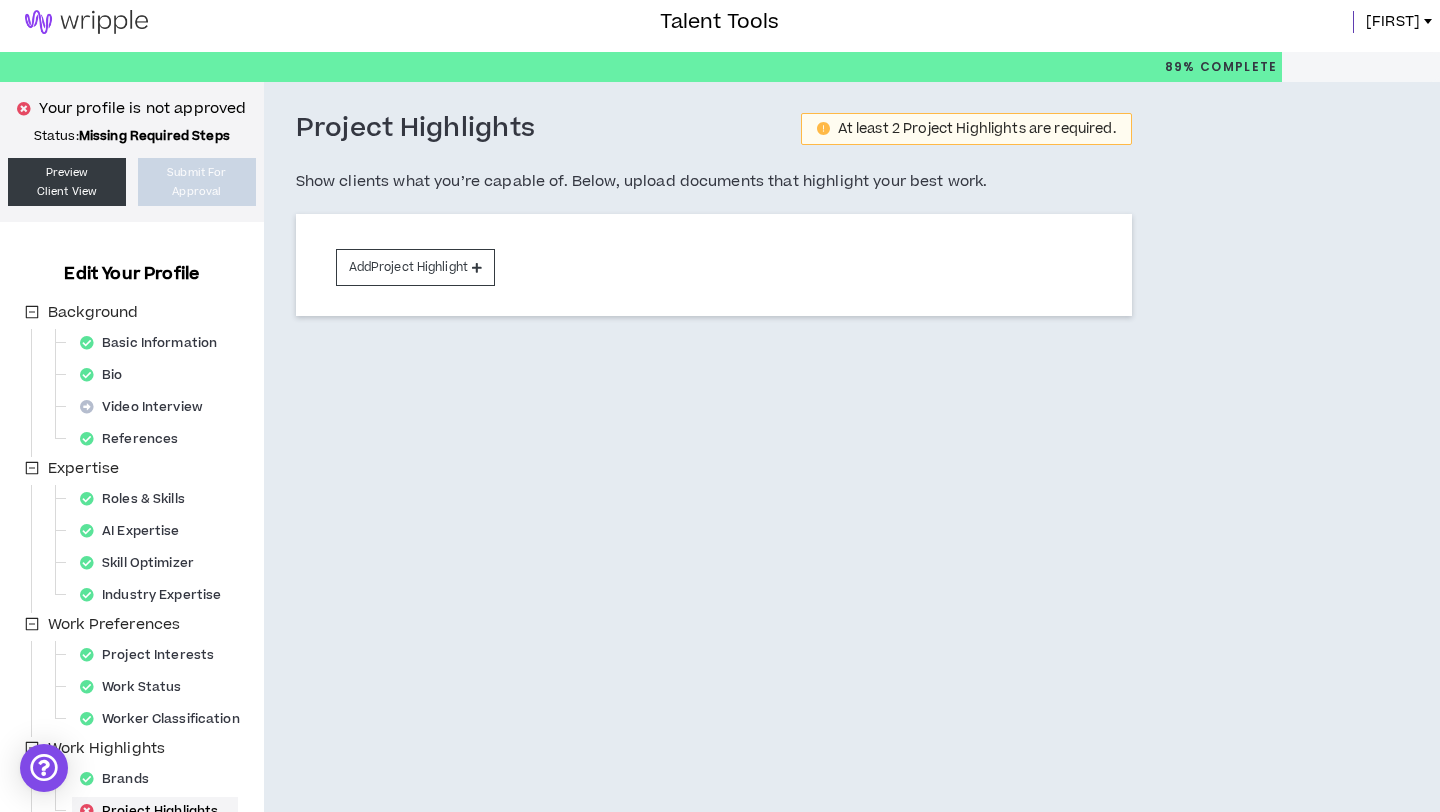 scroll, scrollTop: 0, scrollLeft: 0, axis: both 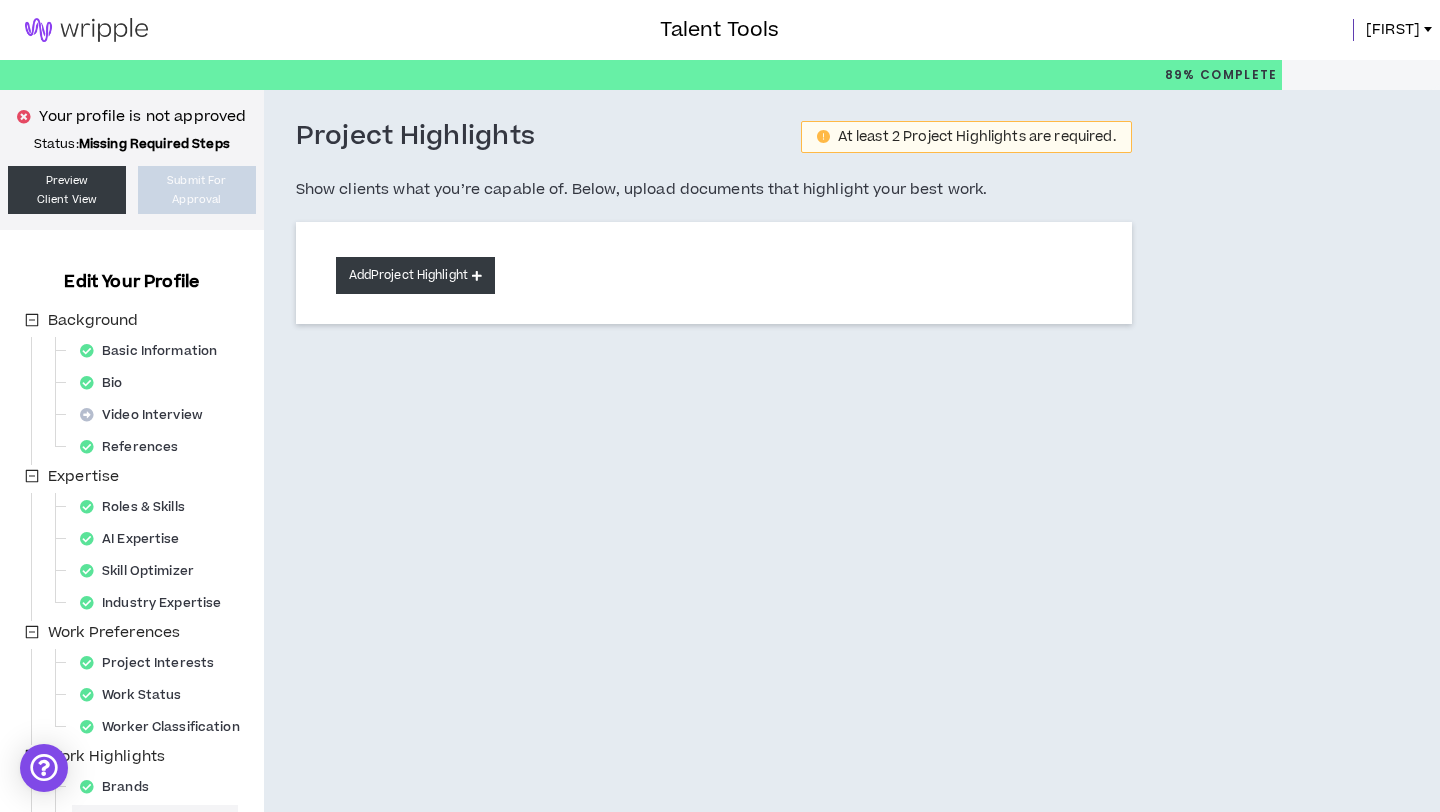 click on "Add  Project Highlight" at bounding box center [415, 275] 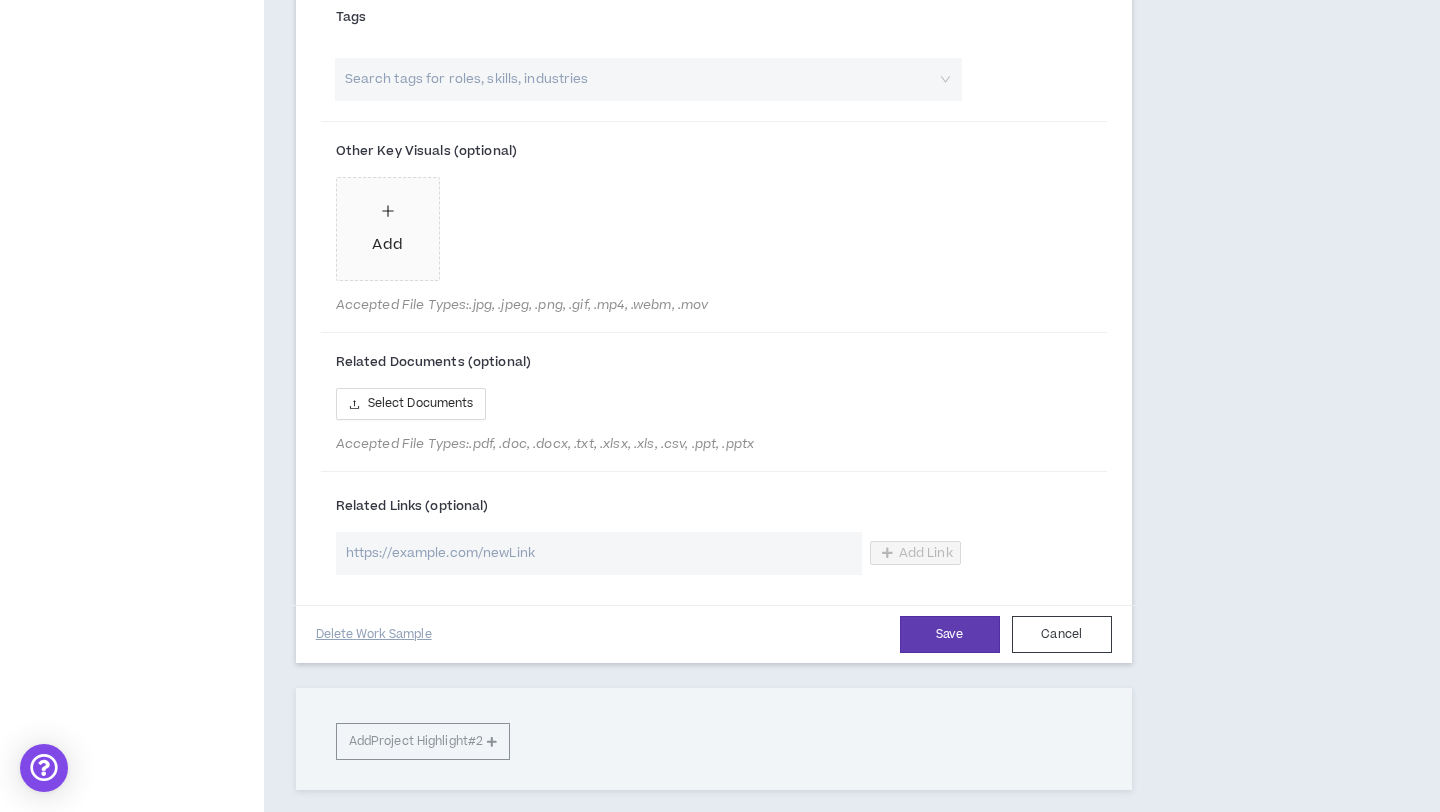 scroll, scrollTop: 1014, scrollLeft: 0, axis: vertical 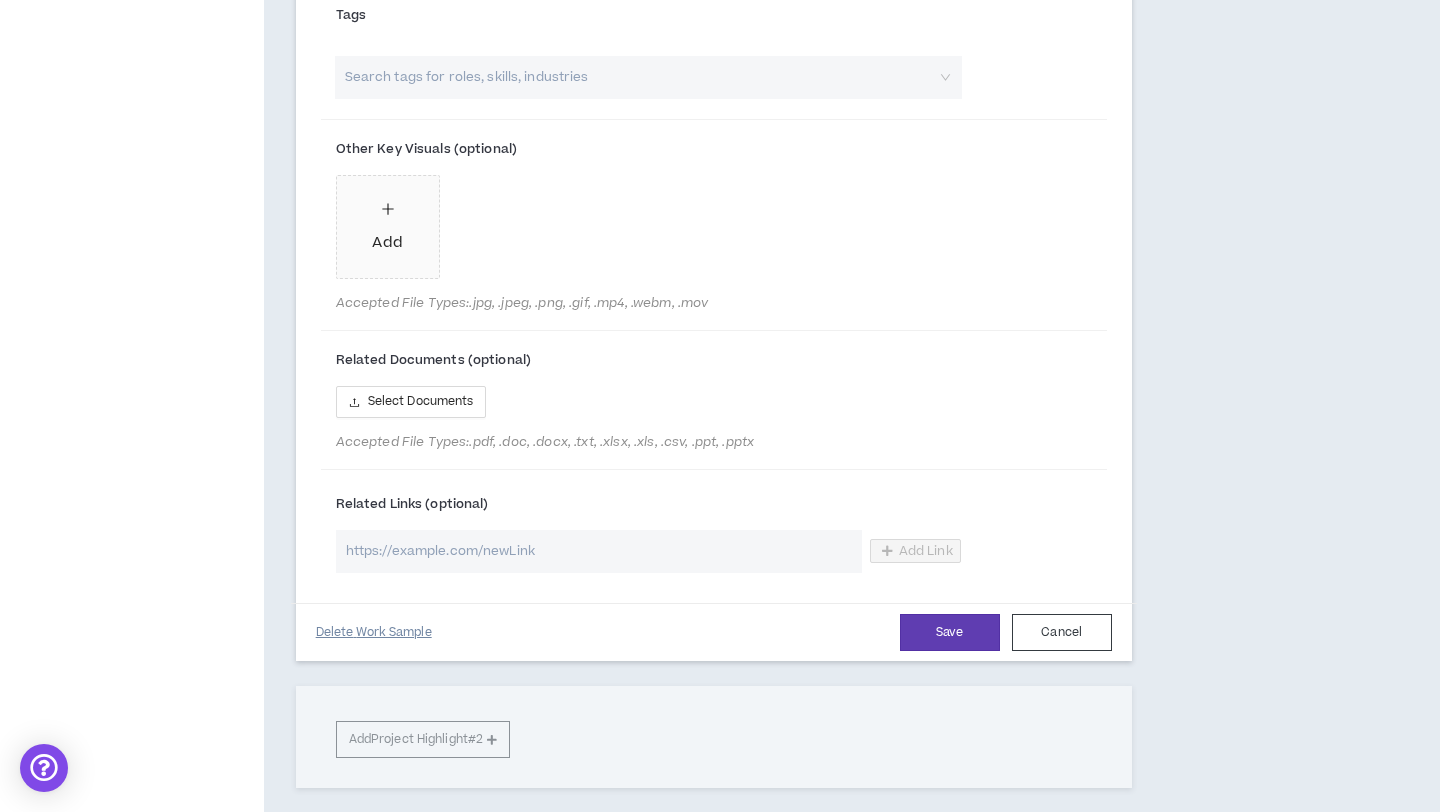 click on "Delete   Work Sample" at bounding box center [374, 632] 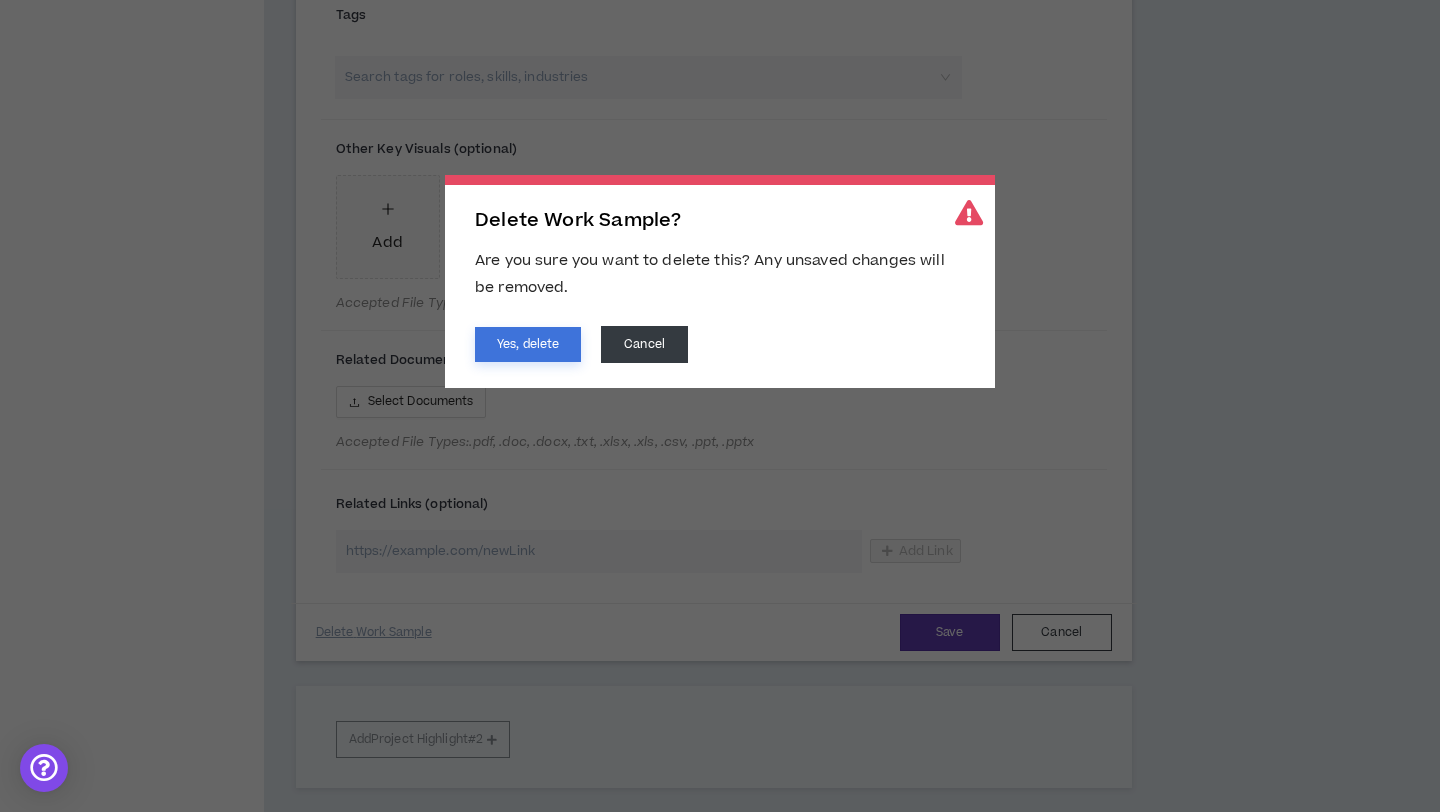 click on "Yes, delete" at bounding box center (528, 344) 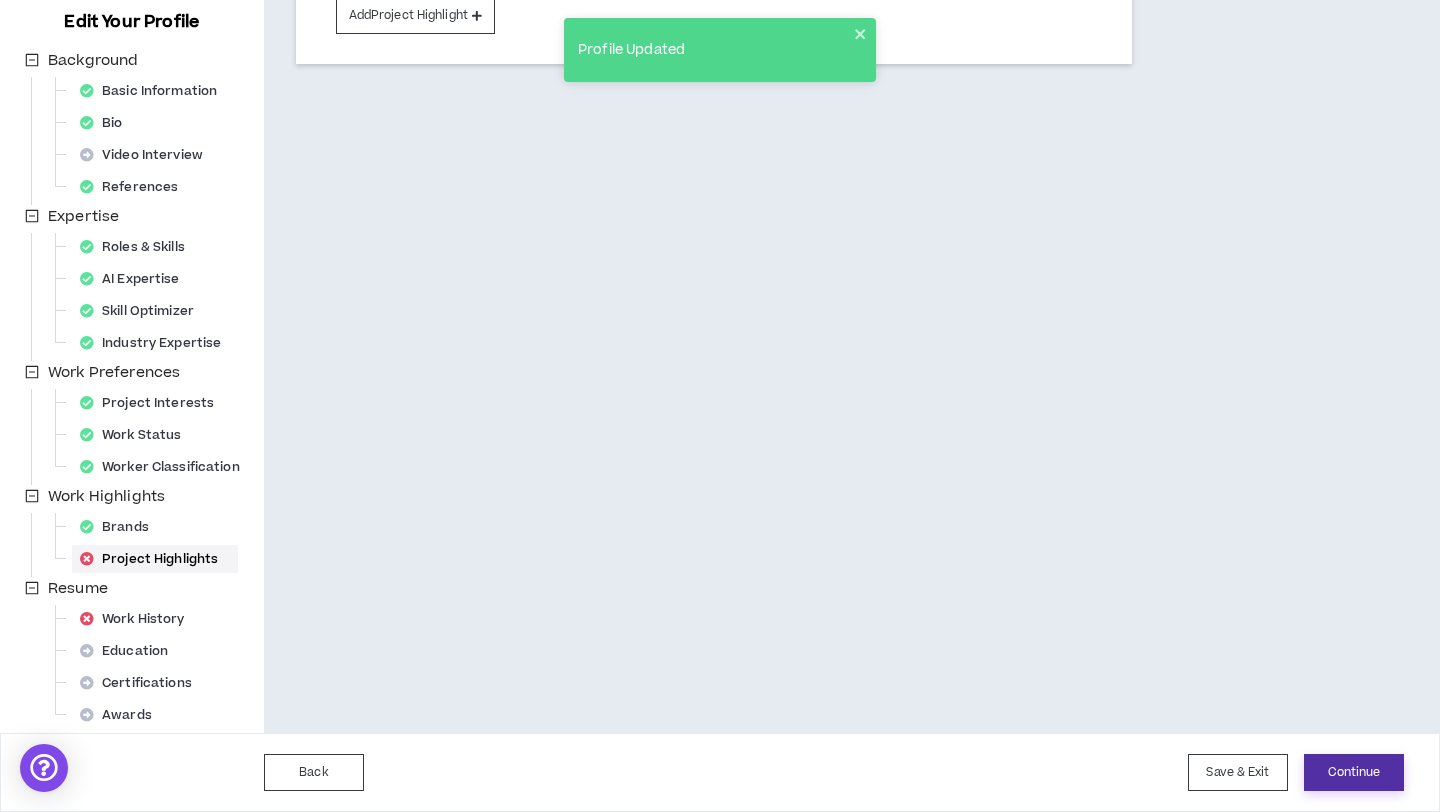 click on "Continue" at bounding box center (1354, 772) 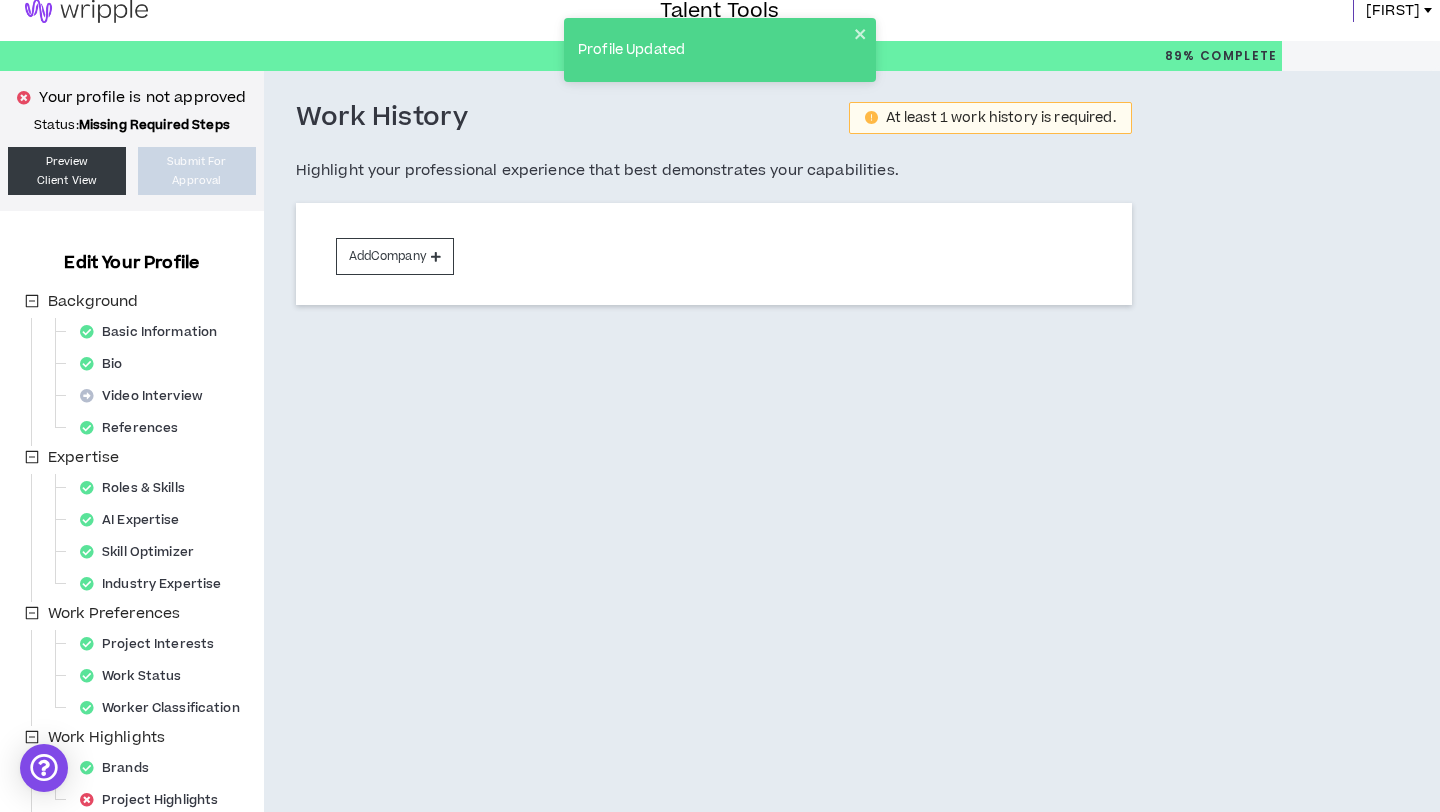 scroll, scrollTop: 22, scrollLeft: 0, axis: vertical 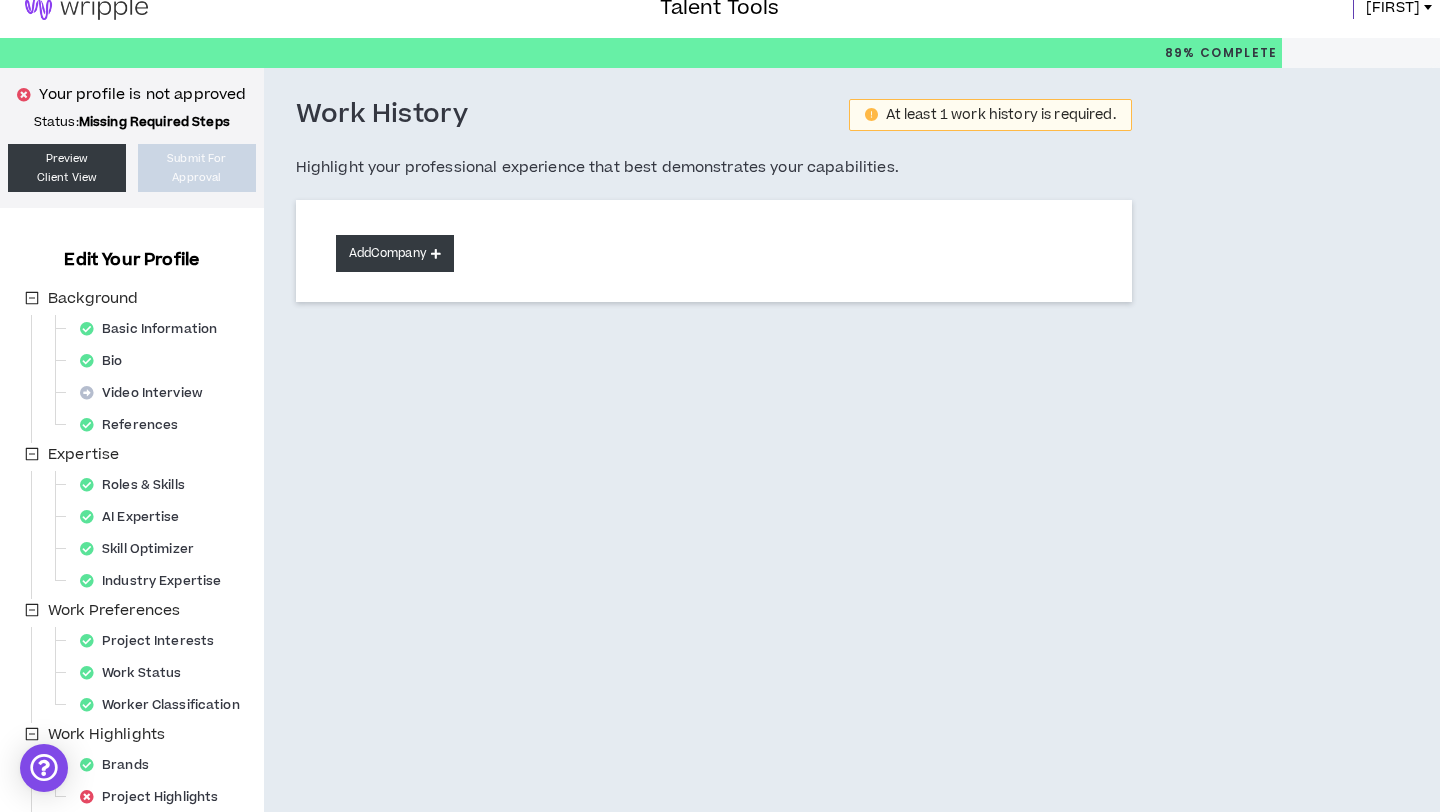 click on "Add  Company" at bounding box center (395, 253) 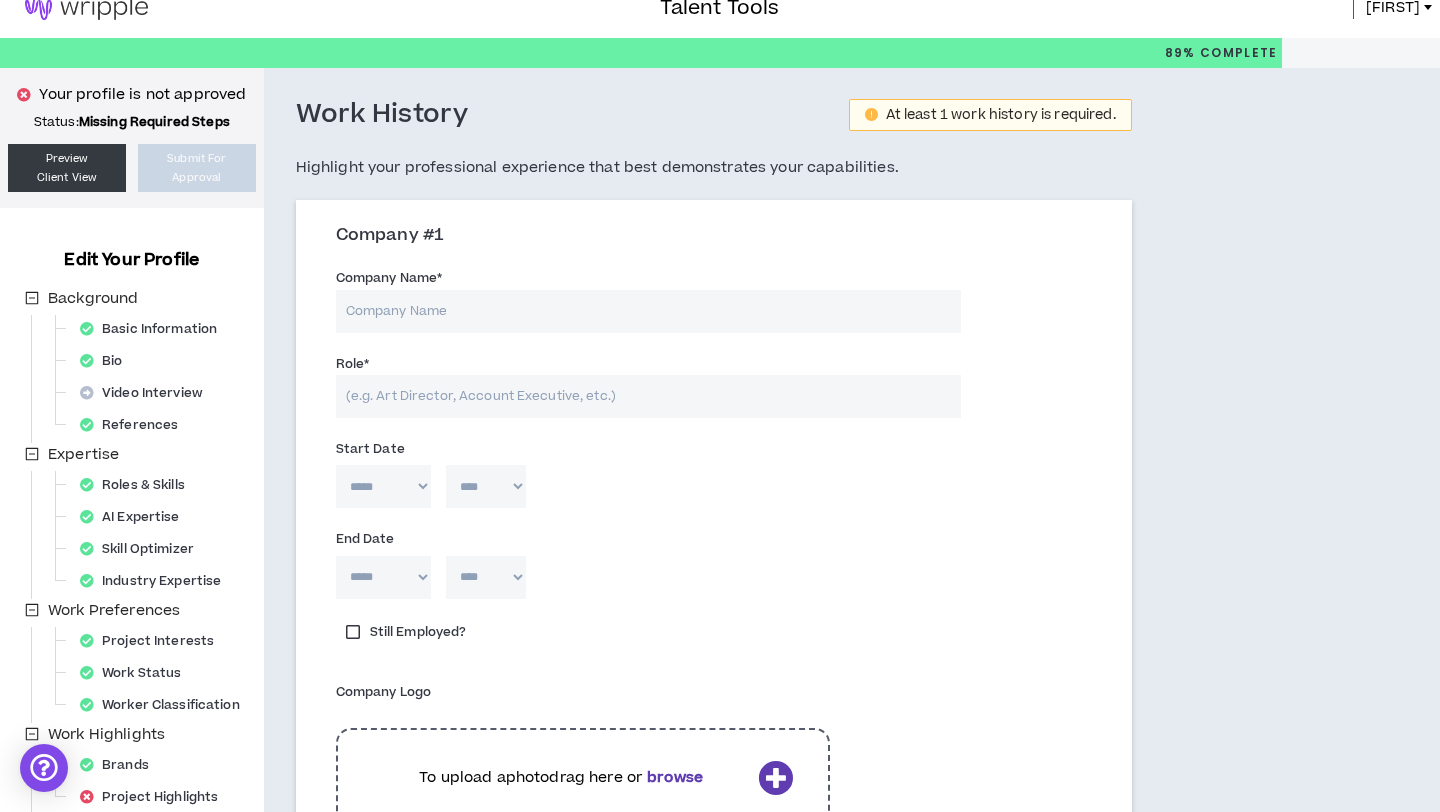 click on "Company Name  *" at bounding box center (648, 311) 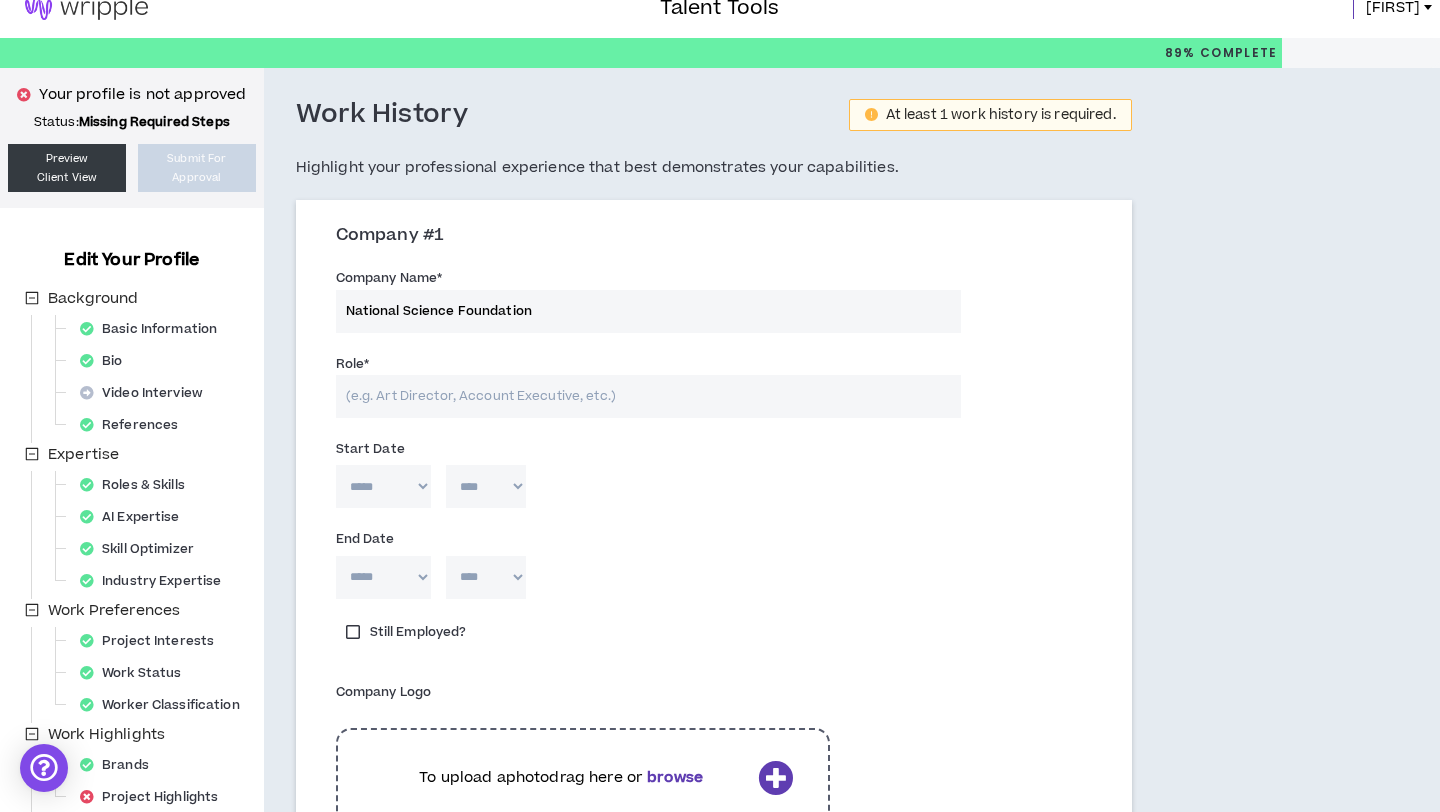 type on "National Science Foundation" 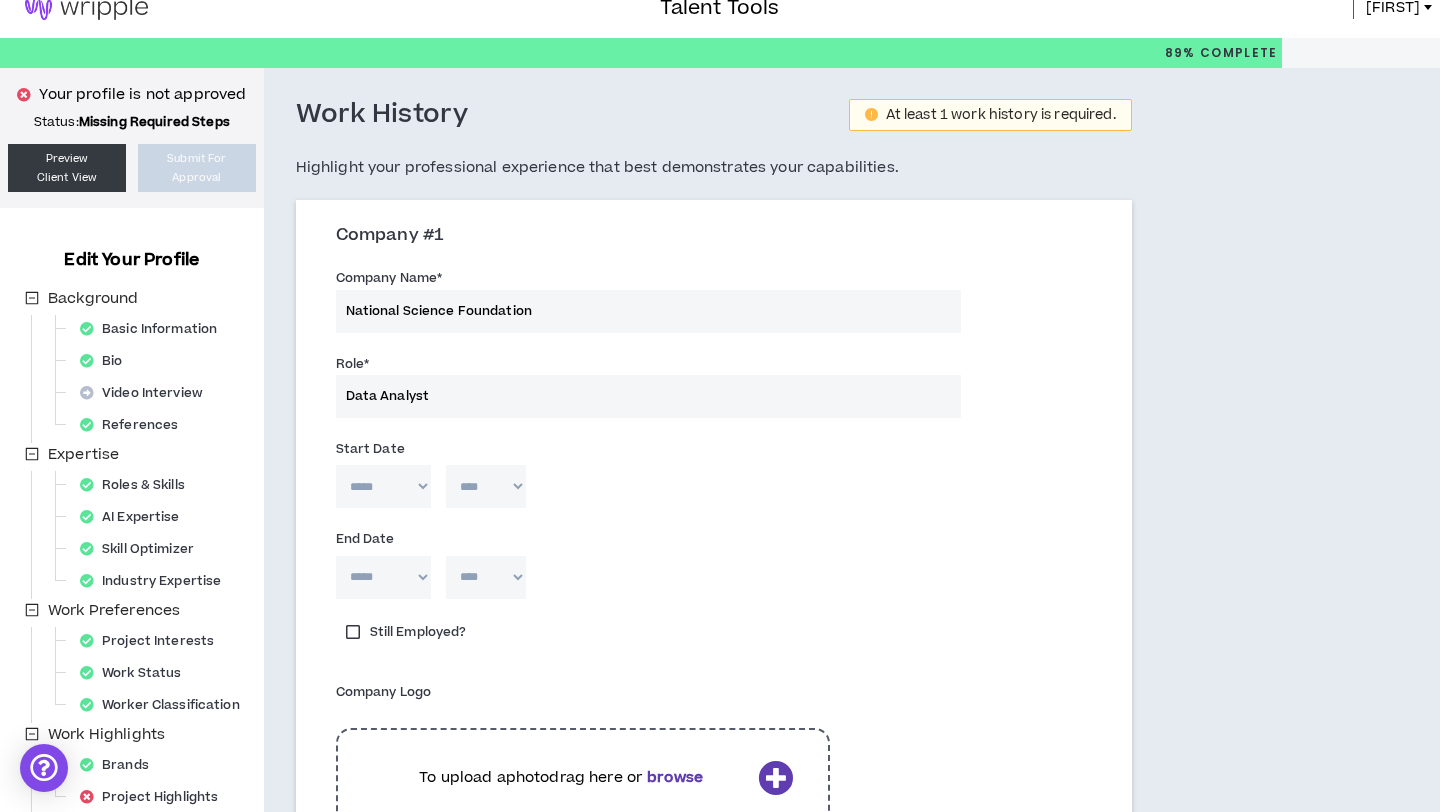 type on "Data Analyst" 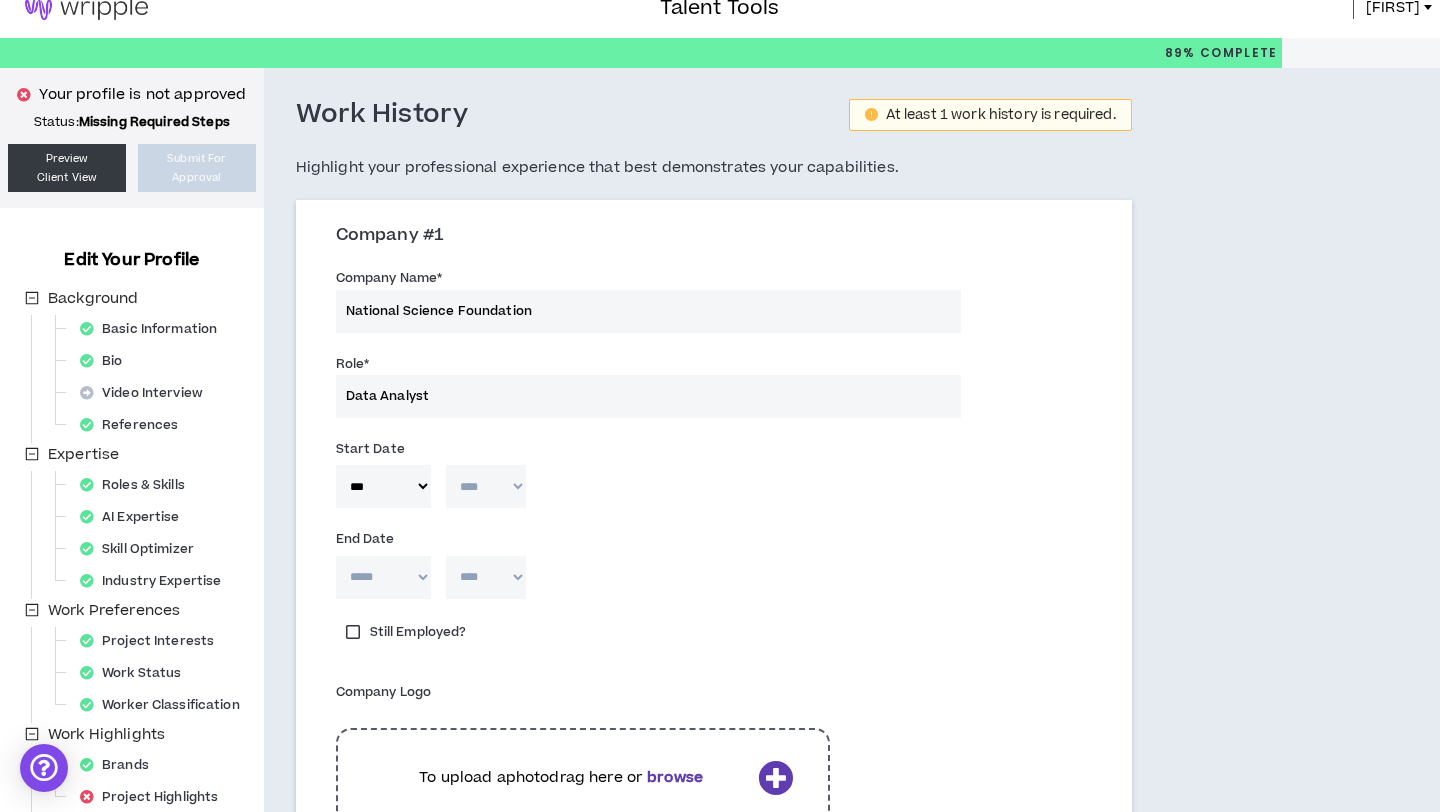 click on "**** **** **** **** **** **** **** **** **** **** **** **** **** **** **** **** **** **** **** **** **** **** **** **** **** **** **** **** **** **** **** **** **** **** **** **** **** **** **** **** **** **** **** **** **** **** **** **** **** **** **** **** **** **** **** **** **** **** **** **** **** **** **** **** **** **** **** **** **** **** **** **** **** **** **** **** **** **** **** **** **** **** **** **** **** **** **** **** **** **** **** **** **** **** **** **** **** **** **** **** **** **** **** **** **** **** **** **** **** **** **** **** **** **** **** **** **** **** **** **** **** **** **** **** **** **** ****" at bounding box center [486, 486] 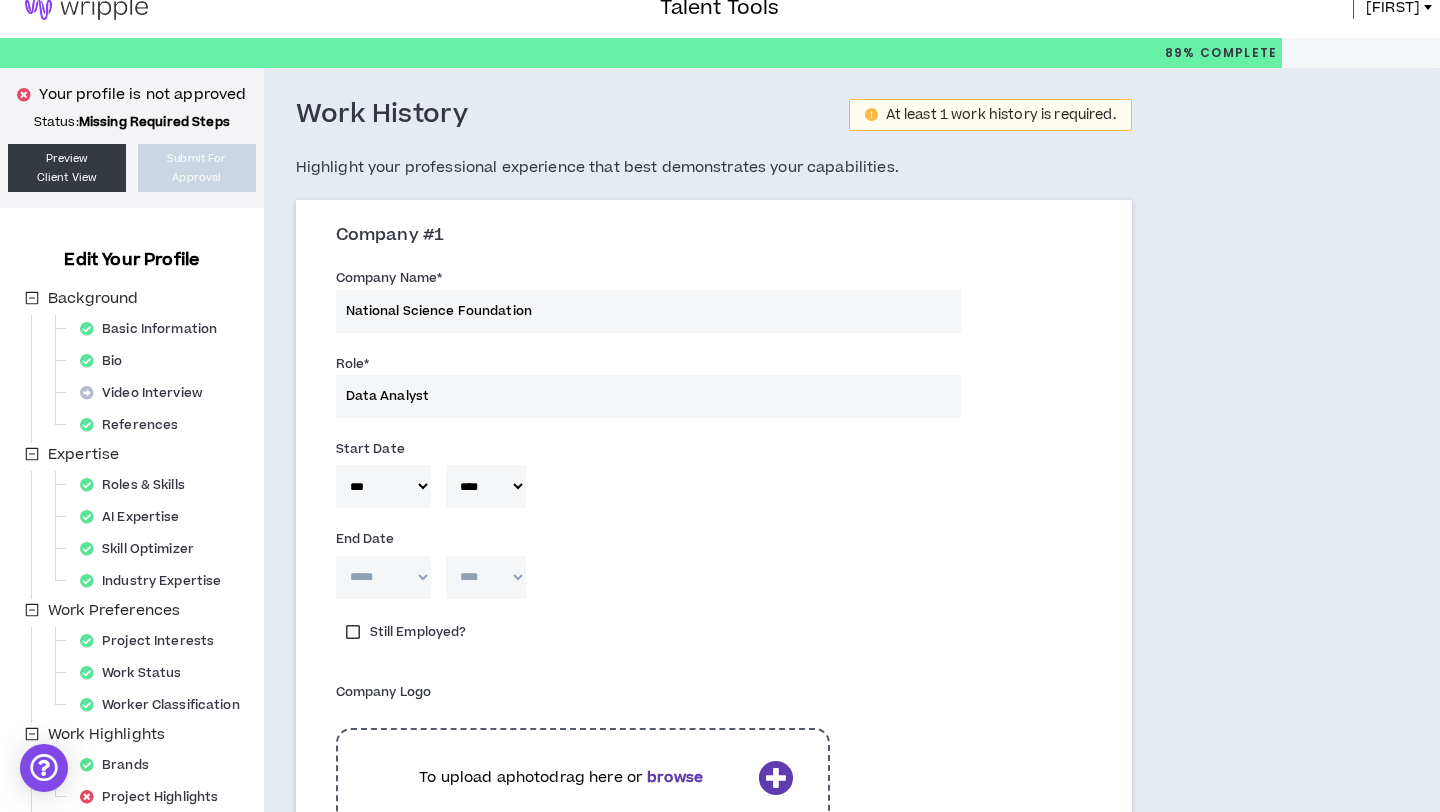 click on "***** *** *** *** *** *** **** *** *** **** *** *** ***" at bounding box center (383, 577) 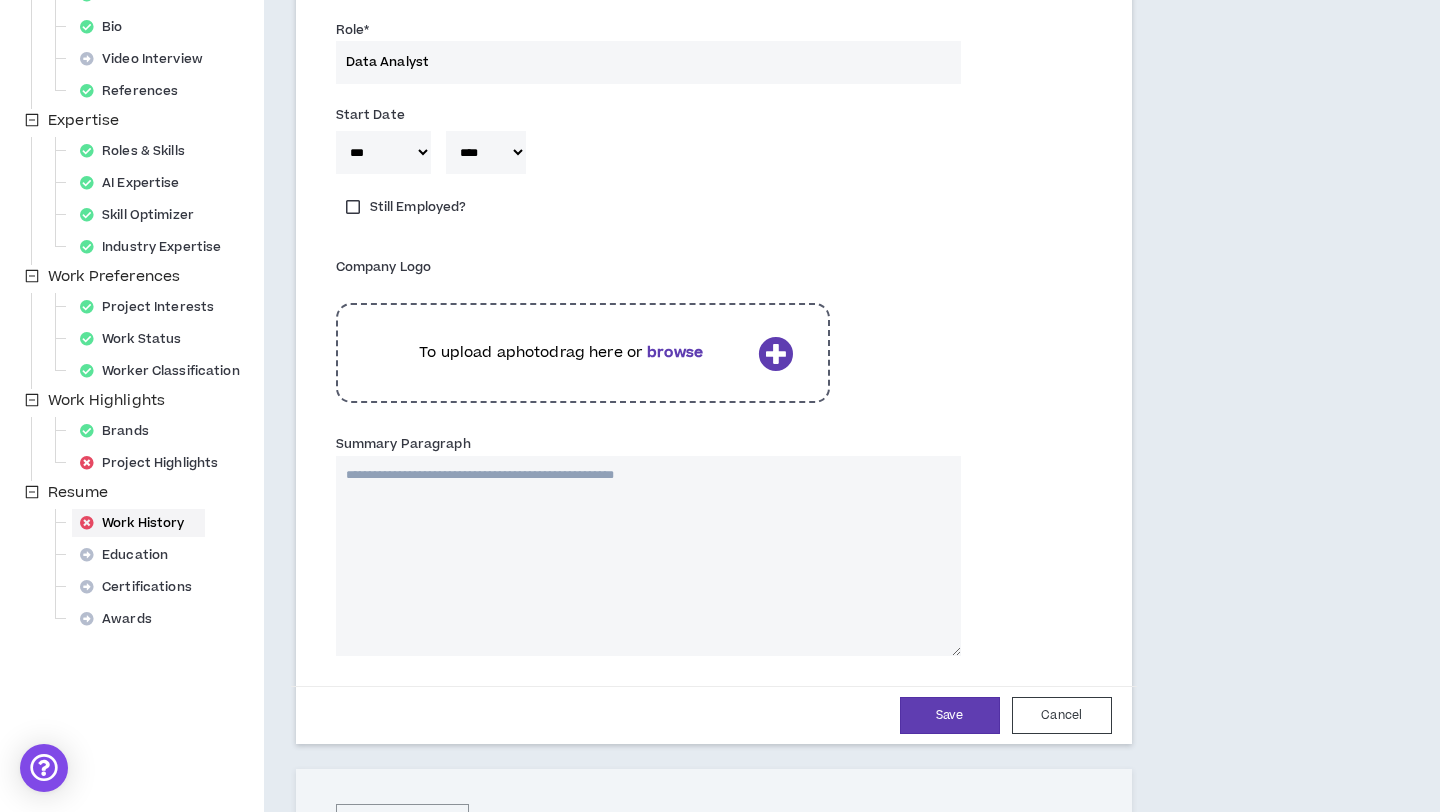 scroll, scrollTop: 357, scrollLeft: 0, axis: vertical 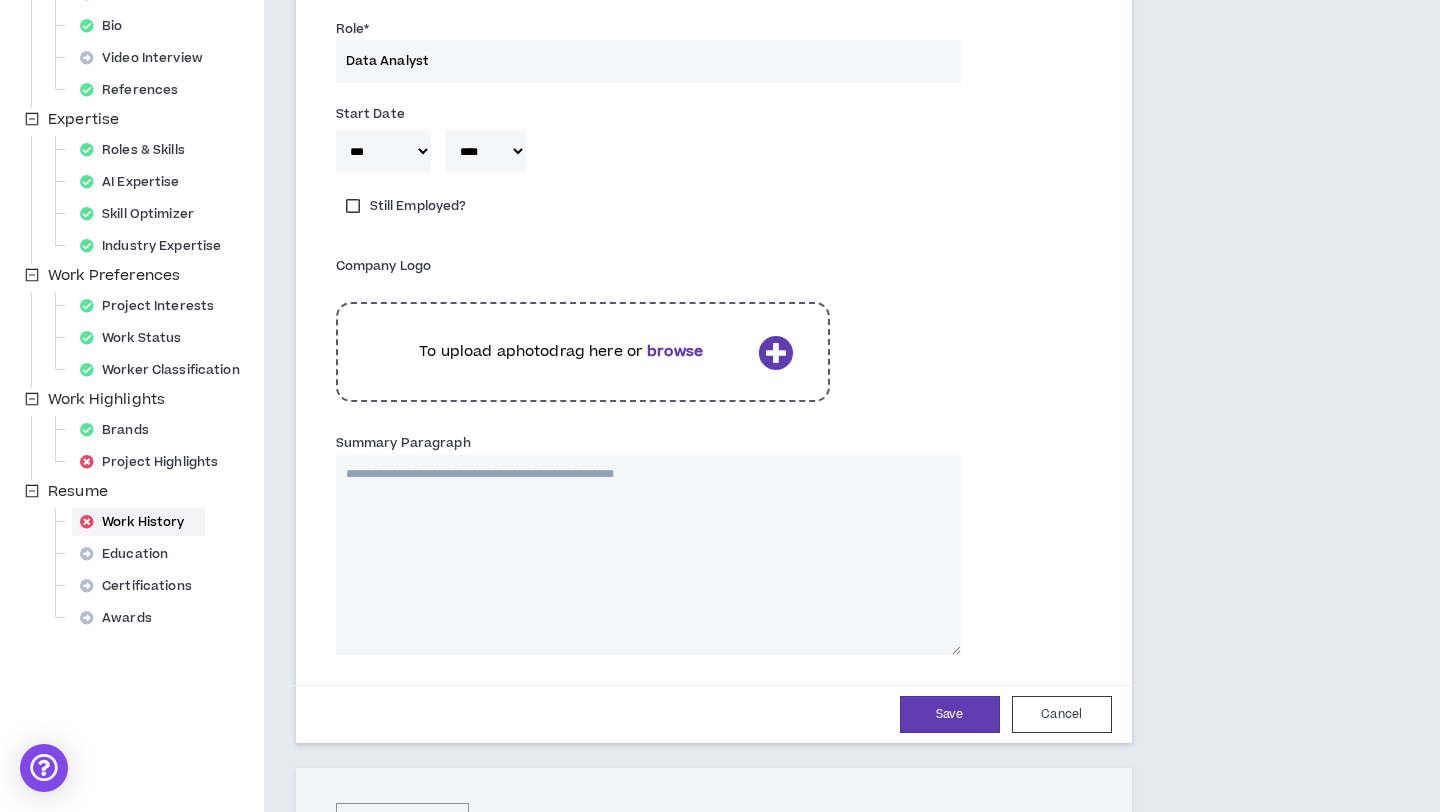 click on "Summary Paragraph" at bounding box center (648, 555) 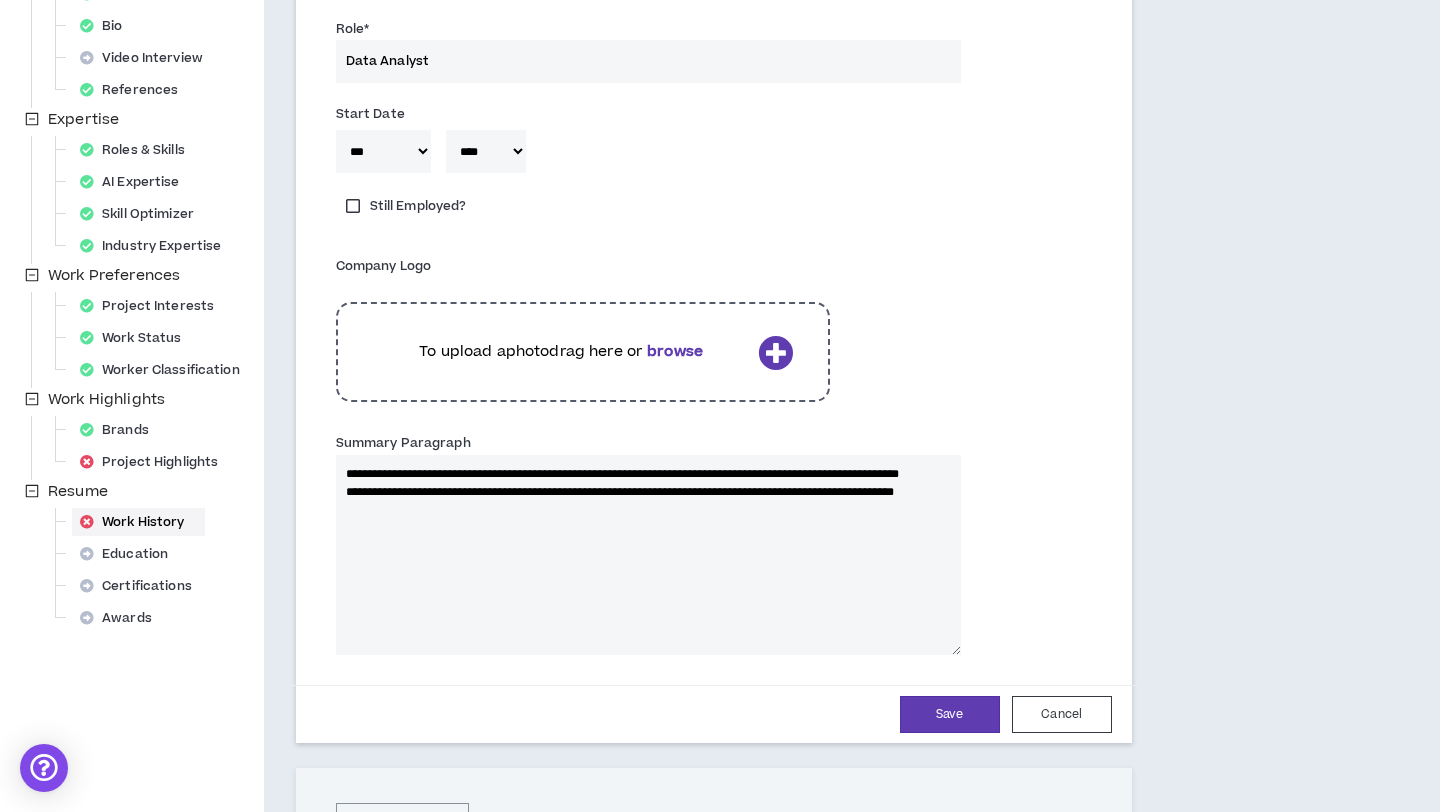 type 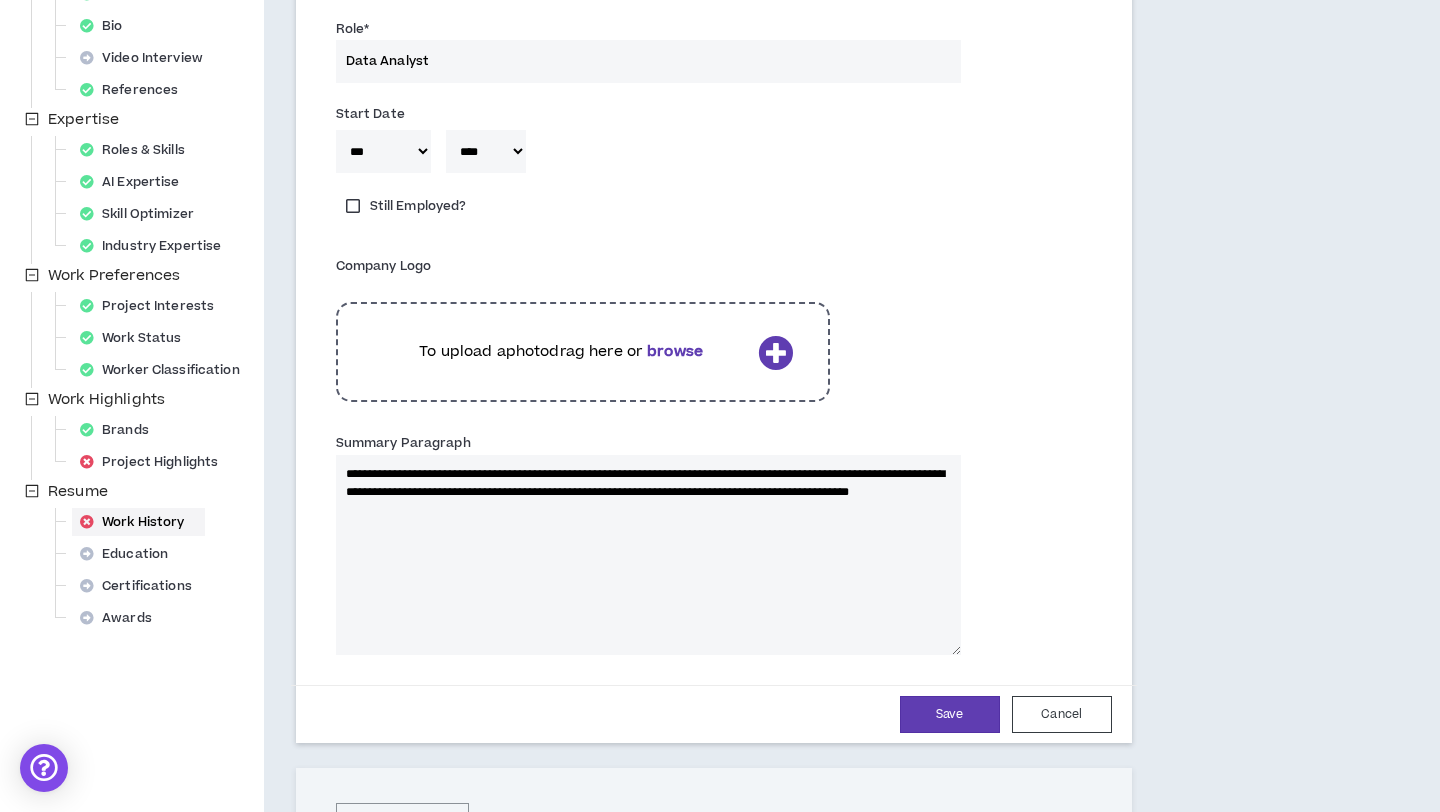 type on "**********" 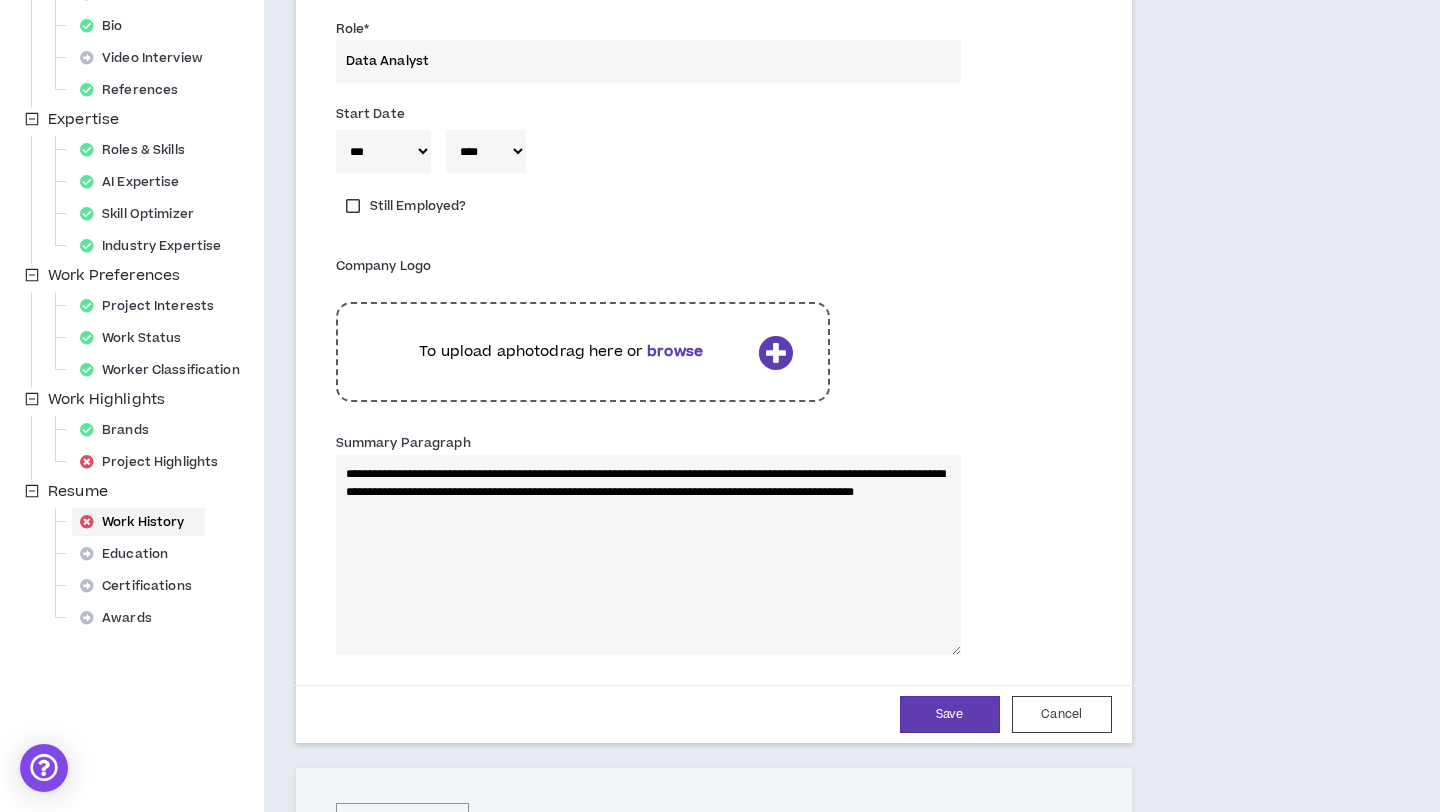type 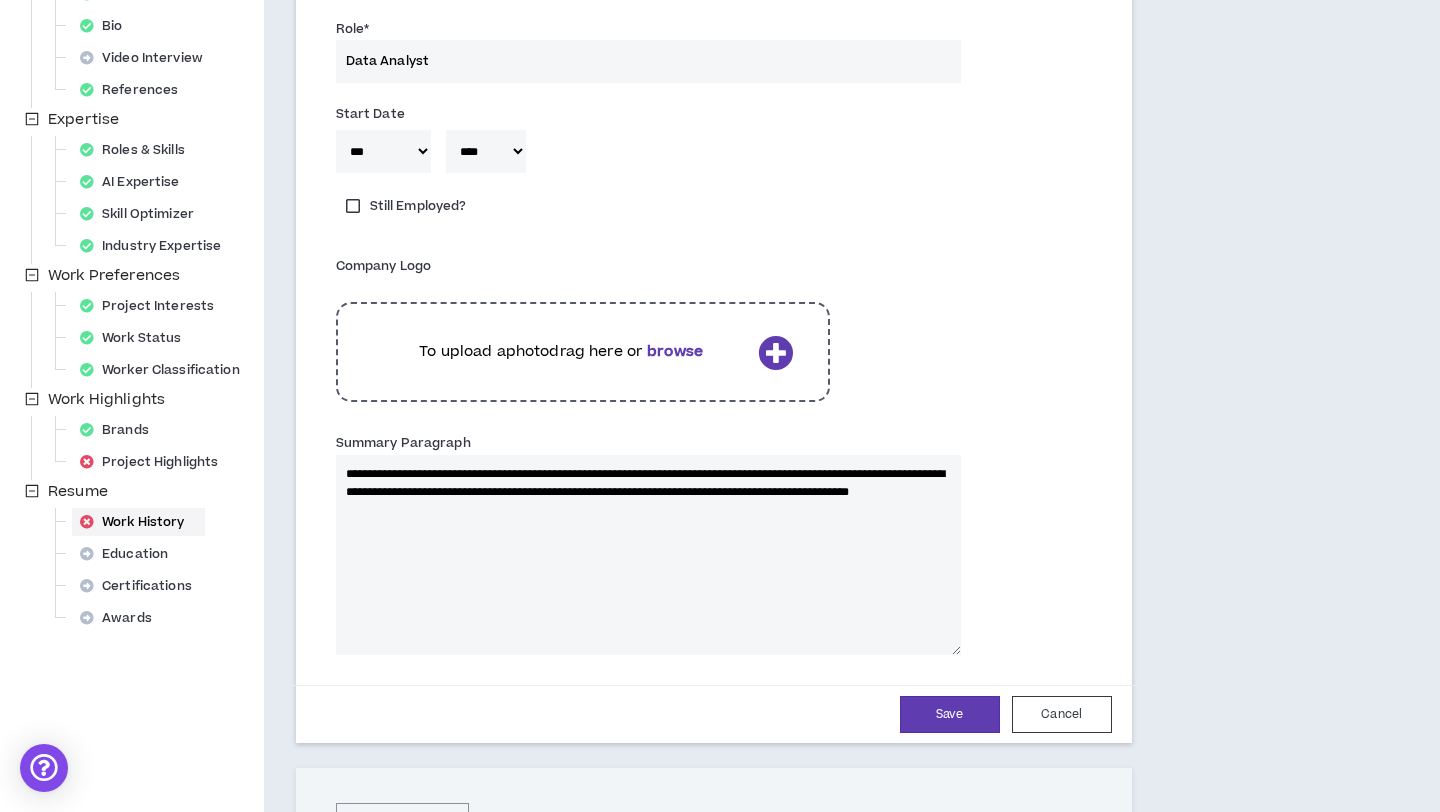 type 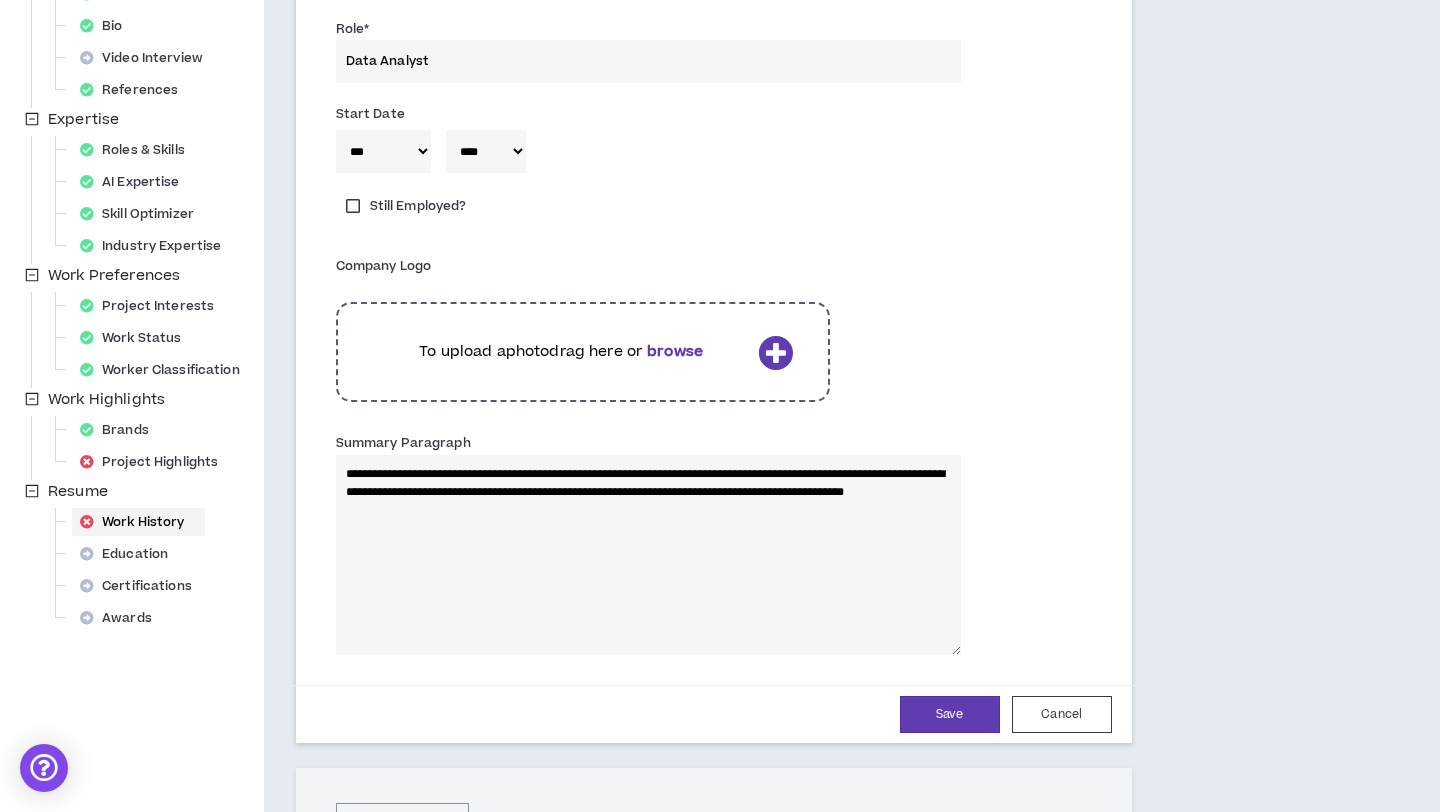 type on "**********" 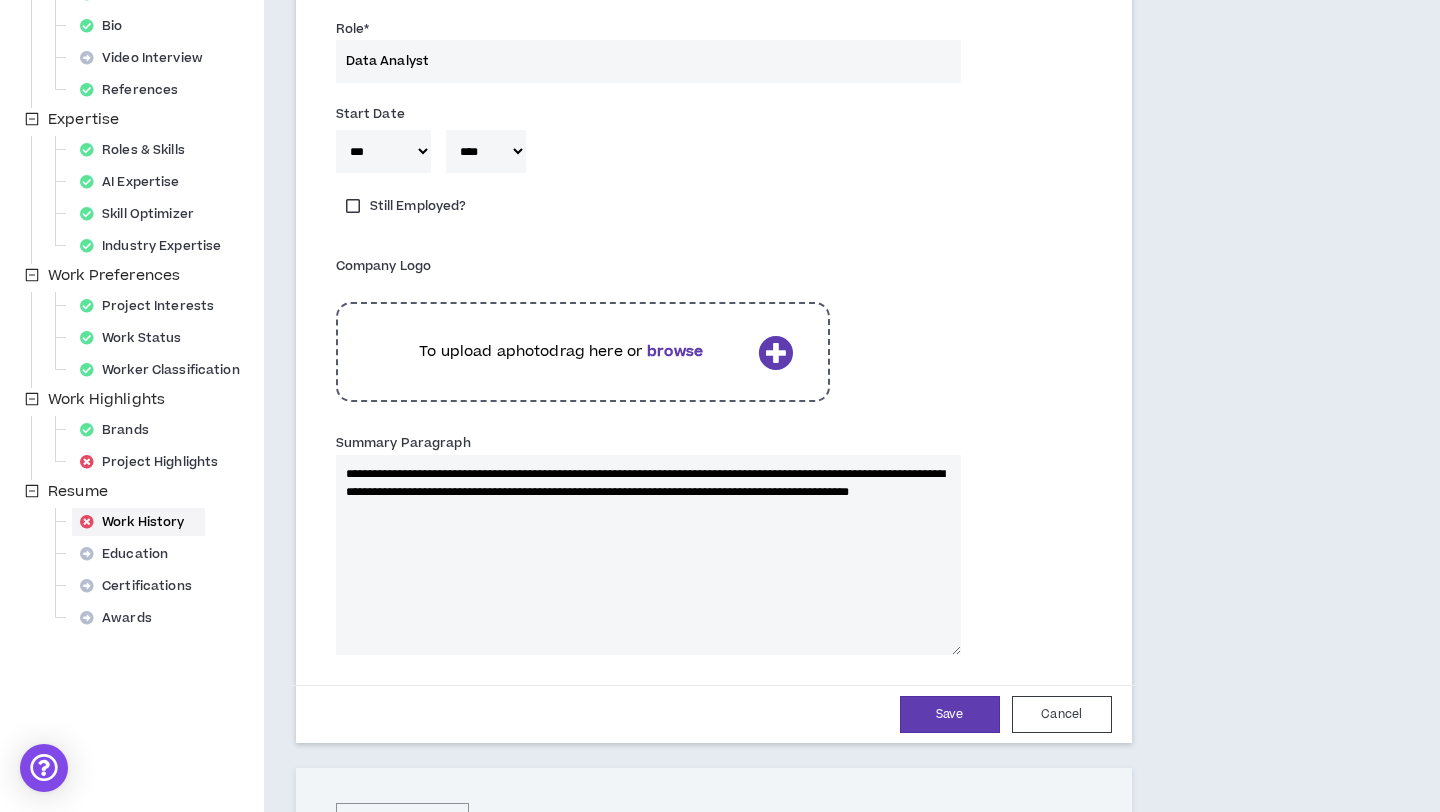 type 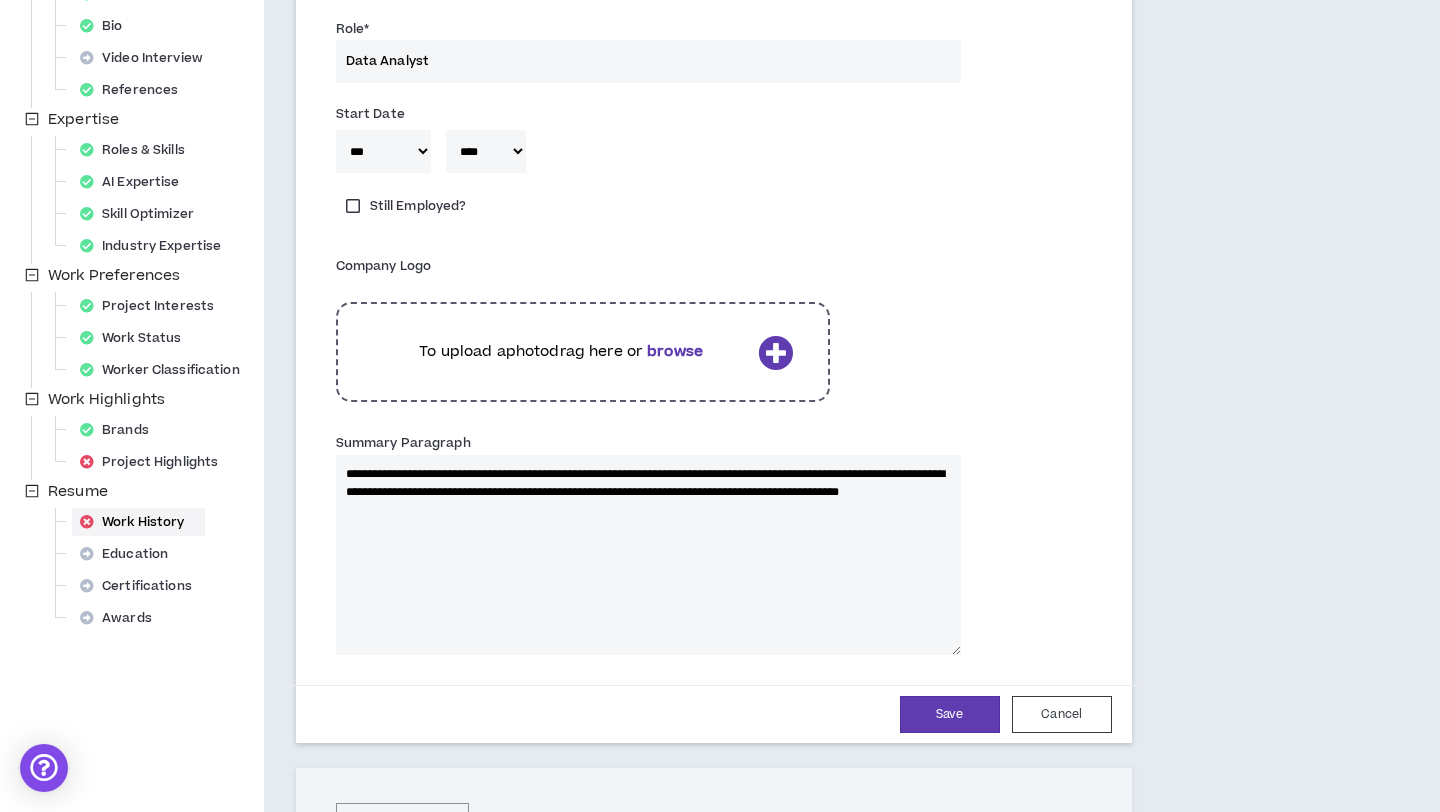 type on "**********" 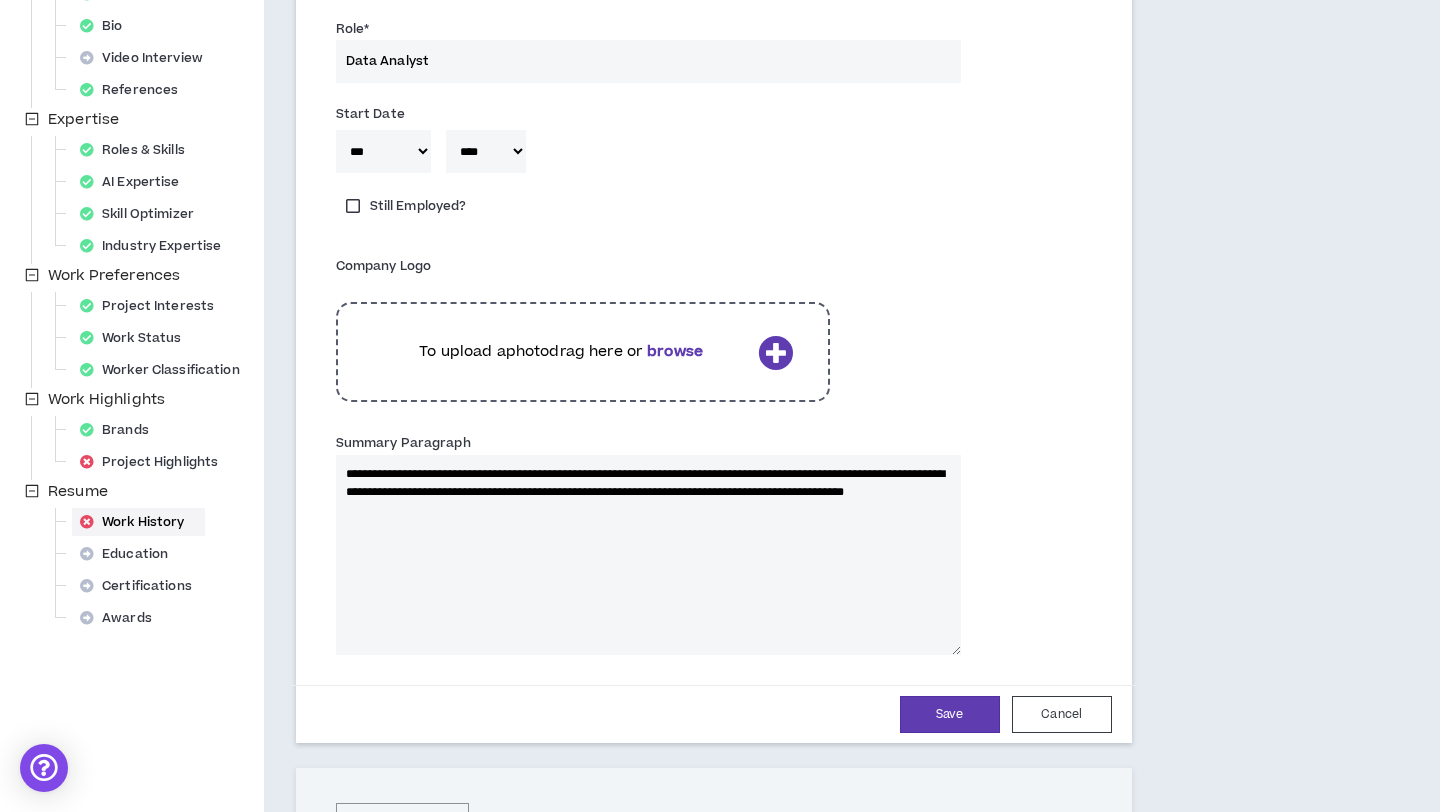 type 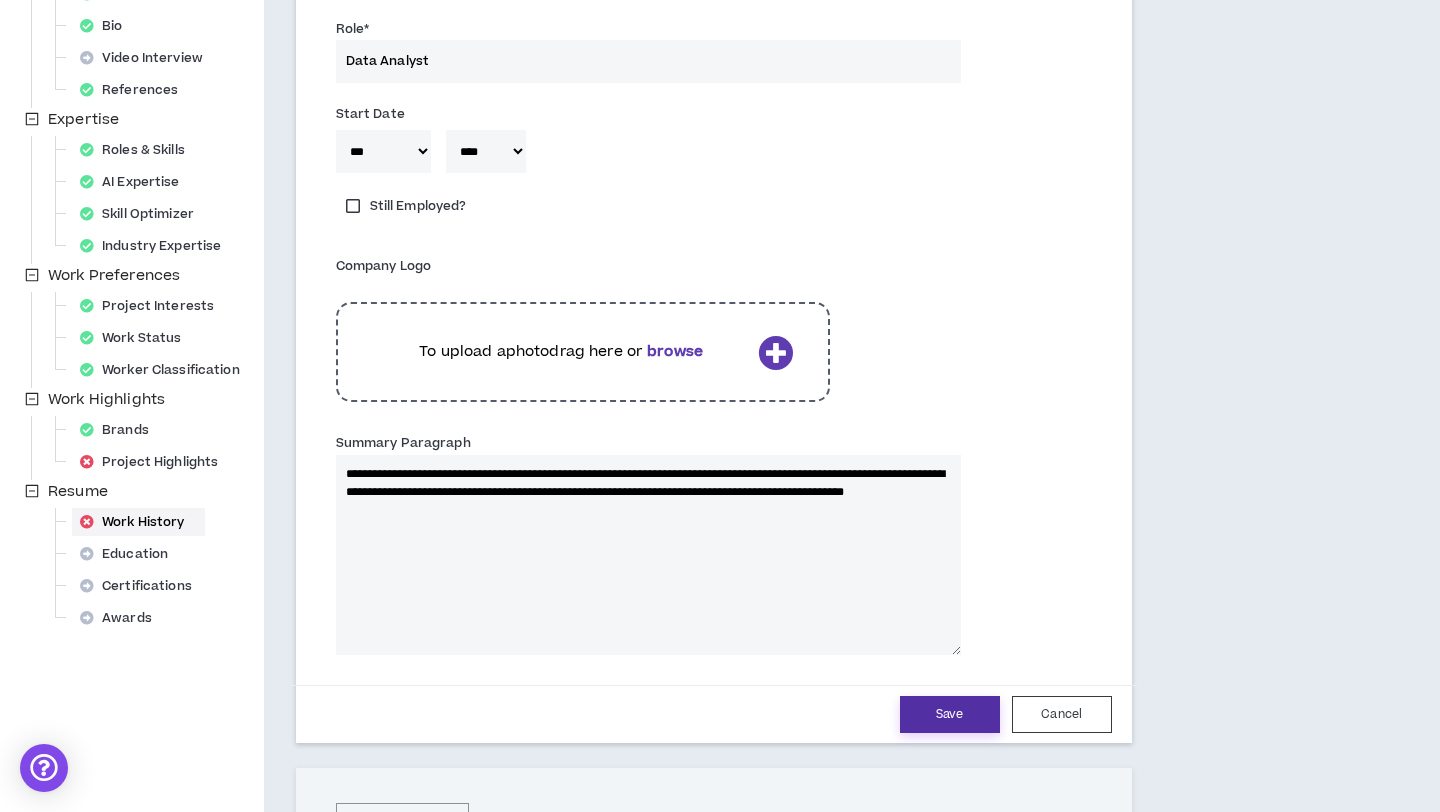 type on "**********" 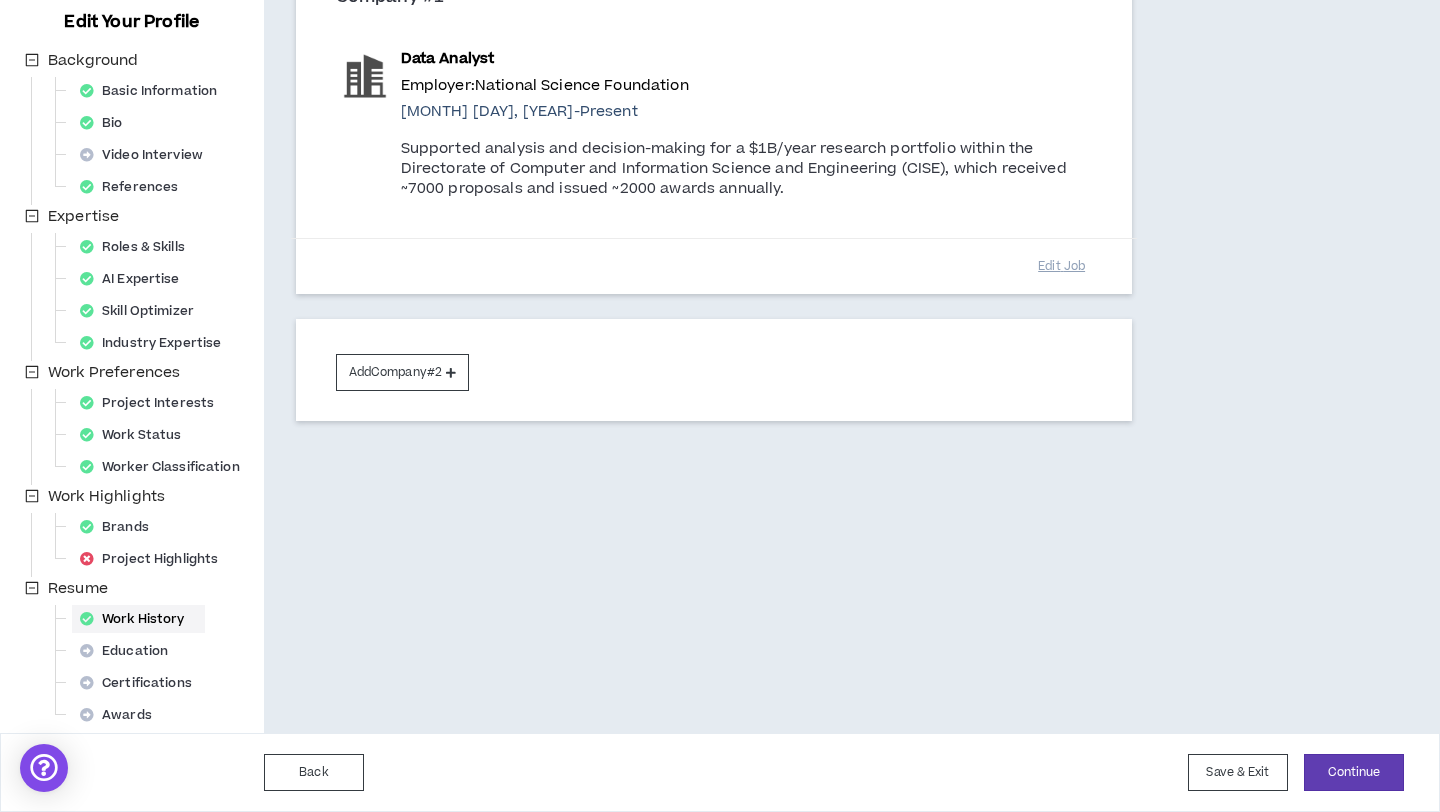 scroll, scrollTop: 260, scrollLeft: 0, axis: vertical 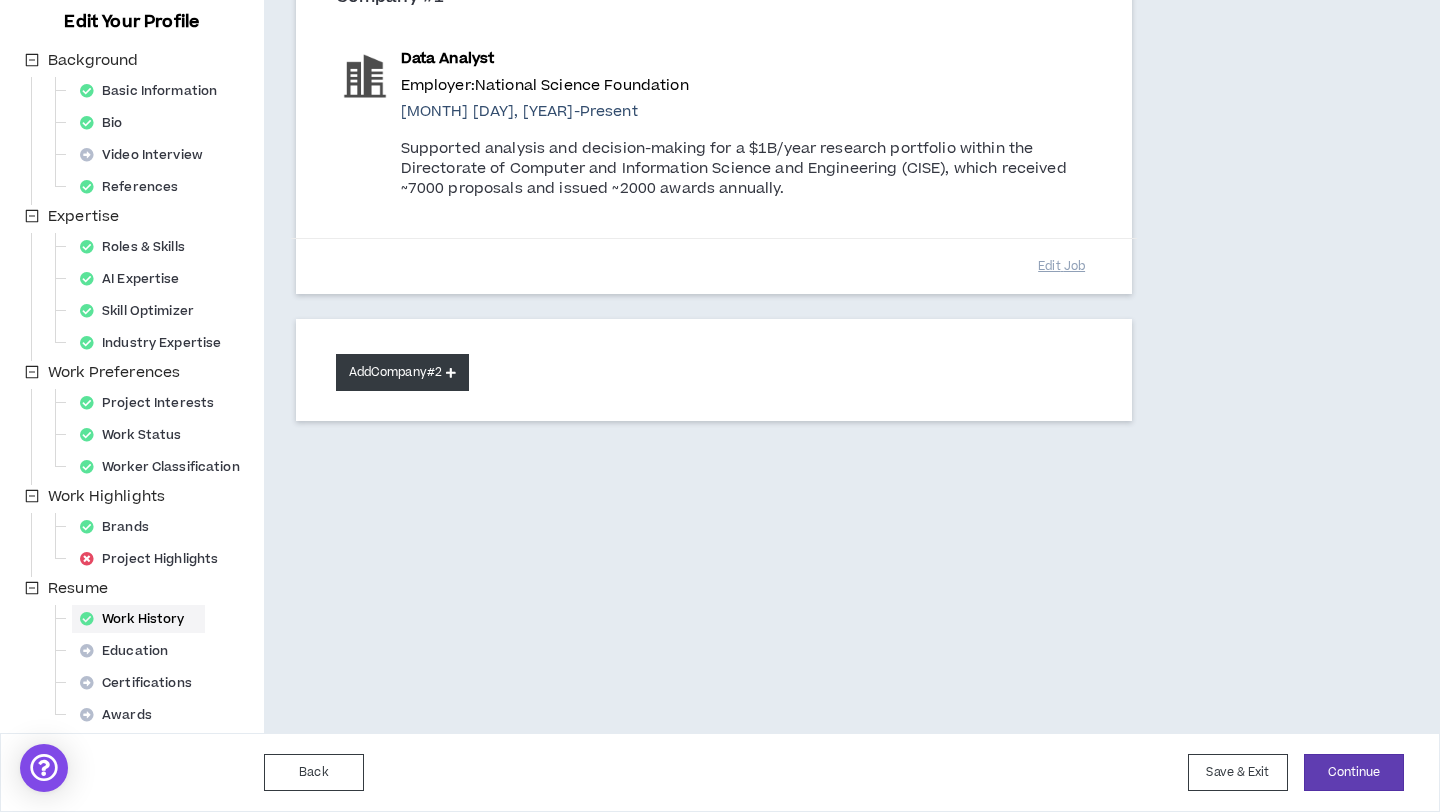 click on "Add  Company  #2" at bounding box center (402, 372) 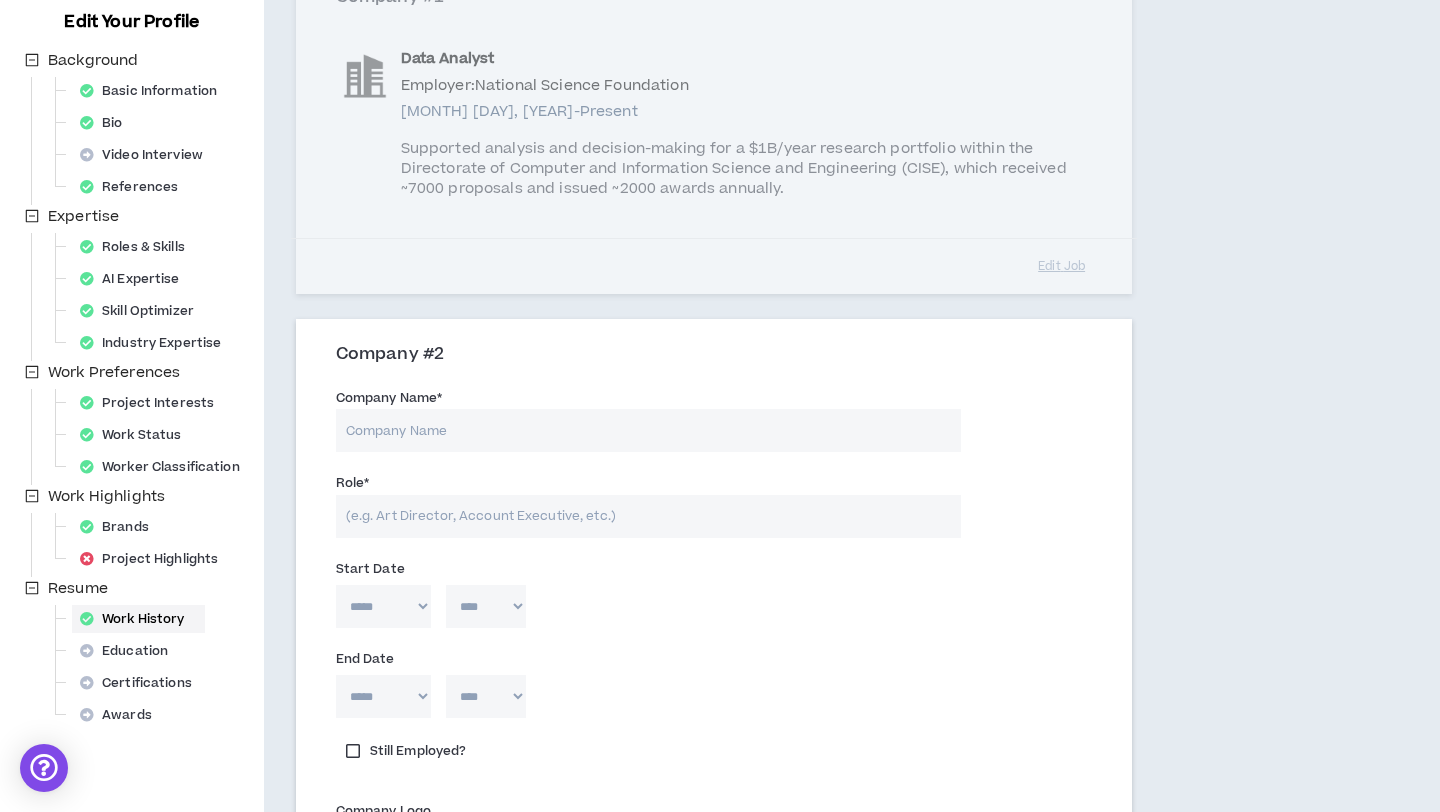 click on "Company #1 Data Analyst Employer:  [ORGANIZATION] [MONTH] [DAY], [YEAR]  -  Present Supported analysis and decision-making for a $1B/year research portfolio within the Directorate of Computer and Information Science and Engineering (CISE), which received ~7000 proposals and issued ~2000 awards annually. Edit   Job" at bounding box center (714, 128) 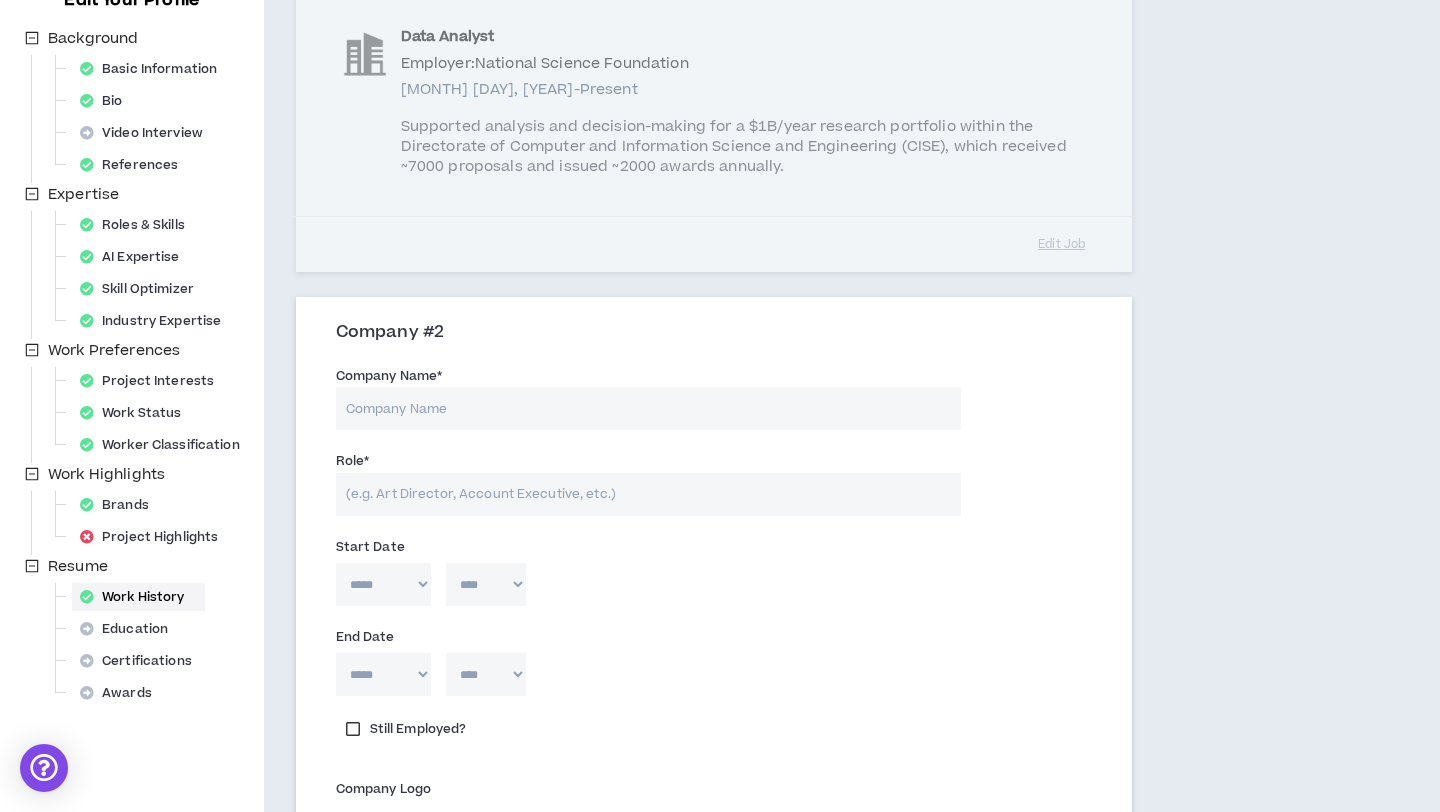scroll, scrollTop: 287, scrollLeft: 0, axis: vertical 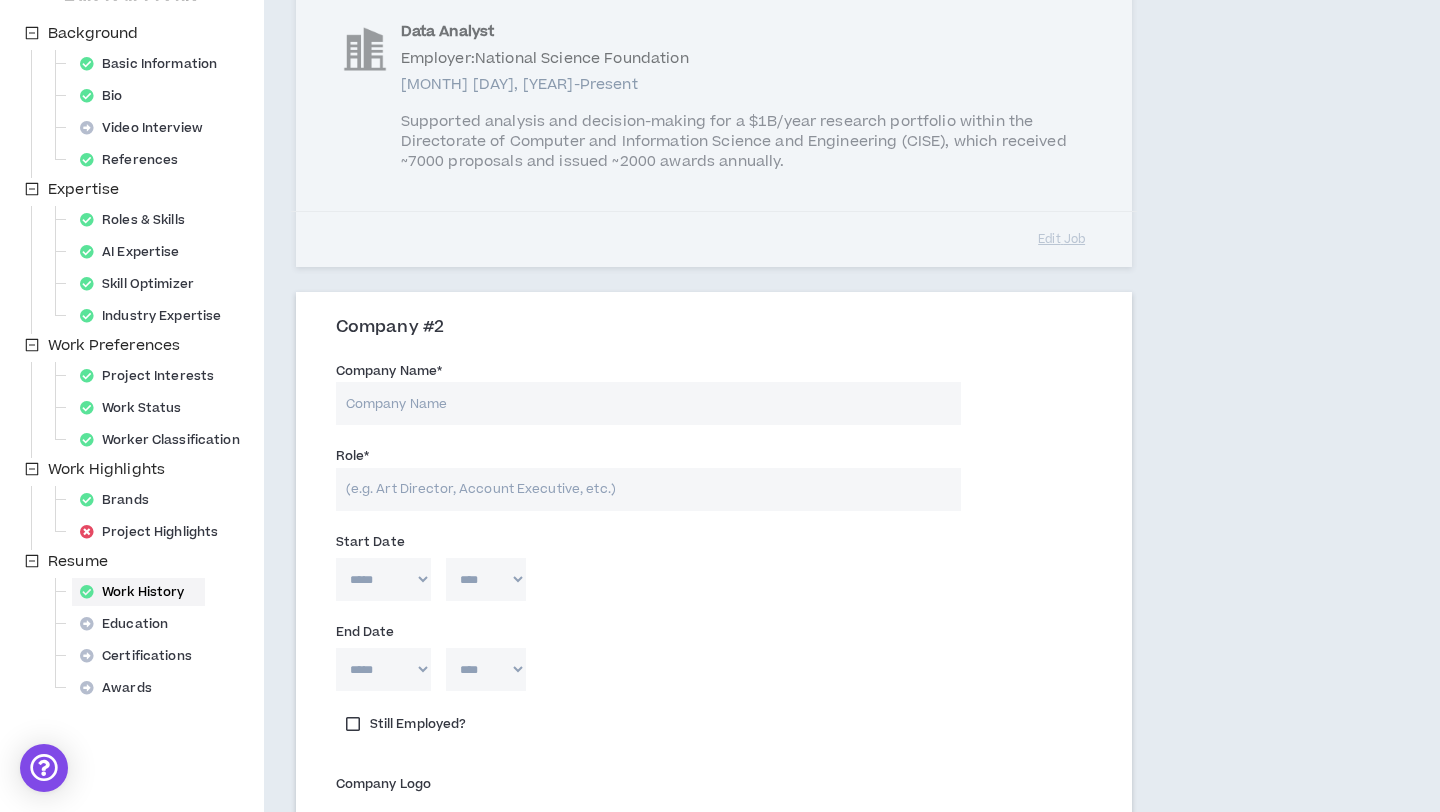 click on "Company Name  *" at bounding box center [648, 403] 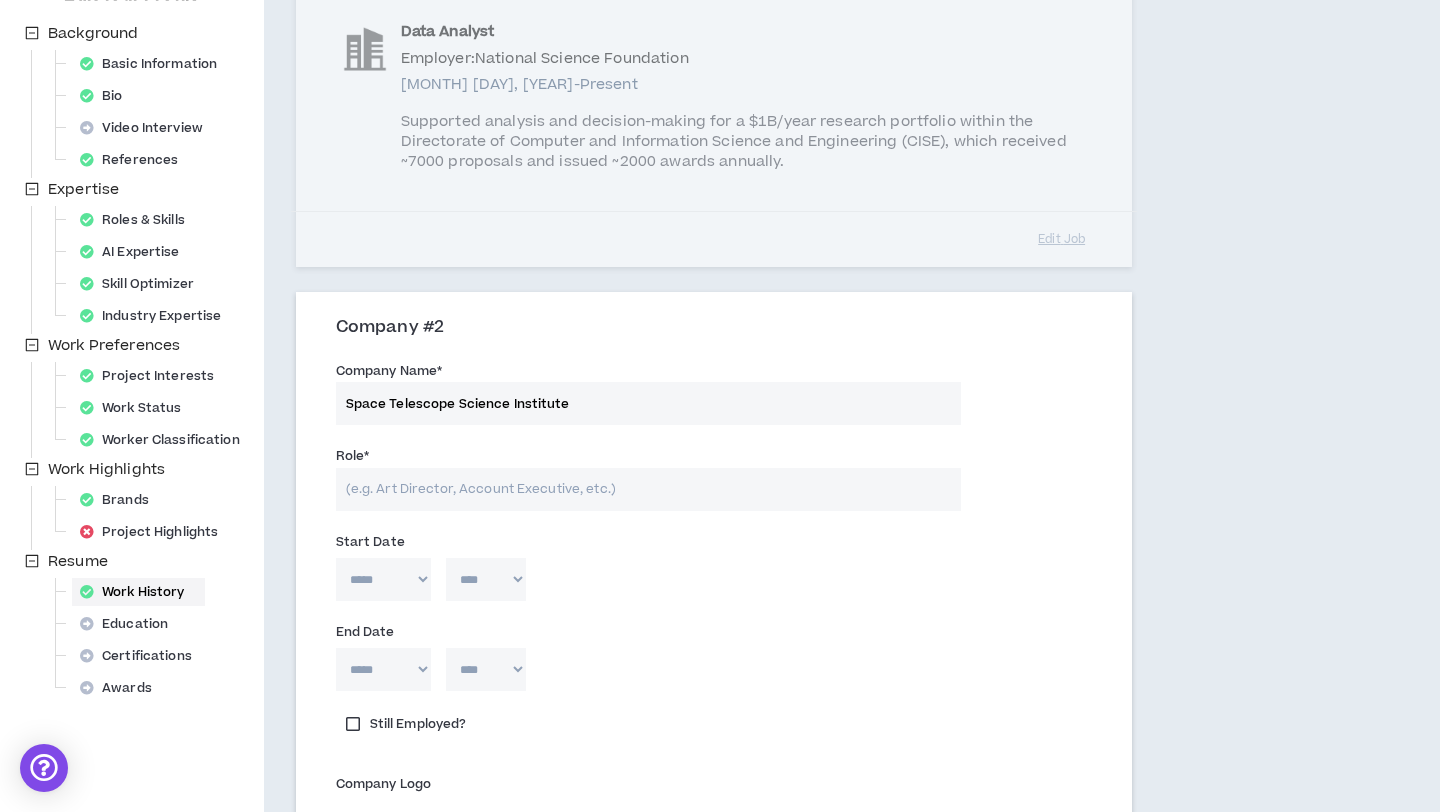 type on "Space Telescope Science Institute" 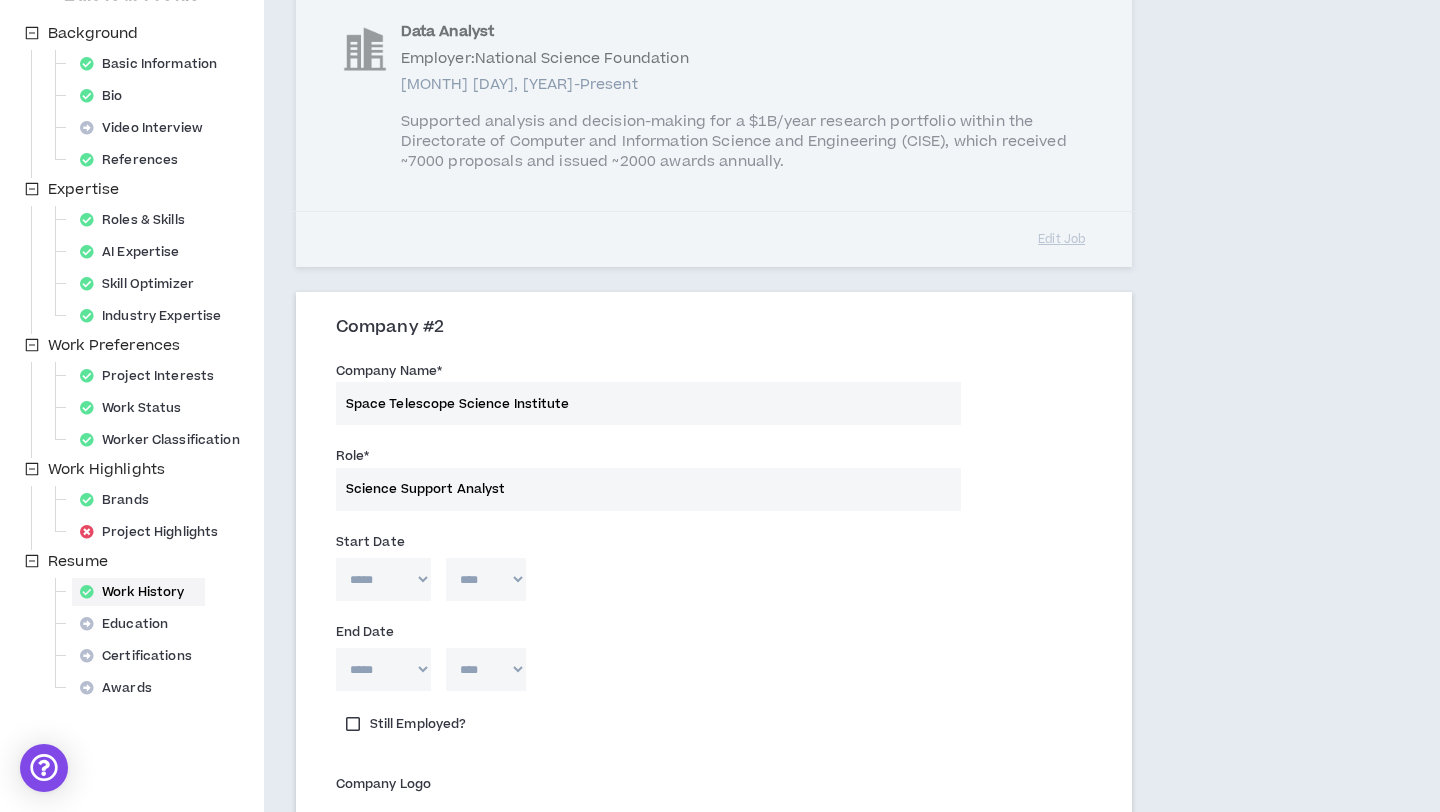 type on "Science Support Analyst" 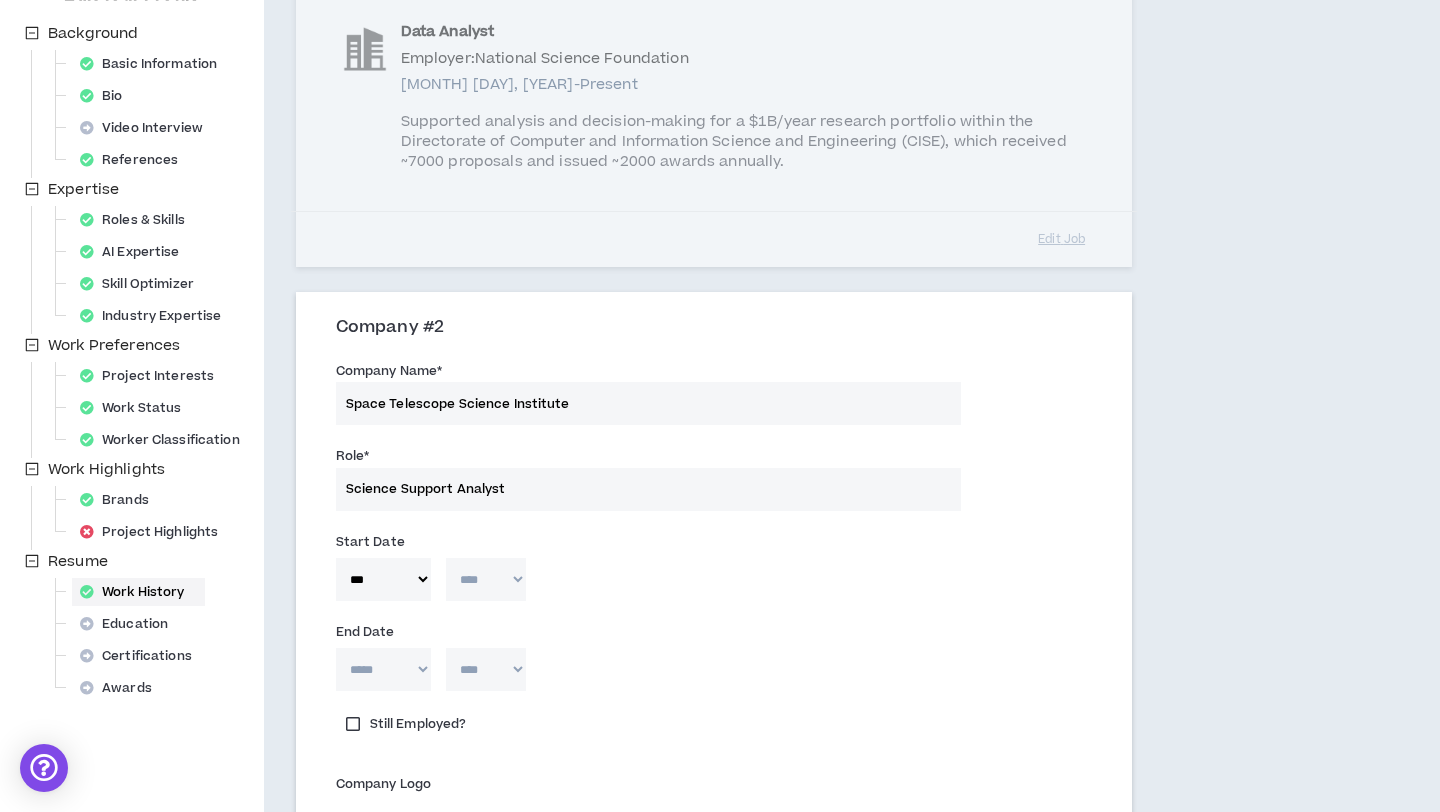 click on "**** **** **** **** **** **** **** **** **** **** **** **** **** **** **** **** **** **** **** **** **** **** **** **** **** **** **** **** **** **** **** **** **** **** **** **** **** **** **** **** **** **** **** **** **** **** **** **** **** **** **** **** **** **** **** **** **** **** **** **** **** **** **** **** **** **** **** **** **** **** **** **** **** **** **** **** **** **** **** **** **** **** **** **** **** **** **** **** **** **** **** **** **** **** **** **** **** **** **** **** **** **** **** **** **** **** **** **** **** **** **** **** **** **** **** **** **** **** **** **** **** **** **** **** **** **** ****" at bounding box center (486, 579) 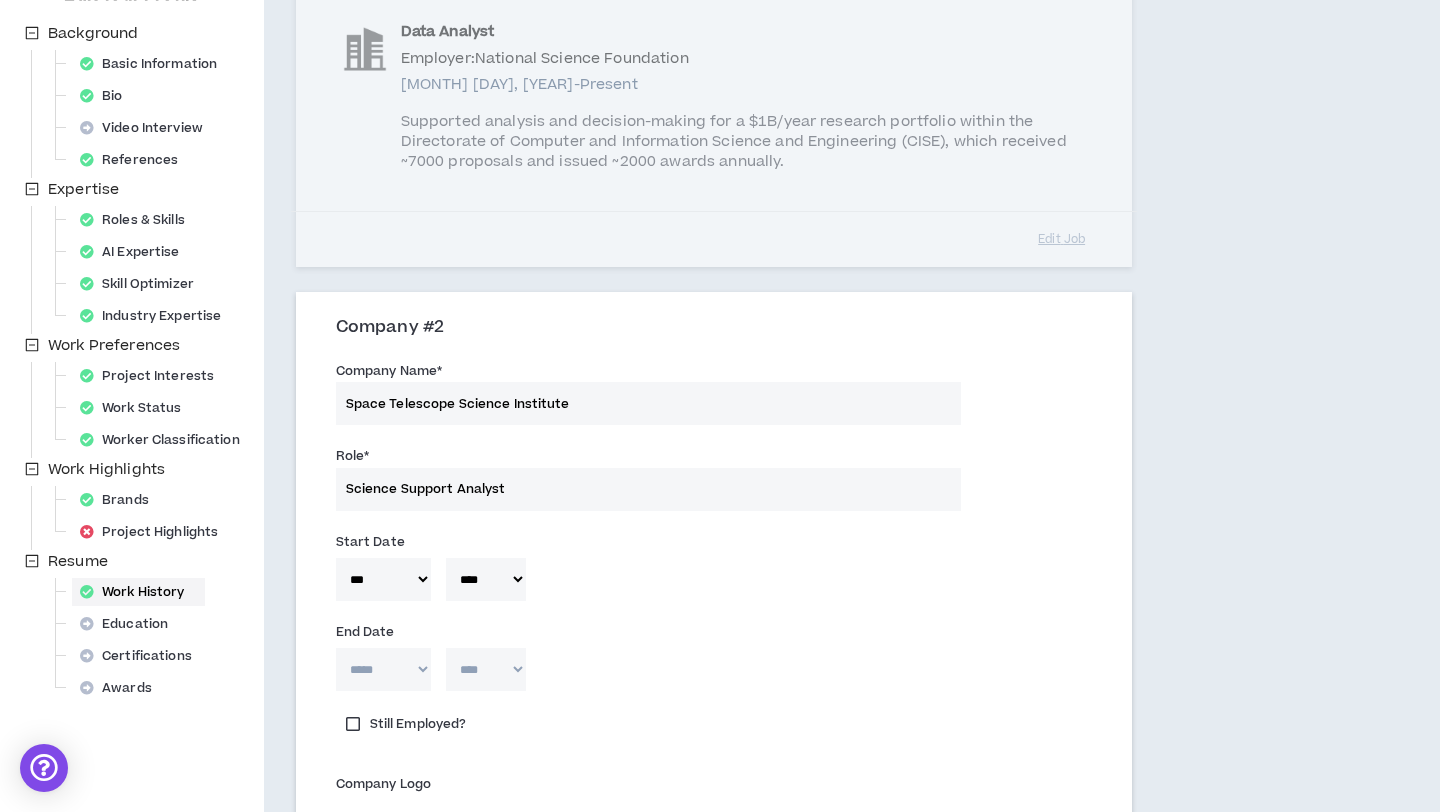 click on "***** *** *** *** *** *** **** *** *** **** *** *** ***" at bounding box center [383, 669] 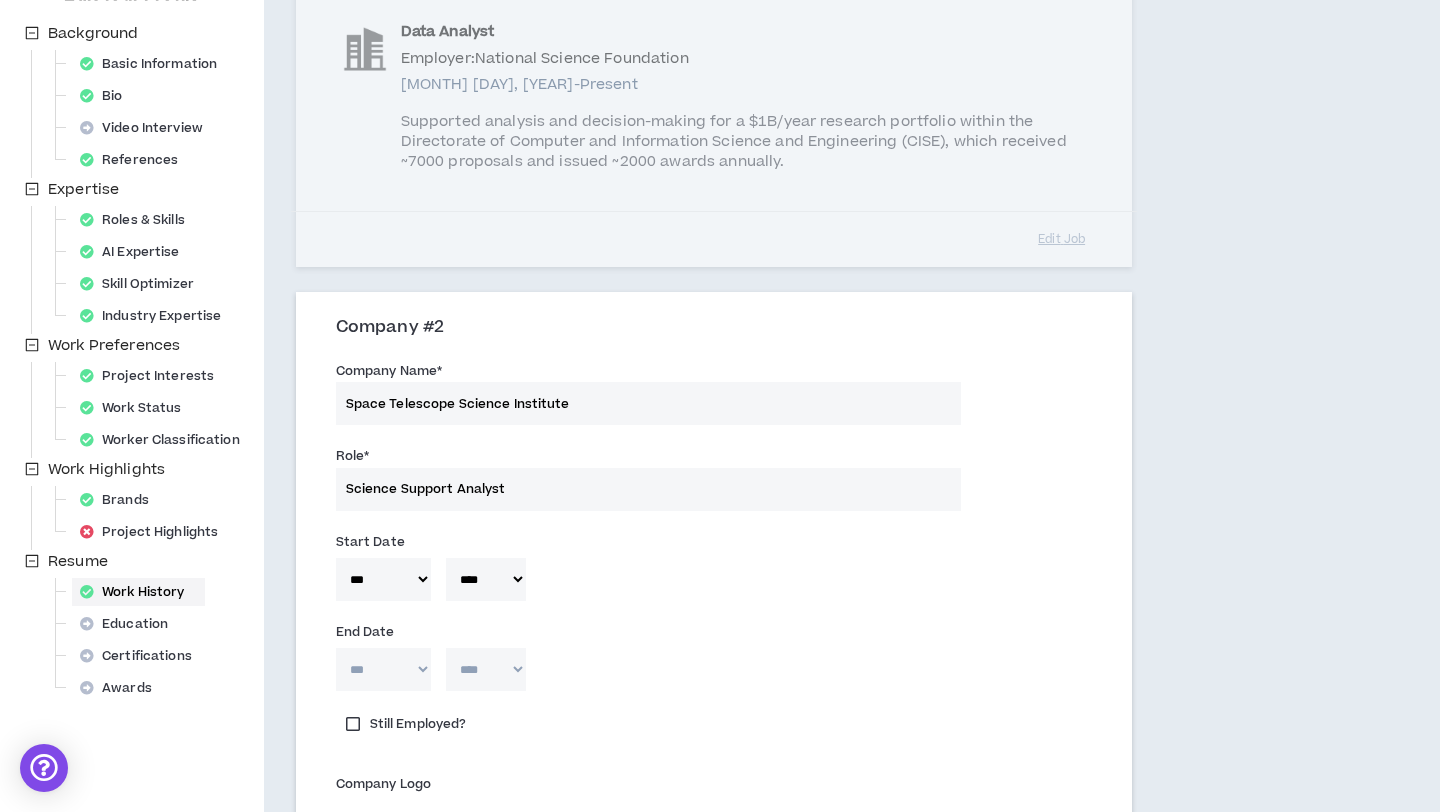 type 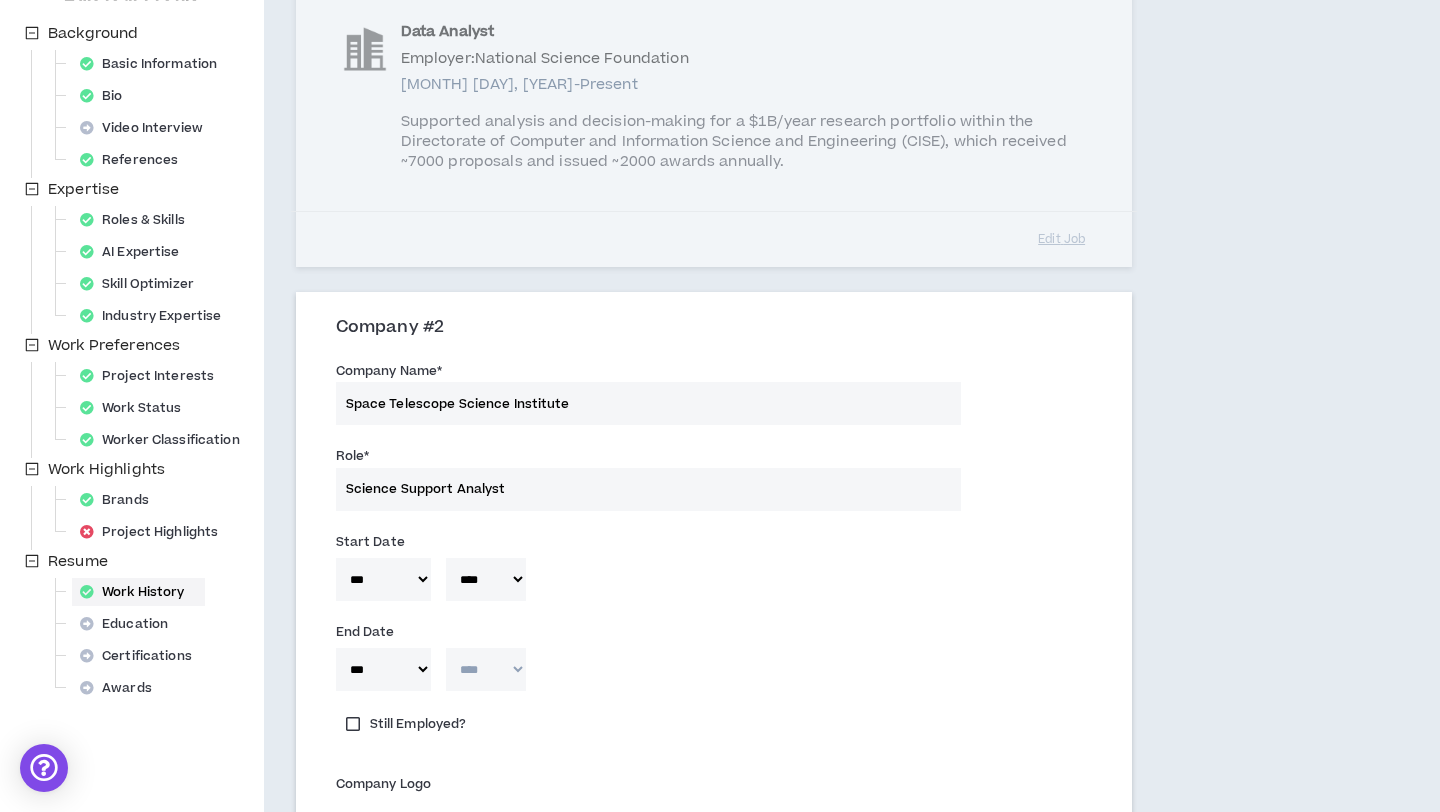 select on "****" 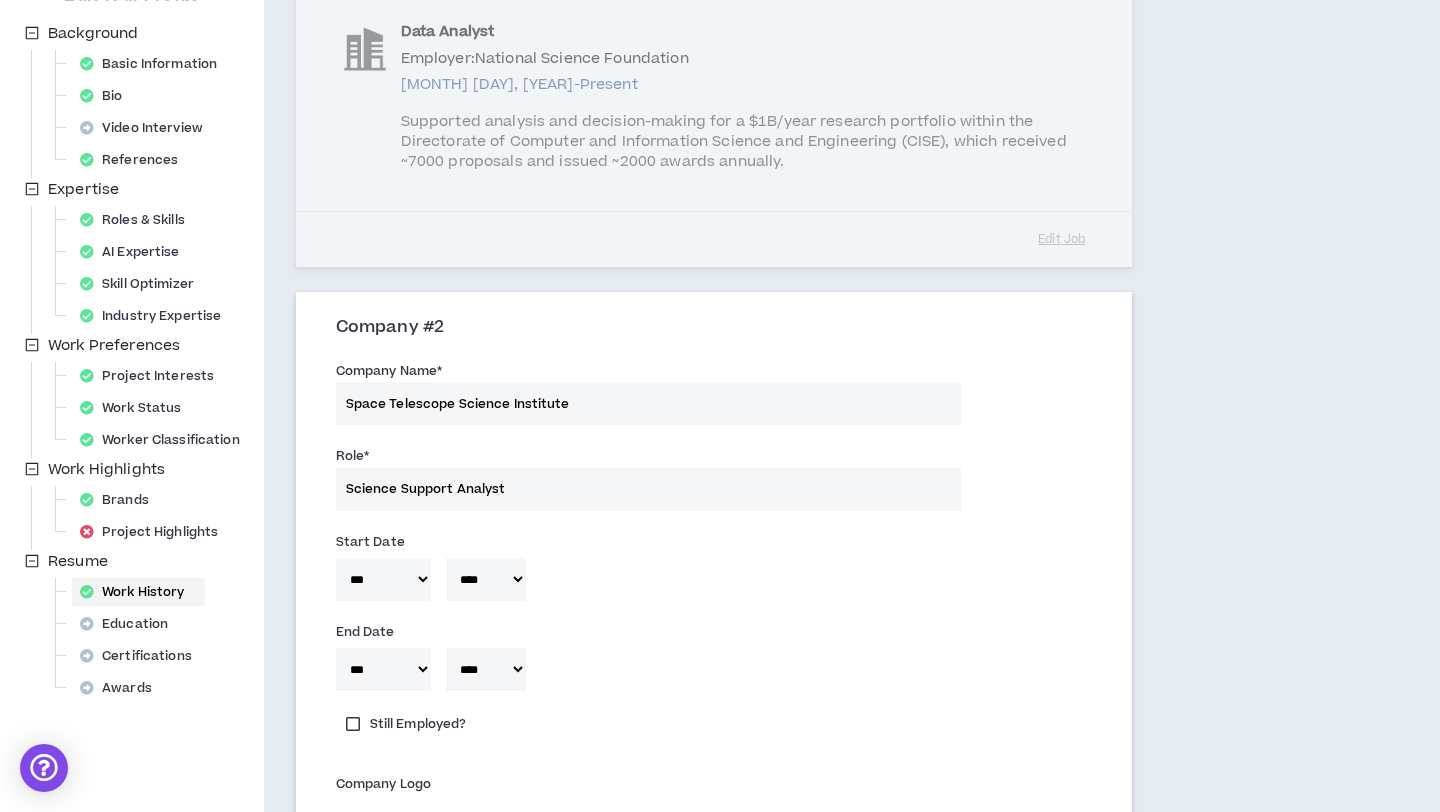 click on "End Date" at bounding box center [648, 632] 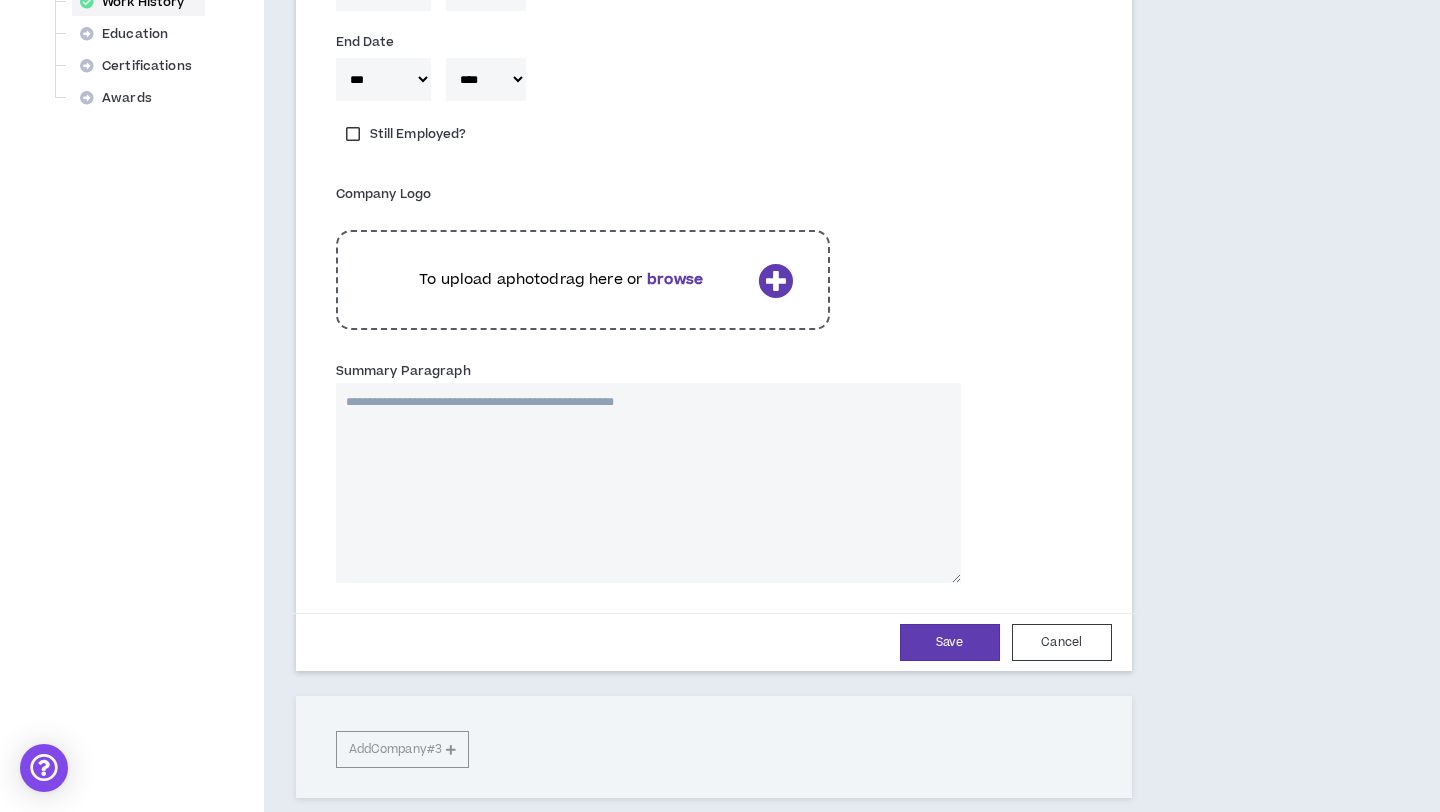 scroll, scrollTop: 878, scrollLeft: 0, axis: vertical 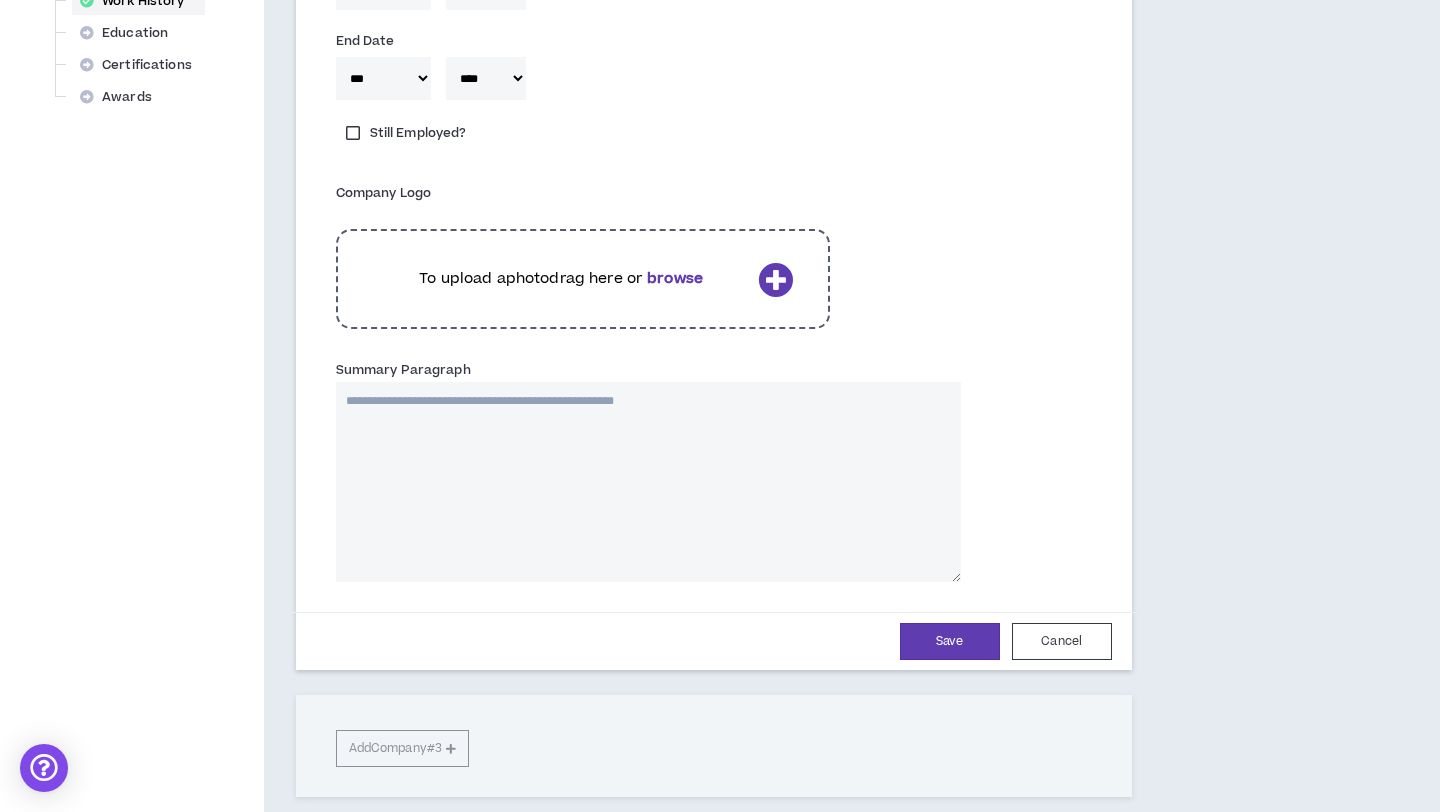 click on "Summary Paragraph" at bounding box center (648, 482) 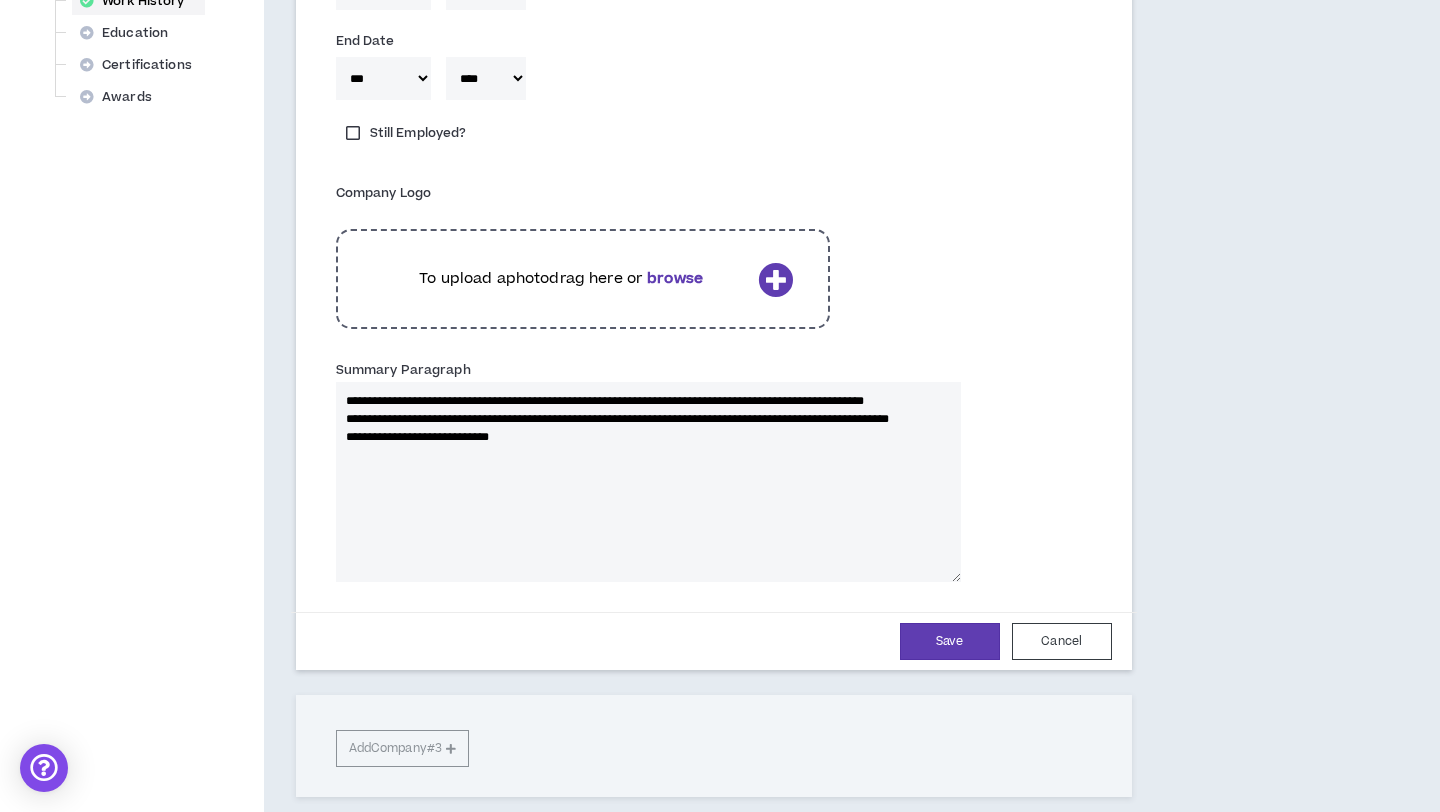 type 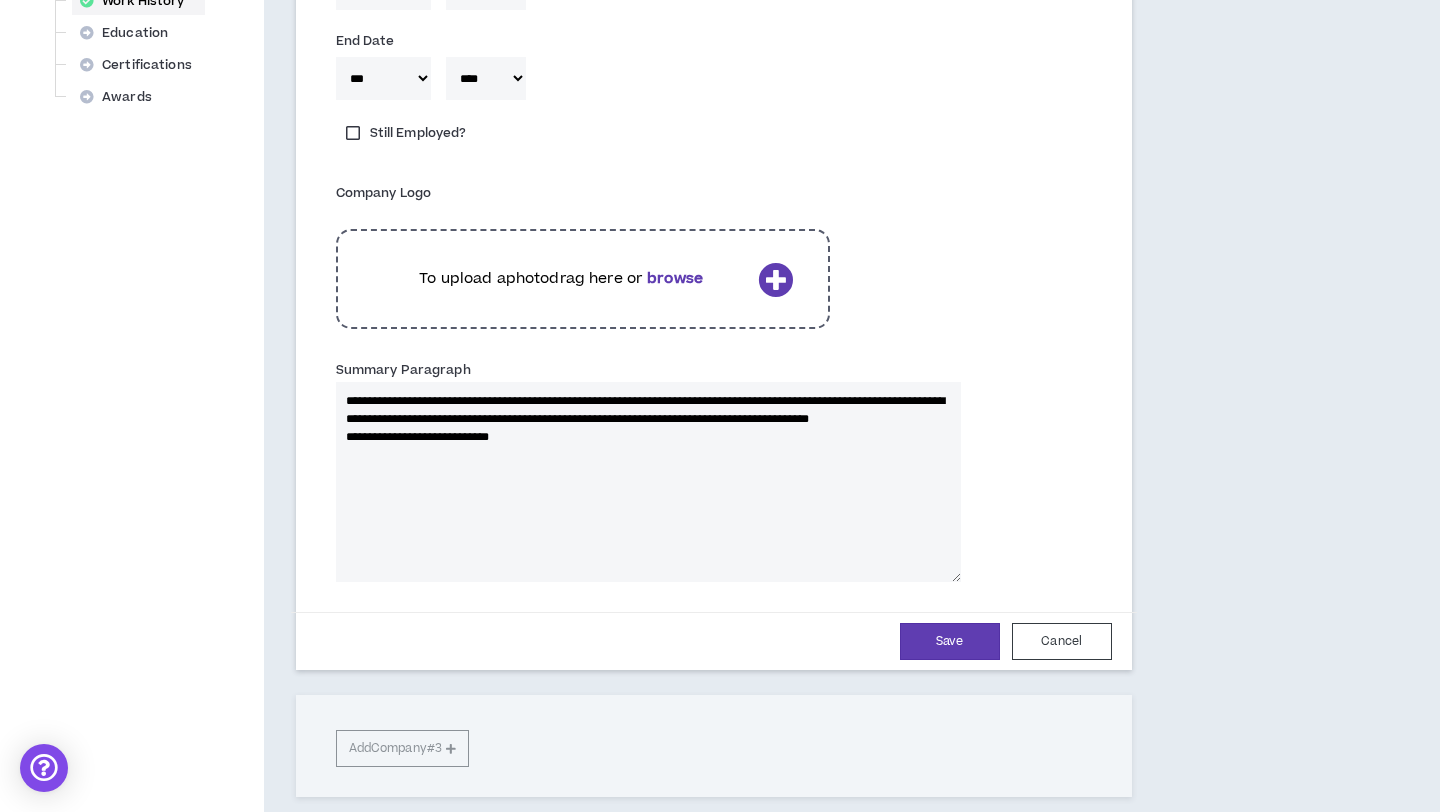 type on "**********" 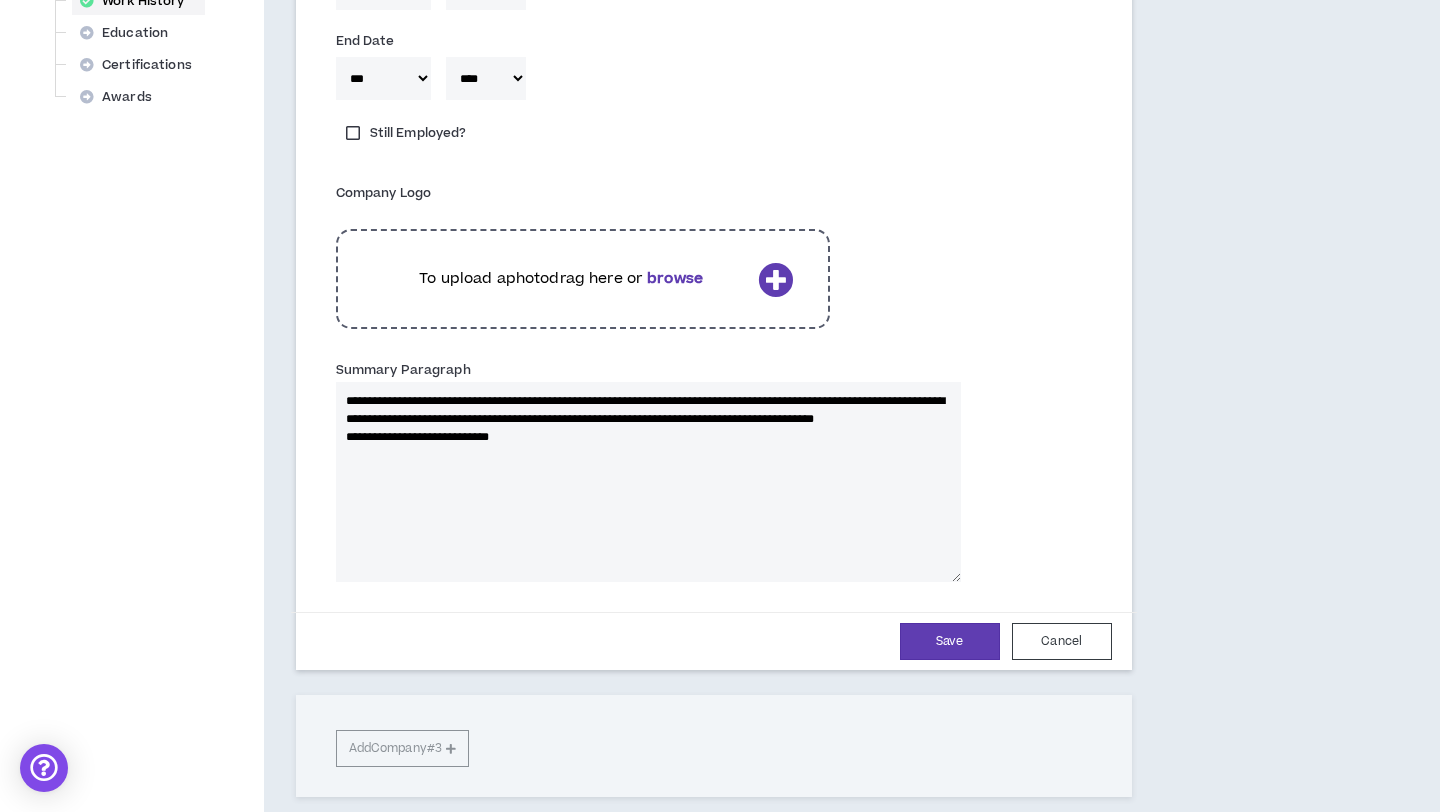 type 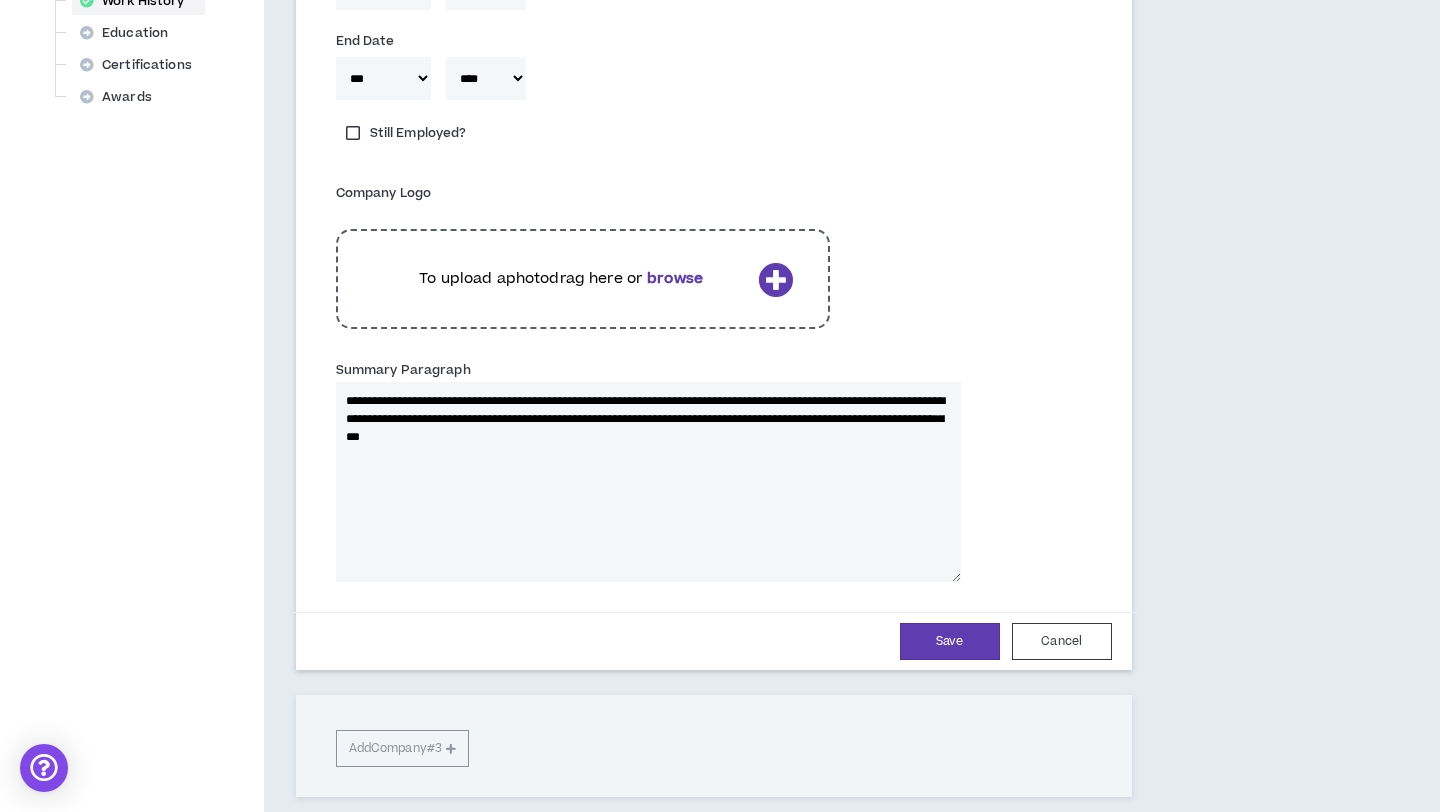 type on "**********" 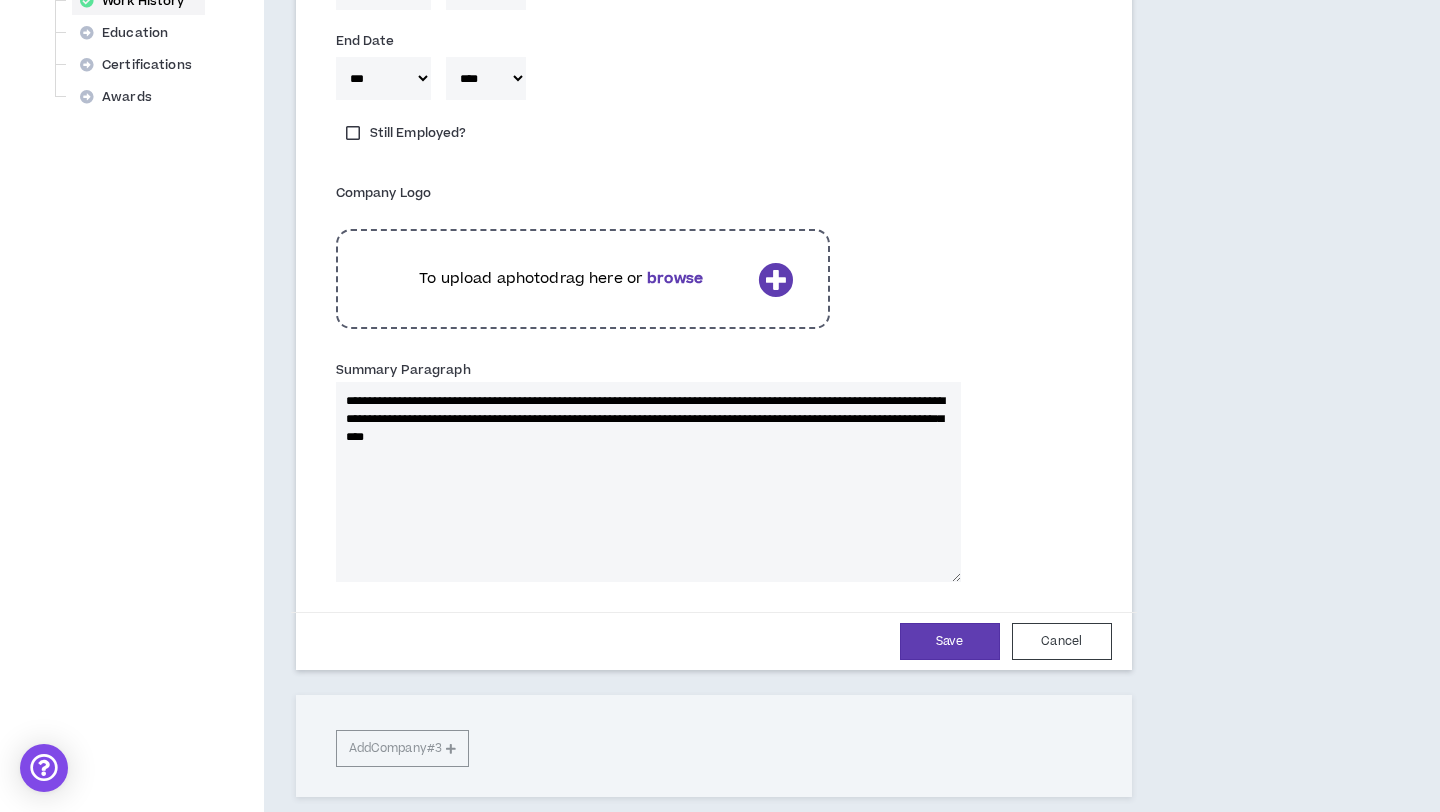 type 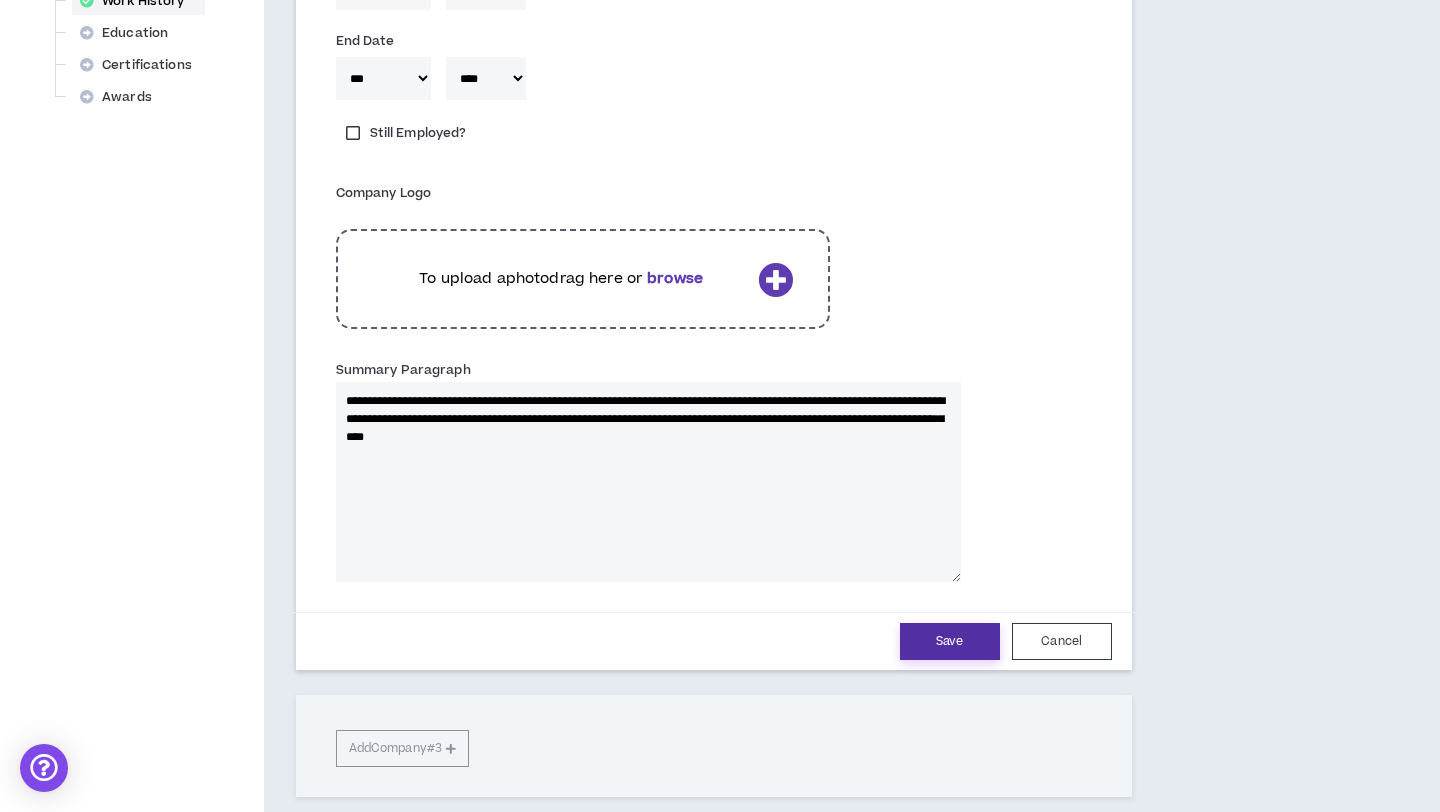 type on "**********" 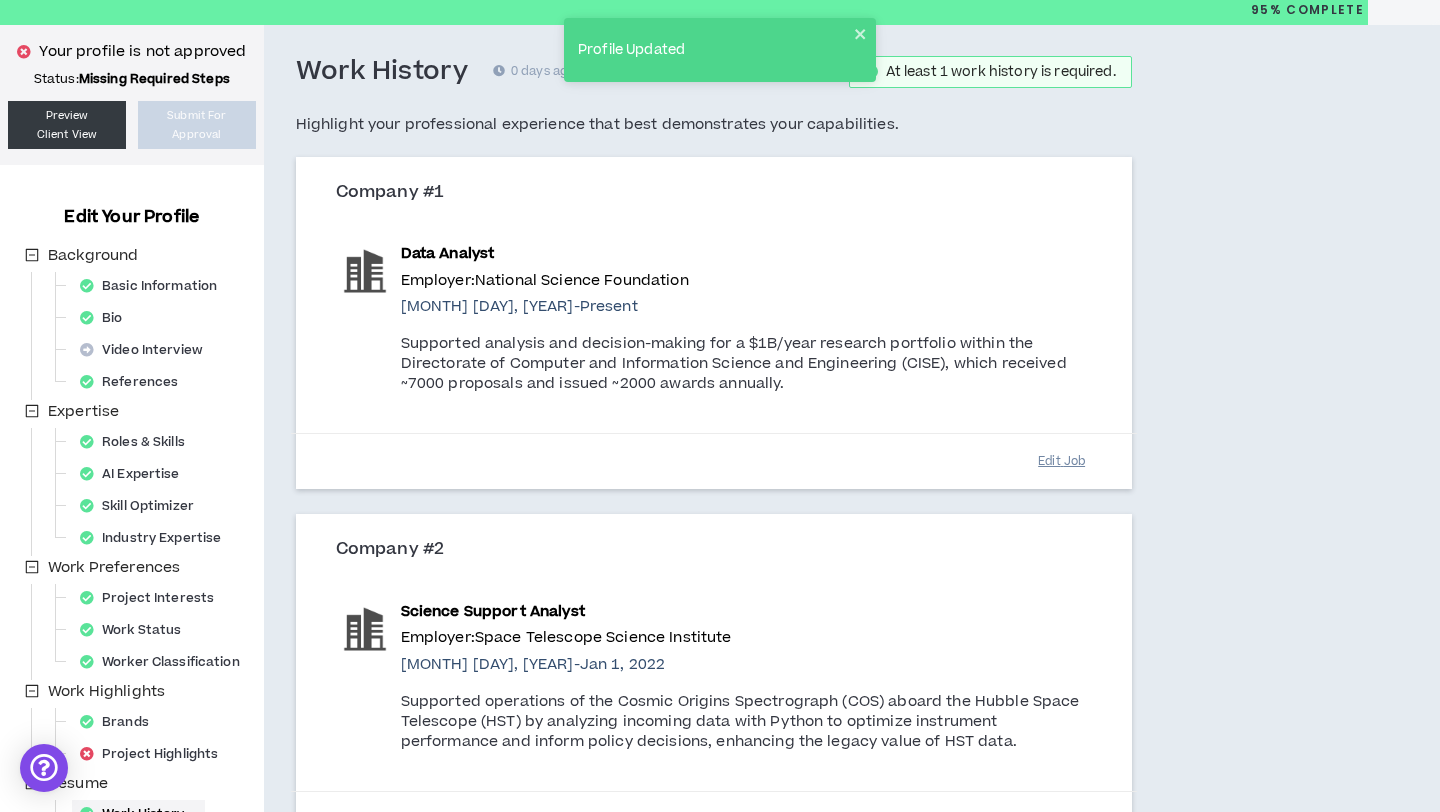 scroll, scrollTop: 68, scrollLeft: 0, axis: vertical 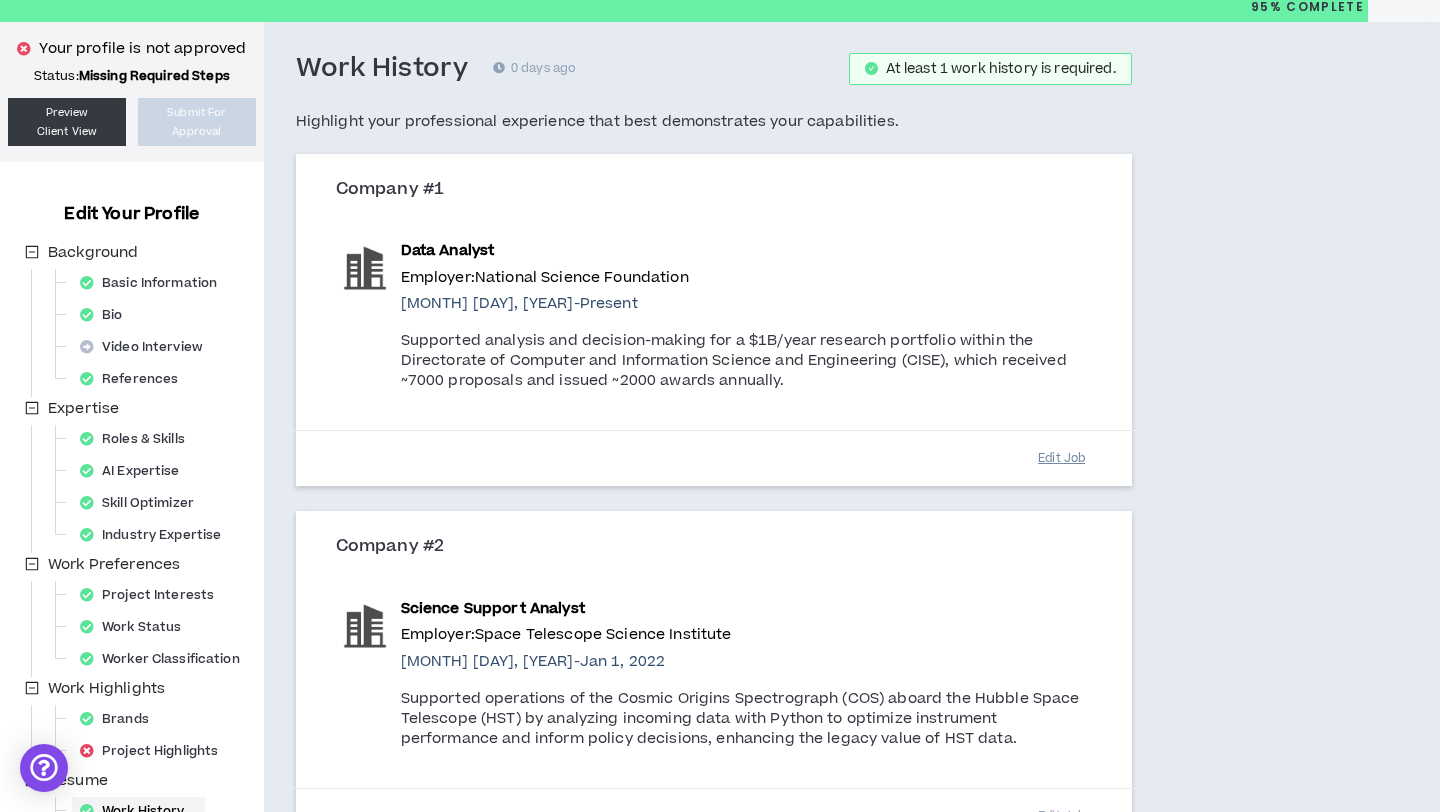 click on "Edit   Job" at bounding box center (1062, 458) 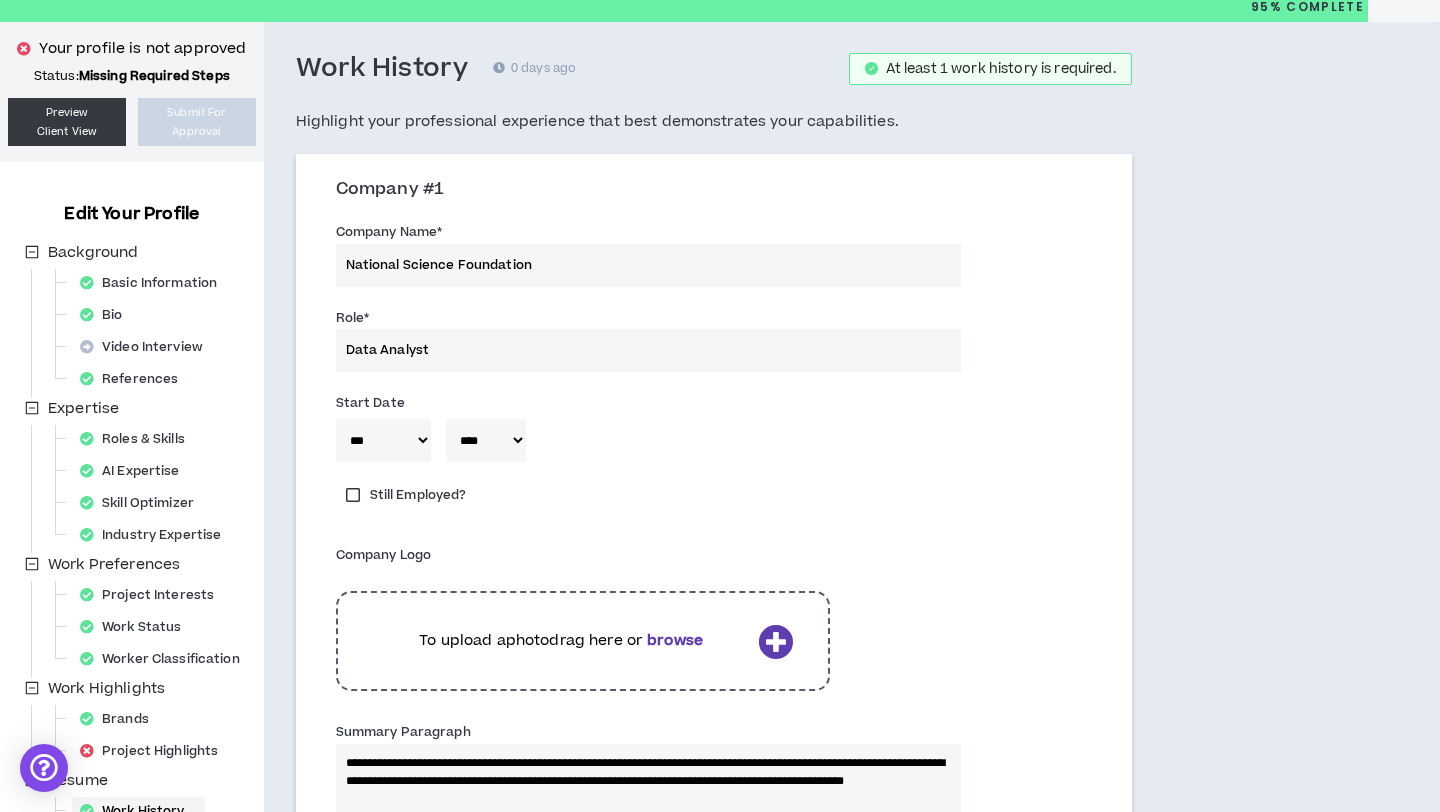 click on "***** *** *** *** *** *** **** *** *** **** *** *** ***" at bounding box center (383, 440) 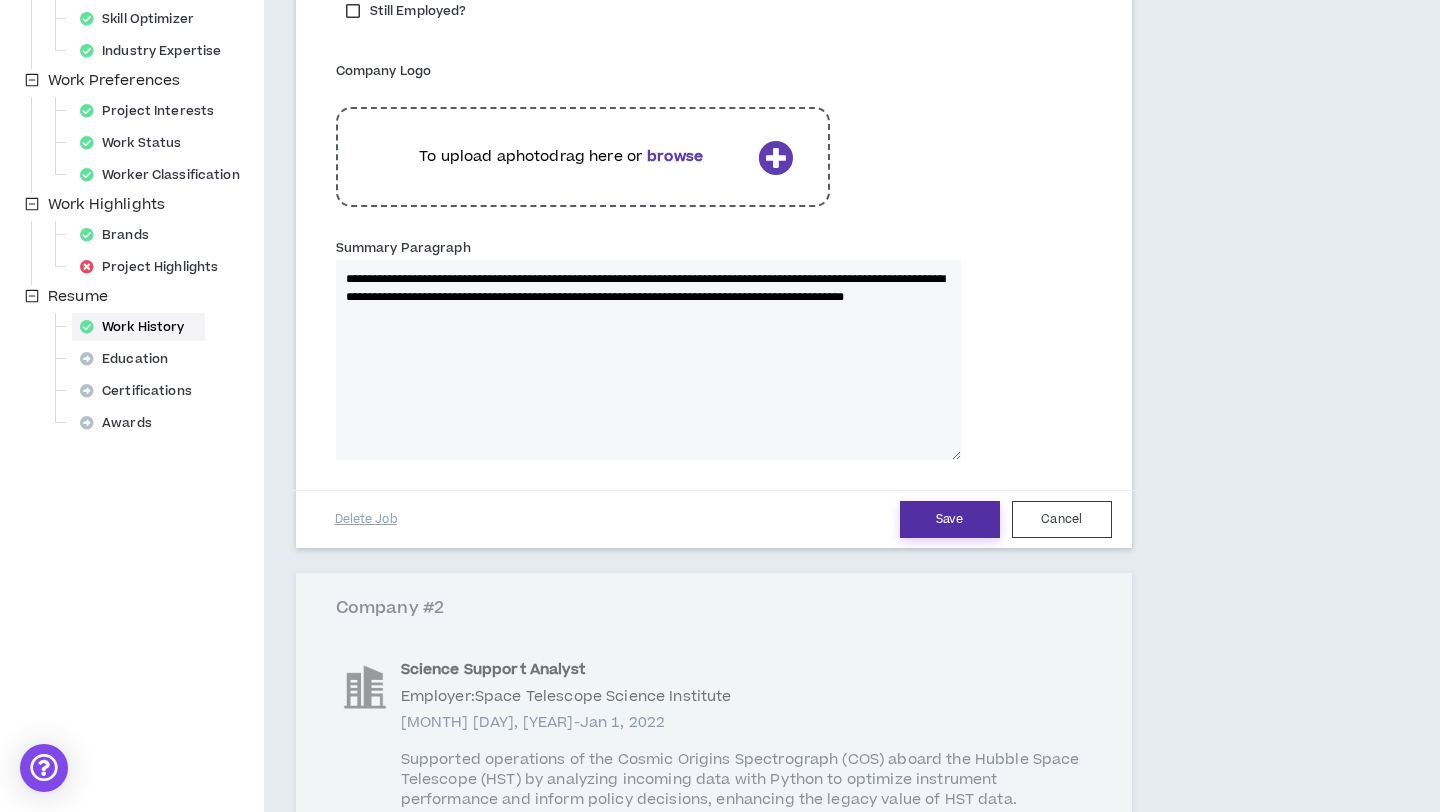 scroll, scrollTop: 559, scrollLeft: 0, axis: vertical 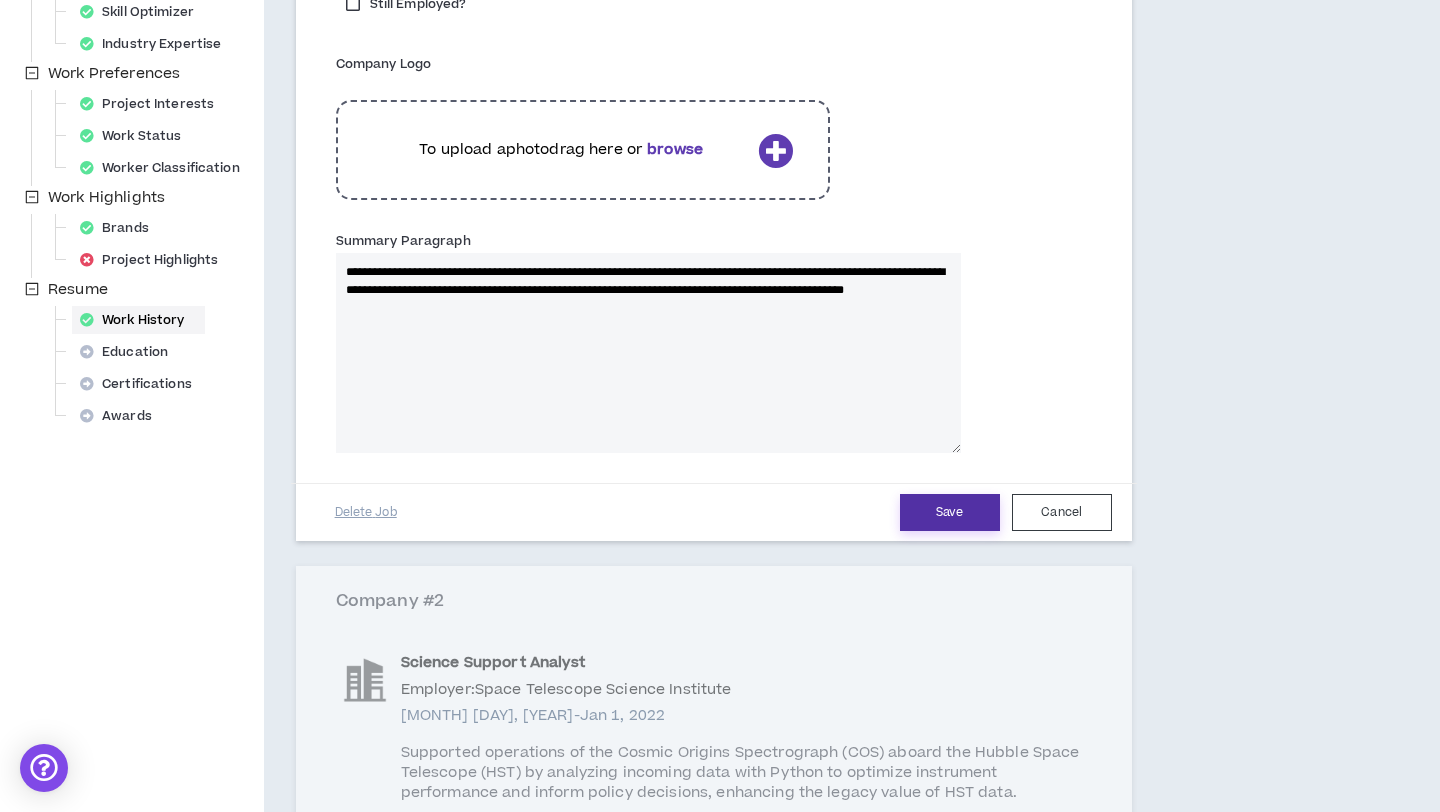 click on "Save" at bounding box center [950, 512] 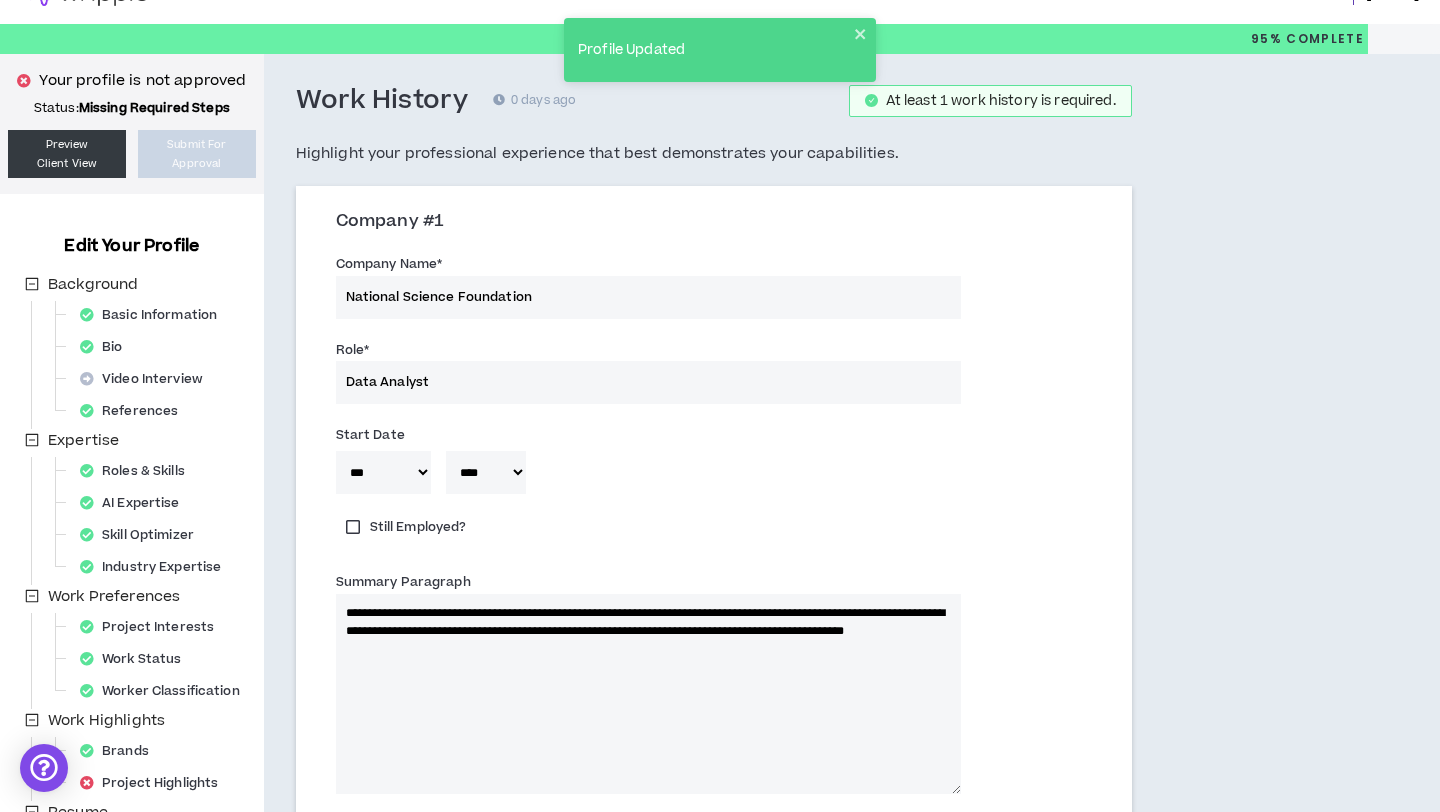scroll, scrollTop: 33, scrollLeft: 0, axis: vertical 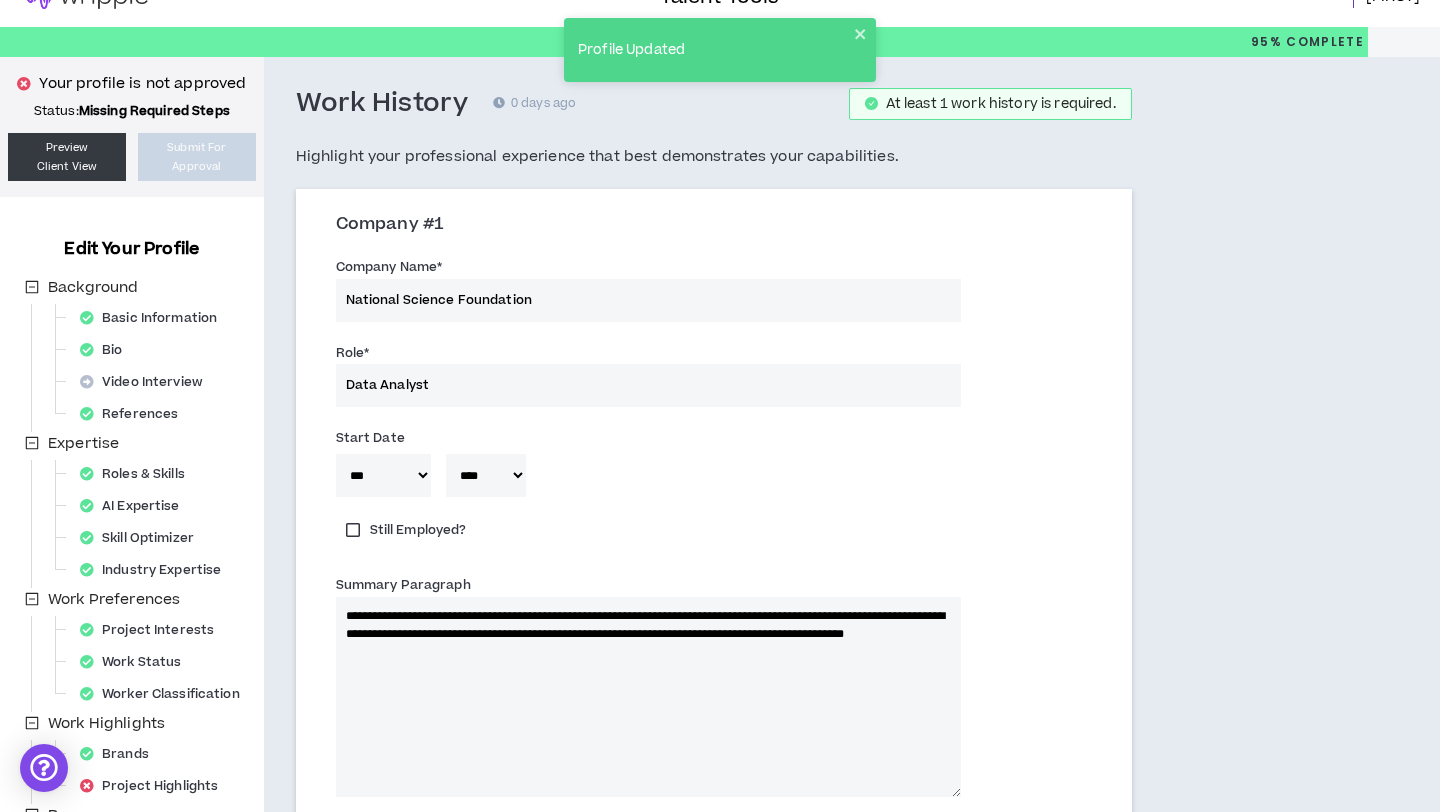 click on "Work History    0 days ago At least 1 work history is required. Highlight your professional experience that best demonstrates your capabilities. Company #1 Company Name  * [ORGANIZATION] Role  * Data Analyst Start Date ***** *** *** *** *** *** **** *** *** **** *** *** ***  * **** **** **** **** **** **** **** **** **** **** **** **** **** **** **** **** **** **** **** **** **** **** **** **** **** **** **** **** **** **** **** **** **** **** **** **** **** **** **** **** **** **** **** **** **** **** **** **** **** **** **** **** **** **** **** **** **** **** **** **** **** **** **** **** **** **** **** **** **** **** **** **** **** **** **** **** **** **** **** **** **** **** **** **** **** **** **** **** **** **** **** **** **** **** **** **** **** **** **** **** **** **** **** **** **** **** **** **** **** **** **** **** **** **** **** **** **** **** **** **** **** **** **** **** **** **** End Date ***** *** *** *** *** *** **** *** *** **** *** *** *** **** **** **** **** **** ****" at bounding box center [804, 761] 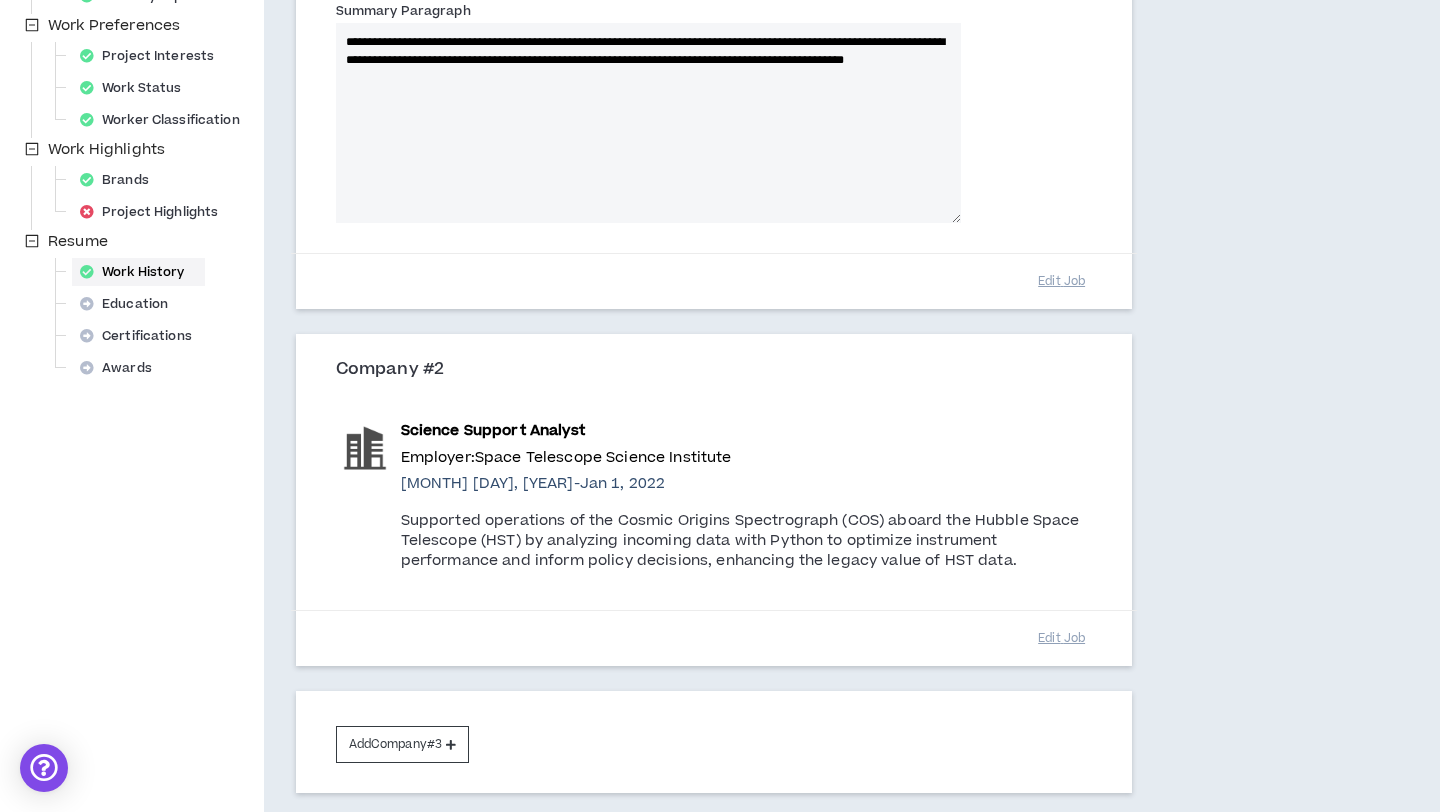 scroll, scrollTop: 738, scrollLeft: 0, axis: vertical 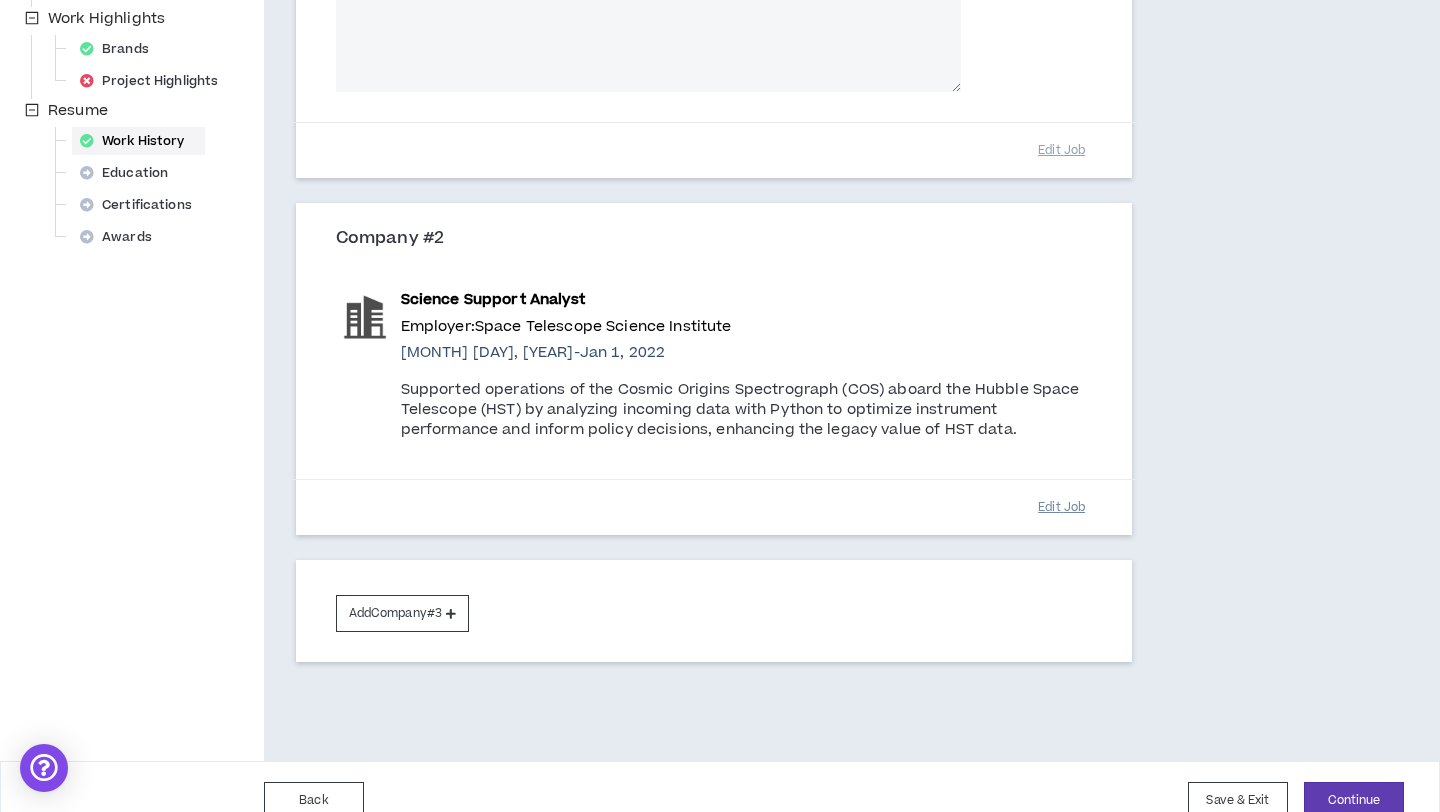 click on "Edit   Job" at bounding box center (1062, 507) 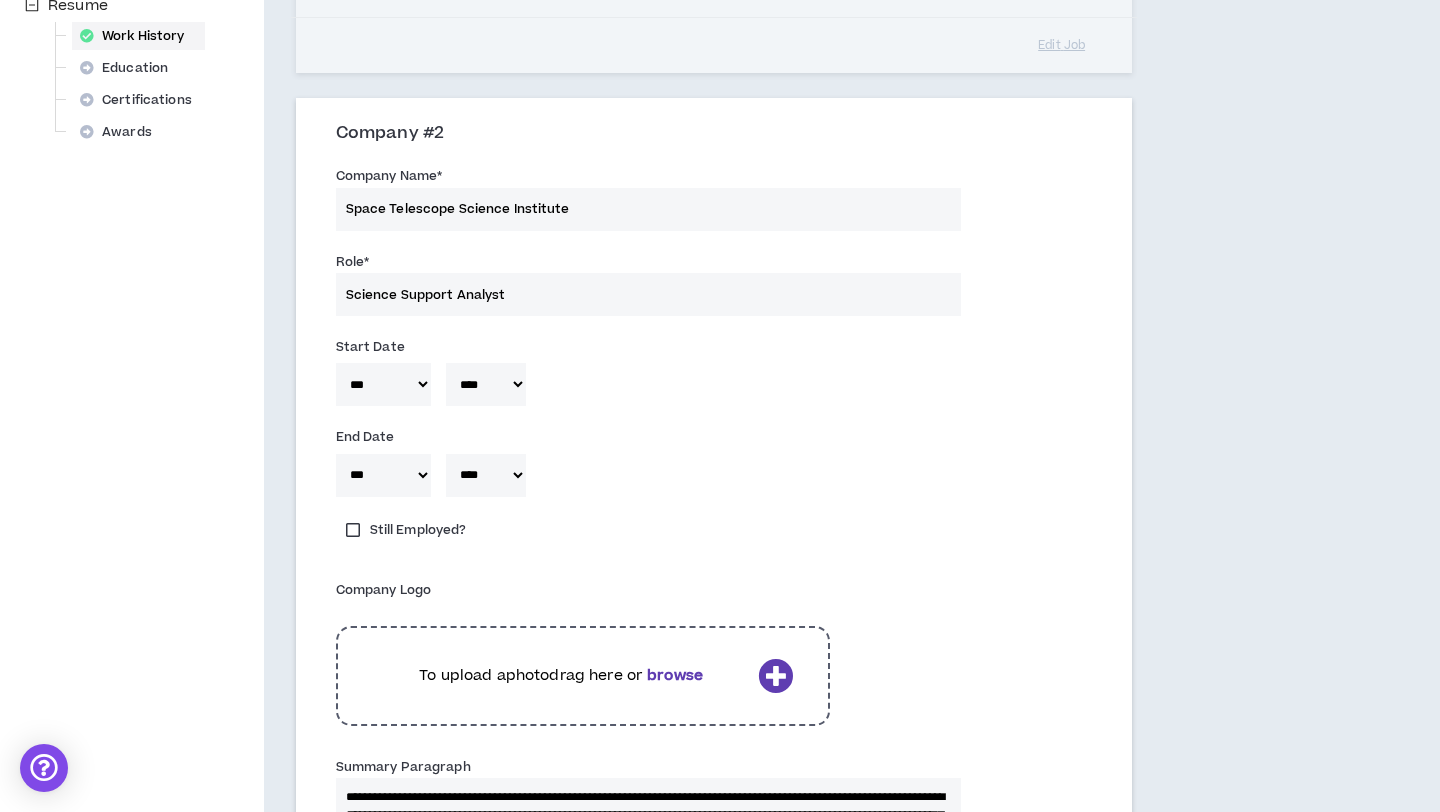 scroll, scrollTop: 845, scrollLeft: 0, axis: vertical 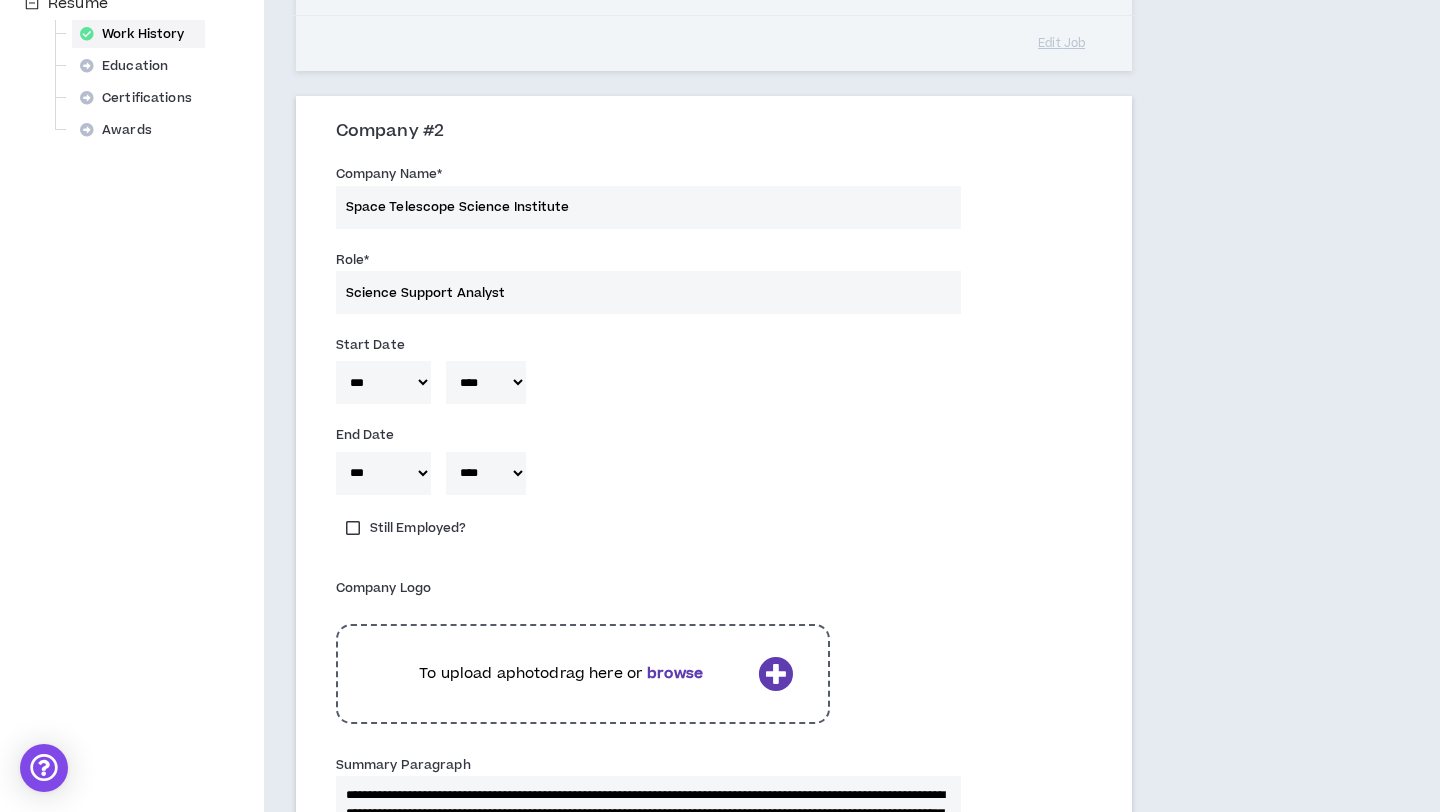 click on "***** *** *** *** *** *** **** *** *** **** *** *** ***" at bounding box center [383, 382] 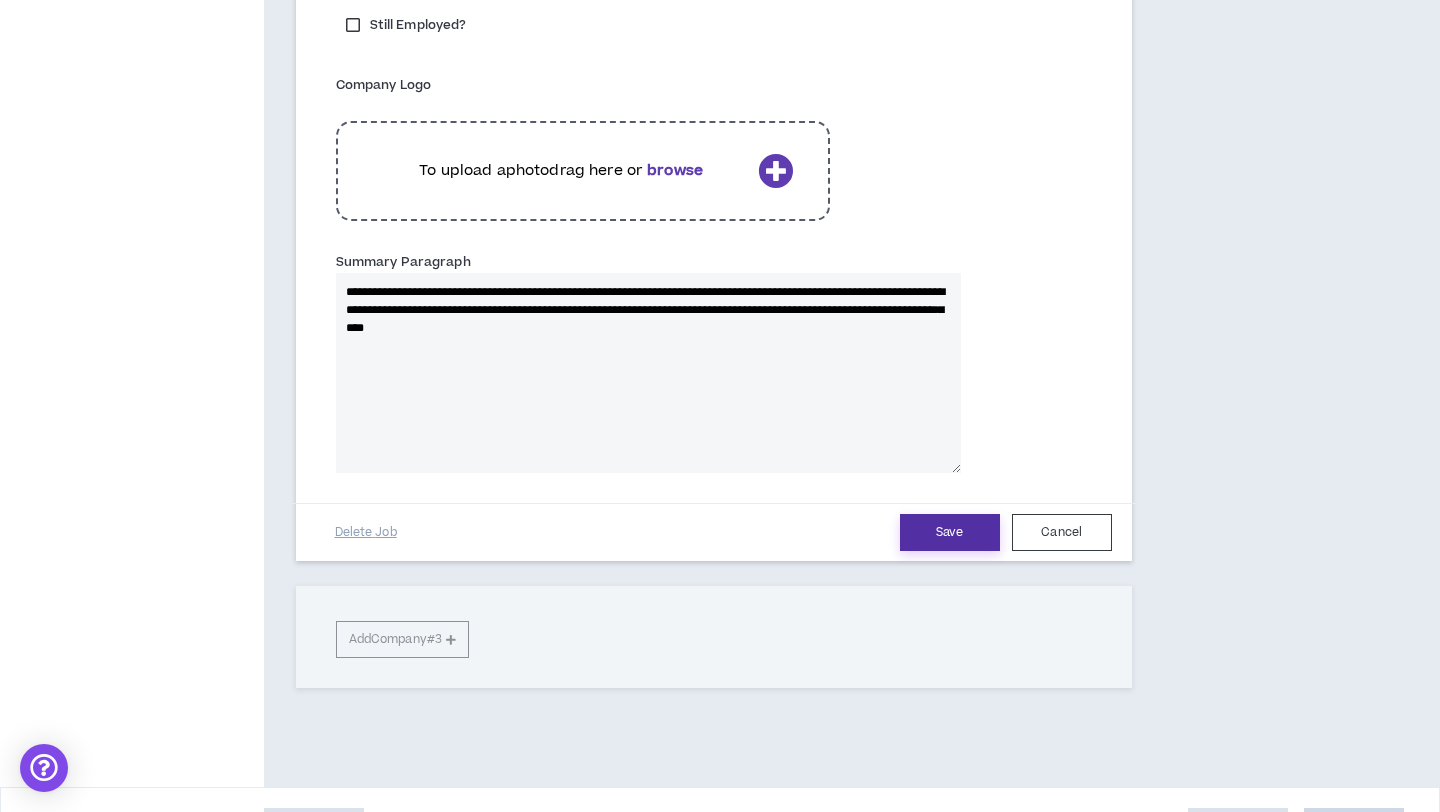 click on "Save" at bounding box center [950, 532] 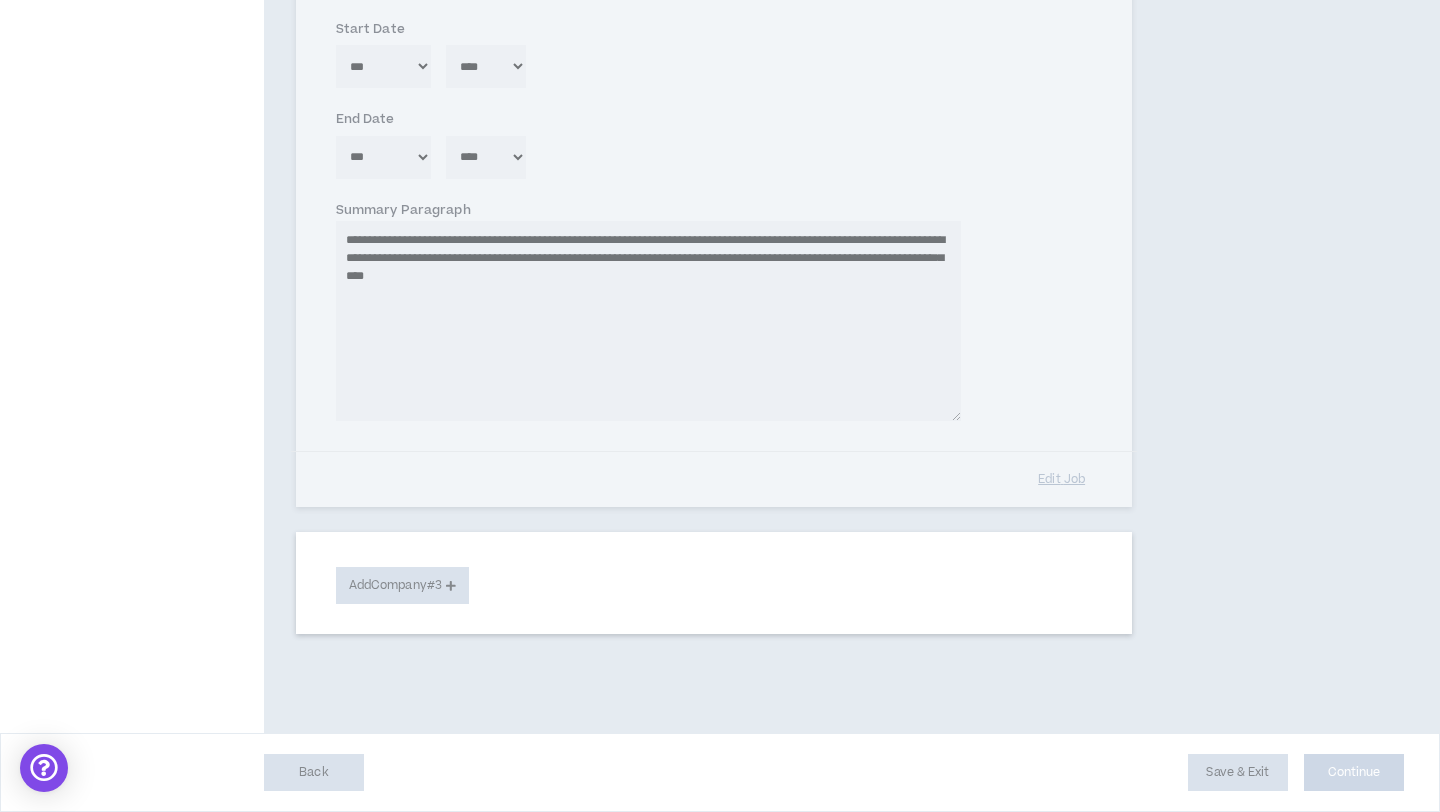 scroll, scrollTop: 1161, scrollLeft: 0, axis: vertical 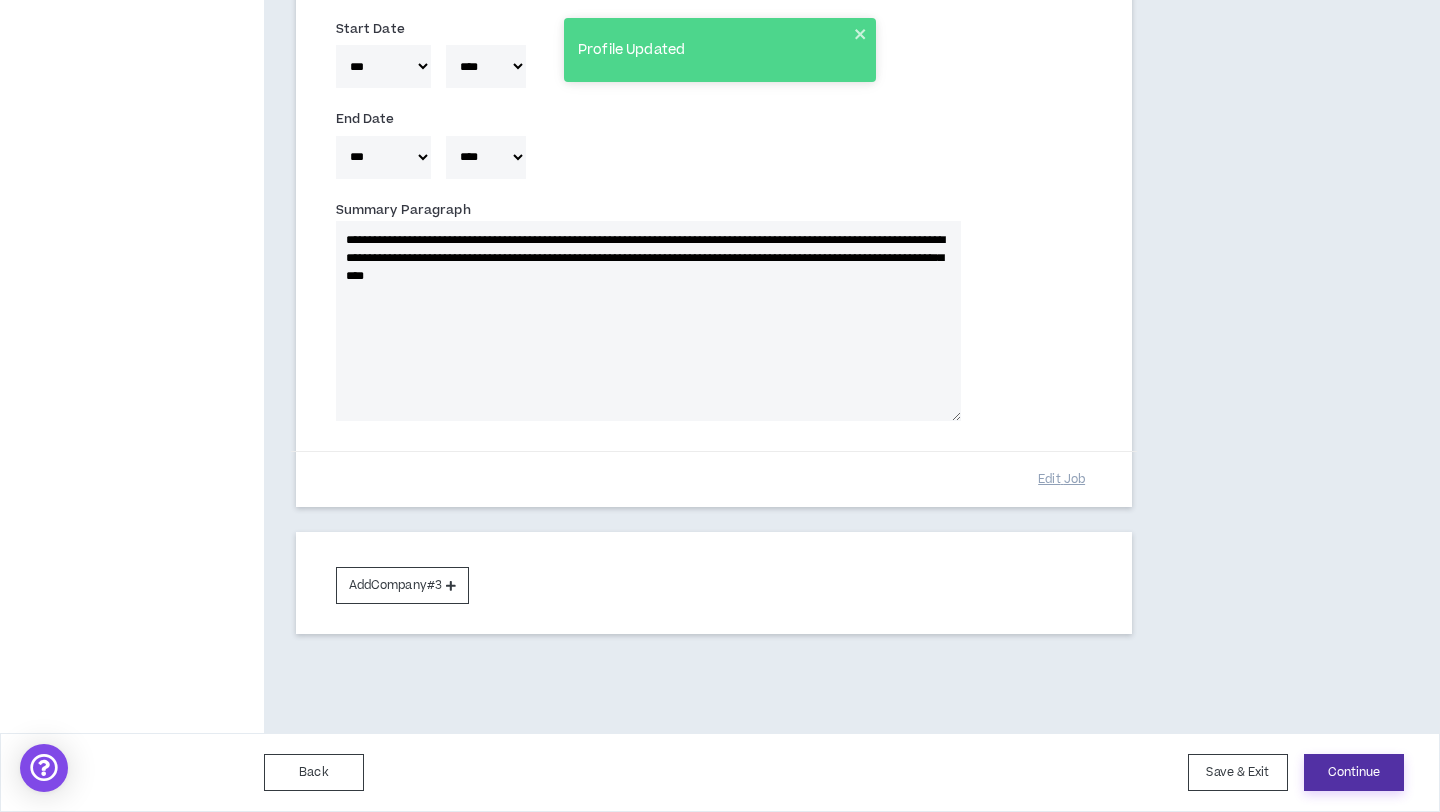 click on "Continue" at bounding box center (1354, 772) 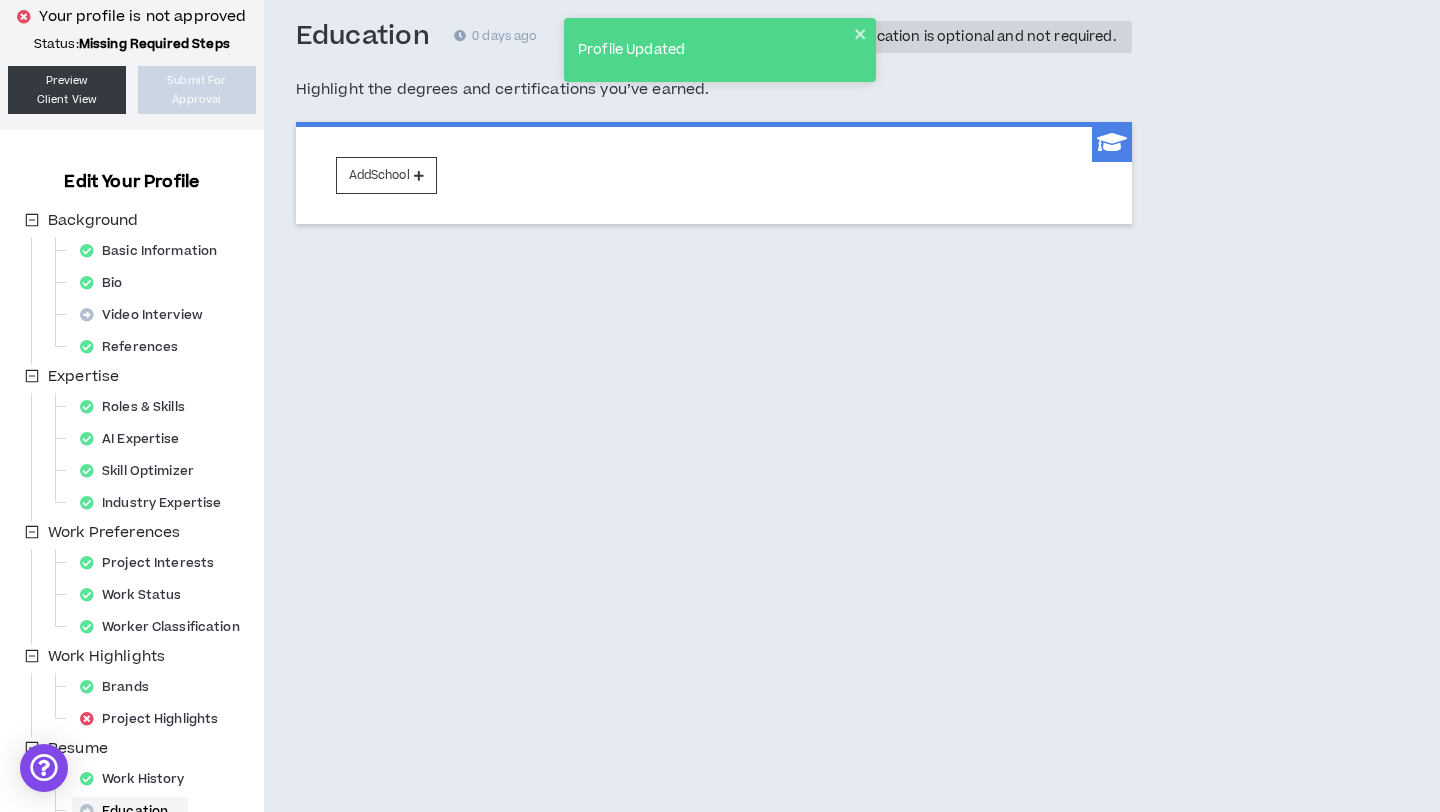 scroll, scrollTop: 0, scrollLeft: 0, axis: both 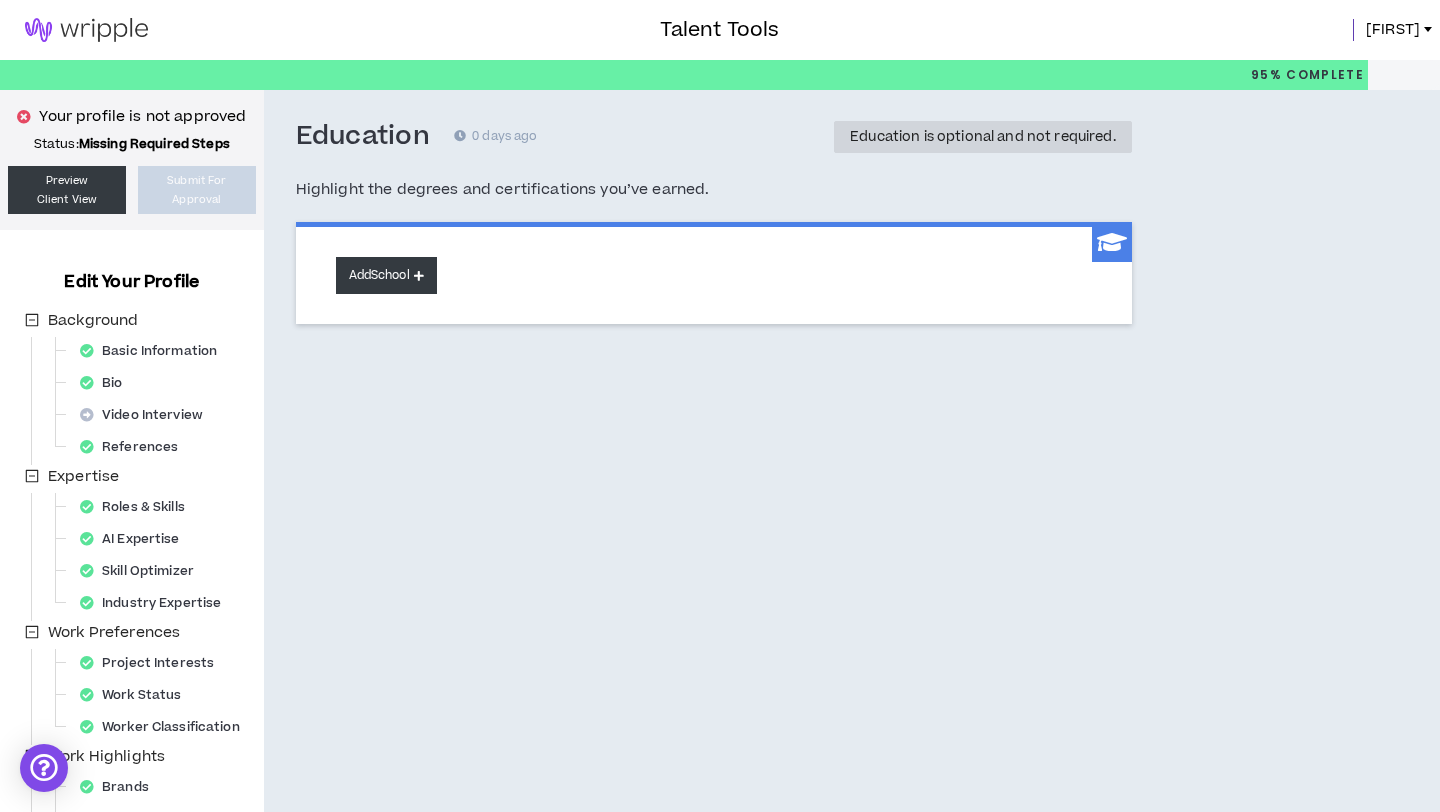 click on "Add  School" at bounding box center [386, 275] 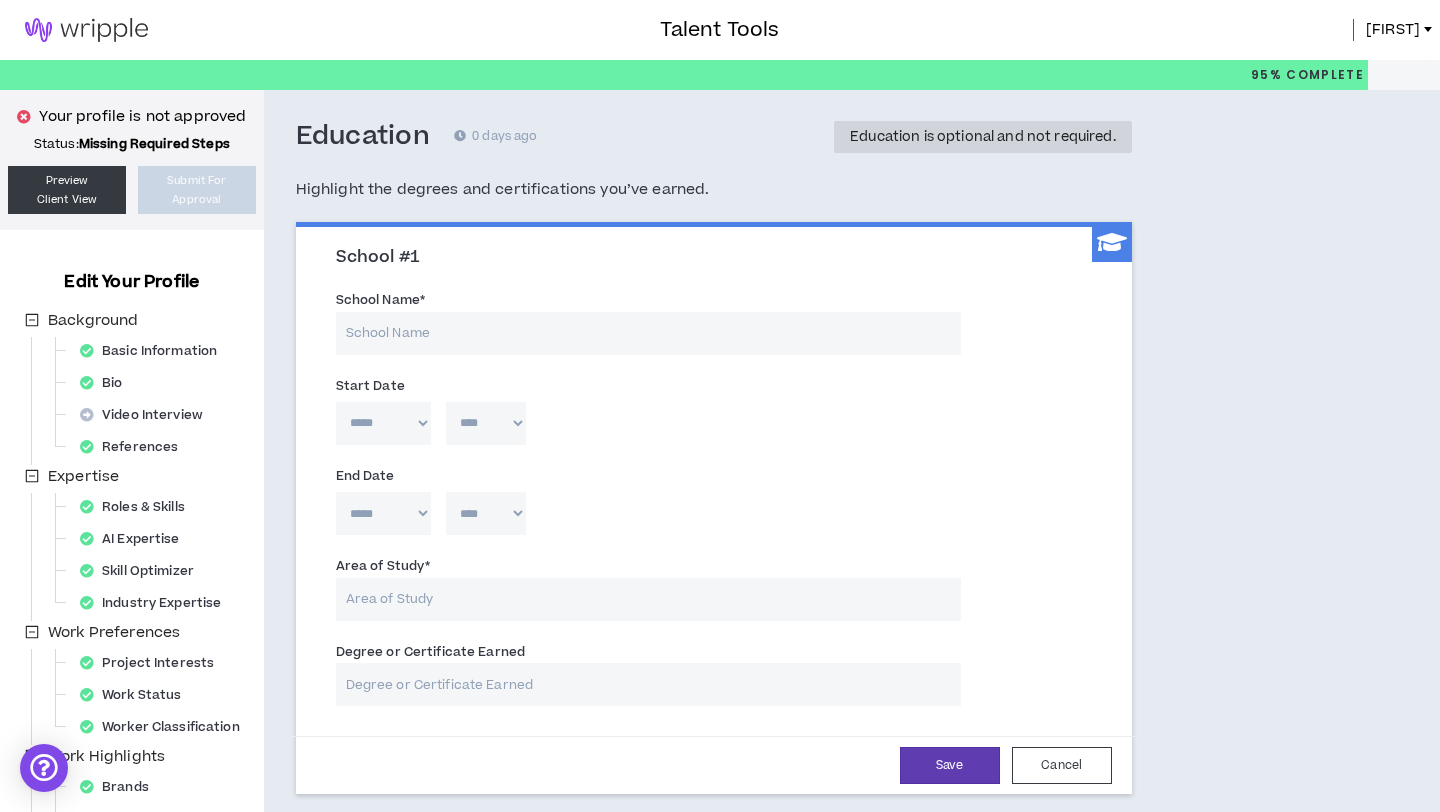 click on "School Name  *" at bounding box center [648, 333] 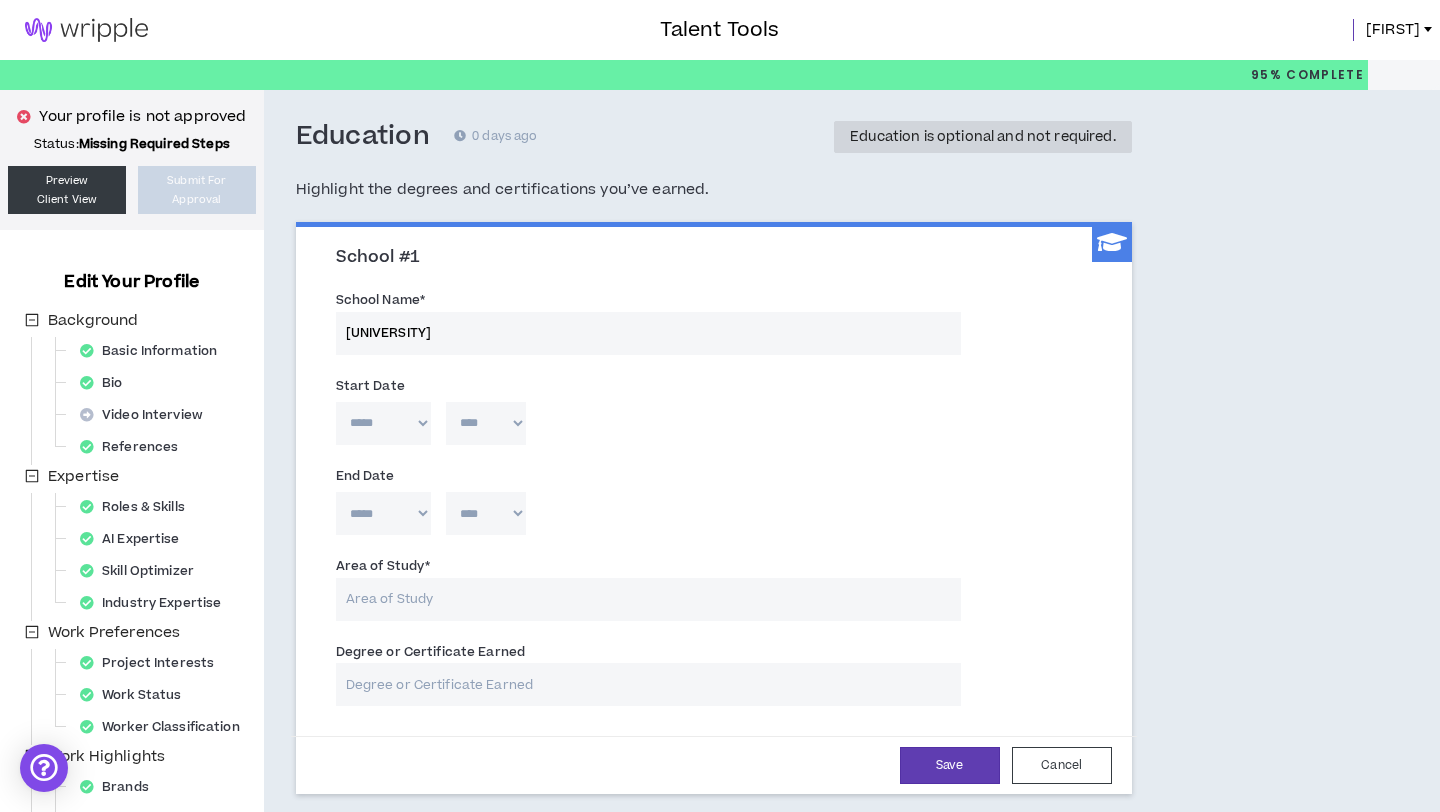 type on "[UNIVERSITY]" 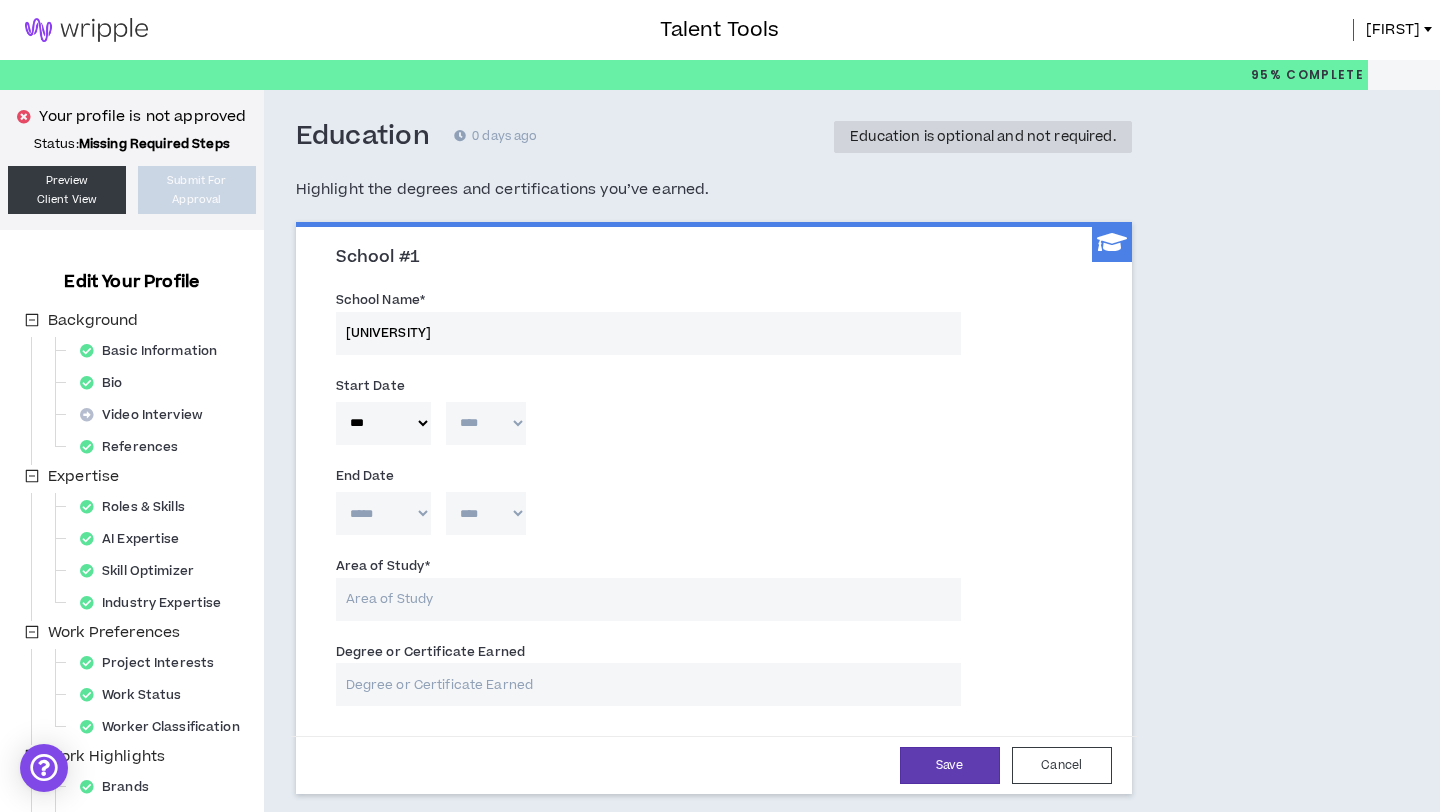 click on "**** **** **** **** **** **** **** **** **** **** **** **** **** **** **** **** **** **** **** **** **** **** **** **** **** **** **** **** **** **** **** **** **** **** **** **** **** **** **** **** **** **** **** **** **** **** **** **** **** **** **** **** **** **** **** **** **** **** **** **** **** **** **** **** **** **** **** **** **** **** **** **** **** **** **** **** **** **** **** **** **** **** **** **** **** **** **** **** **** **** **** **** **** **** **** **** **** **** **** **** **** **** **** **** **** **** **** **** **** **** **** **** **** **** **** **** **** **** **** **** **** **** **** **** **** **** ****" at bounding box center (486, 423) 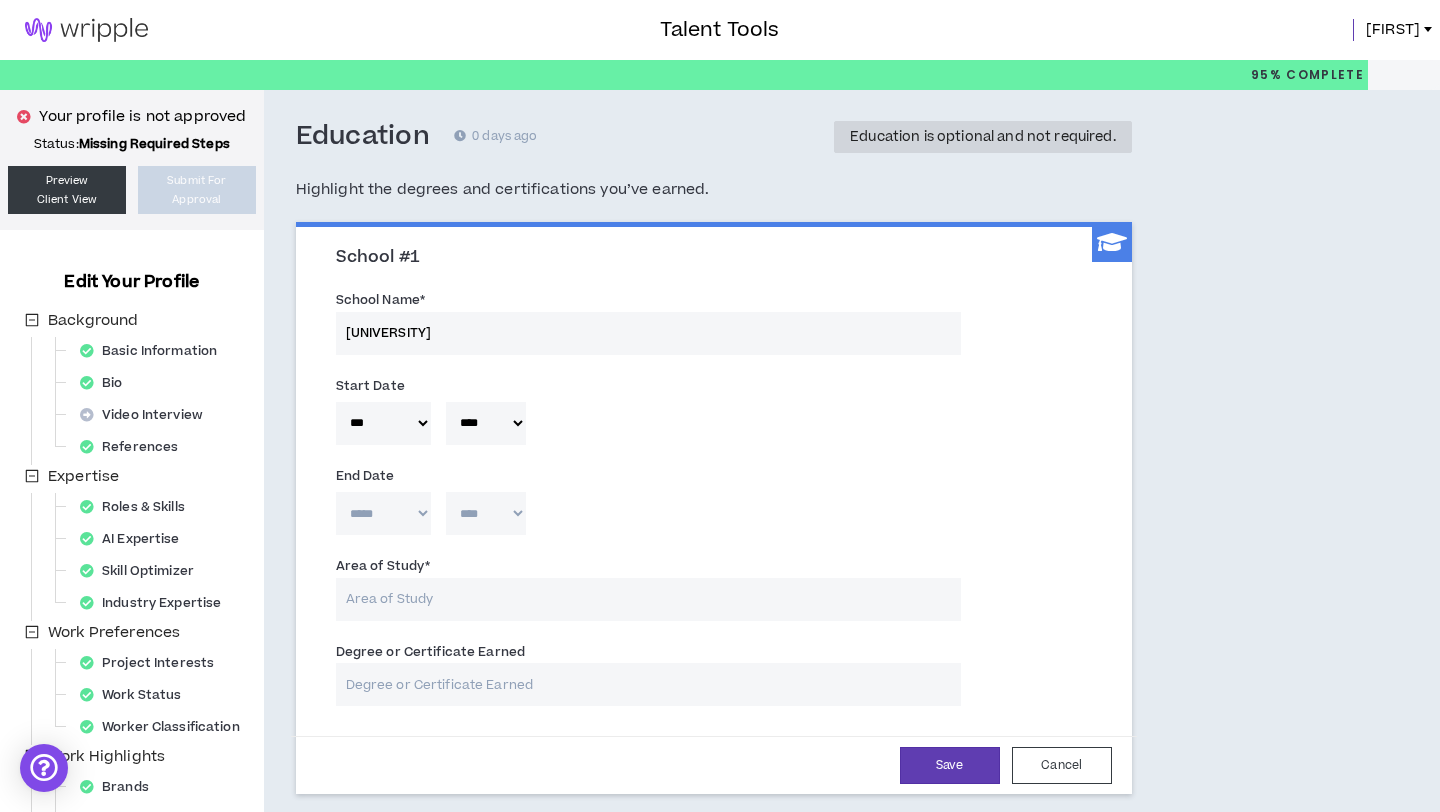 select on "*" 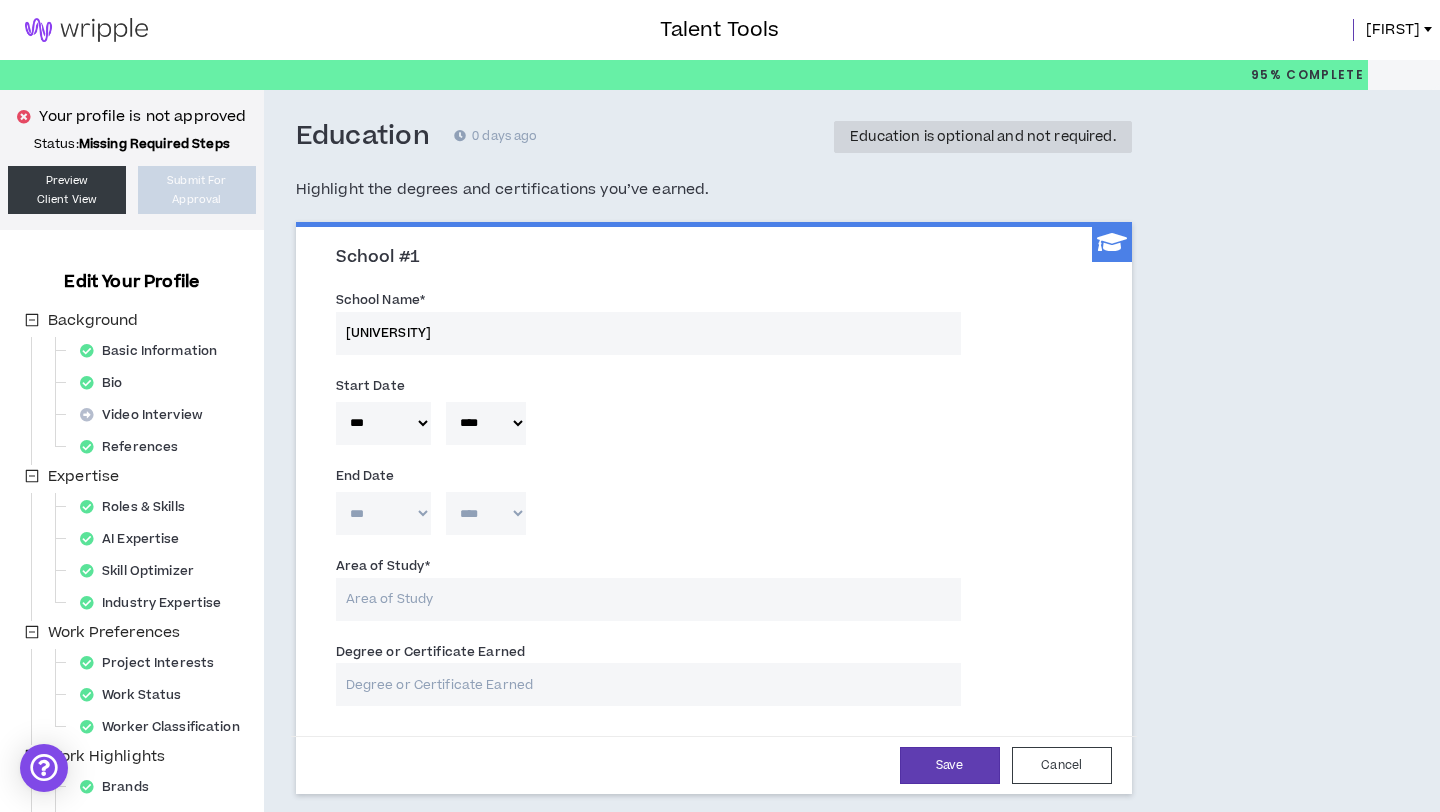 type 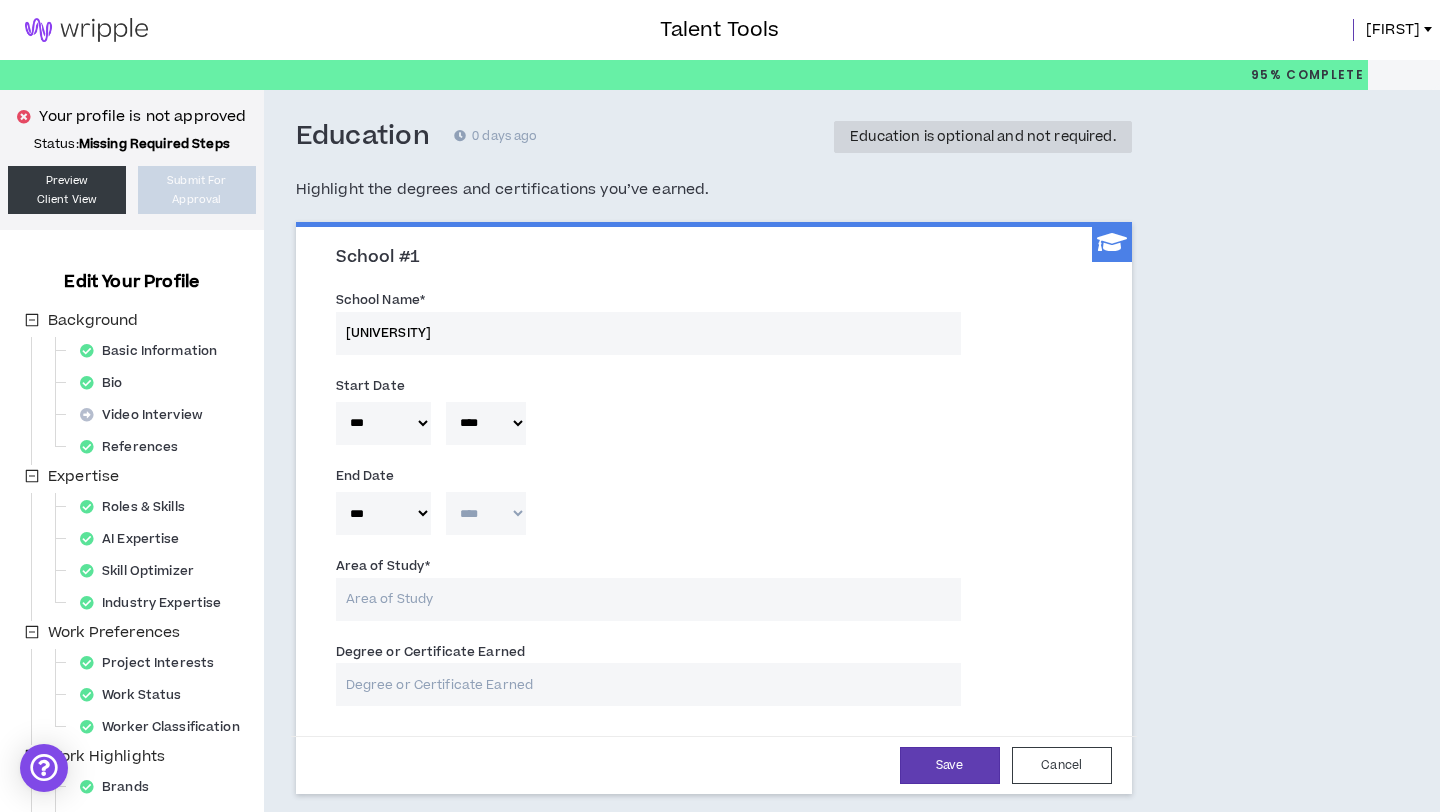 click on "**** **** **** **** **** **** **** **** **** **** **** **** **** **** **** **** **** **** **** **** **** **** **** **** **** **** **** **** **** **** **** **** **** **** **** **** **** **** **** **** **** **** **** **** **** **** **** **** **** **** **** **** **** **** **** **** **** **** **** **** **** **** **** **** **** **** **** **** **** **** **** **** **** **** **** **** **** **** **** **** **** **** **** **** **** **** **** **** **** **** **** **** **** **** **** **** **** **** **** **** **** **** **** **** **** **** **** **** **** **** **** **** **** **** **** **** **** **** **** **** **** **** **** **** **** **** ****" at bounding box center (486, 513) 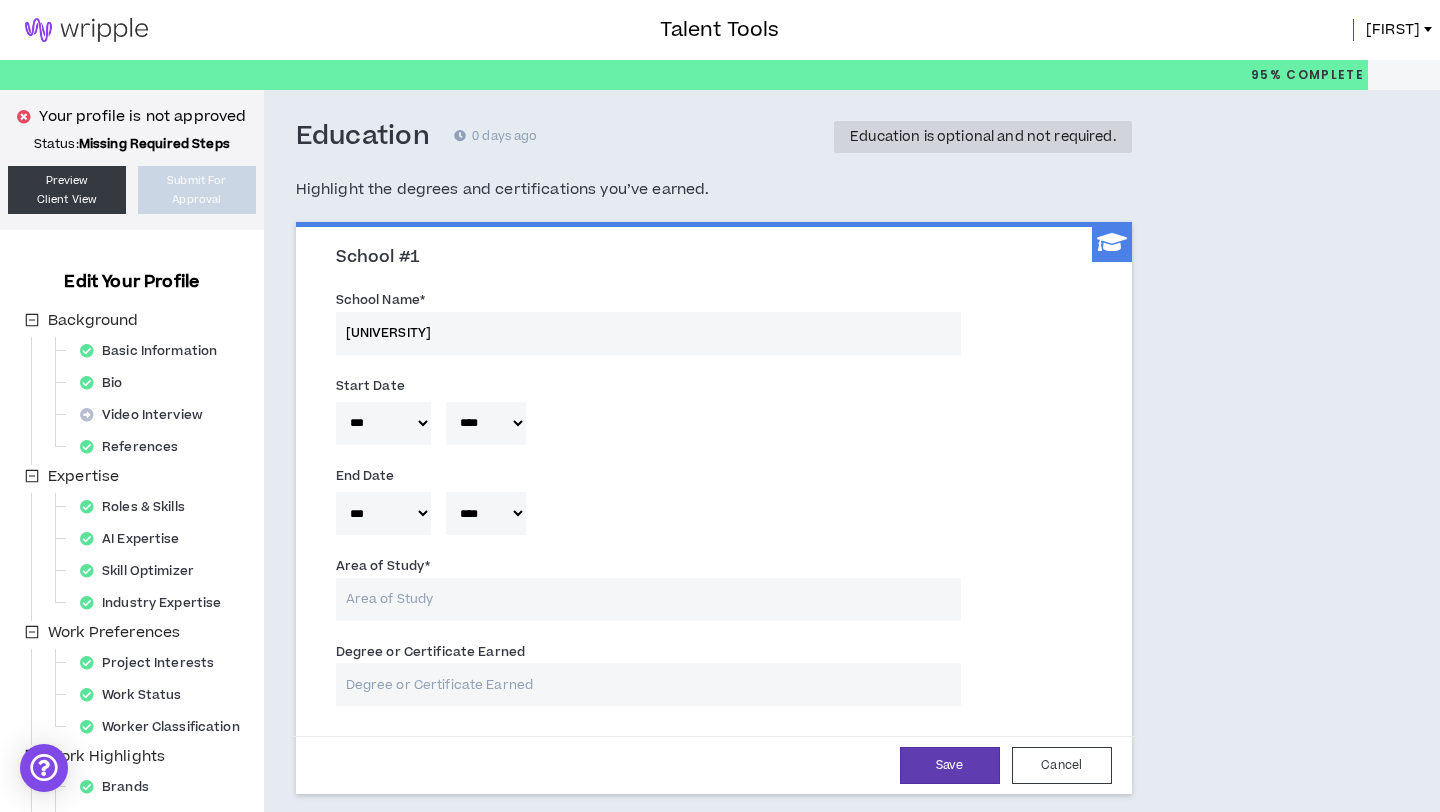 click on "Area of Study  *" at bounding box center [648, 599] 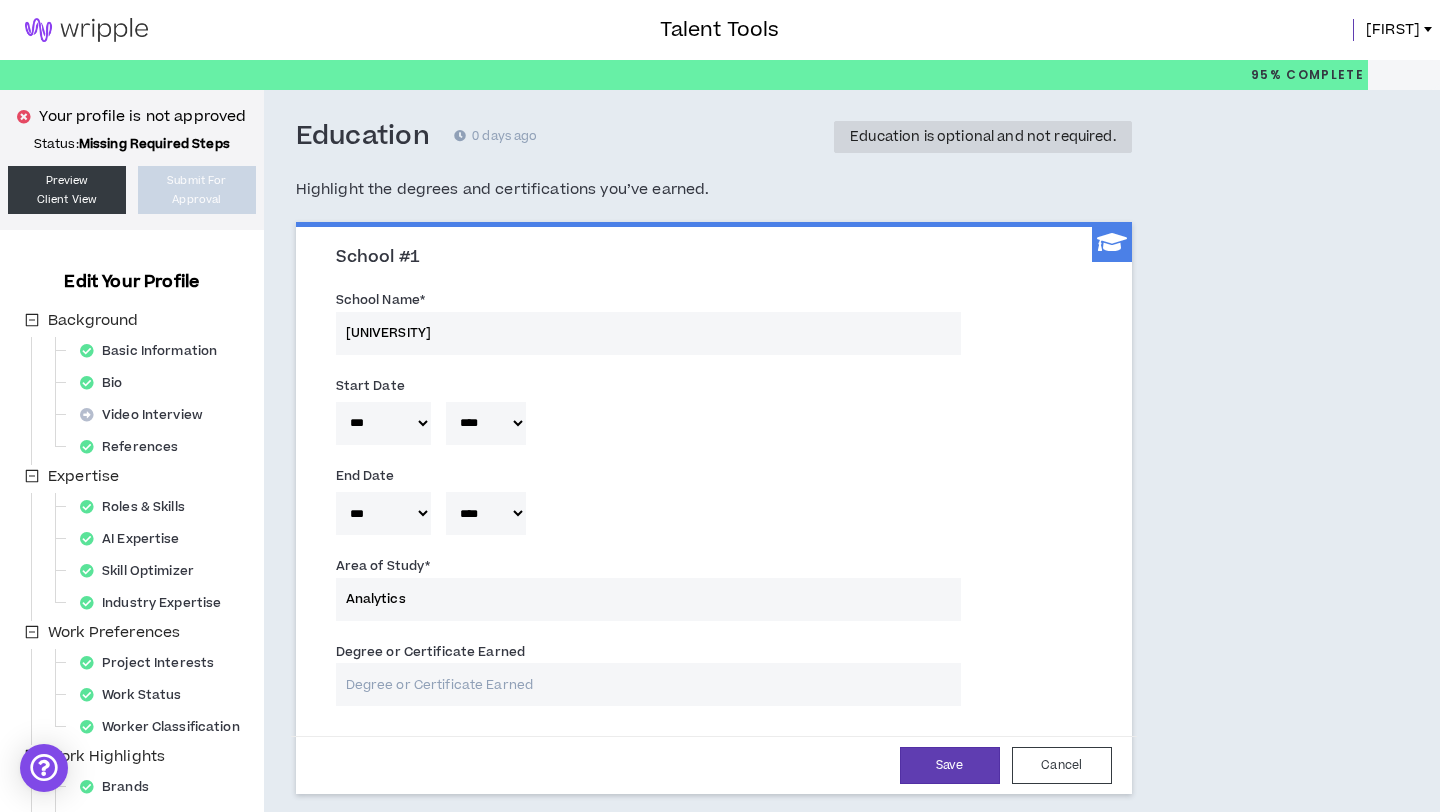 type on "Analytics" 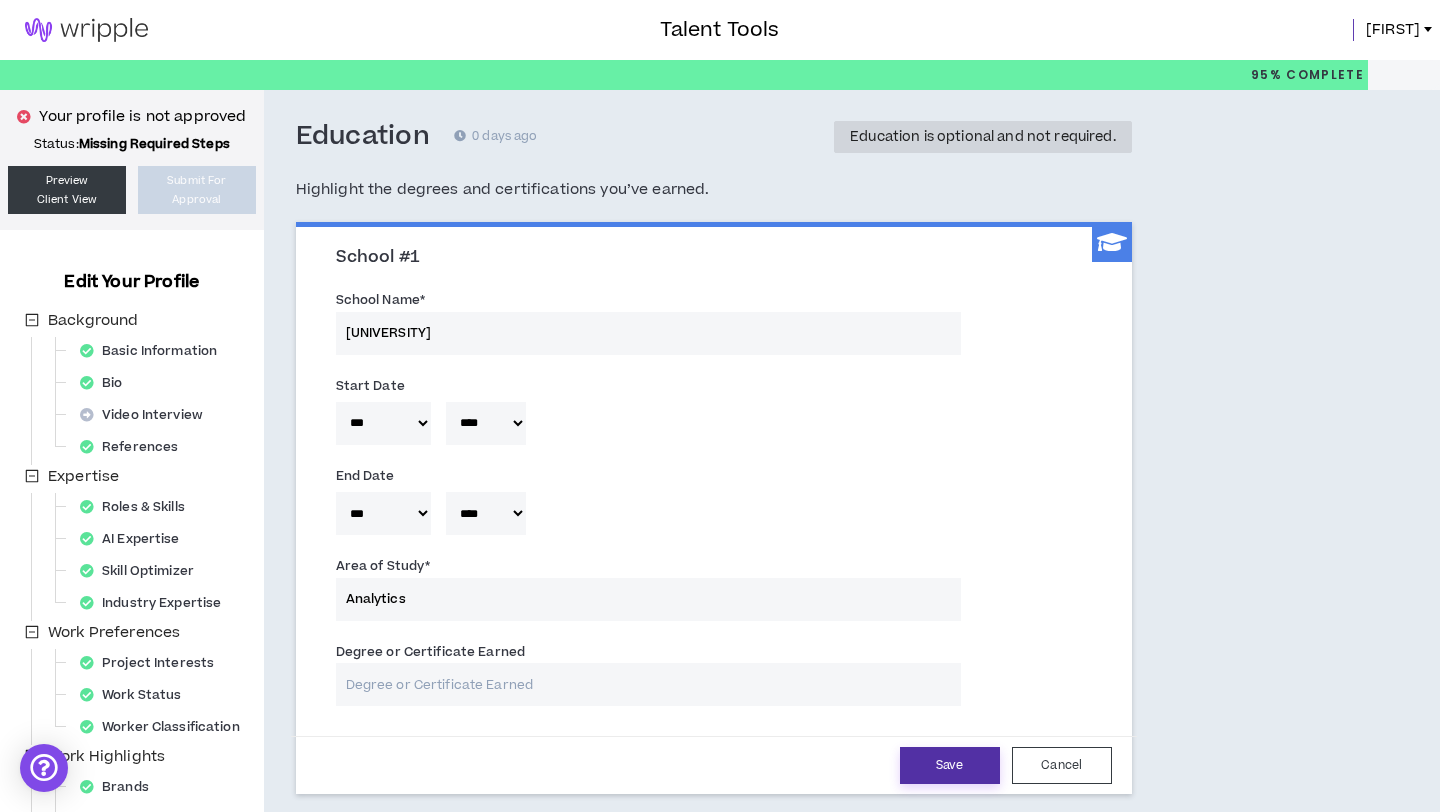 click on "Save" at bounding box center [950, 765] 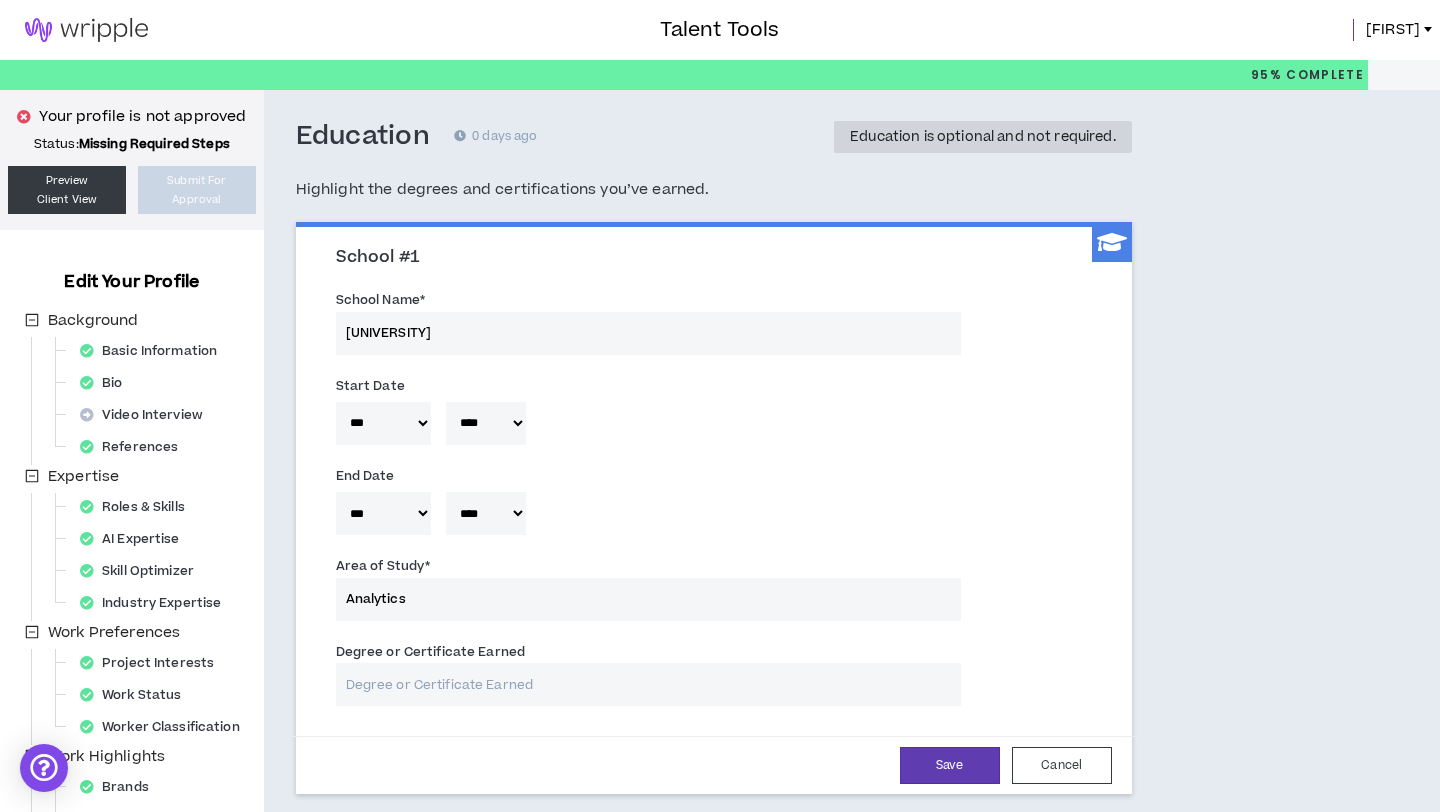 select on "*" 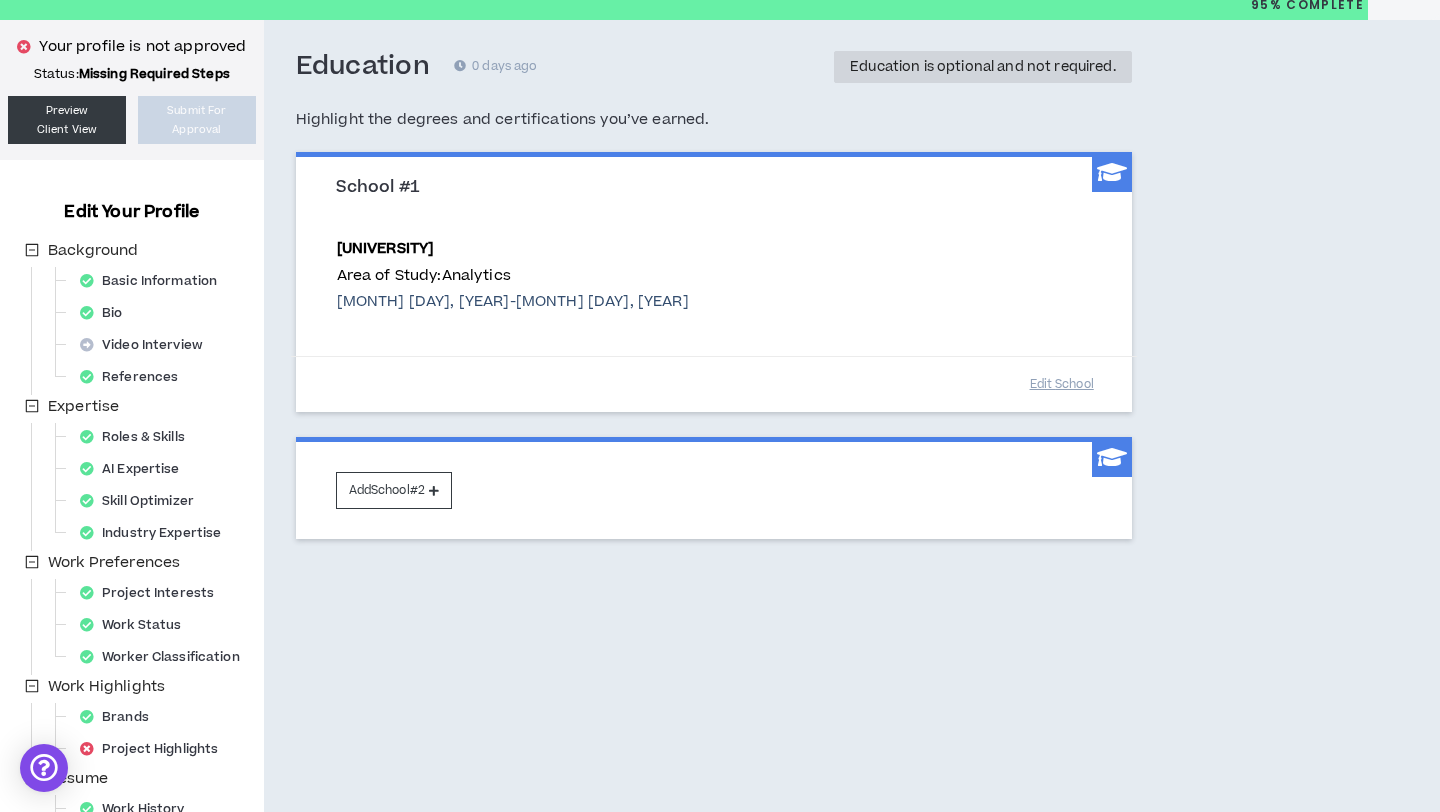 scroll, scrollTop: 133, scrollLeft: 0, axis: vertical 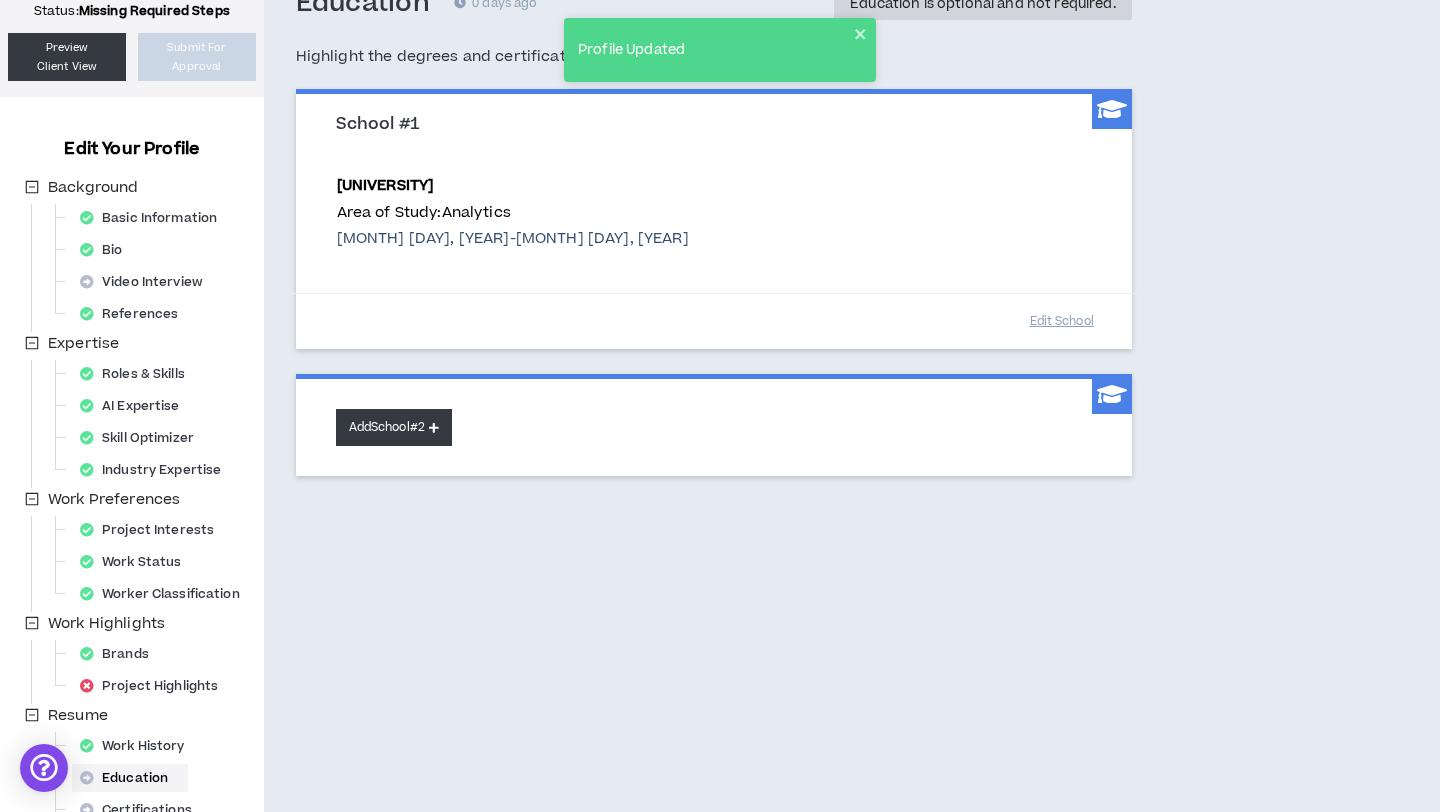 click on "Add  School  #2" at bounding box center [394, 427] 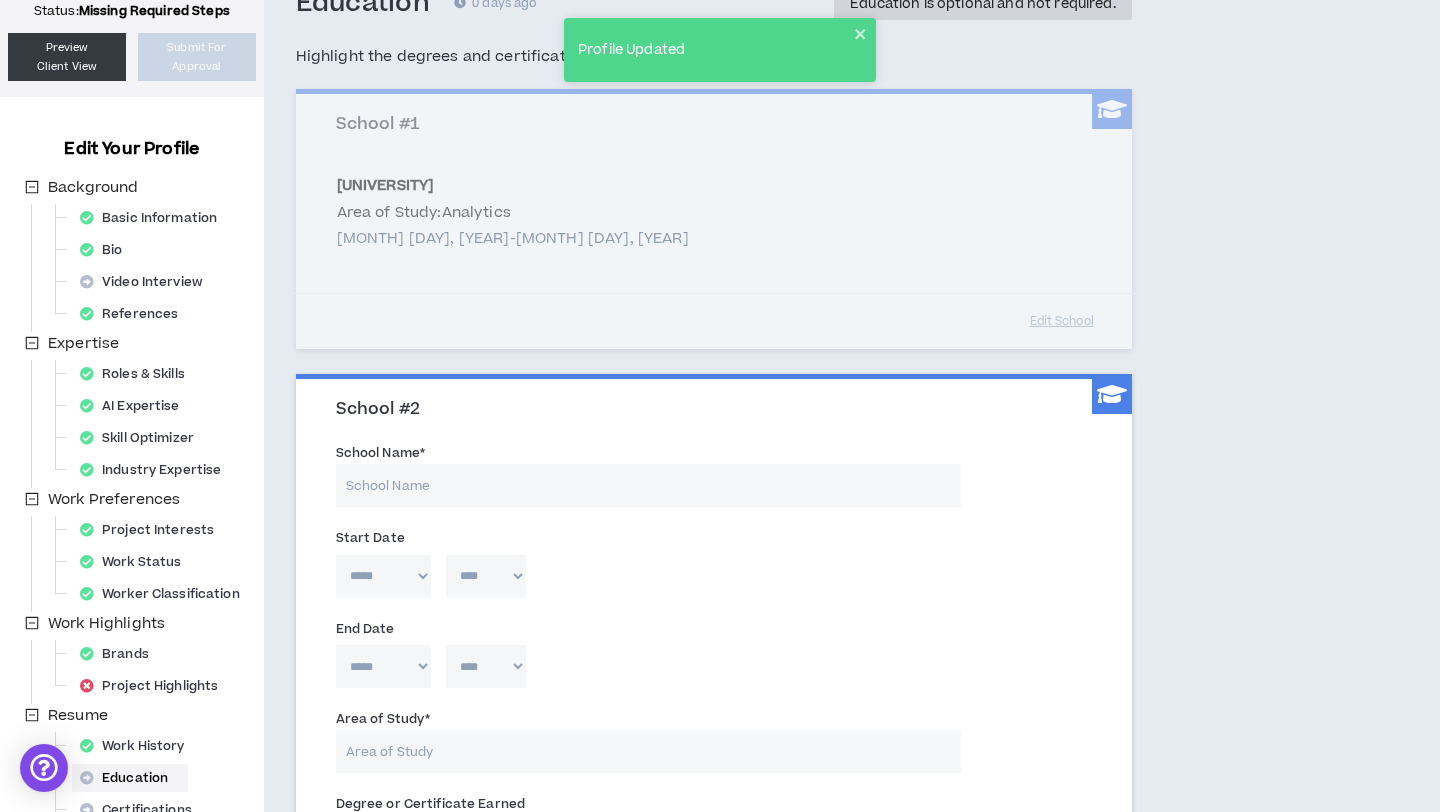 click on "School Name  *" at bounding box center [648, 485] 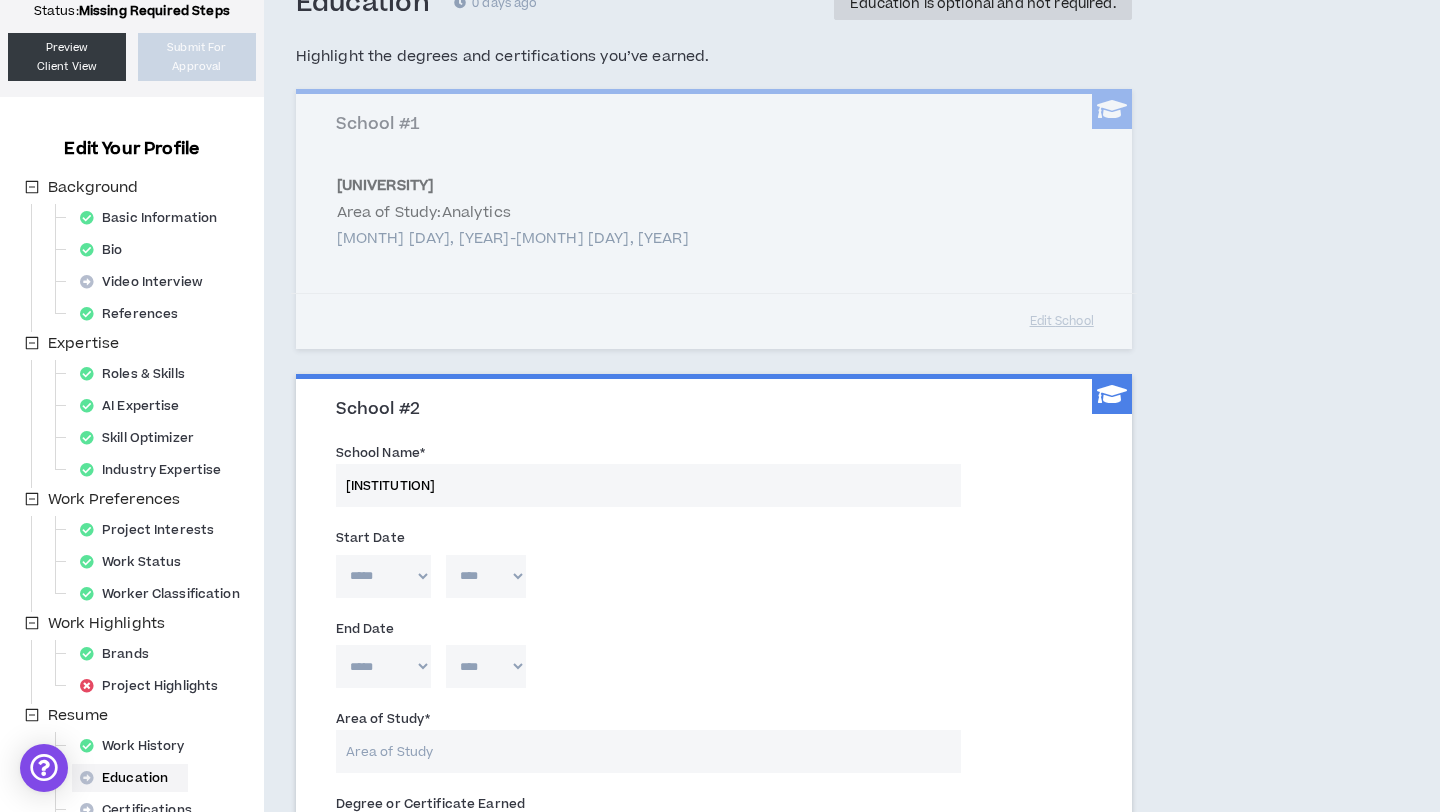 type on "[INSTITUTION]" 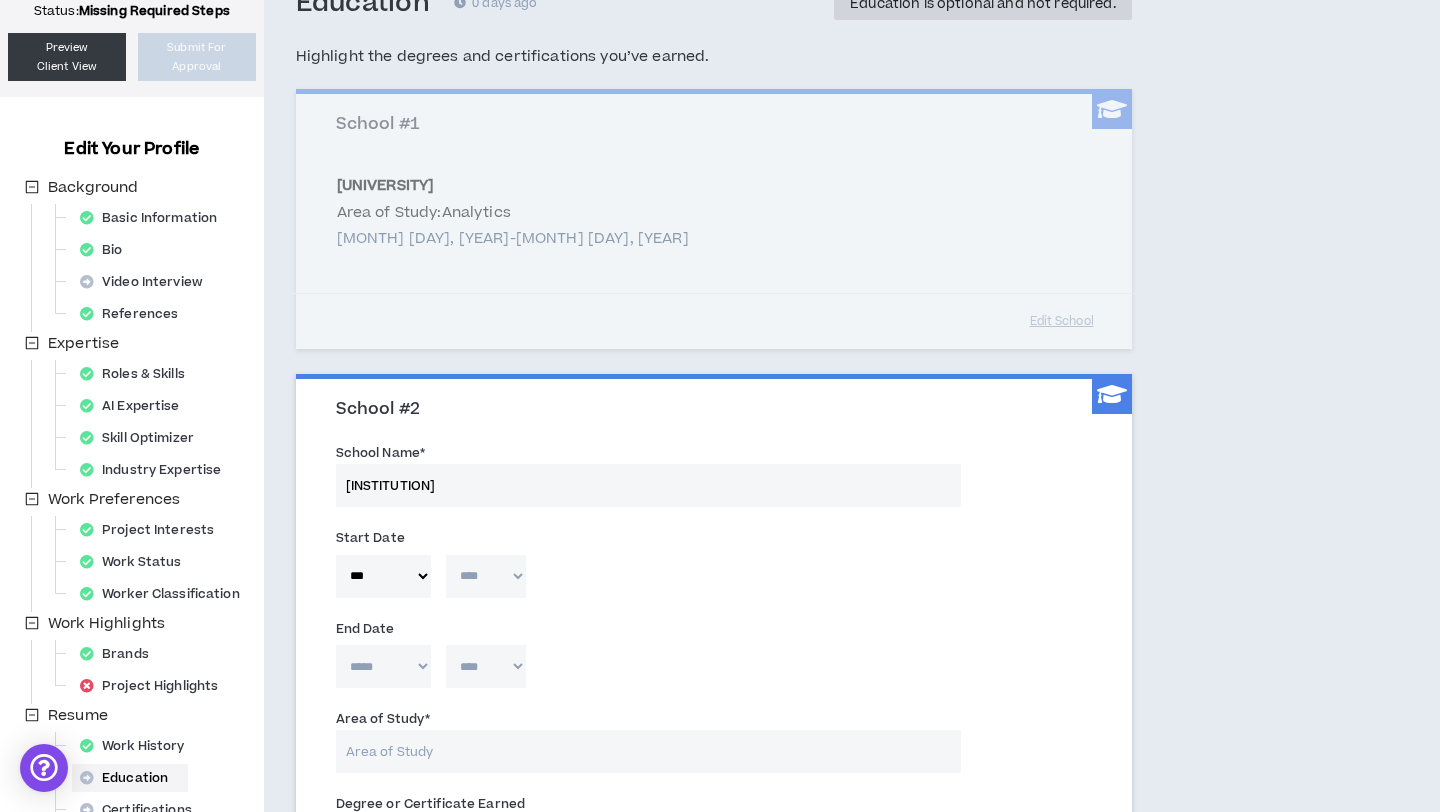 click on "**** **** **** **** **** **** **** **** **** **** **** **** **** **** **** **** **** **** **** **** **** **** **** **** **** **** **** **** **** **** **** **** **** **** **** **** **** **** **** **** **** **** **** **** **** **** **** **** **** **** **** **** **** **** **** **** **** **** **** **** **** **** **** **** **** **** **** **** **** **** **** **** **** **** **** **** **** **** **** **** **** **** **** **** **** **** **** **** **** **** **** **** **** **** **** **** **** **** **** **** **** **** **** **** **** **** **** **** **** **** **** **** **** **** **** **** **** **** **** **** **** **** **** **** **** **** ****" at bounding box center [486, 576] 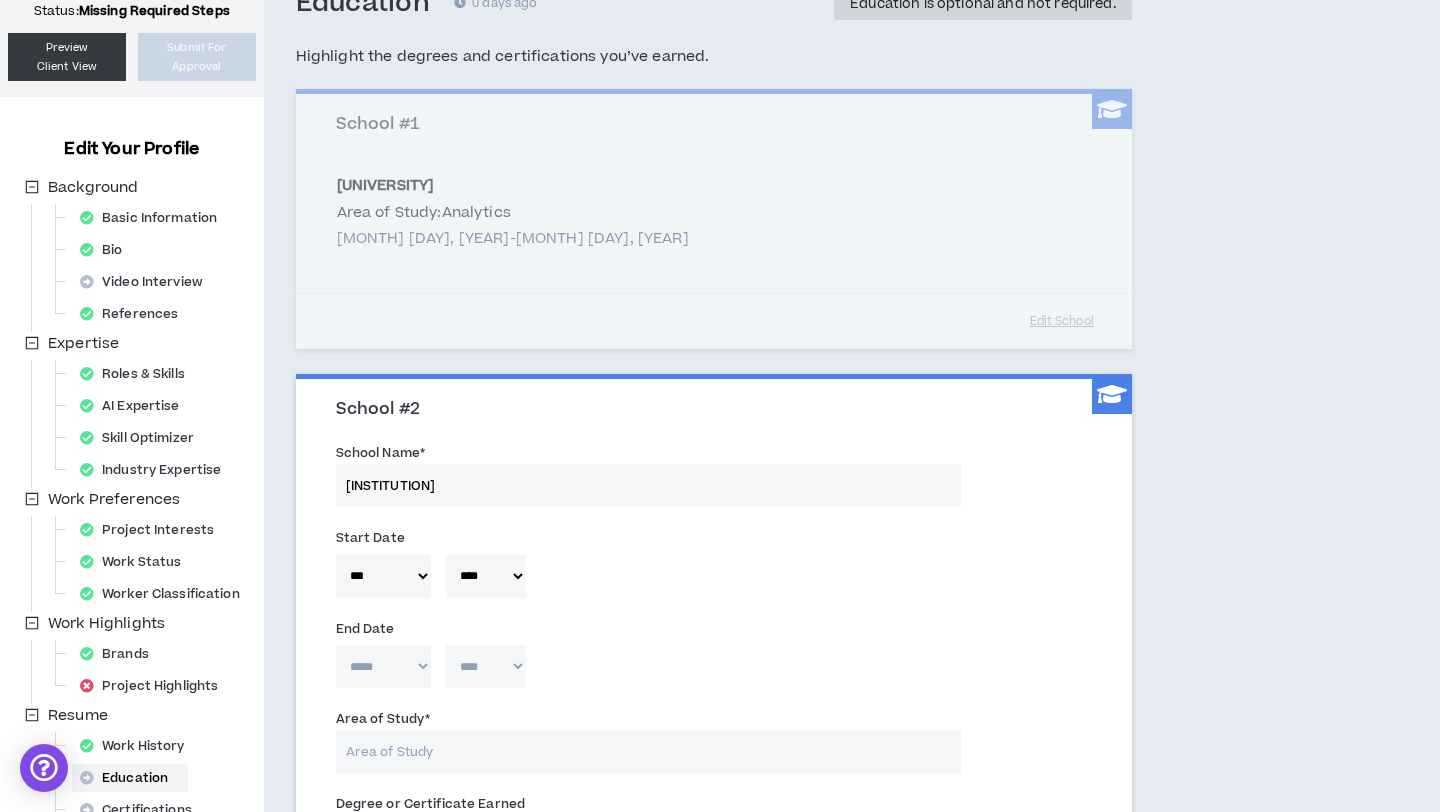 click on "***** *** *** *** *** *** **** *** *** **** *** *** ***" at bounding box center (383, 666) 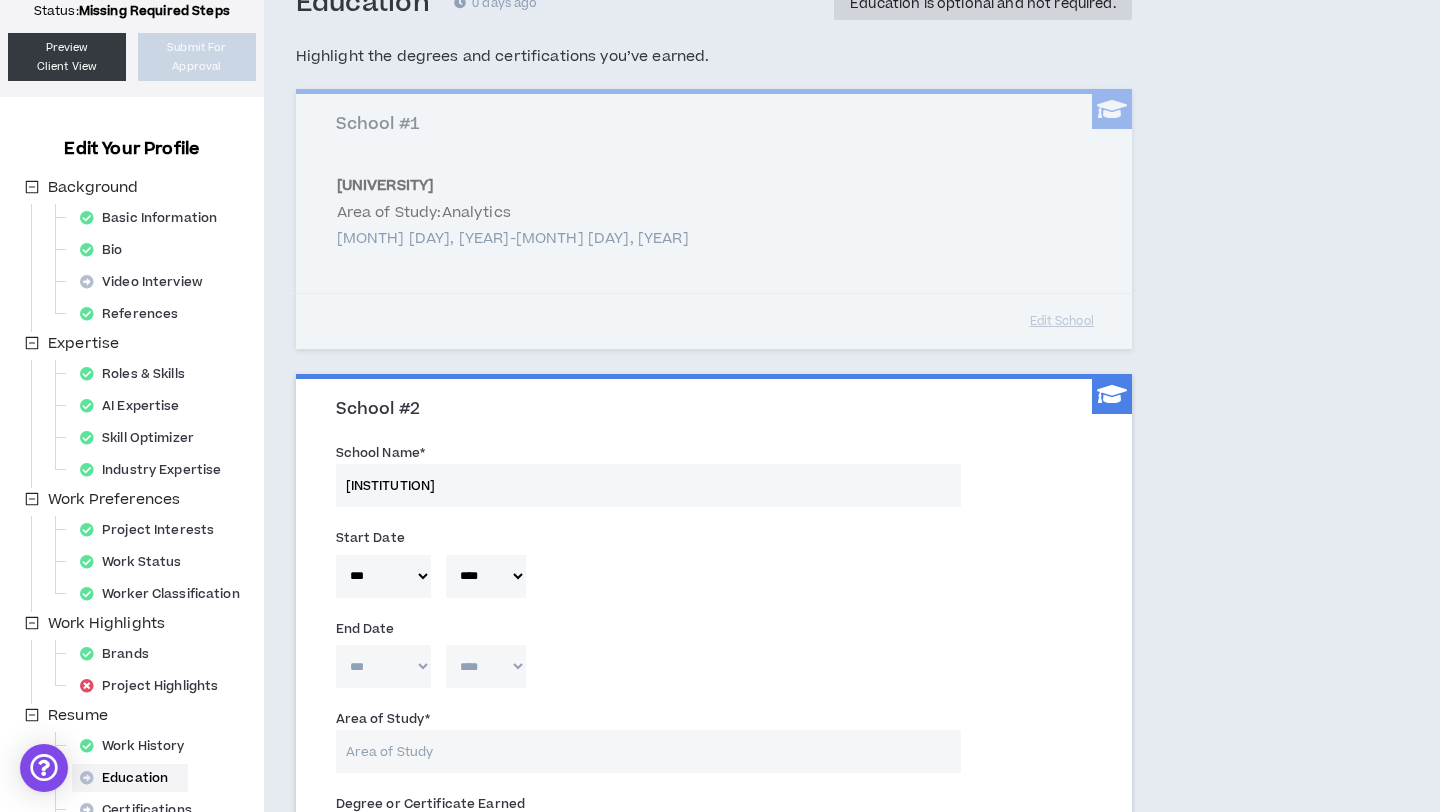 type 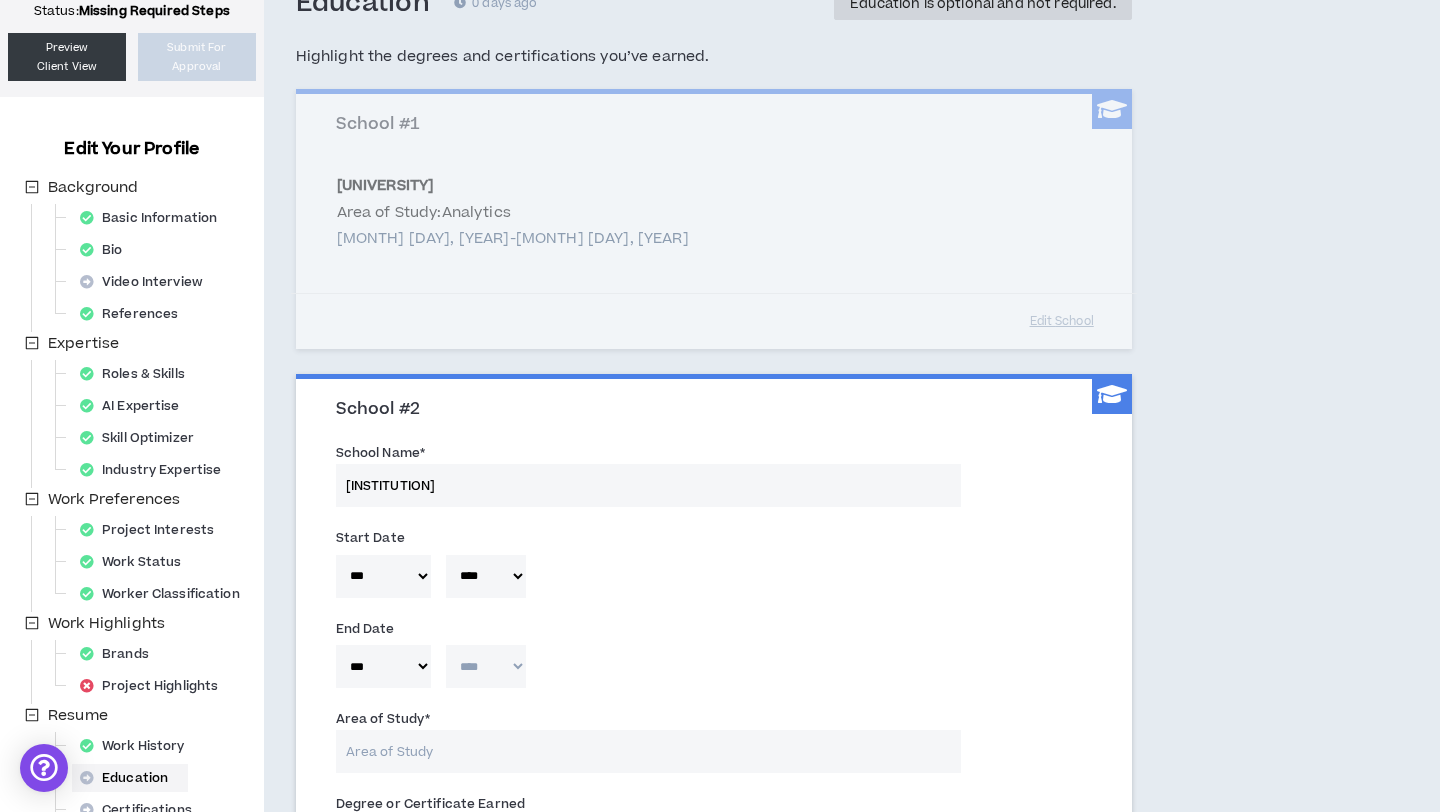 click on "**** **** **** **** **** **** **** **** **** **** **** **** **** **** **** **** **** **** **** **** **** **** **** **** **** **** **** **** **** **** **** **** **** **** **** **** **** **** **** **** **** **** **** **** **** **** **** **** **** **** **** **** **** **** **** **** **** **** **** **** **** **** **** **** **** **** **** **** **** **** **** **** **** **** **** **** **** **** **** **** **** **** **** **** **** **** **** **** **** **** **** **** **** **** **** **** **** **** **** **** **** **** **** **** **** **** **** **** **** **** **** **** **** **** **** **** **** **** **** **** **** **** **** **** **** **** ****" at bounding box center [486, 666] 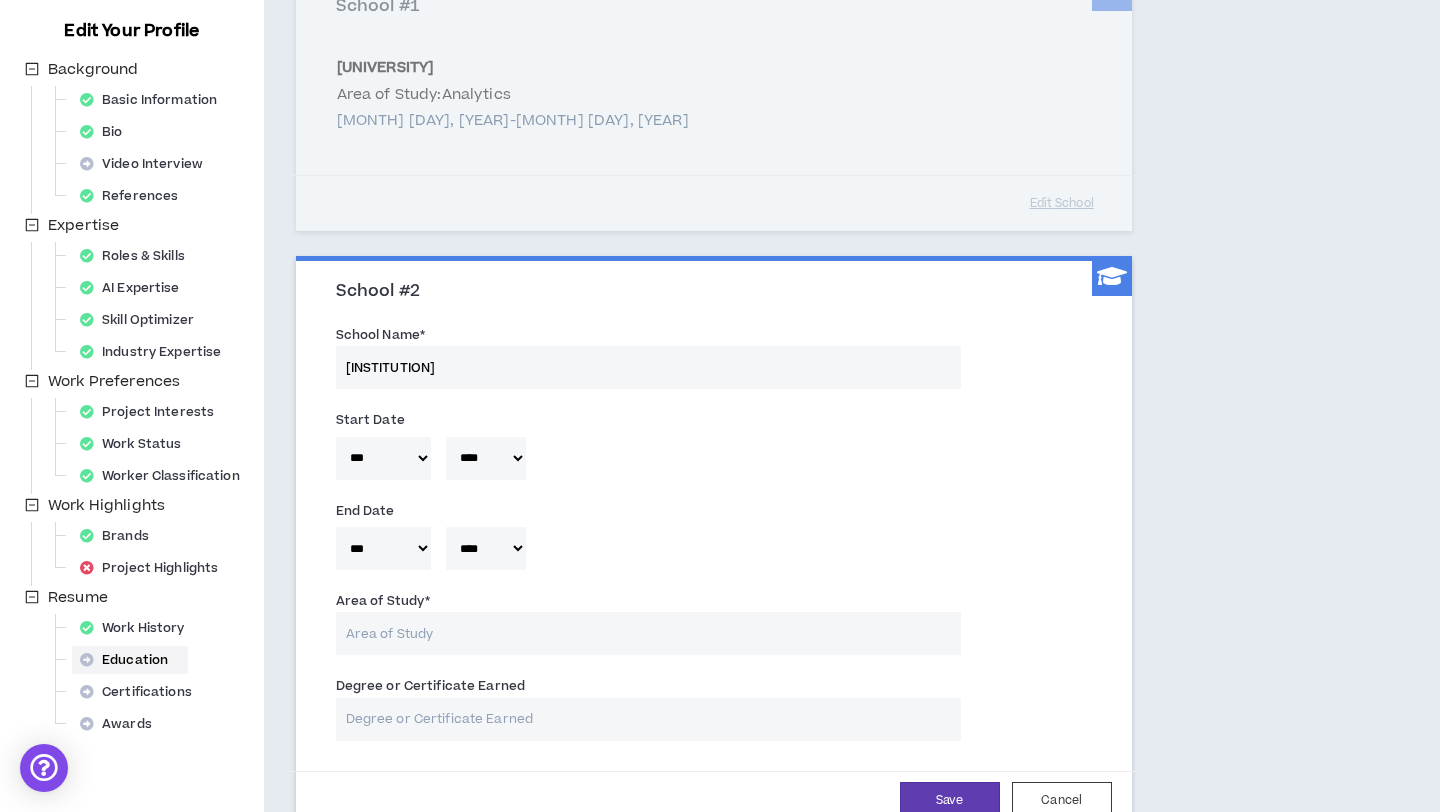 scroll, scrollTop: 263, scrollLeft: 0, axis: vertical 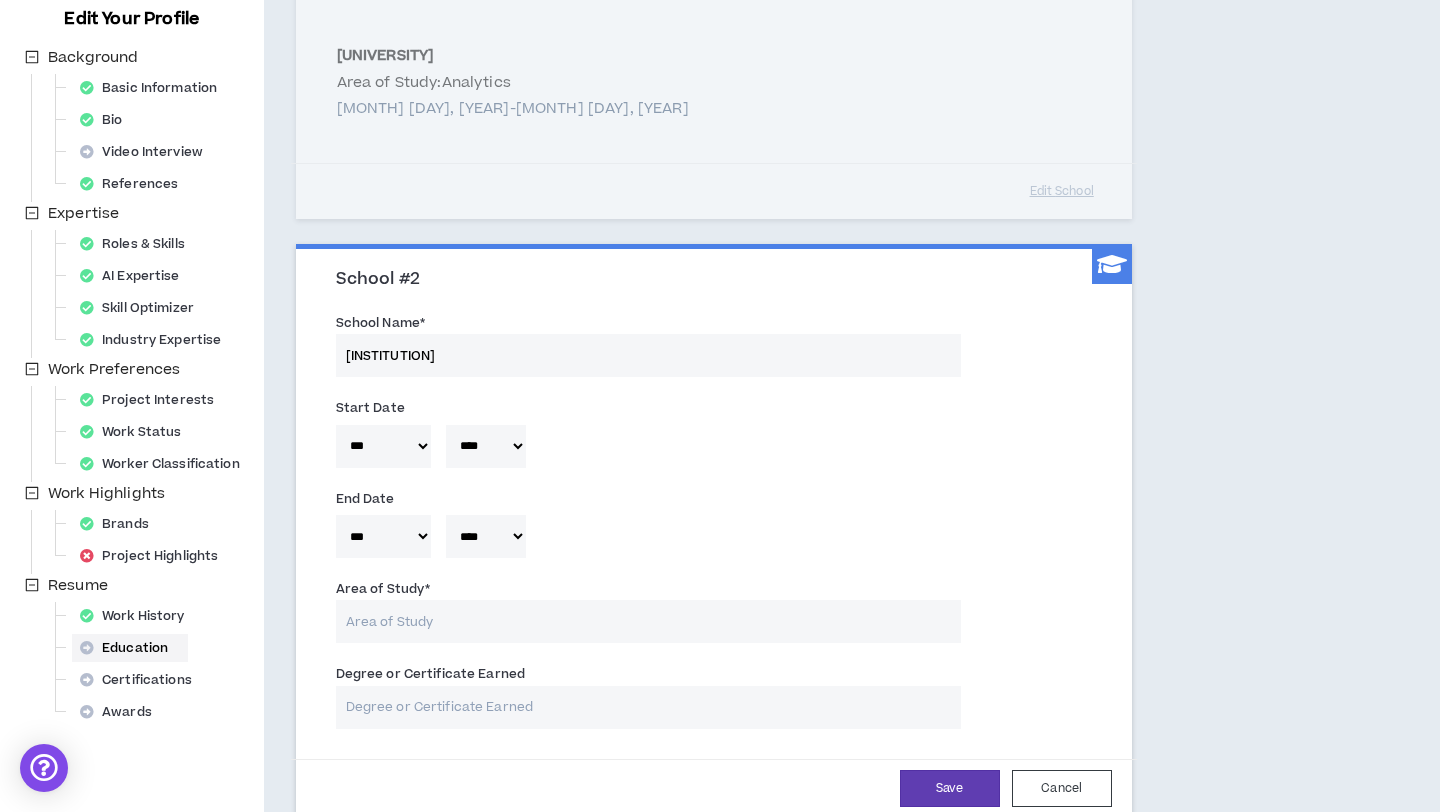 click on "Area of Study  *" at bounding box center [648, 621] 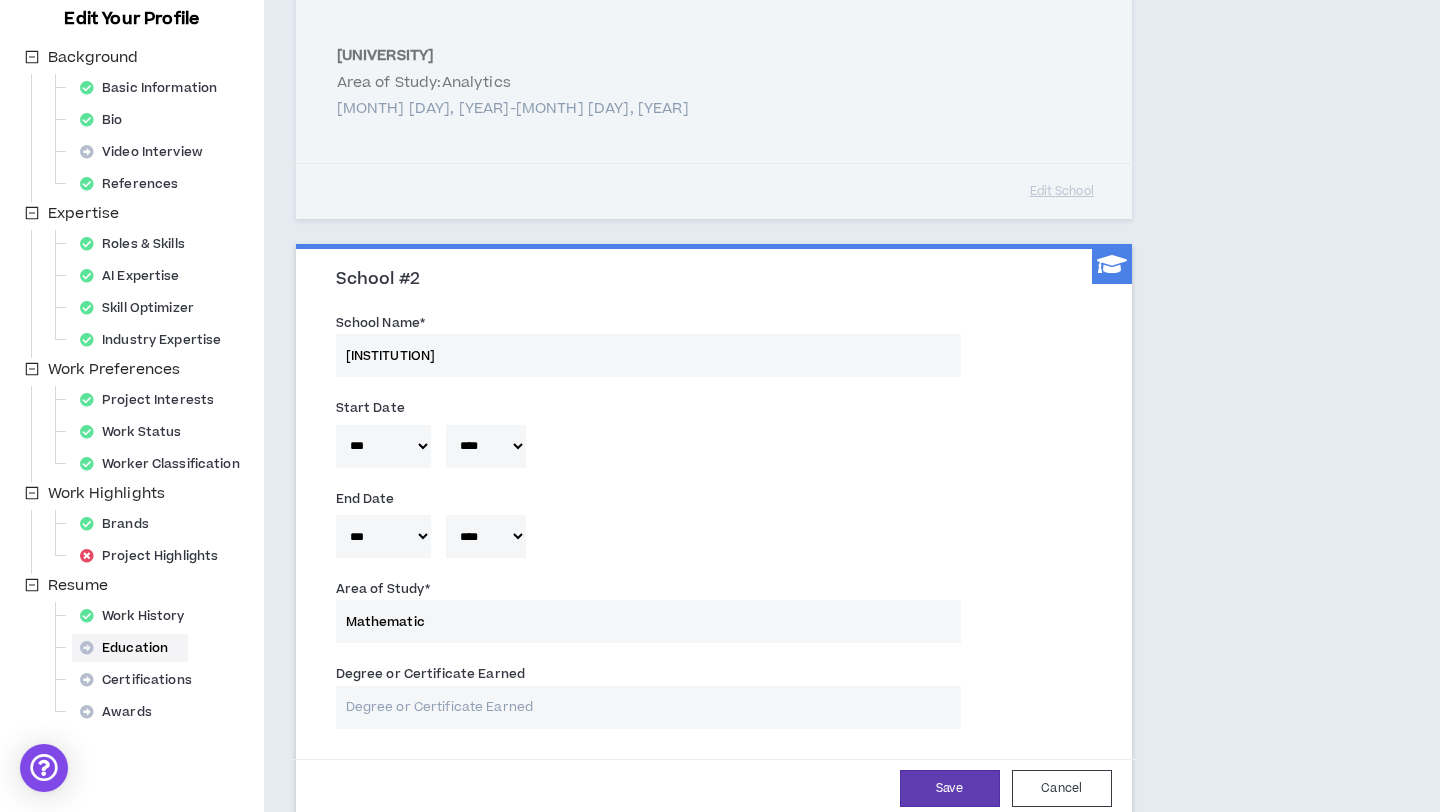 type on "Mathematics" 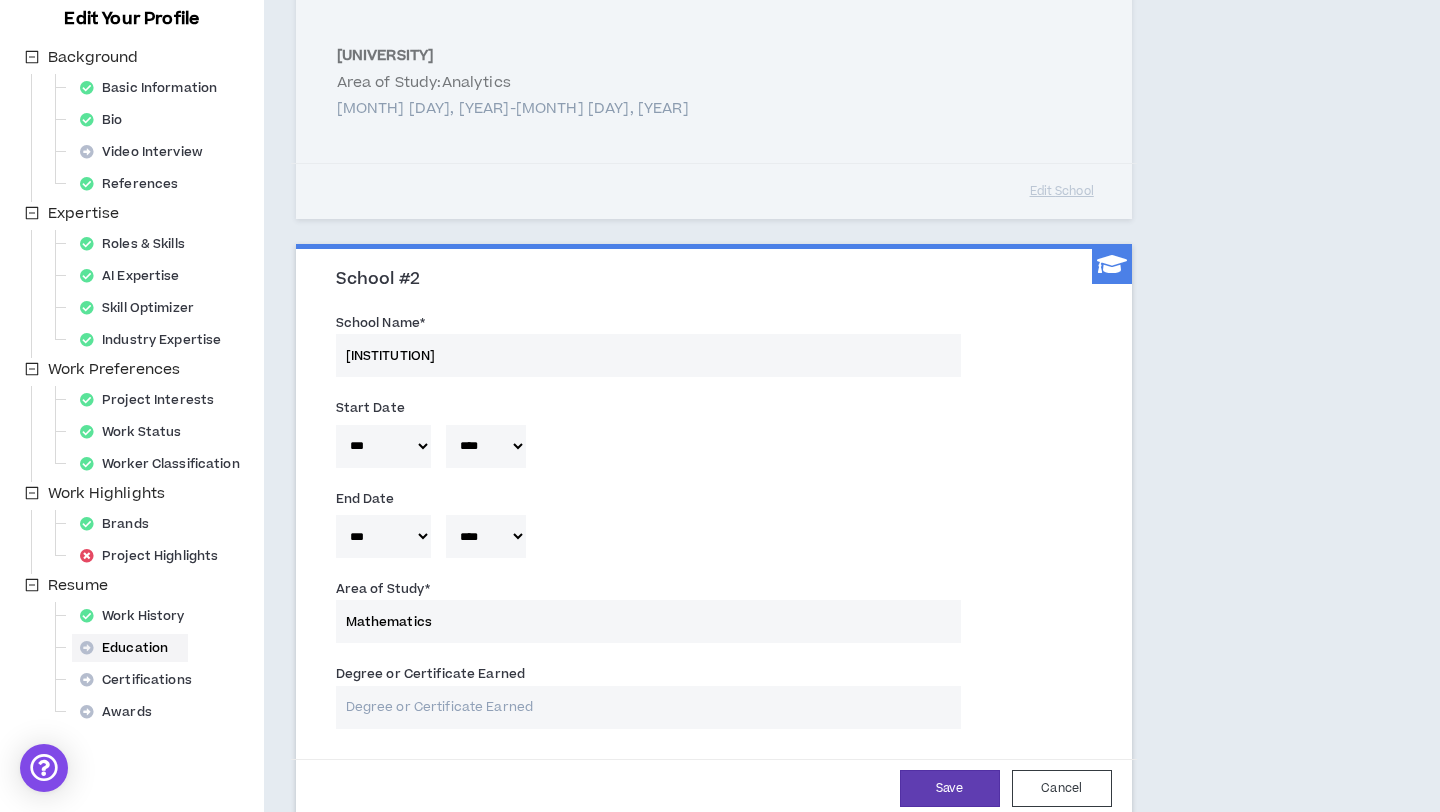 type 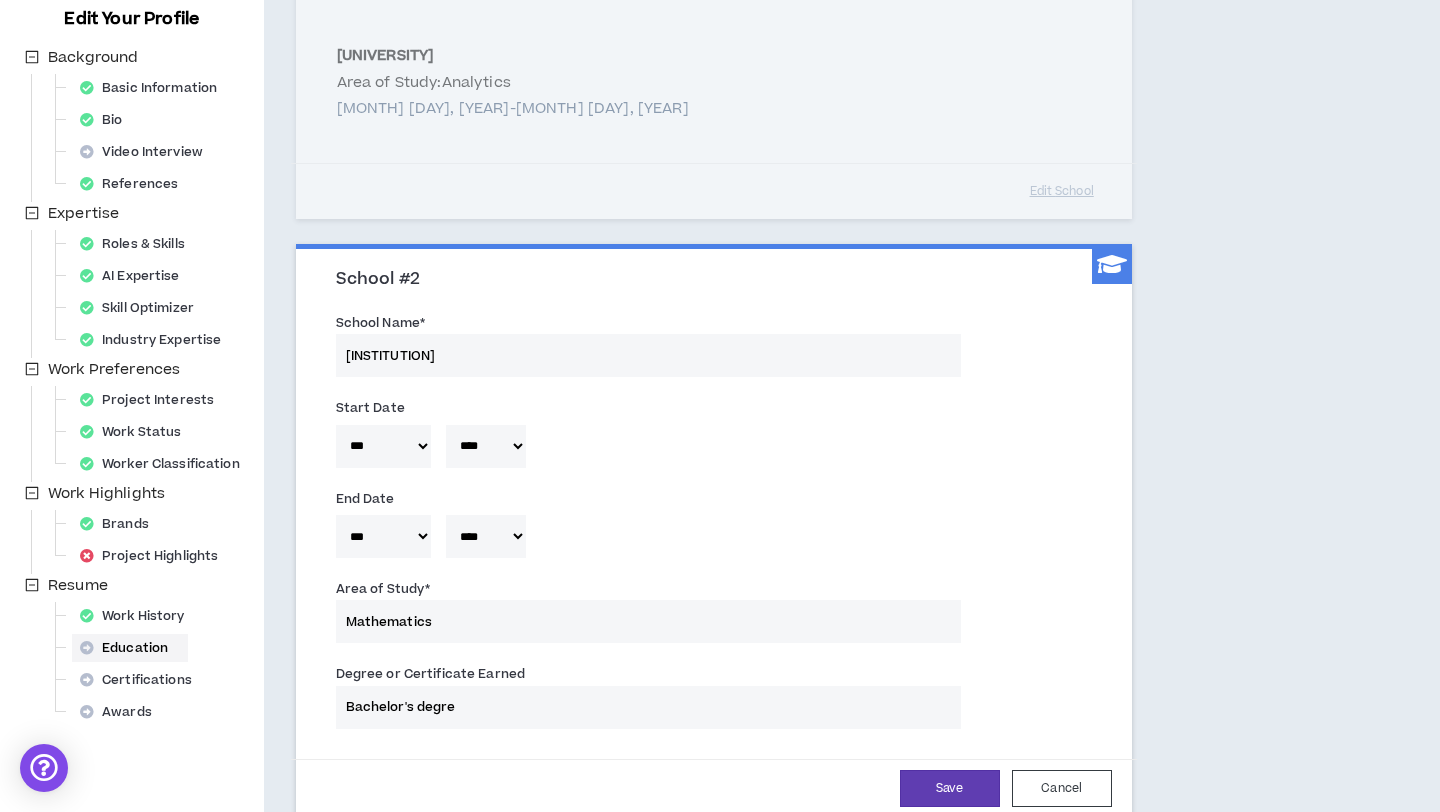 type on "Bachelor's degree" 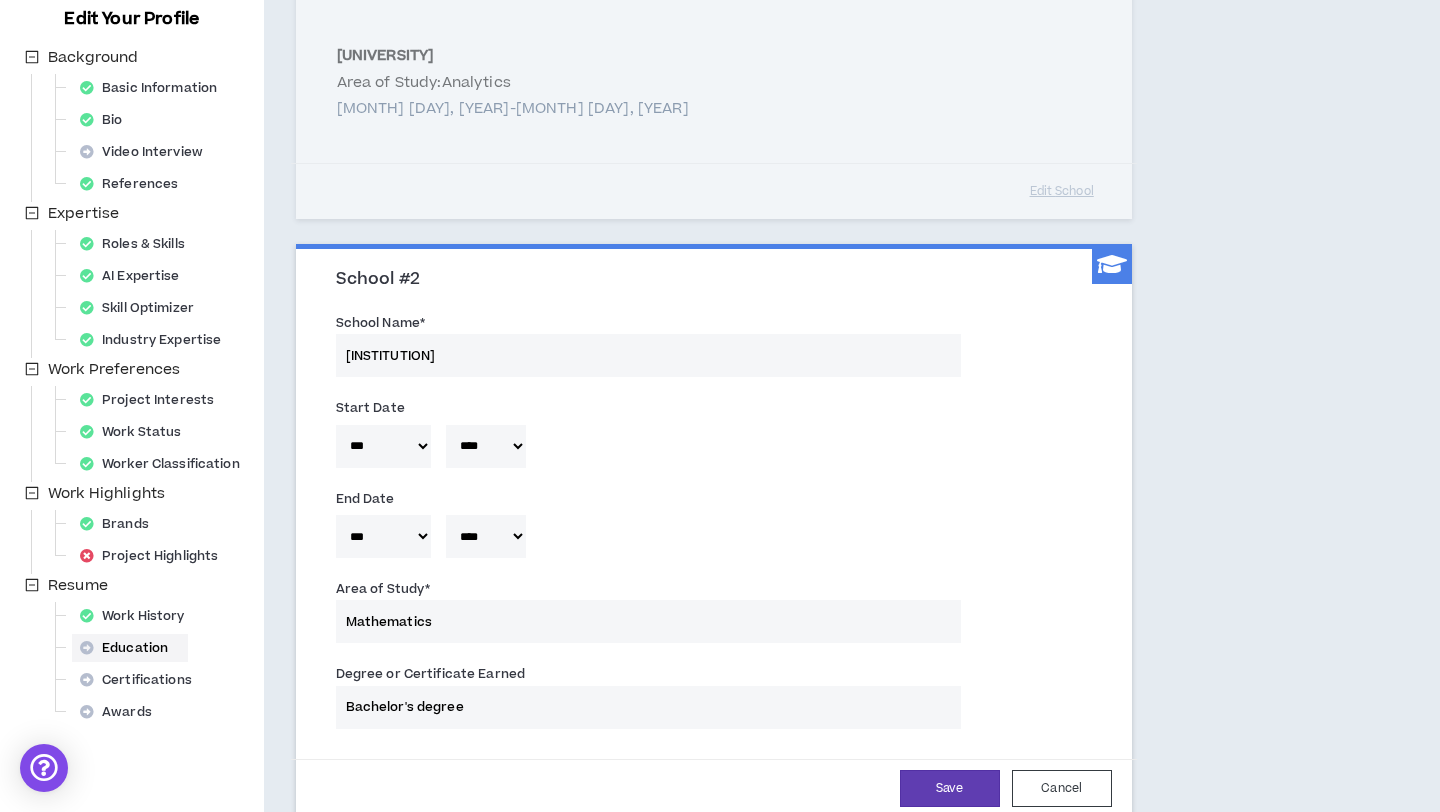 type 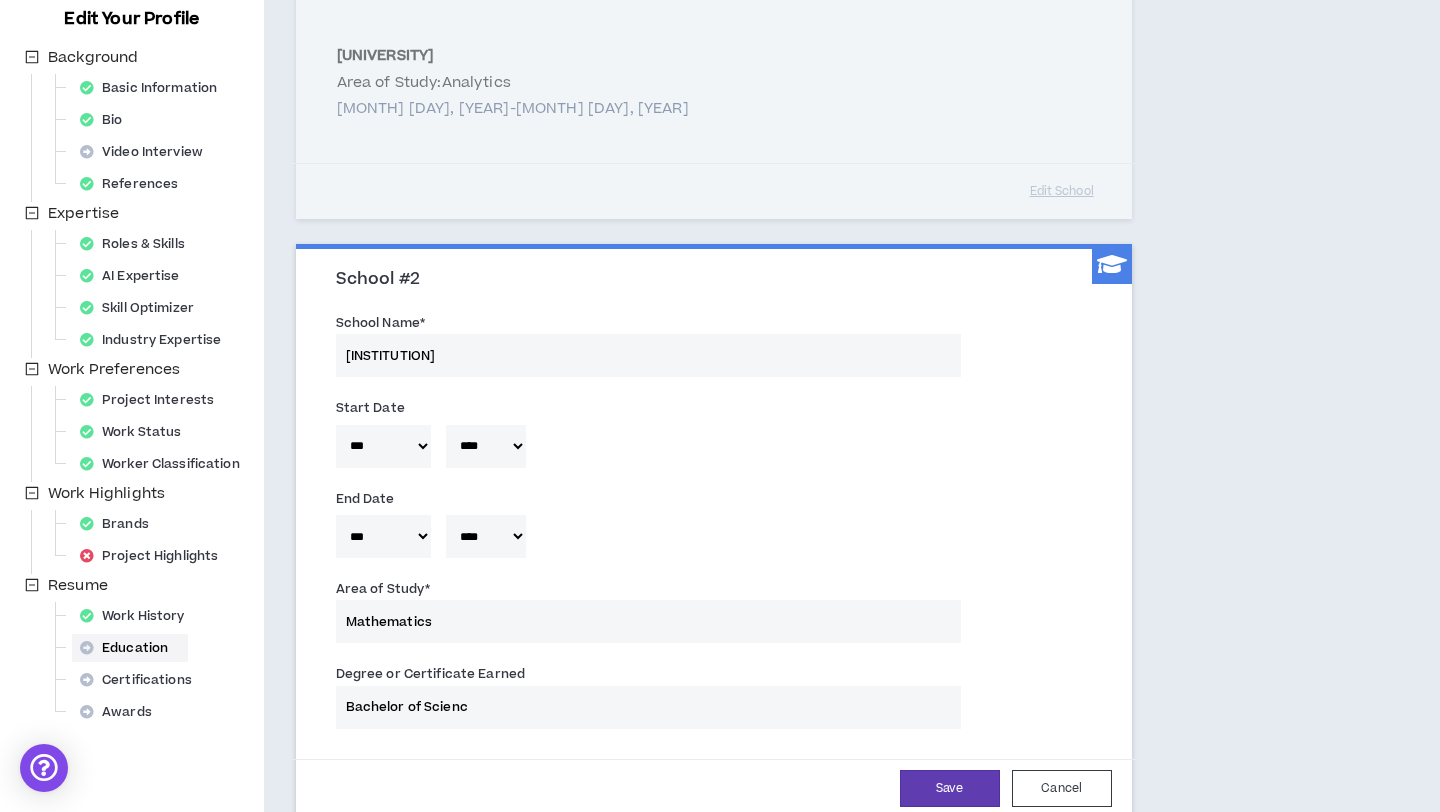 type on "Bachelor of Science" 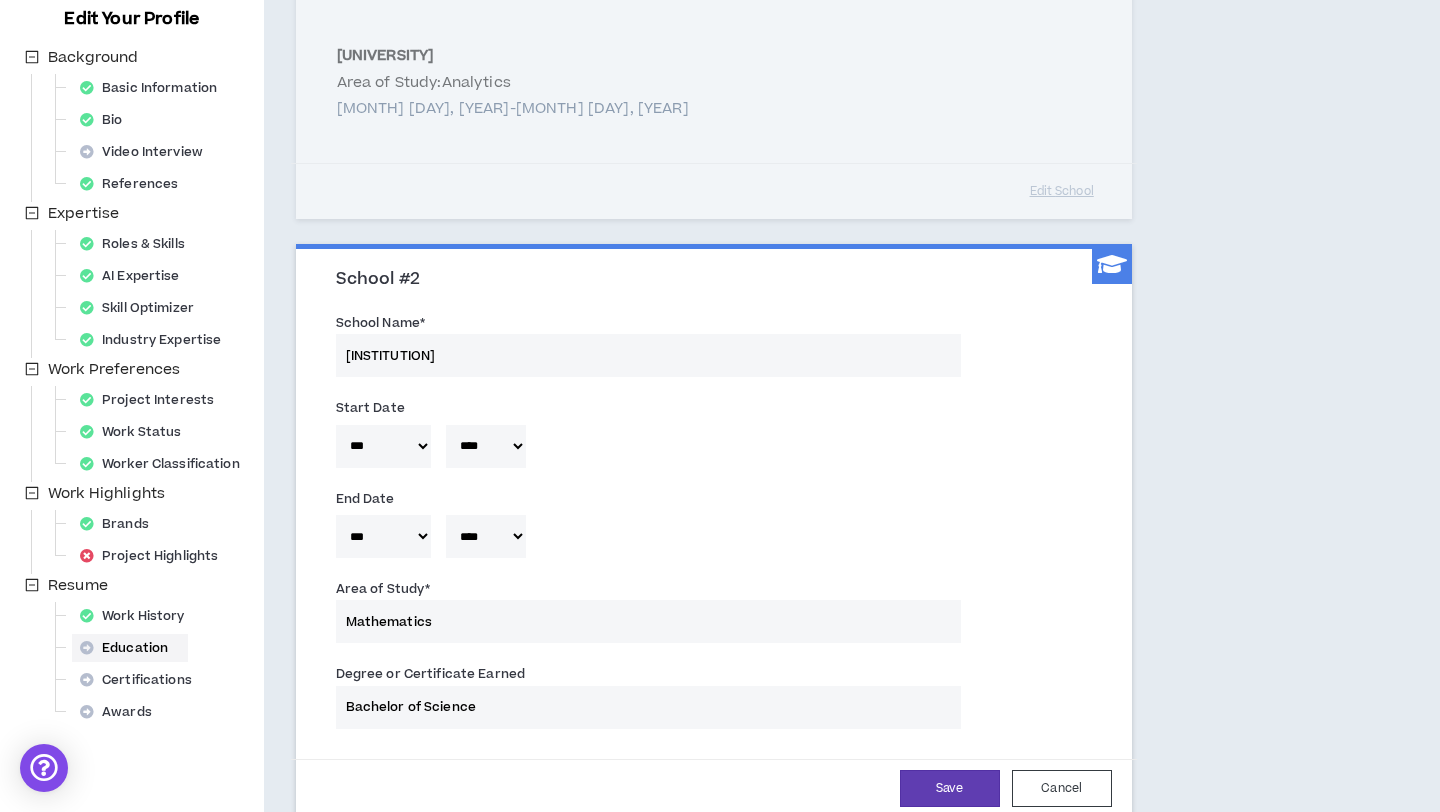 type 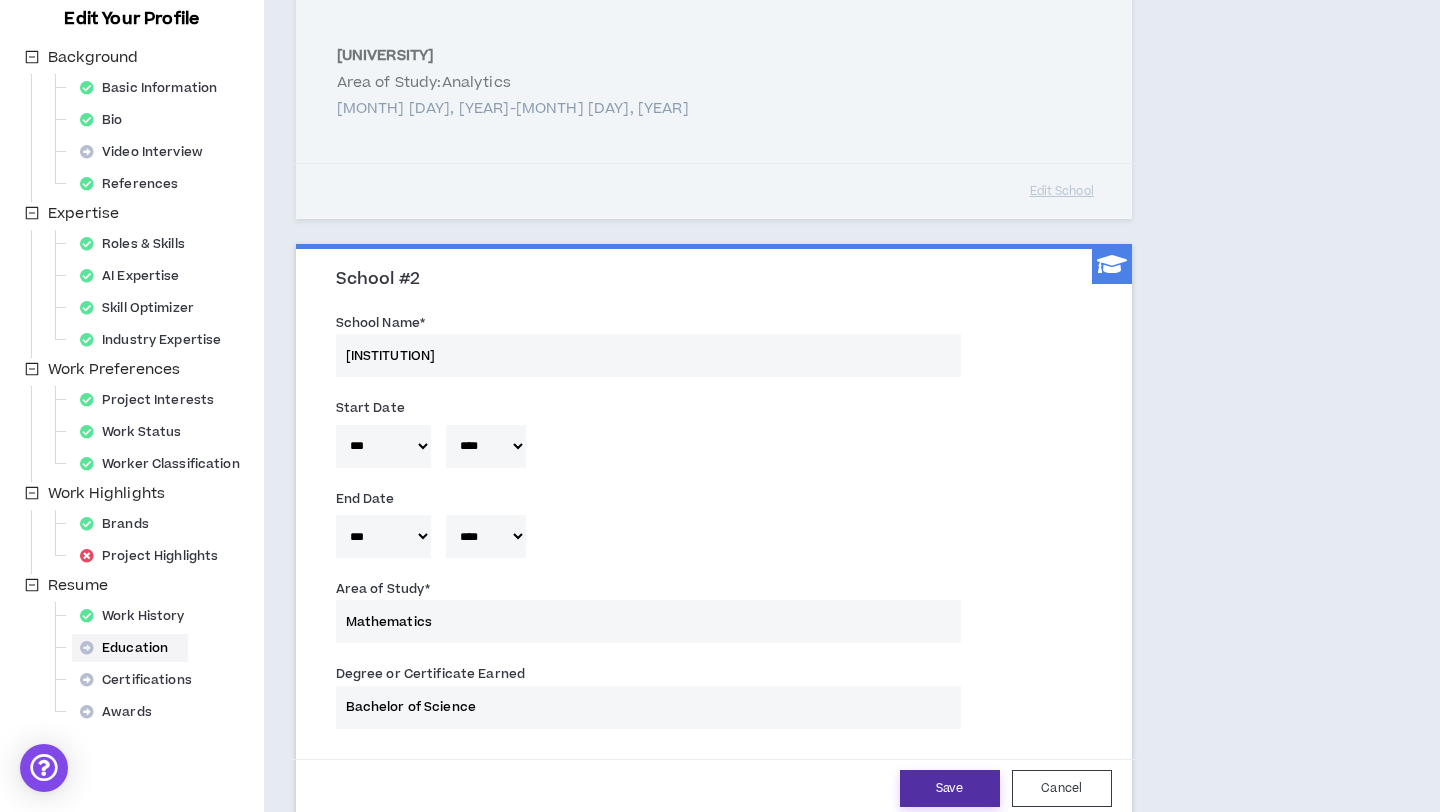 type on "Bachelor of Science" 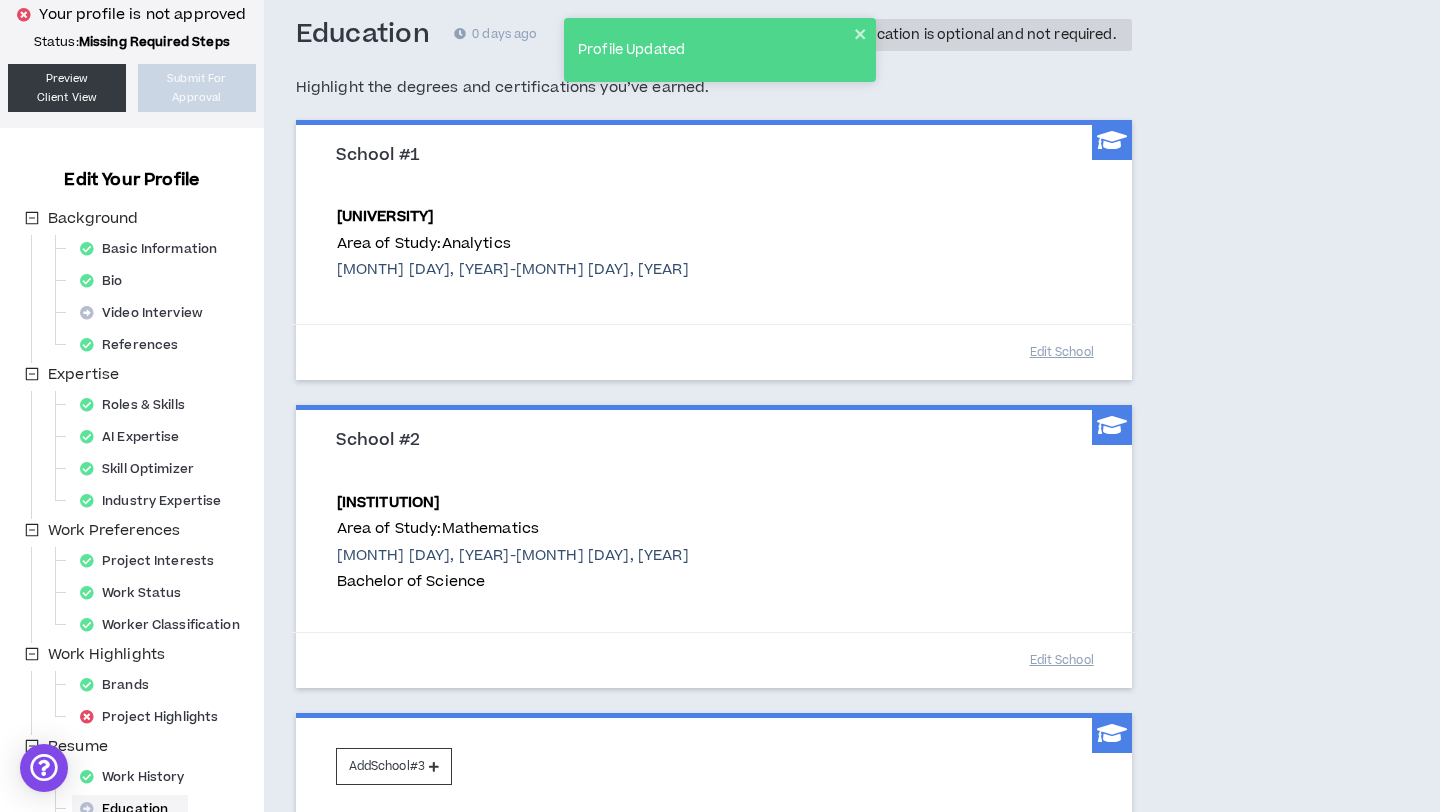 scroll, scrollTop: 89, scrollLeft: 0, axis: vertical 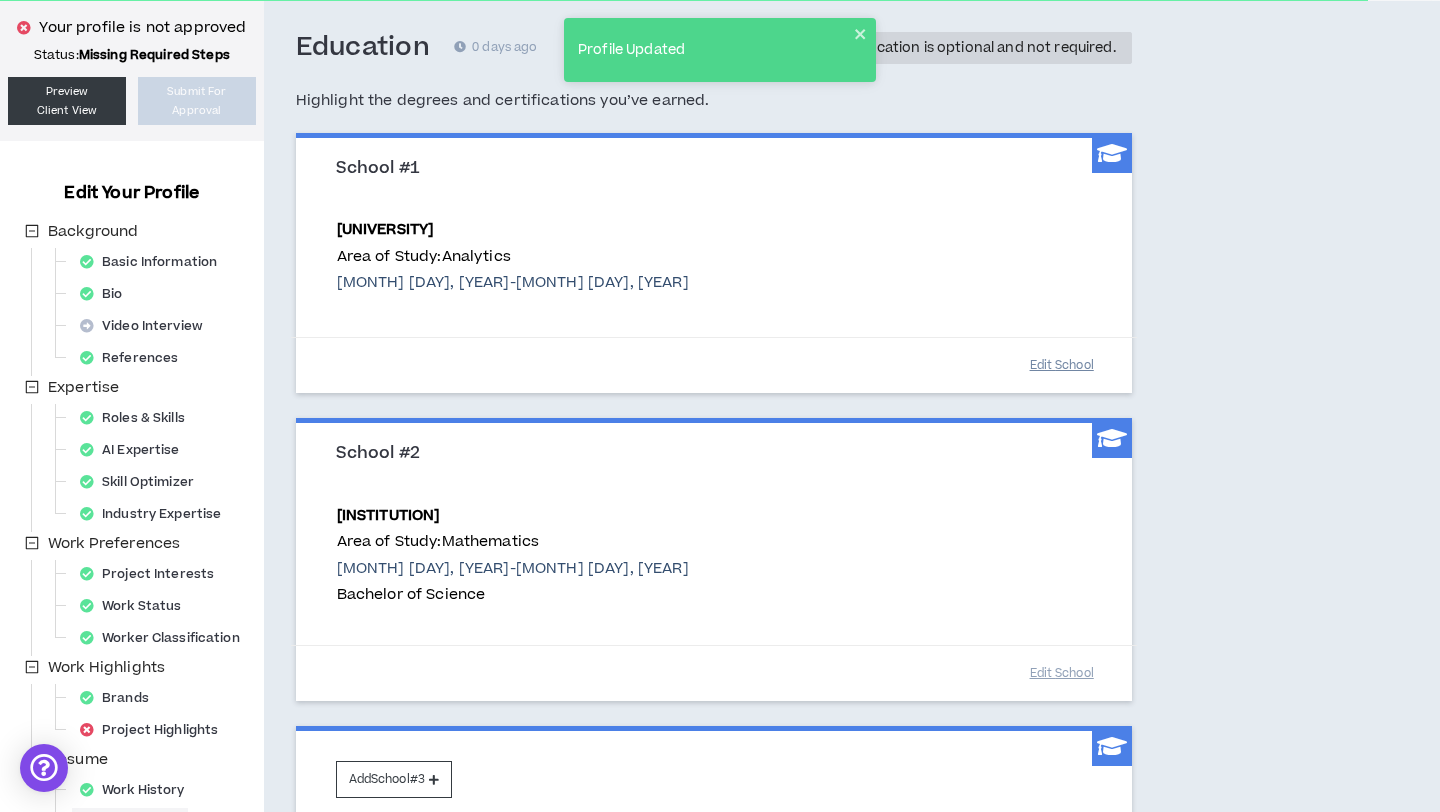 click on "Edit   School" at bounding box center (1062, 365) 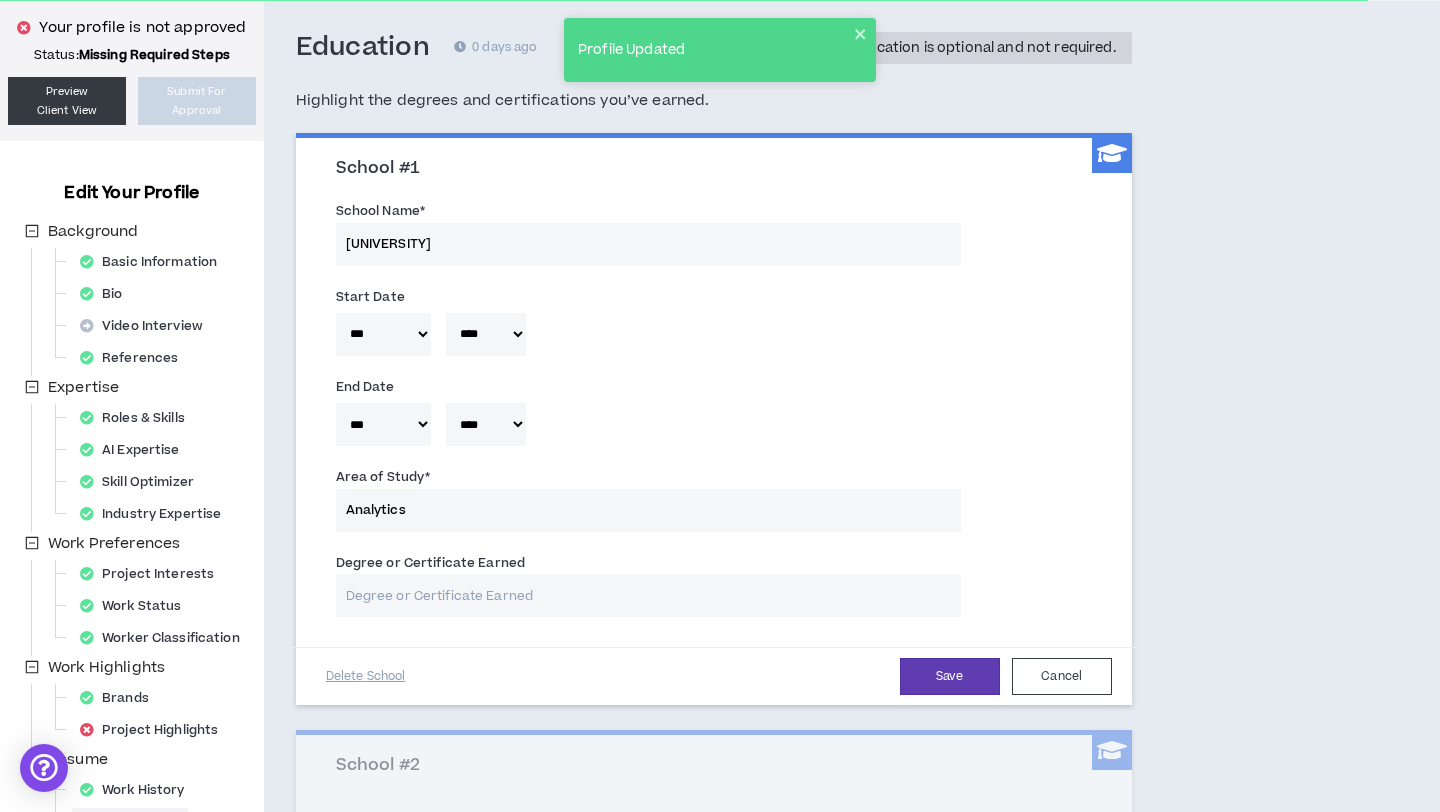 click on "Degree or Certificate Earned" at bounding box center [648, 595] 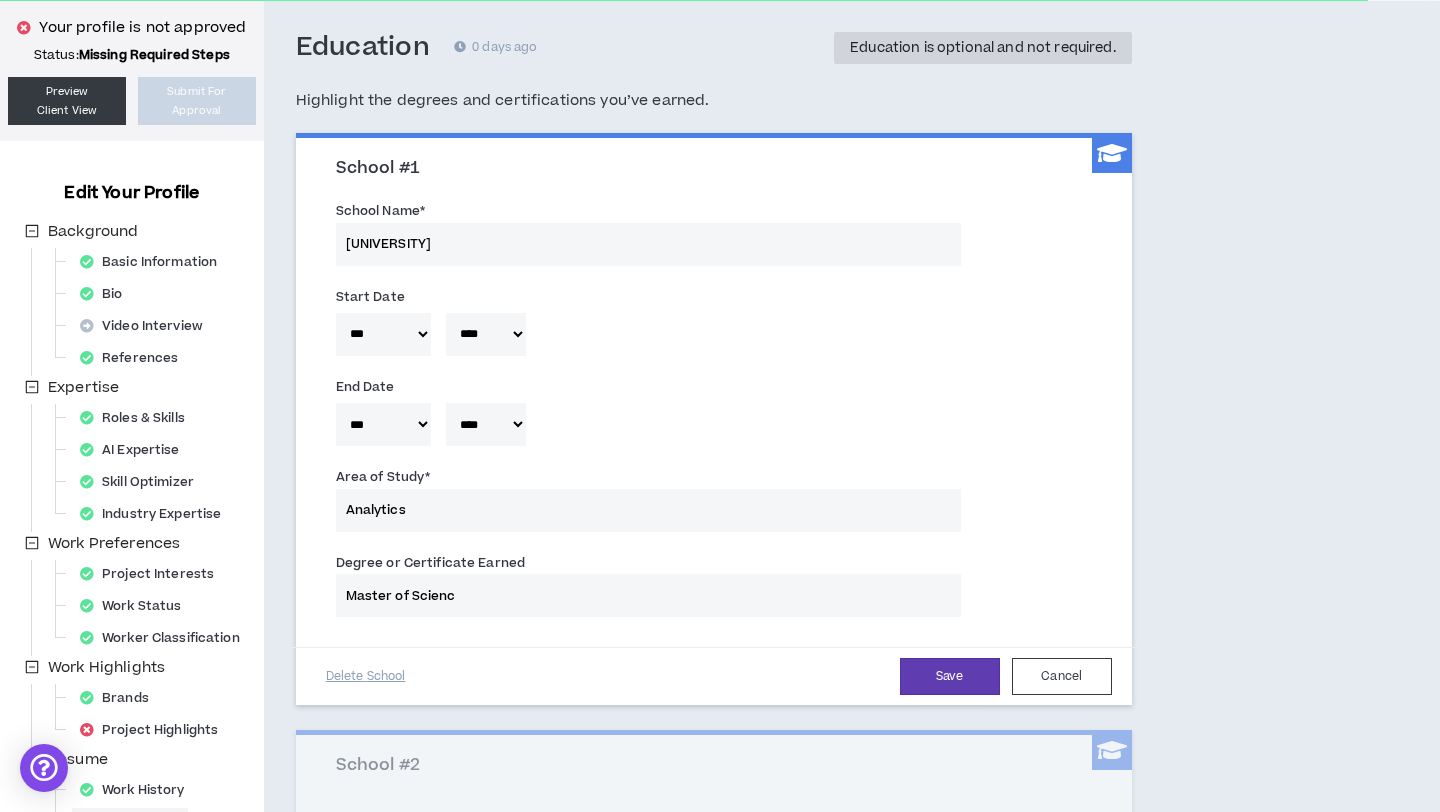 type on "Master of Science" 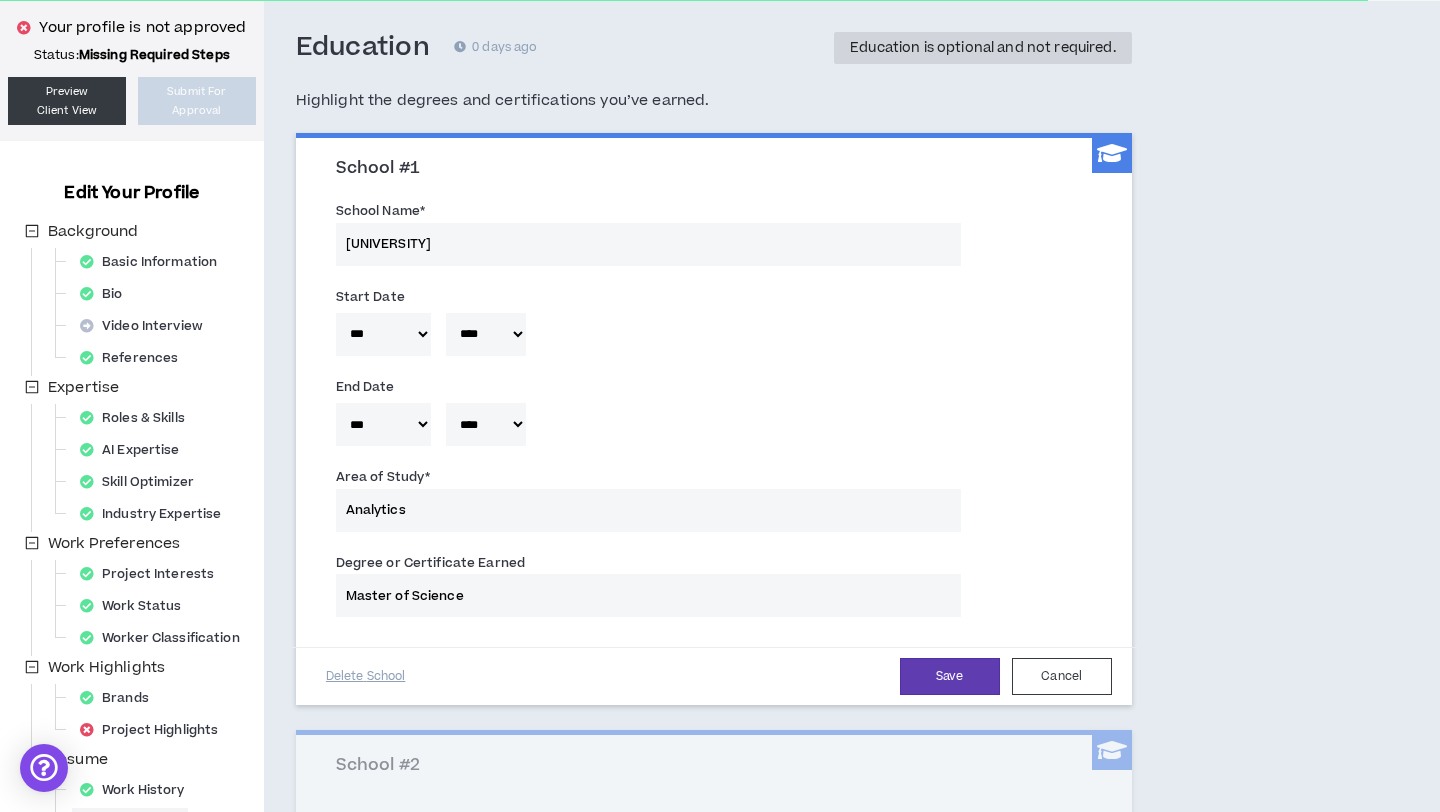type 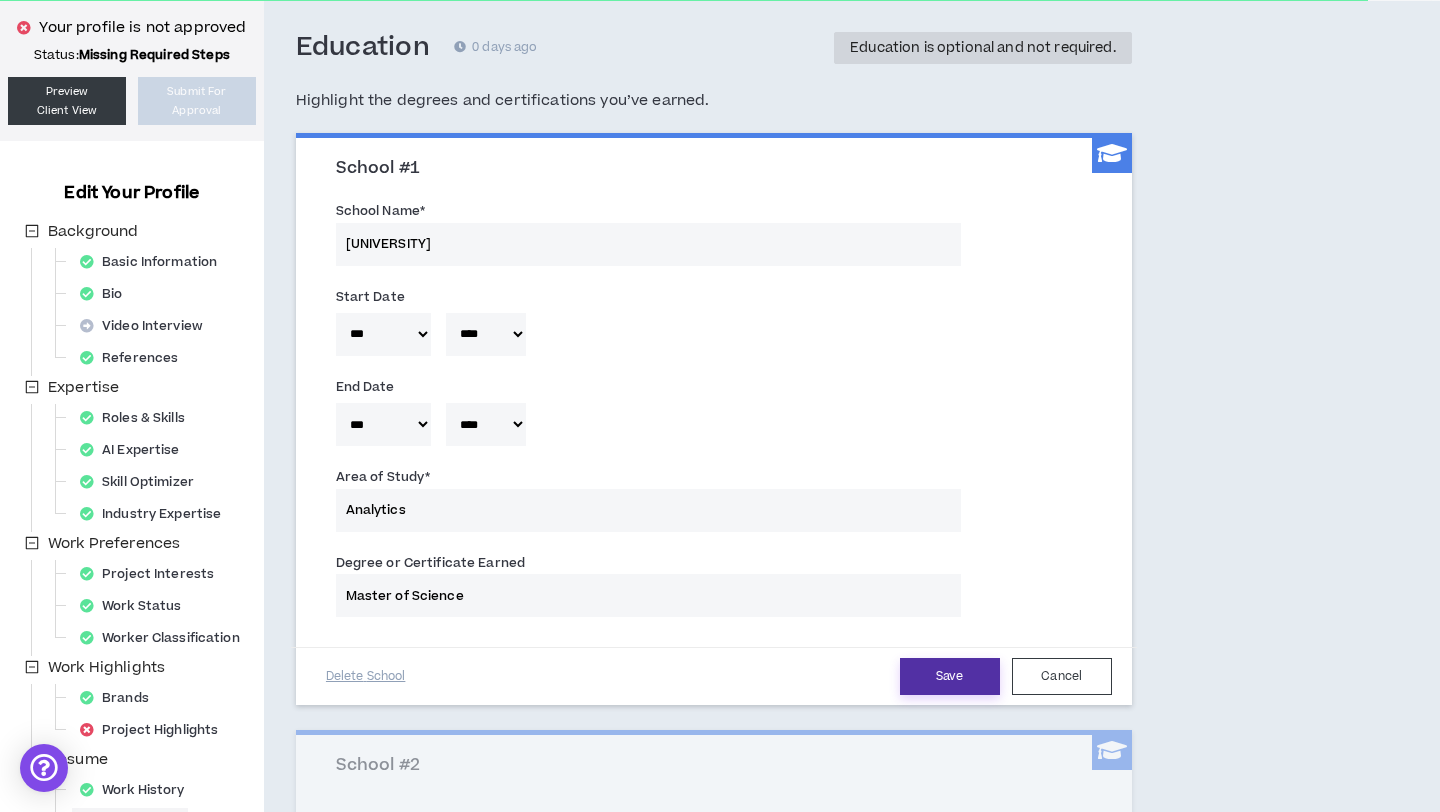 type on "Master of Science" 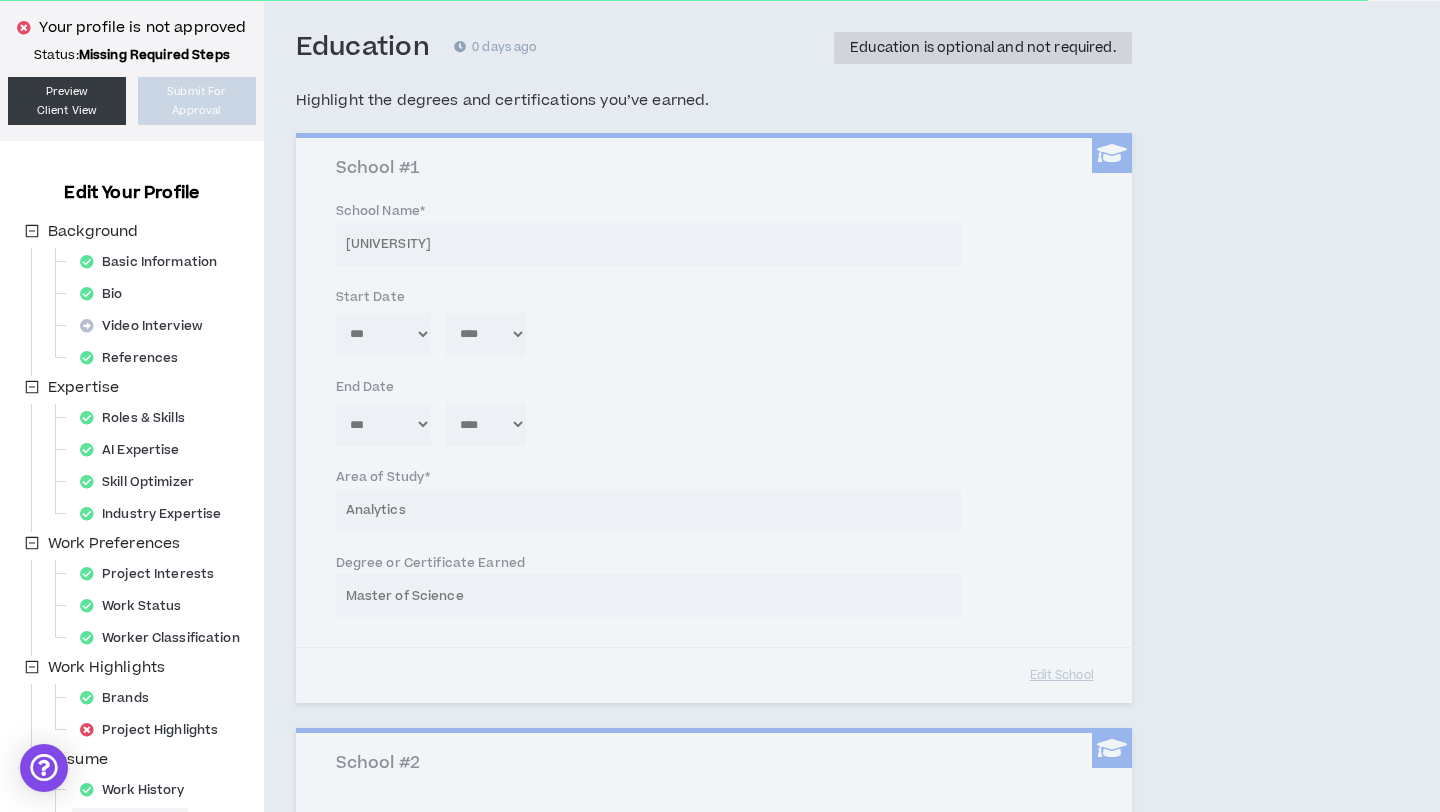 type 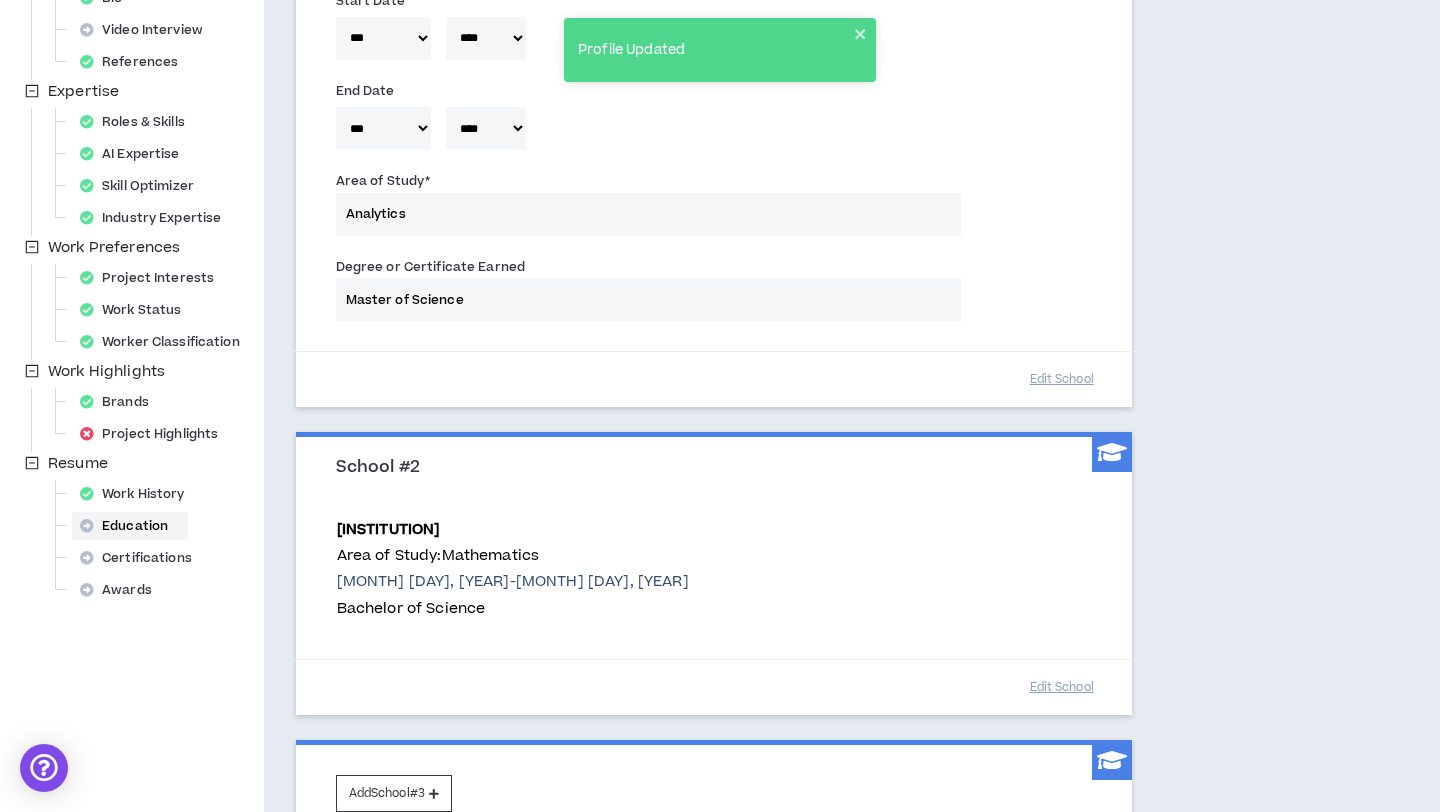 scroll, scrollTop: 593, scrollLeft: 0, axis: vertical 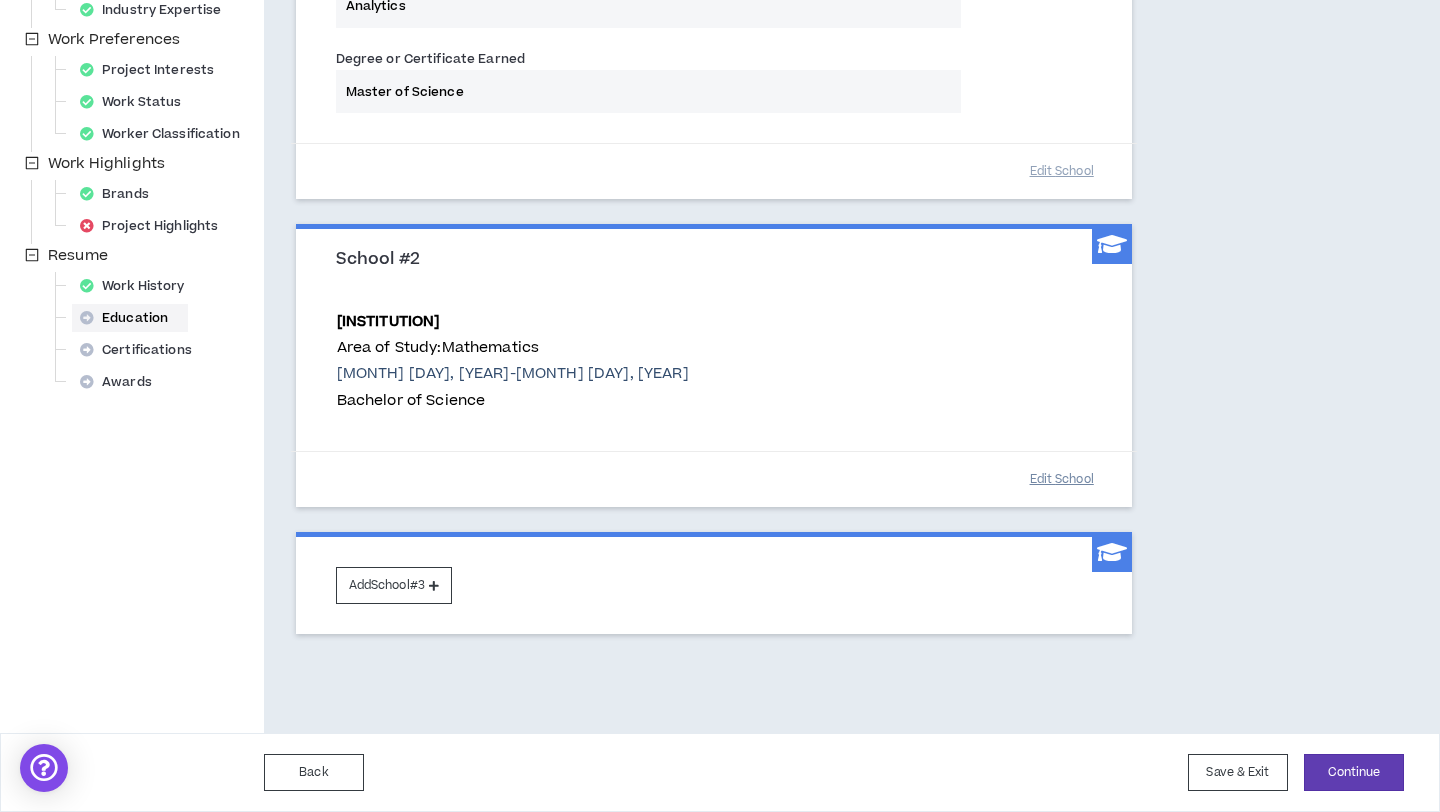 click on "Edit   School" at bounding box center (1062, 479) 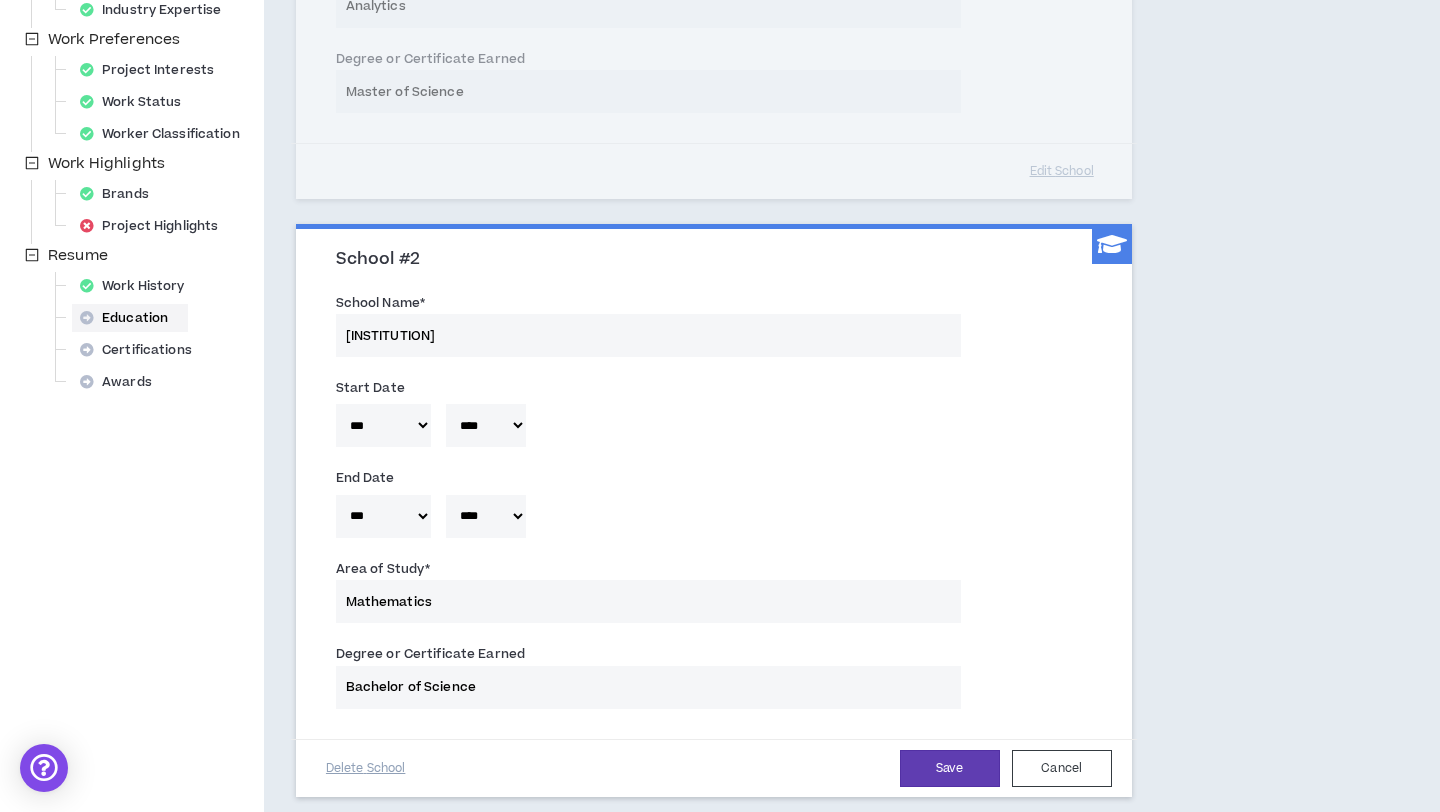 click on "***** *** *** *** *** *** **** *** *** **** *** *** ***" at bounding box center [383, 425] 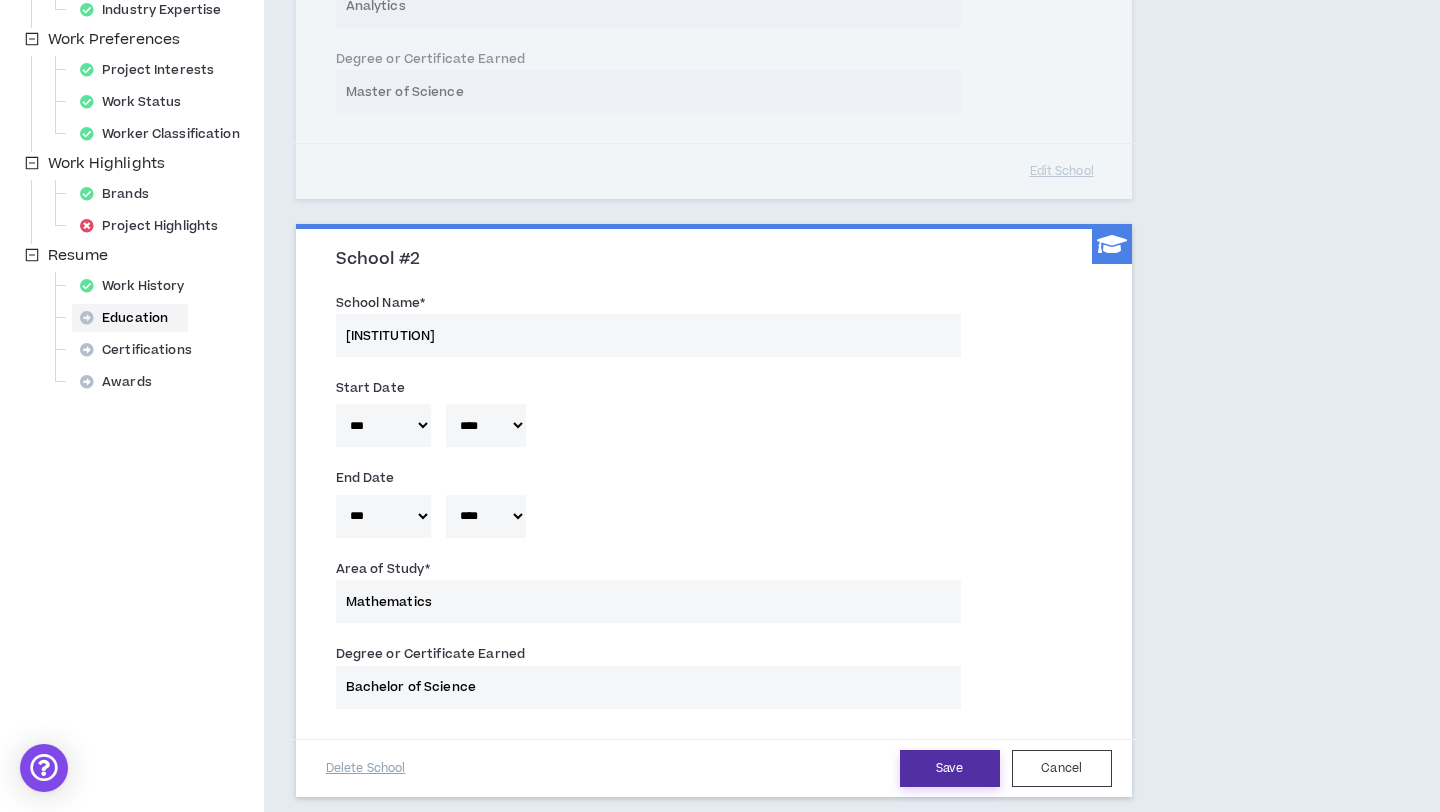 click on "Save" at bounding box center [950, 768] 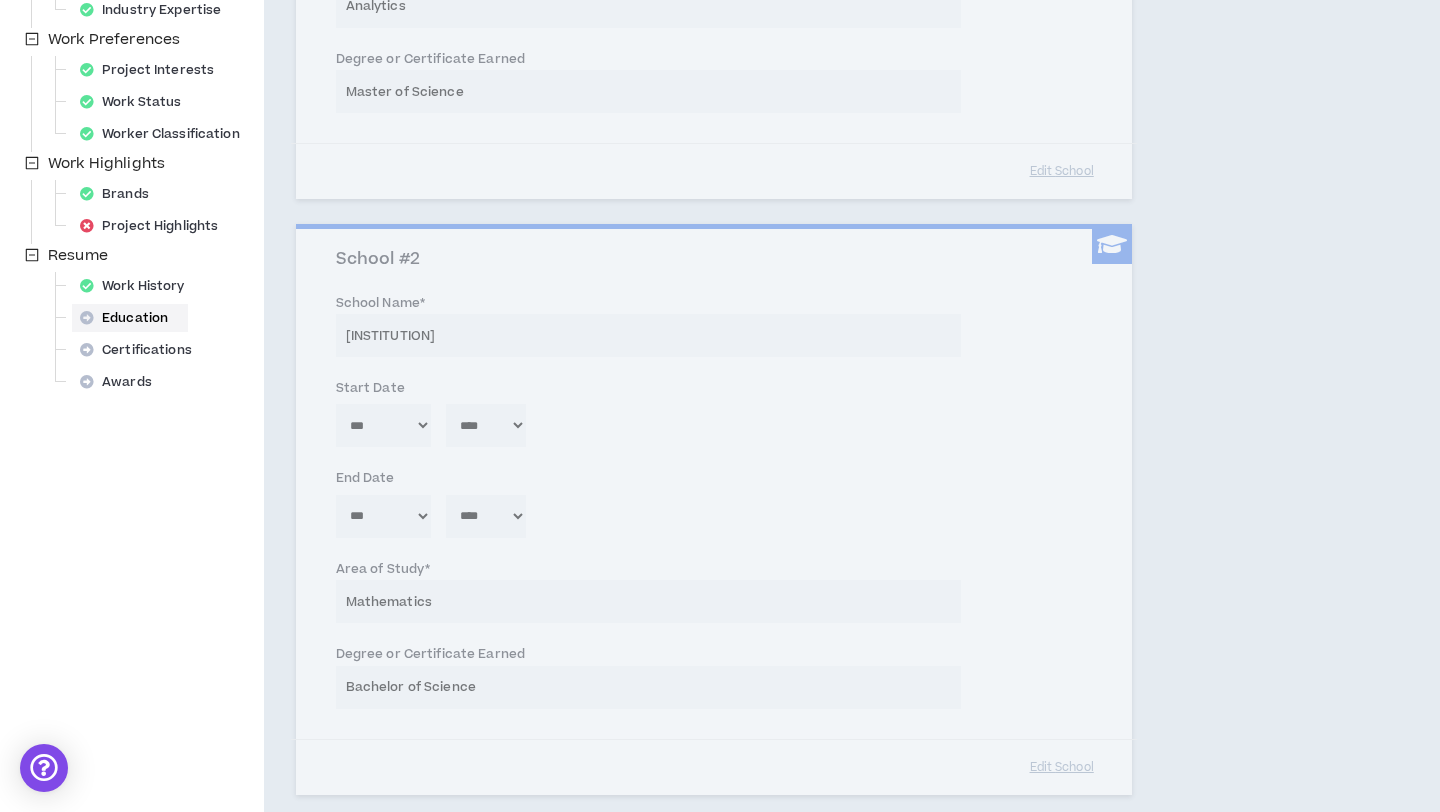 type 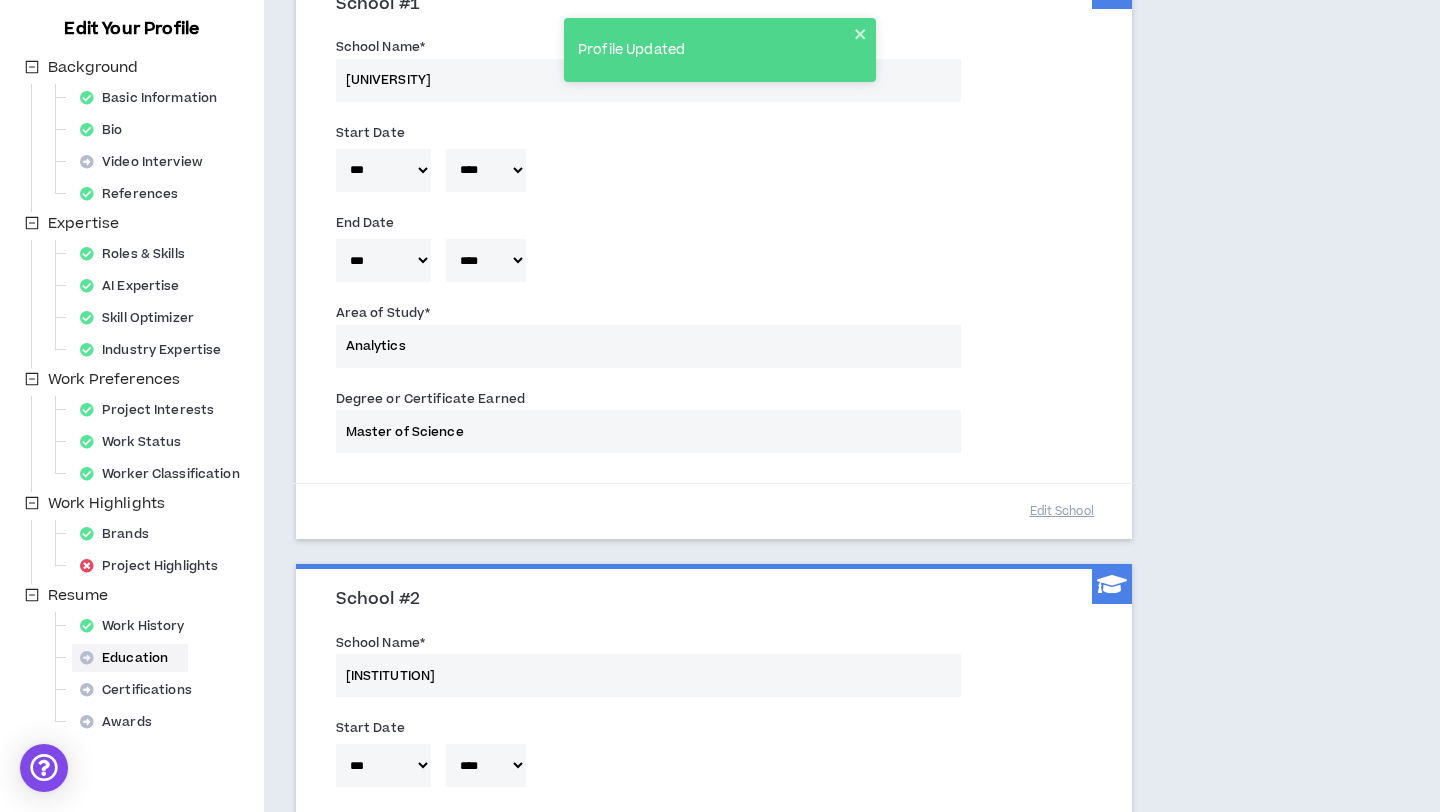 scroll, scrollTop: 246, scrollLeft: 0, axis: vertical 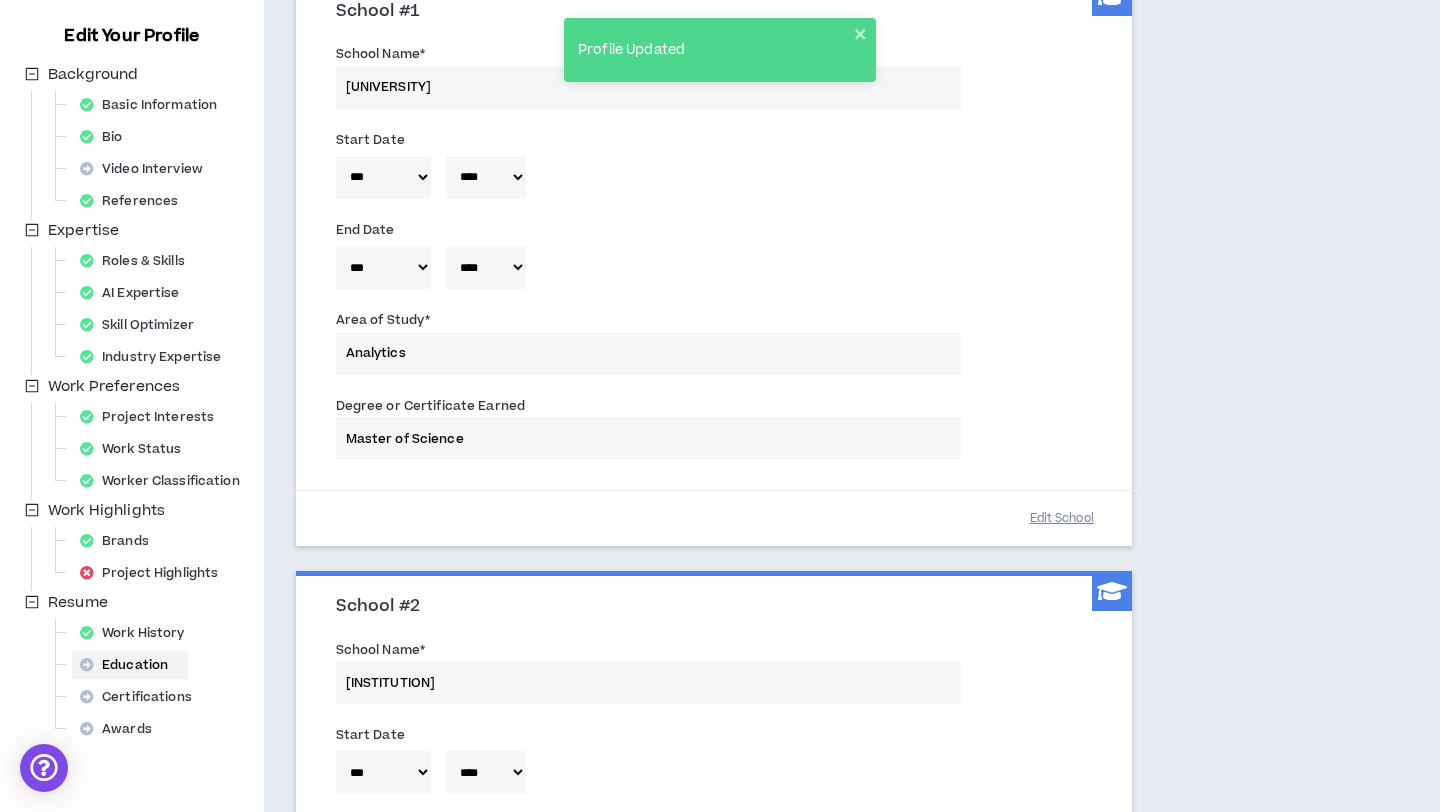 click on "Edit   School" at bounding box center (1062, 518) 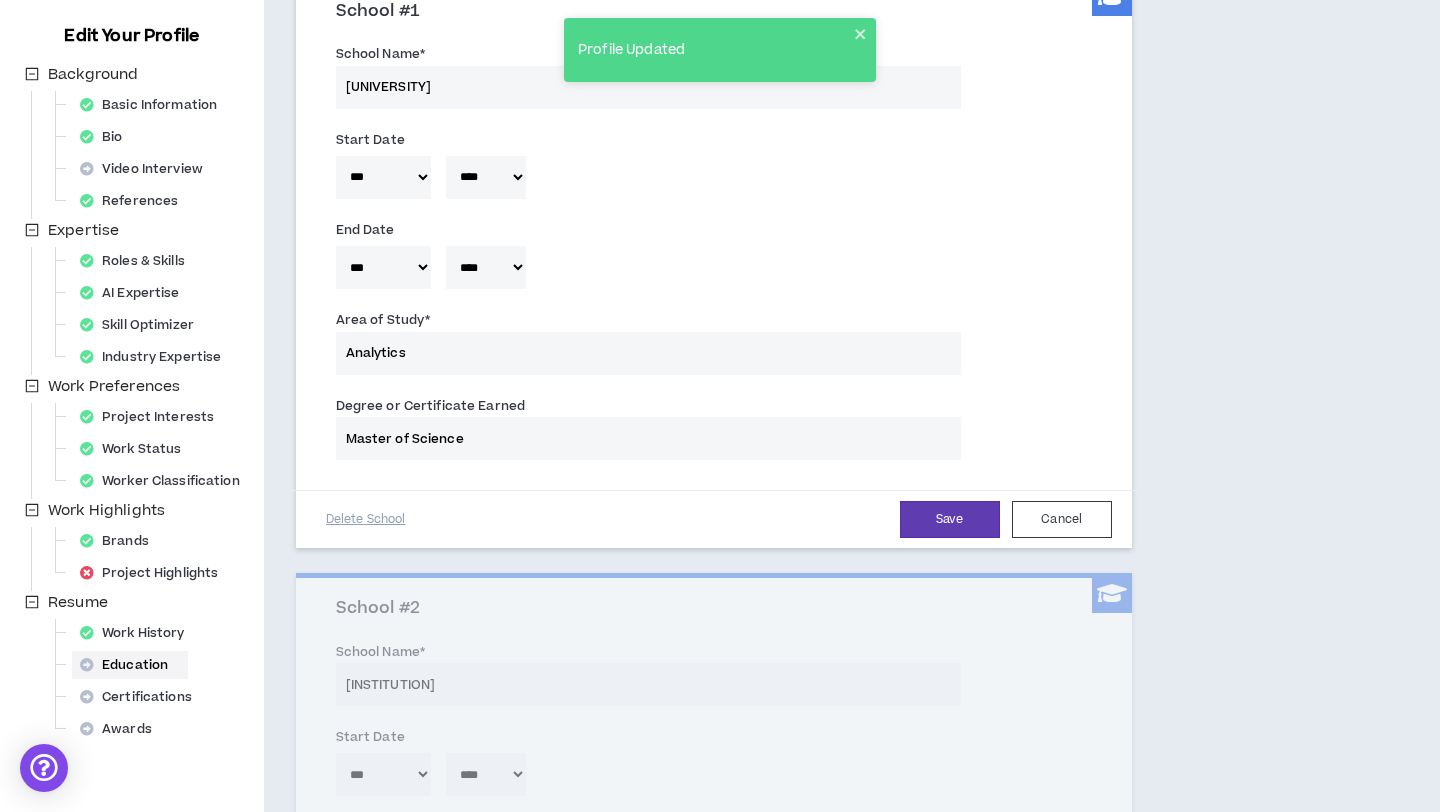 click on "***** *** *** *** *** *** **** *** *** **** *** *** ***" at bounding box center (383, 177) 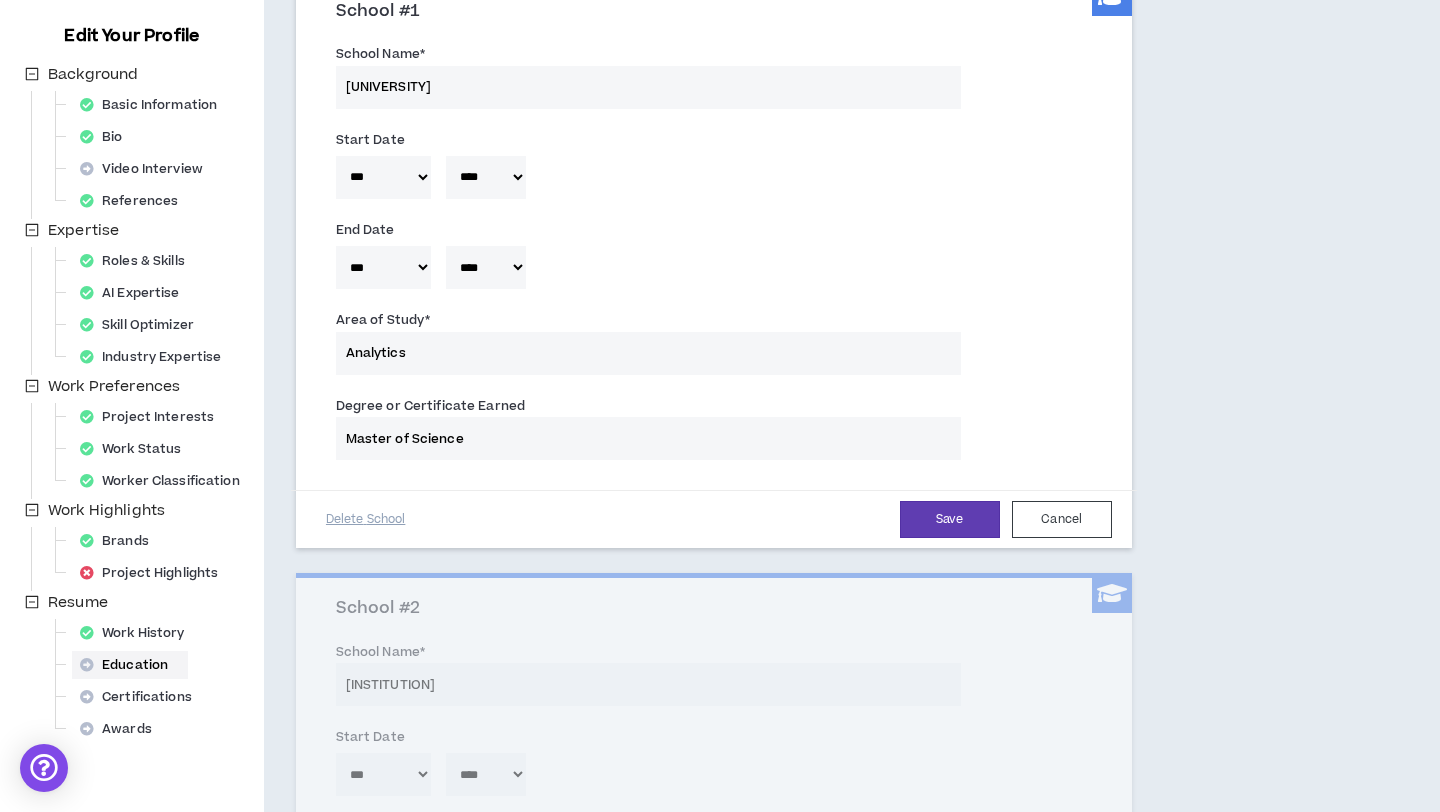 select on "*" 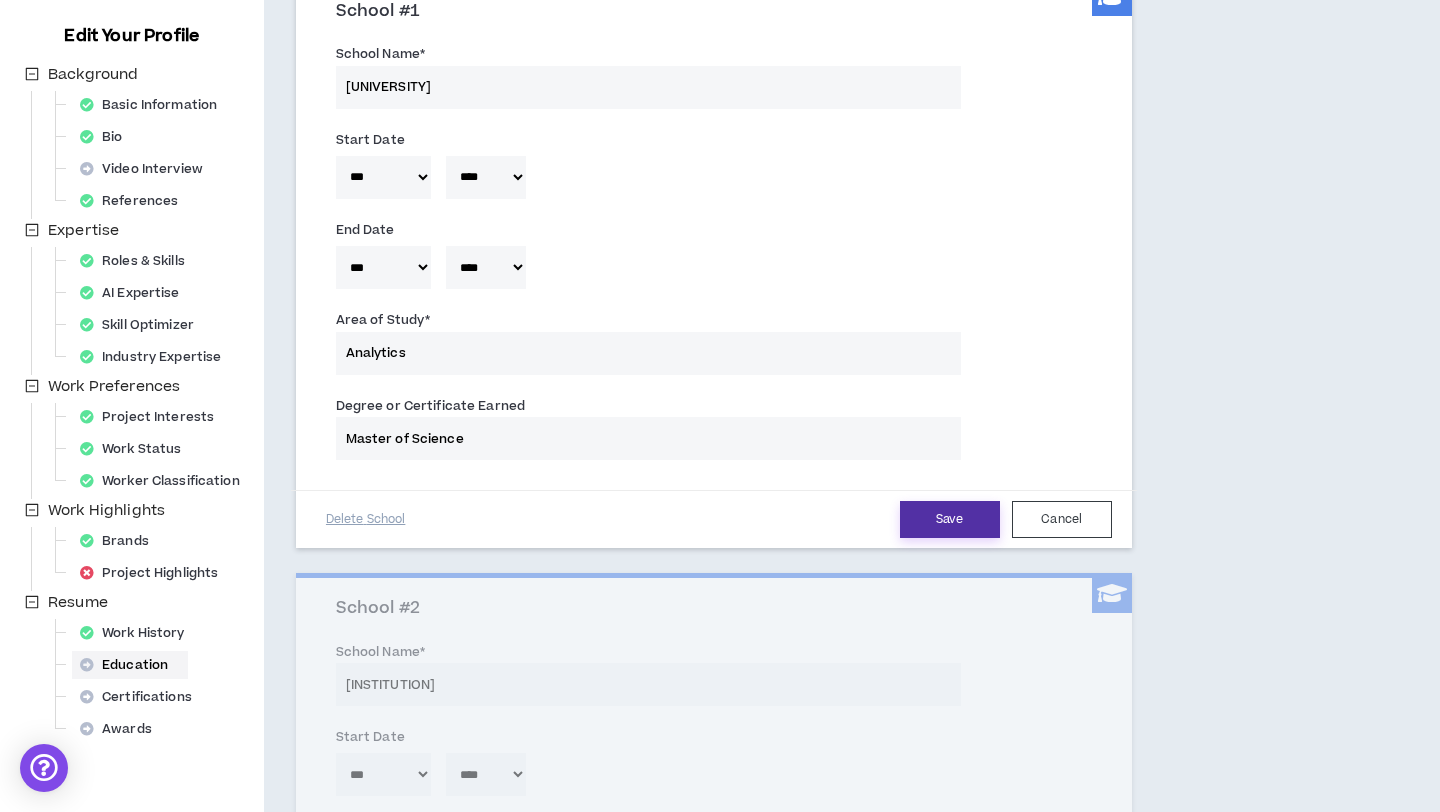 click on "Save" at bounding box center [950, 519] 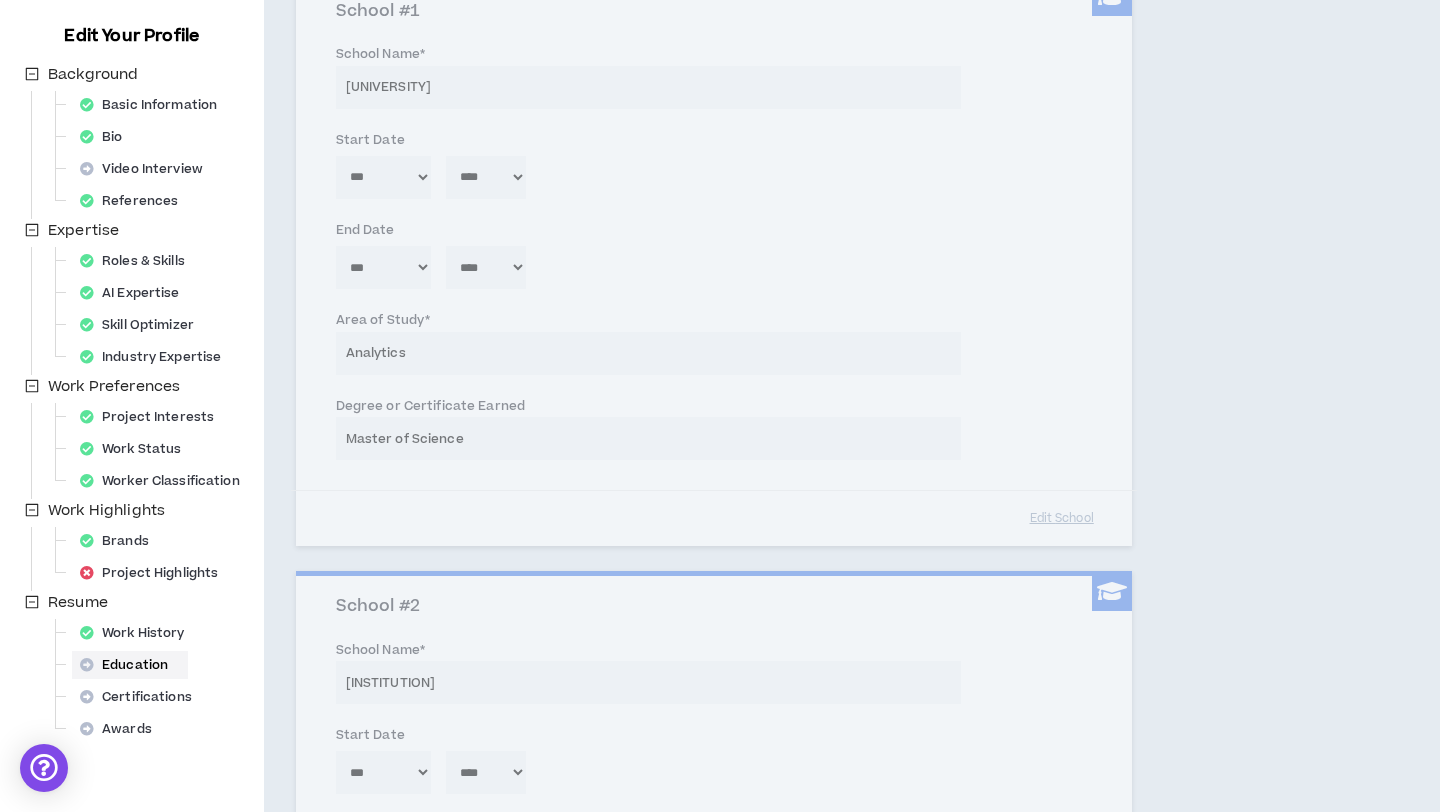 type 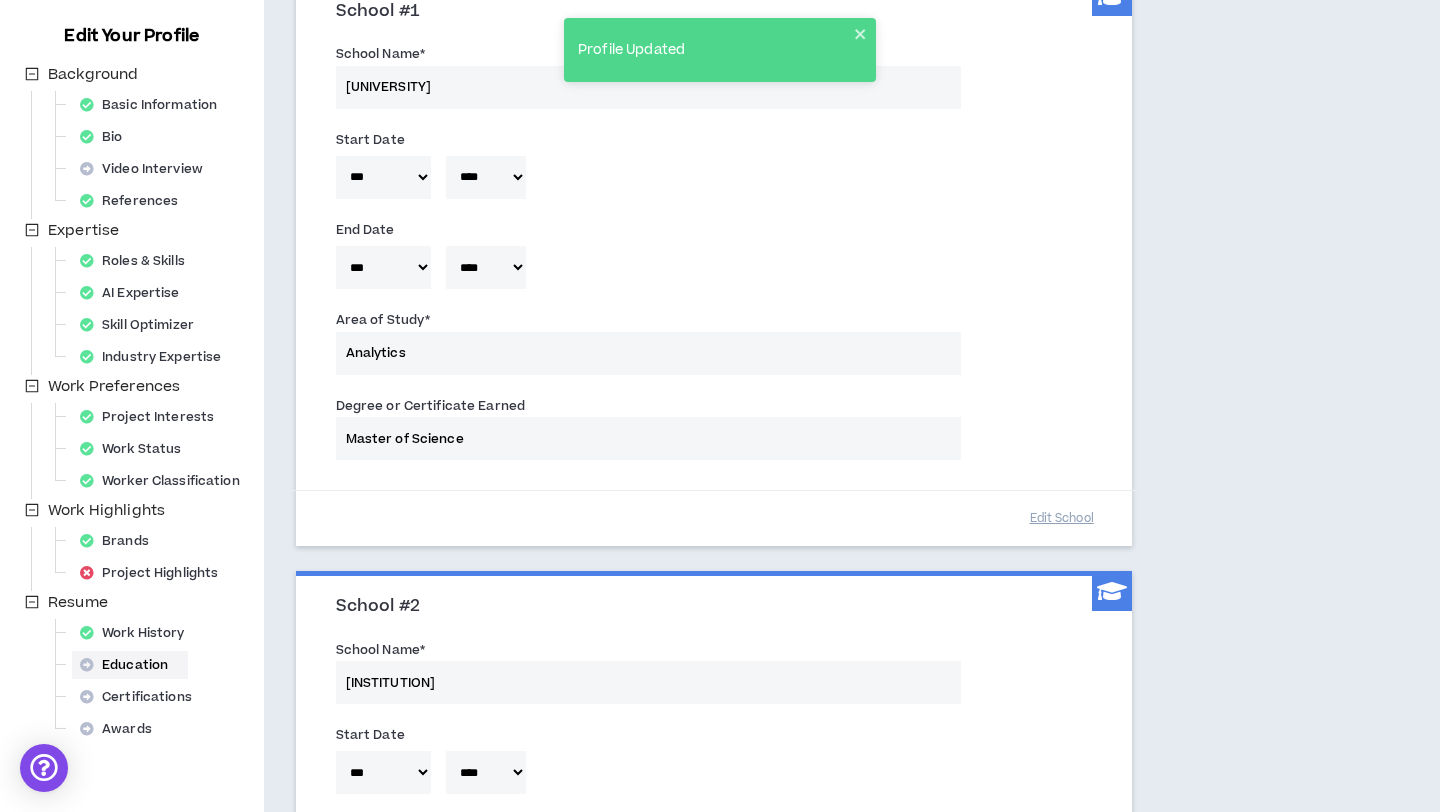 click on "Education    0 days ago Education is optional and not required. Highlight the degrees and certifications you’ve earned. School #1 School Name  * [UNIVERSITY] Start Date ***** *** *** *** *** *** **** *** *** **** *** *** ***  * **** **** **** **** **** **** **** **** **** **** **** **** **** **** **** **** **** **** **** **** **** **** **** **** **** **** **** **** **** **** **** **** **** **** **** **** **** **** **** **** **** **** **** **** **** **** **** **** **** **** **** **** **** **** **** **** **** **** **** **** **** **** **** **** **** **** **** **** **** **** **** **** **** **** **** **** **** **** **** **** **** **** **** **** **** **** **** **** **** **** **** **** **** **** **** **** **** **** **** **** **** **** **** **** **** **** **** **** **** **** **** **** **** **** **** **** **** **** **** **** **** **** **** **** **** **** End Date ***** *** *** *** *** *** **** *** *** **** *** *** ***  * **** **** **** **** **** **** **** **** **** **** **** **** **** ****" at bounding box center (804, 606) 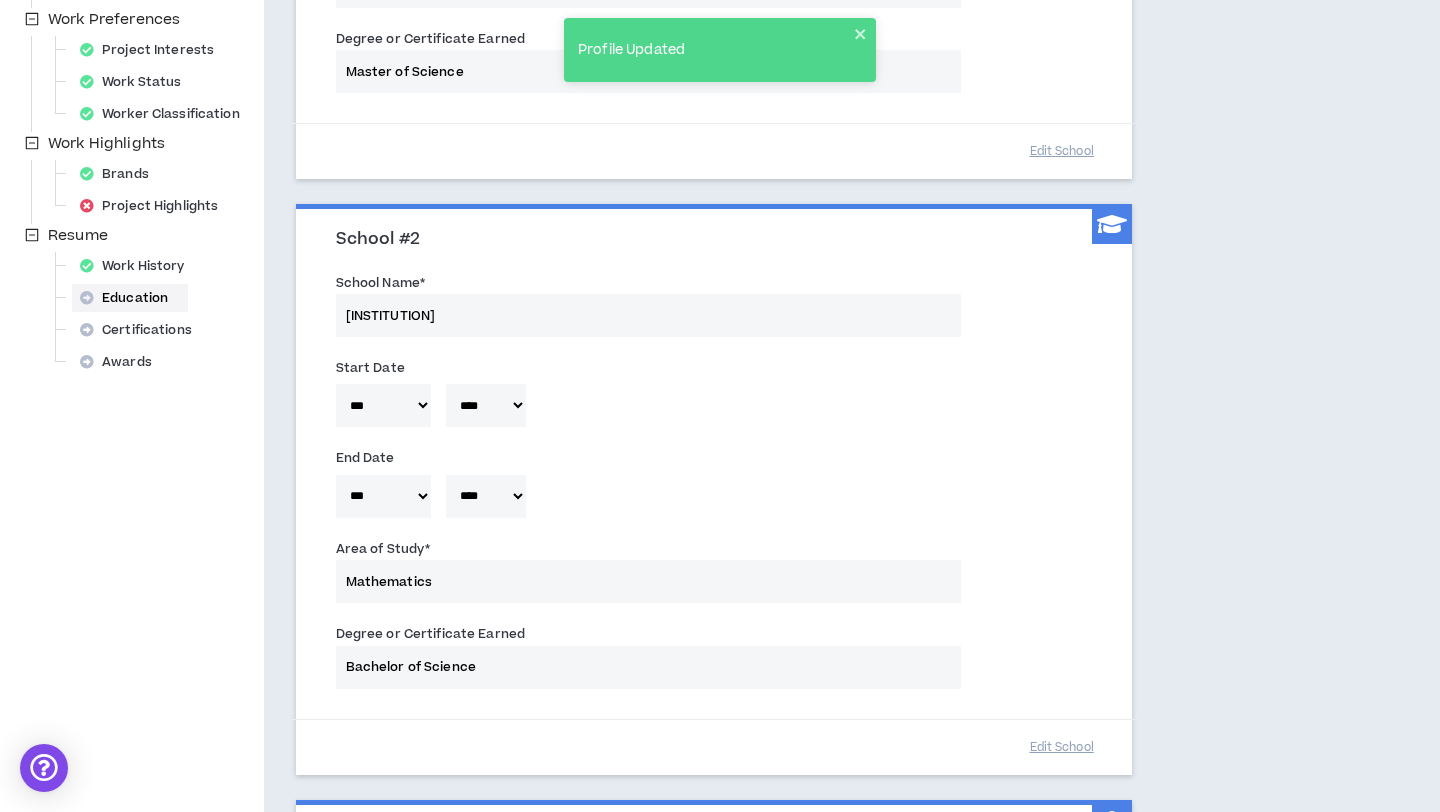 scroll, scrollTop: 880, scrollLeft: 0, axis: vertical 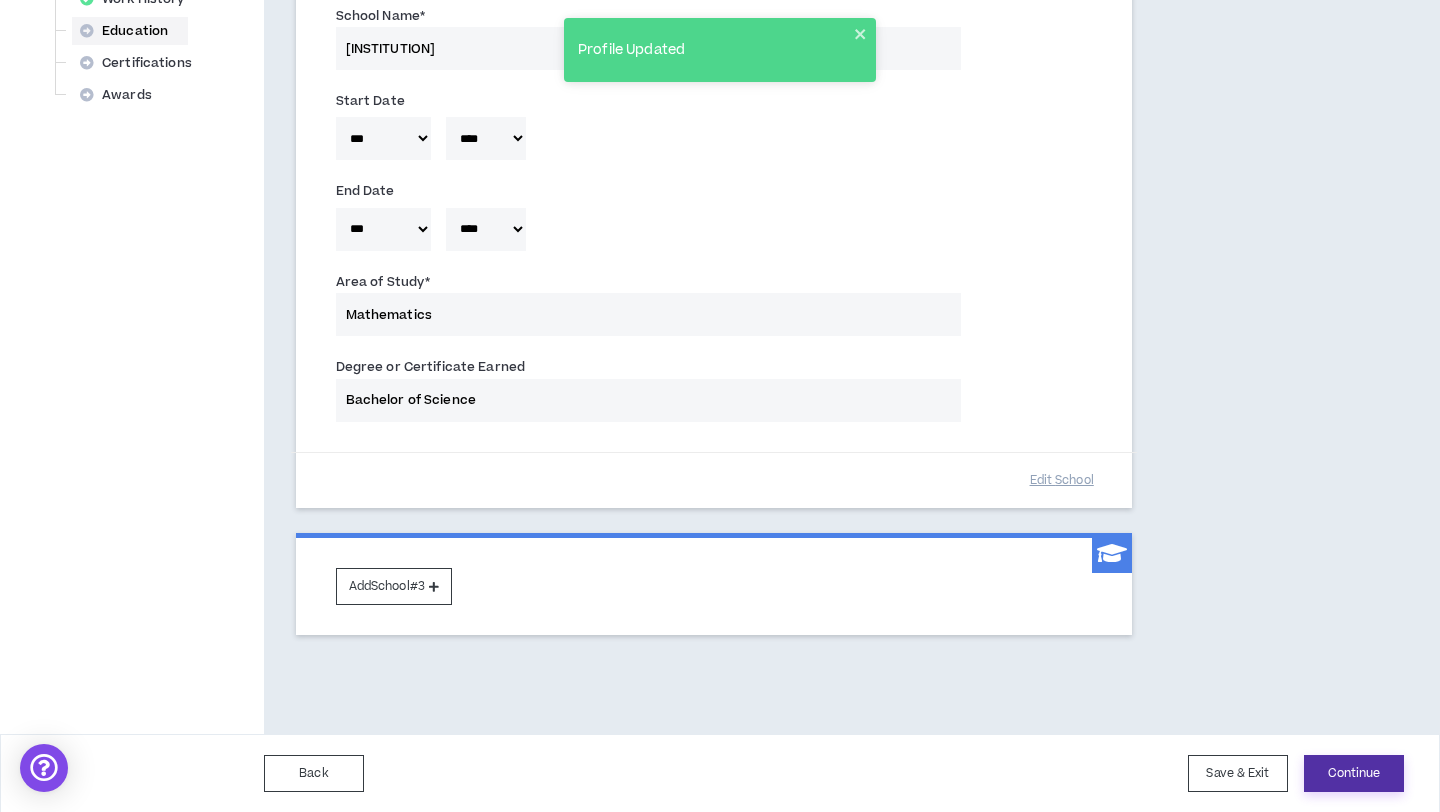 click on "Continue" at bounding box center [1354, 773] 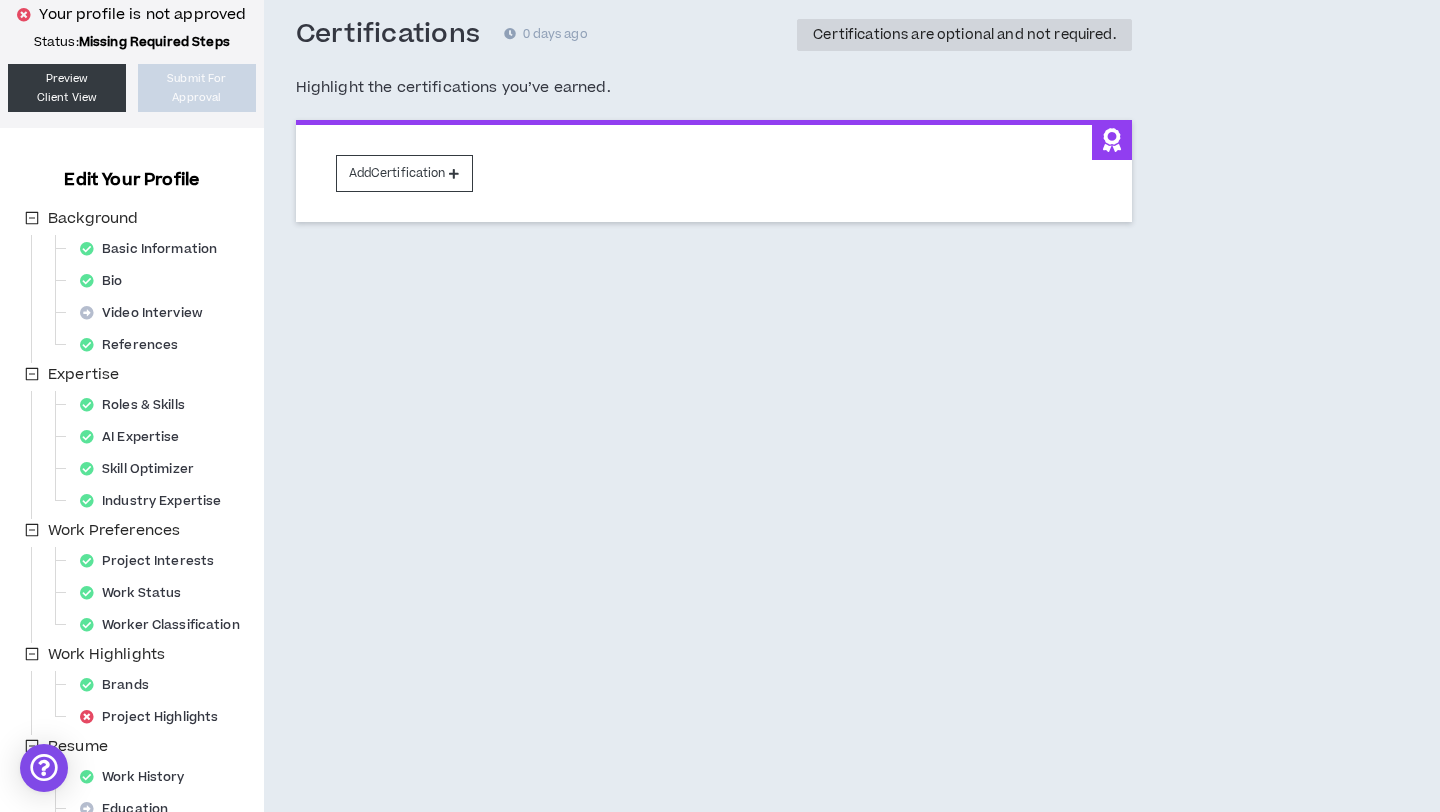 scroll, scrollTop: 260, scrollLeft: 0, axis: vertical 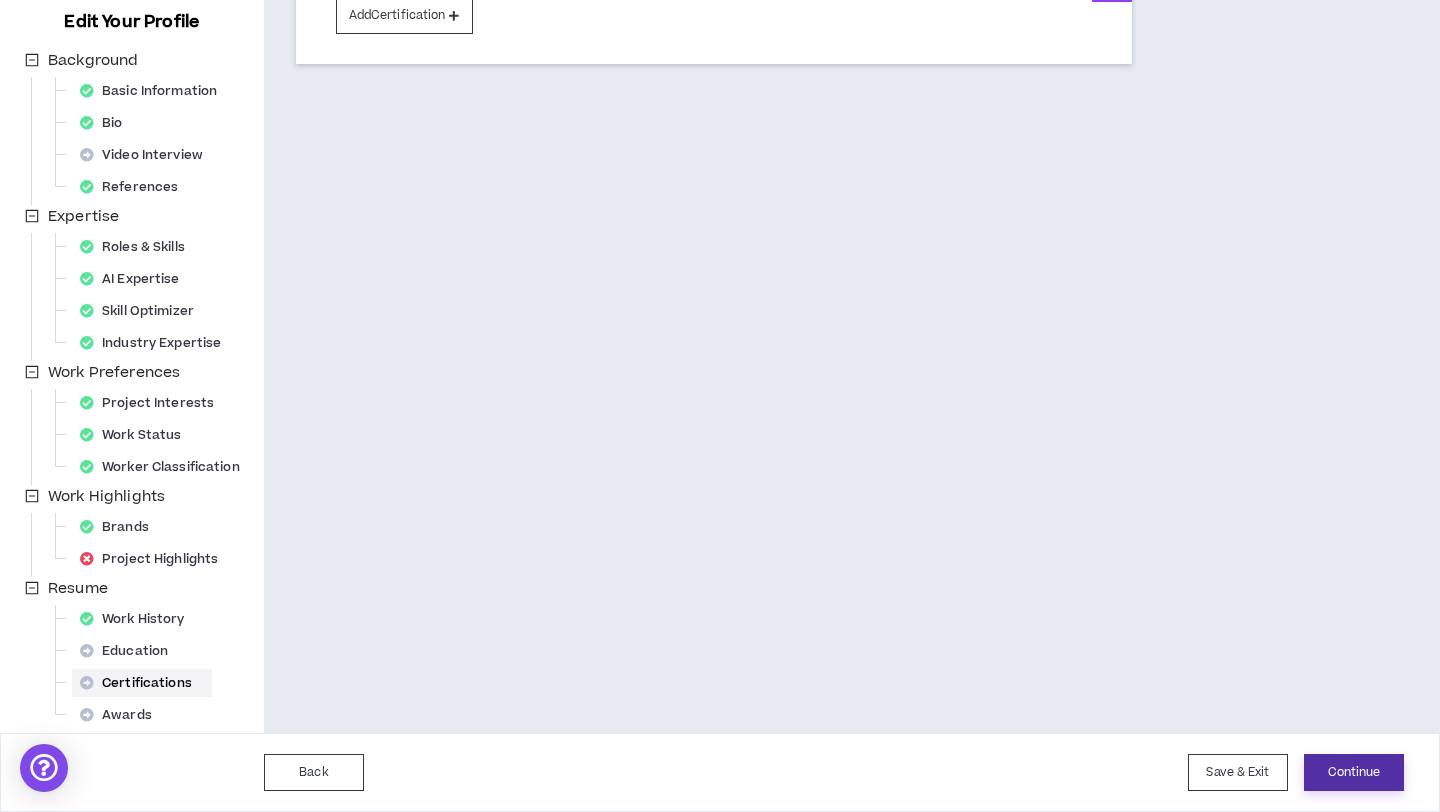 click on "Continue" at bounding box center (1354, 772) 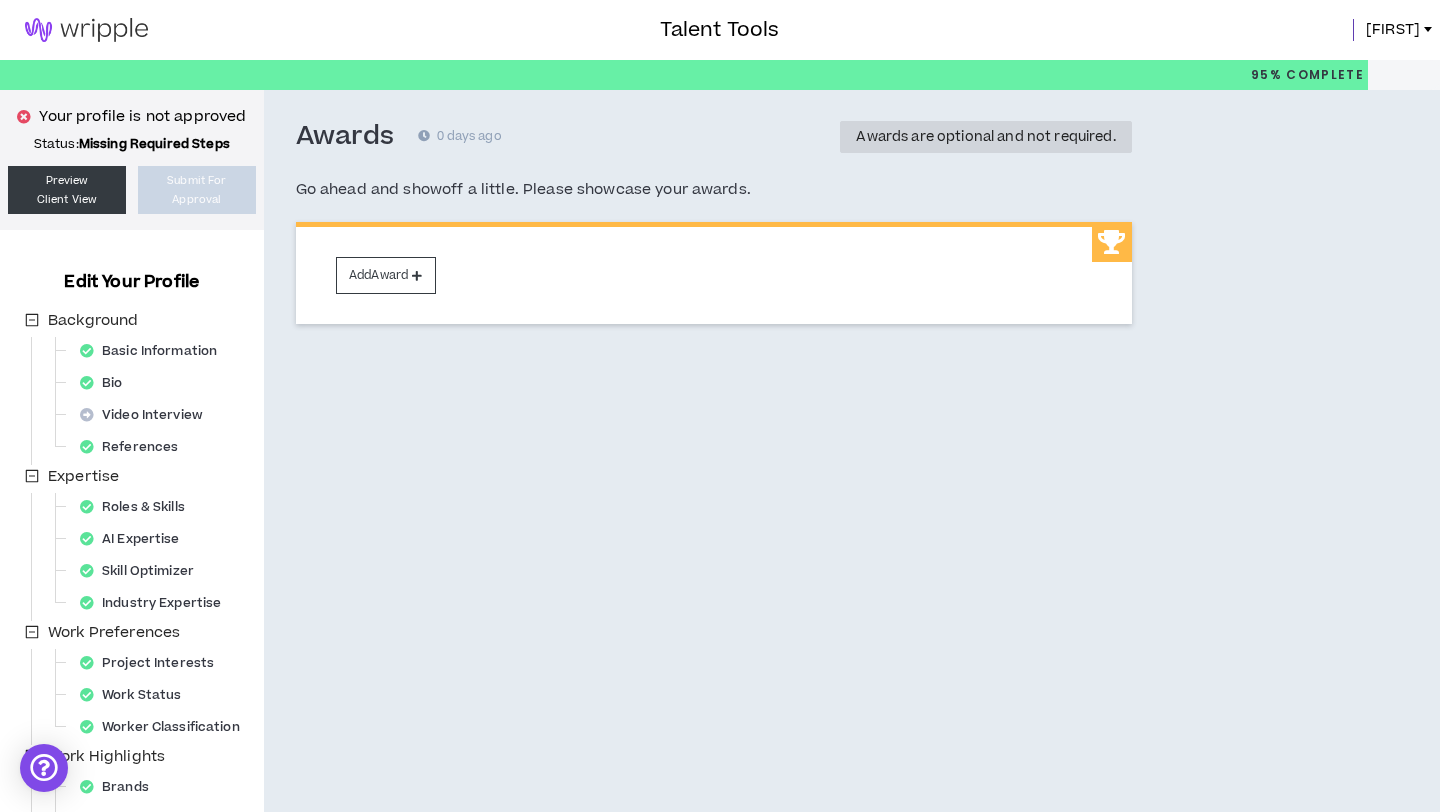 scroll, scrollTop: 260, scrollLeft: 0, axis: vertical 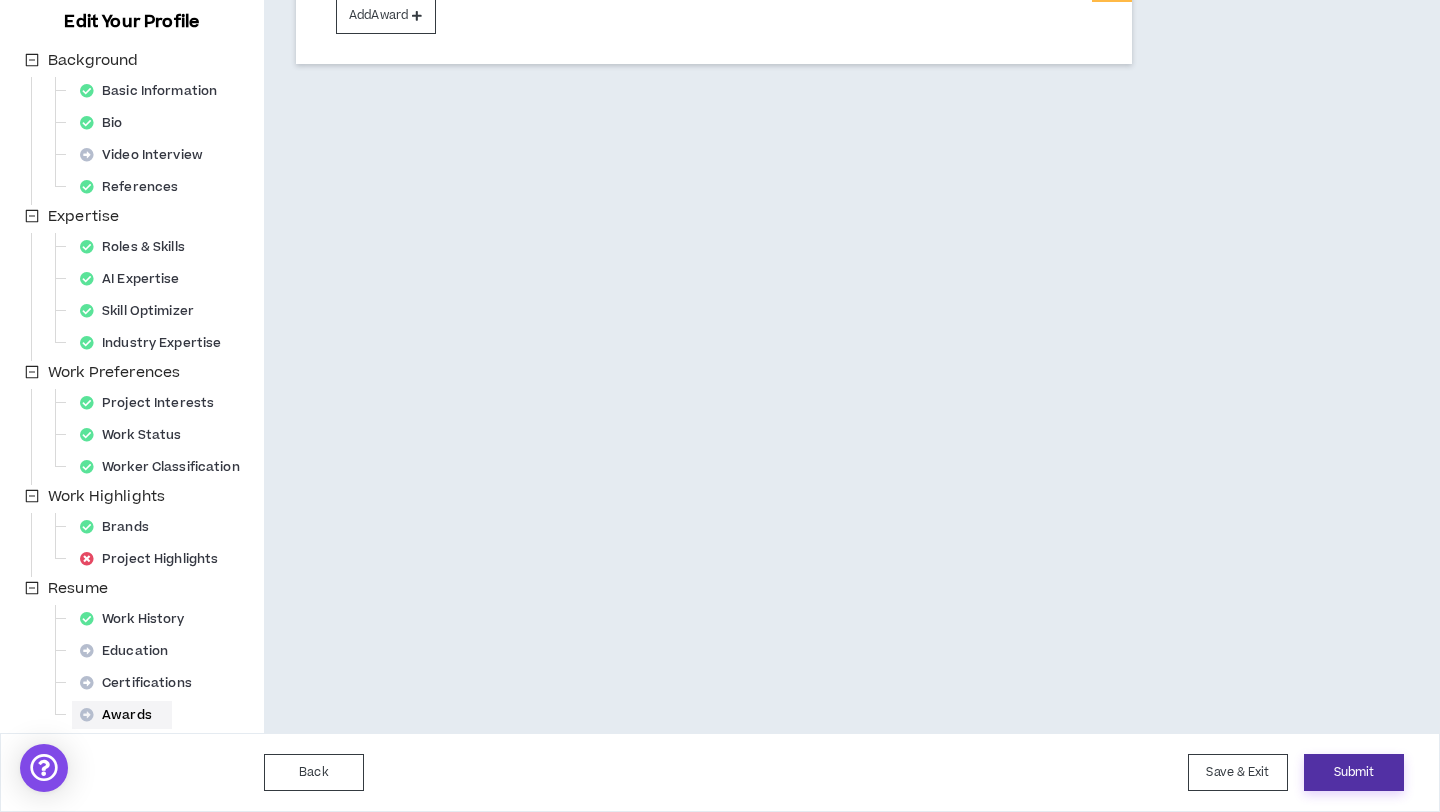 click on "Submit" at bounding box center [1354, 772] 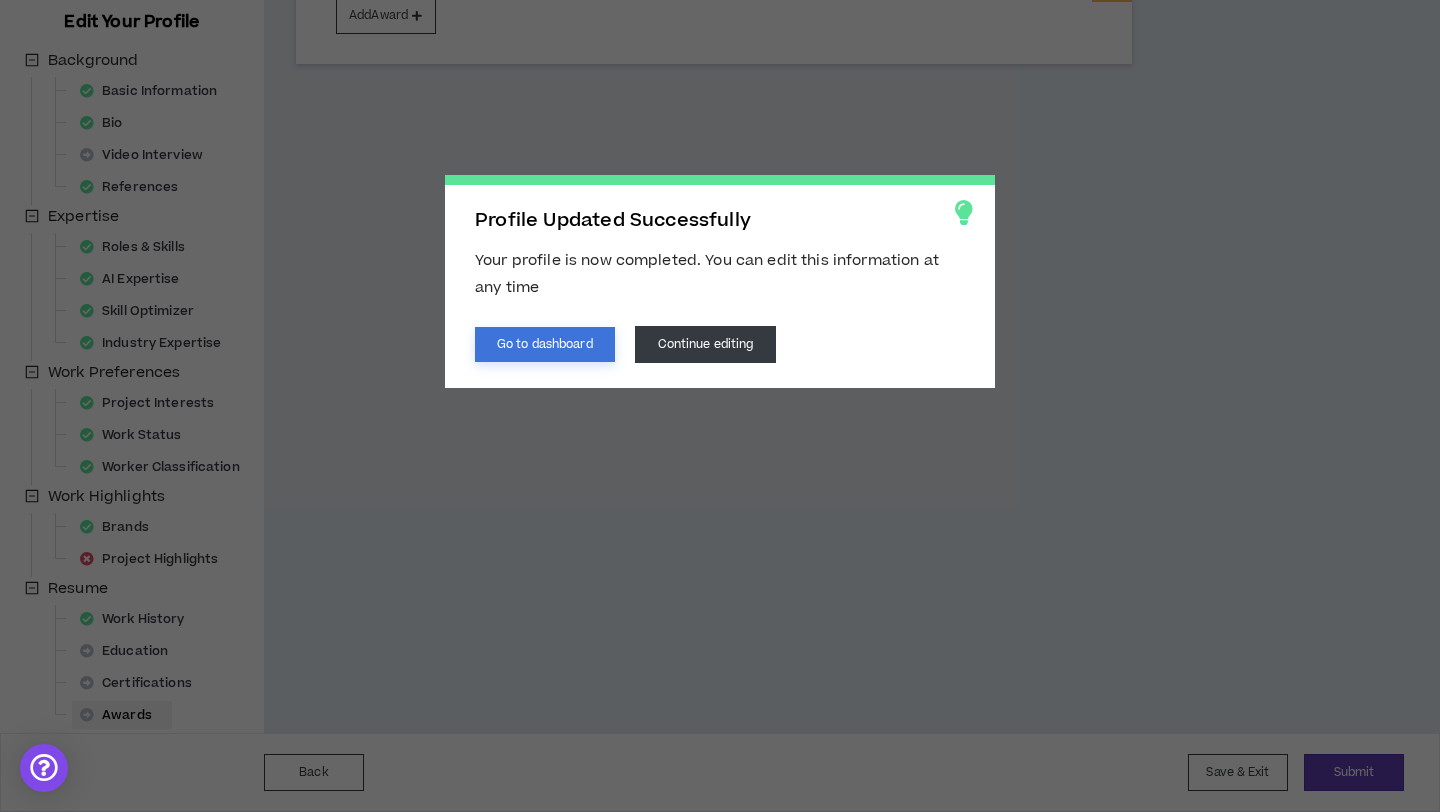 click on "Go to dashboard" at bounding box center (545, 344) 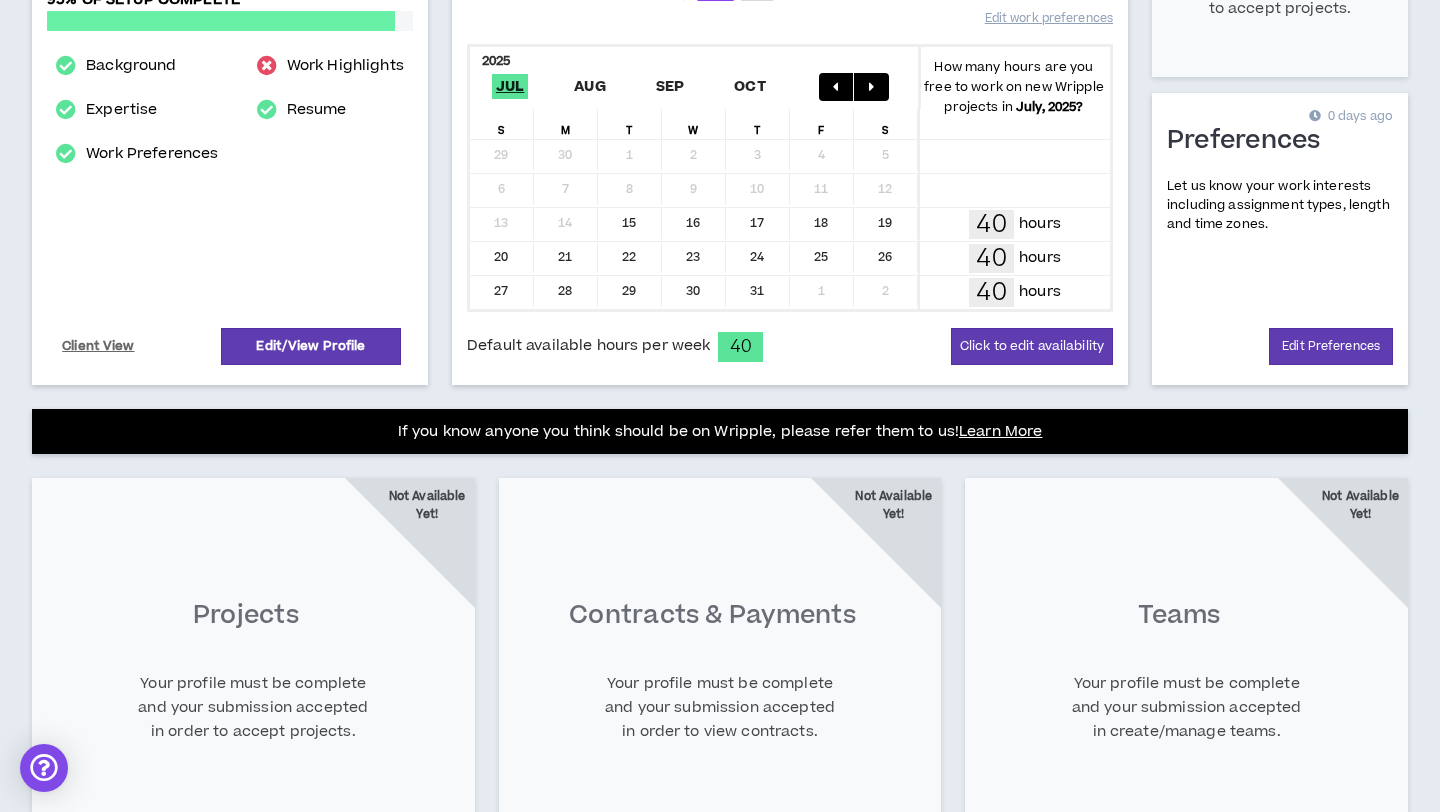 scroll, scrollTop: 0, scrollLeft: 0, axis: both 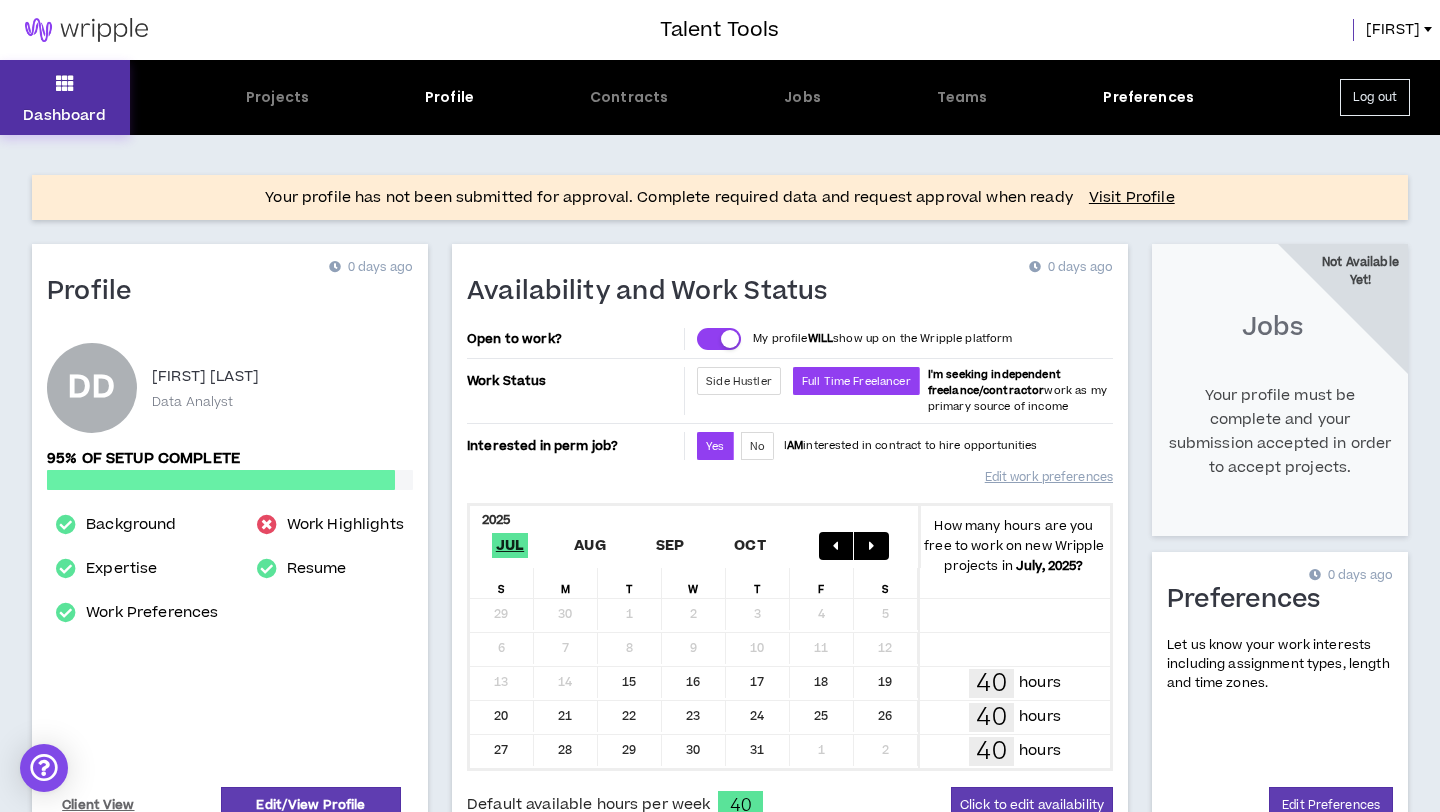 click on "Dashboard" at bounding box center (65, 97) 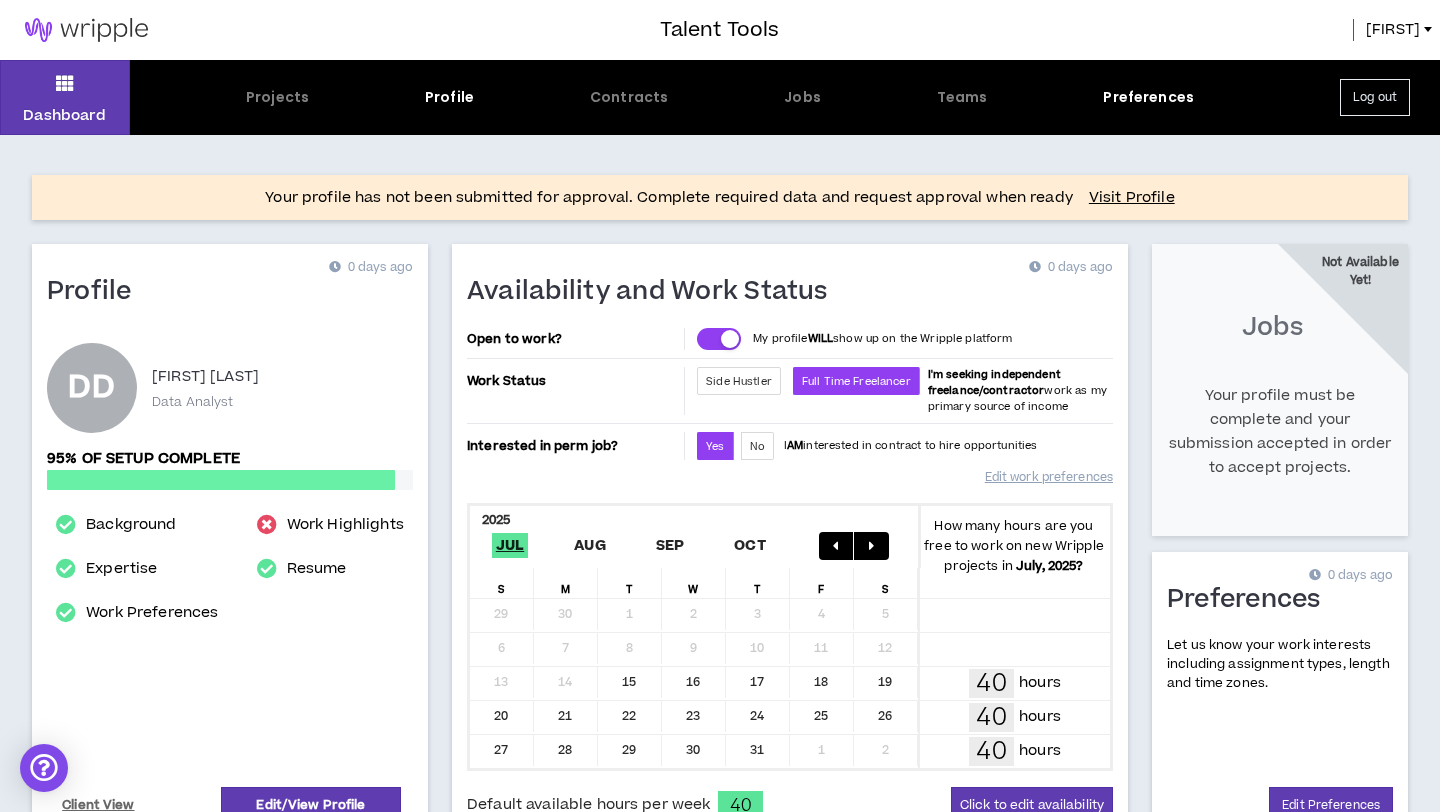 click on "Your profile has not been submitted for approval. Complete required data and request approval when ready Visit Profile Profile    0 days ago DD [LAST NAME] Data Analyst   95% of setup complete Background Expertise Work Preferences Work Highlights Resume Client View Edit/View Profile Availability and Work Status    0 days ago Open to work? My profile  WILL  show up on the Wripple platform Work Status Side Hustler Full Time Freelancer I'm seeking independent freelance/contractor  work as my primary source of income Interested in perm job? Yes No I  AM  interested in contract to hire opportunities Edit work preferences 2025 Jul Aug Sep Oct How many hours are you free to work on new Wripple projects in   July, 2025 ? S M T W T F S 29 30 1 2 3 4 5 6 7 8 9 10 11 12 13 14 15 16 17 18 19 40 hours 20 21 22 23 24 25 26 40 hours 27 28 29 30 31 1 2 40 hours Default available hours per week 40 Click to edit availability Jobs Not Available Yet! Preferences    0 days ago Edit Preferences Learn More Projects" at bounding box center (720, 755) 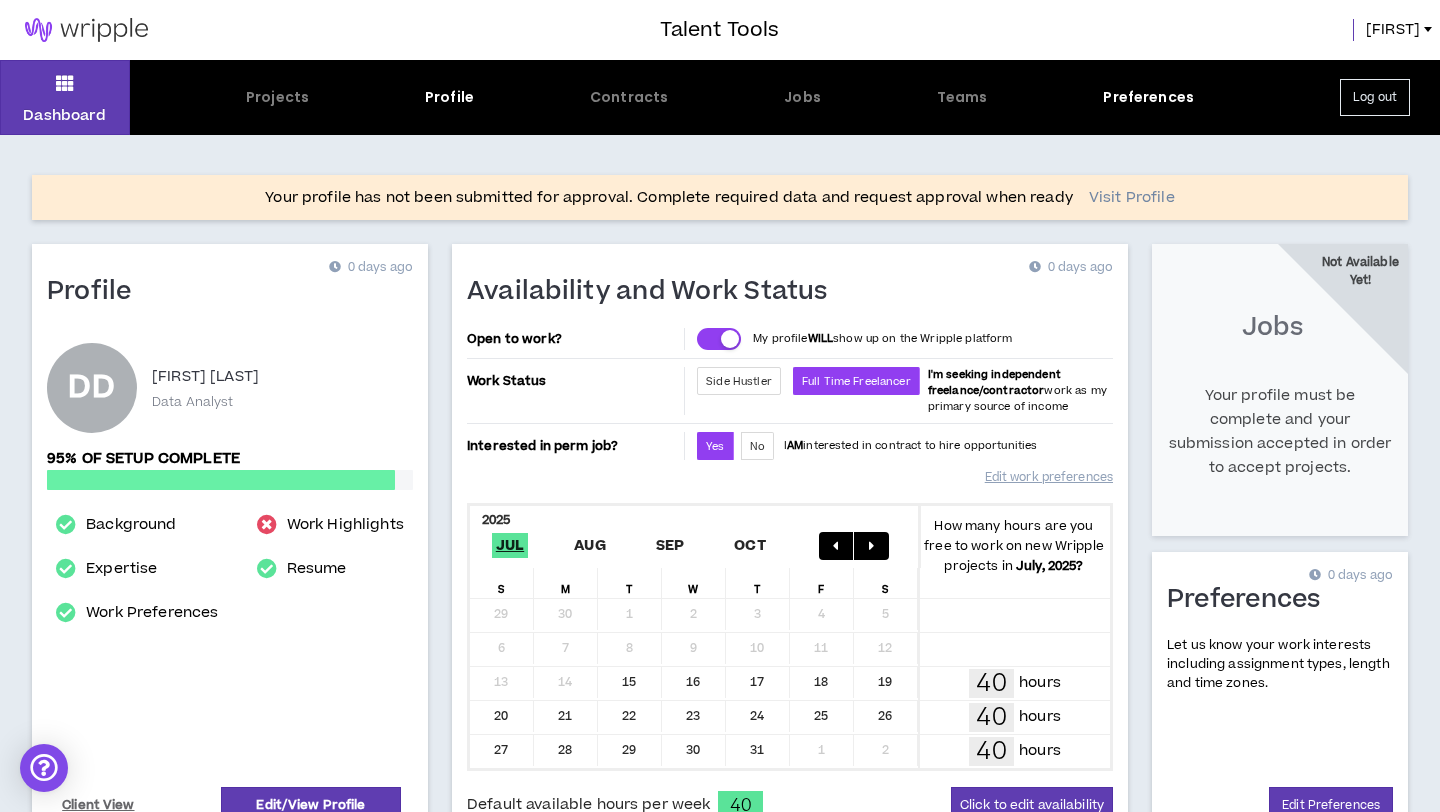 click on "Visit Profile" at bounding box center [1132, 198] 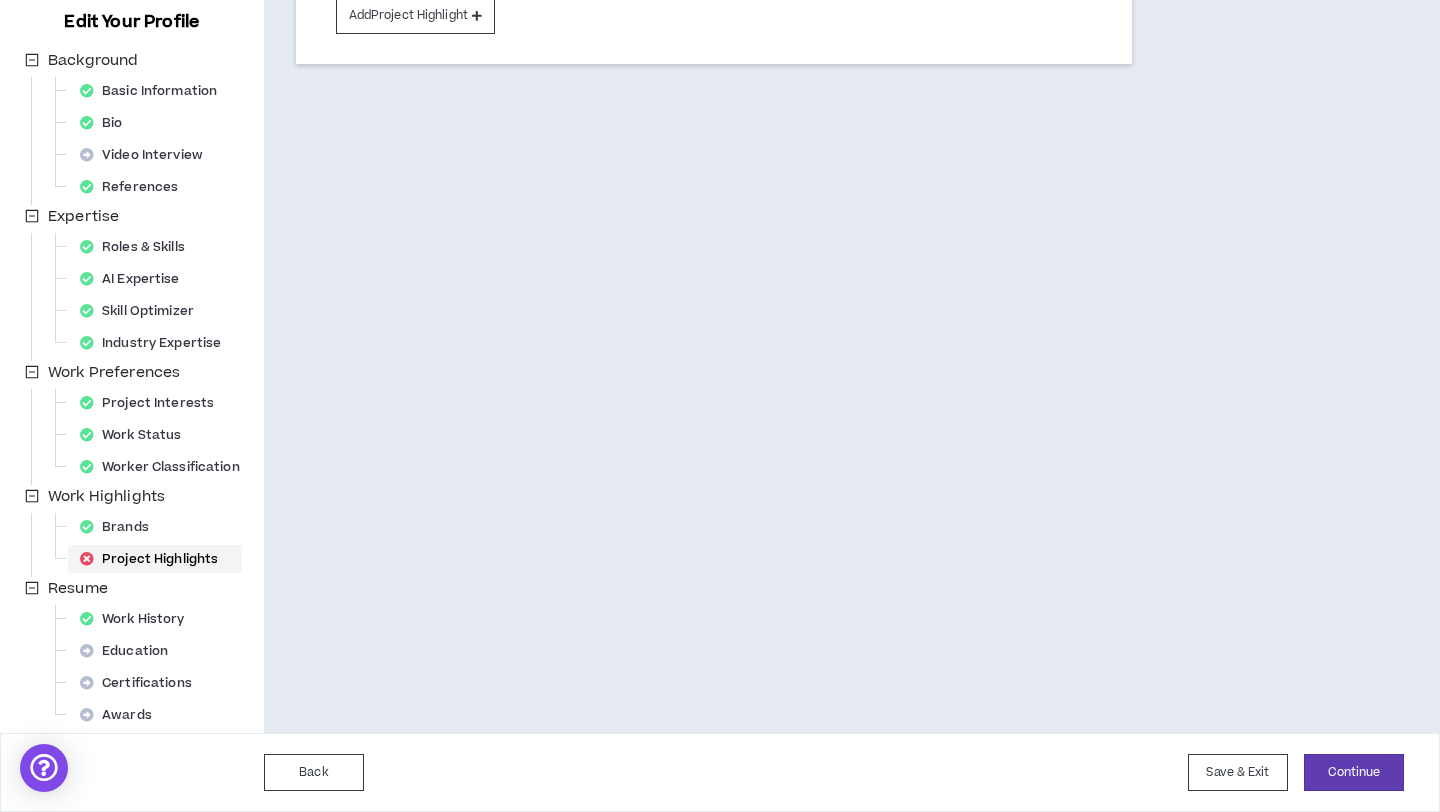 click on "Project Highlights" at bounding box center [155, 559] 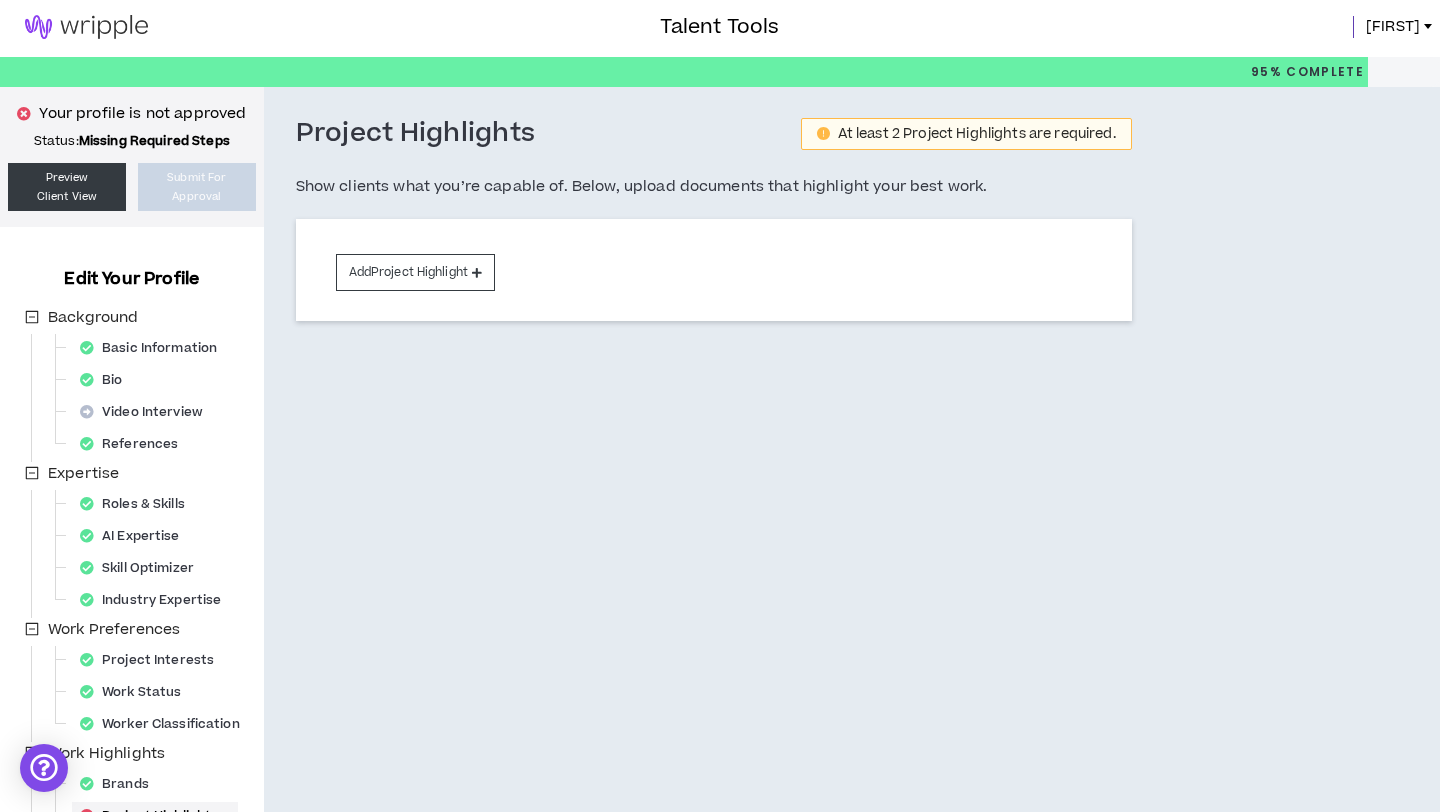 scroll, scrollTop: 0, scrollLeft: 0, axis: both 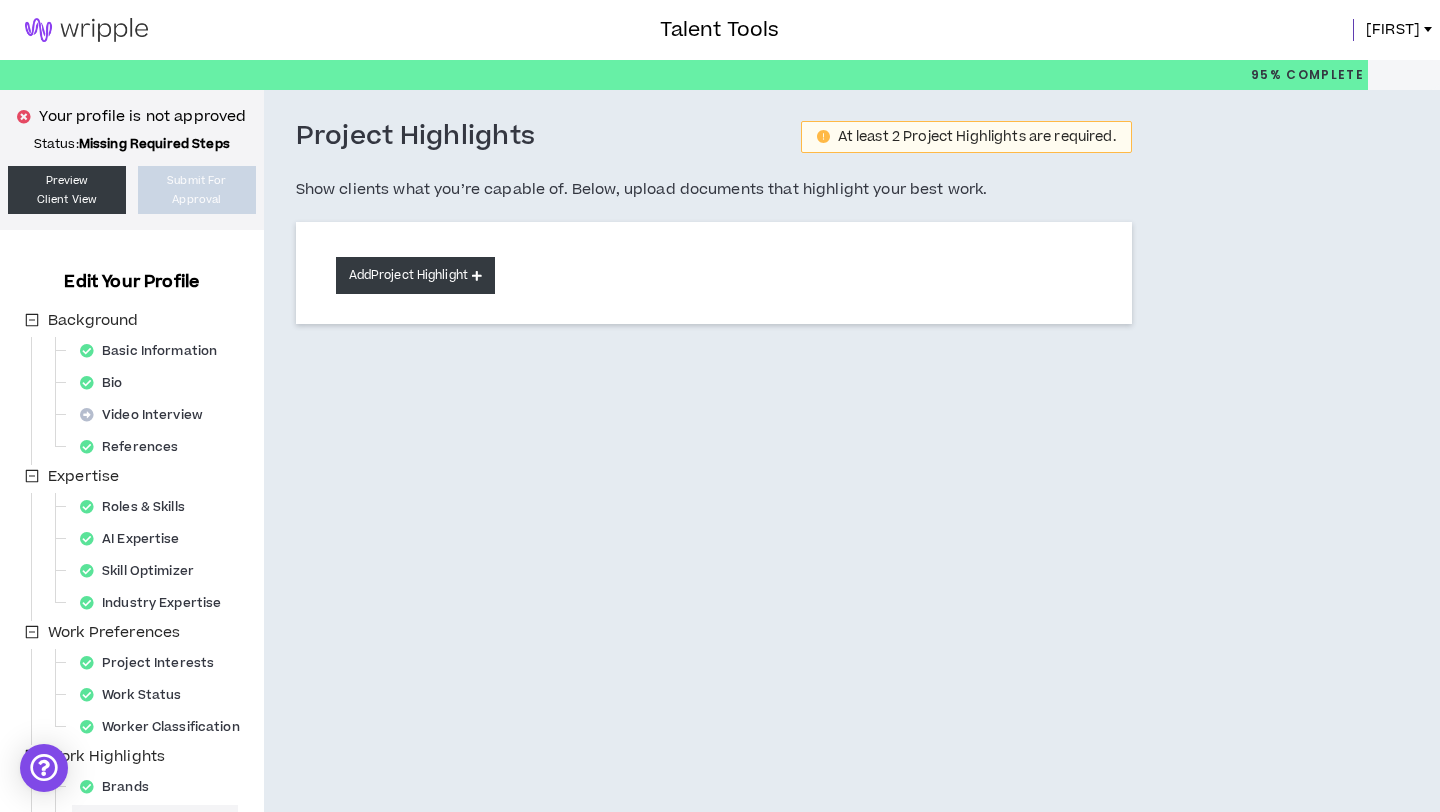 click on "Add  Project Highlight" at bounding box center [415, 275] 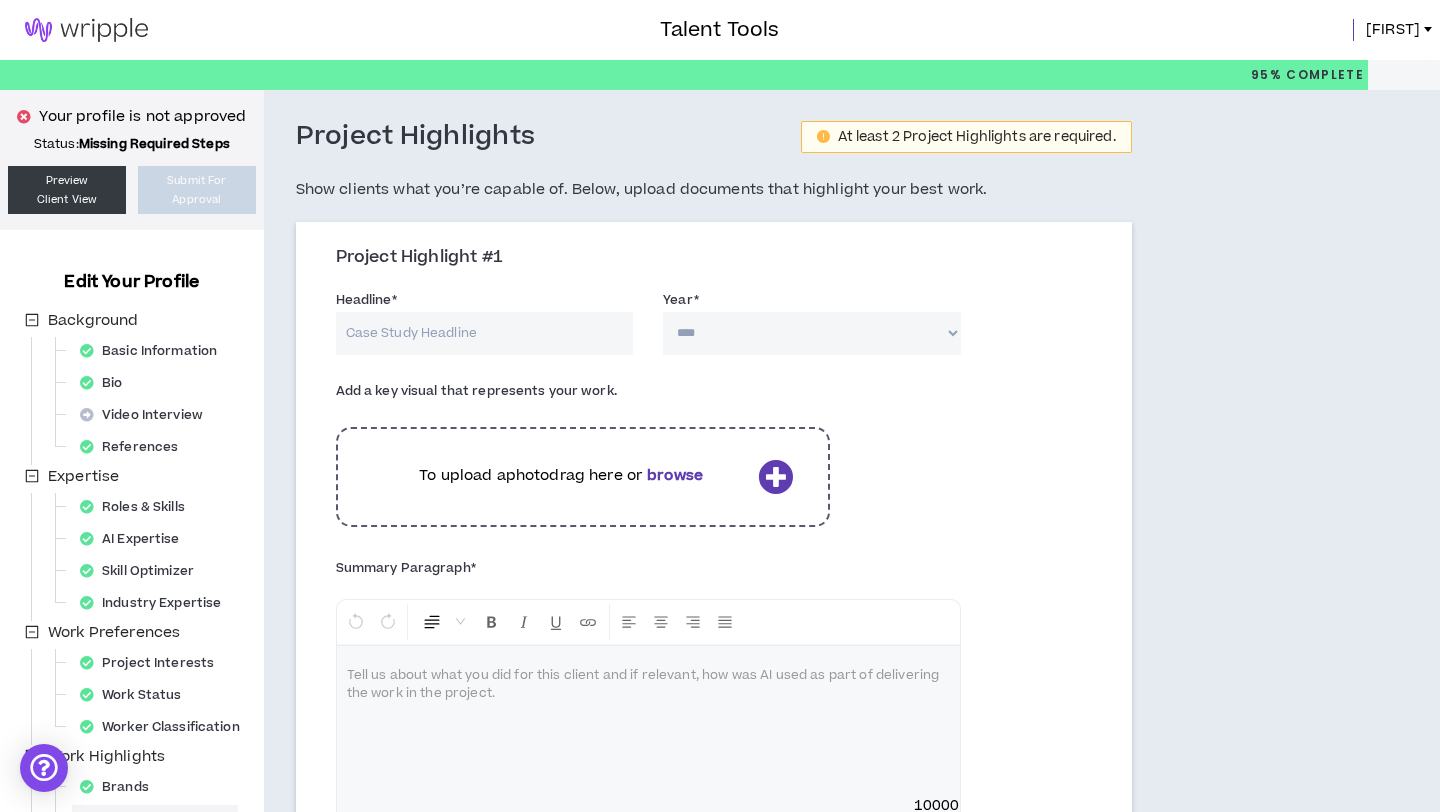 click on "Headline  *" at bounding box center [485, 333] 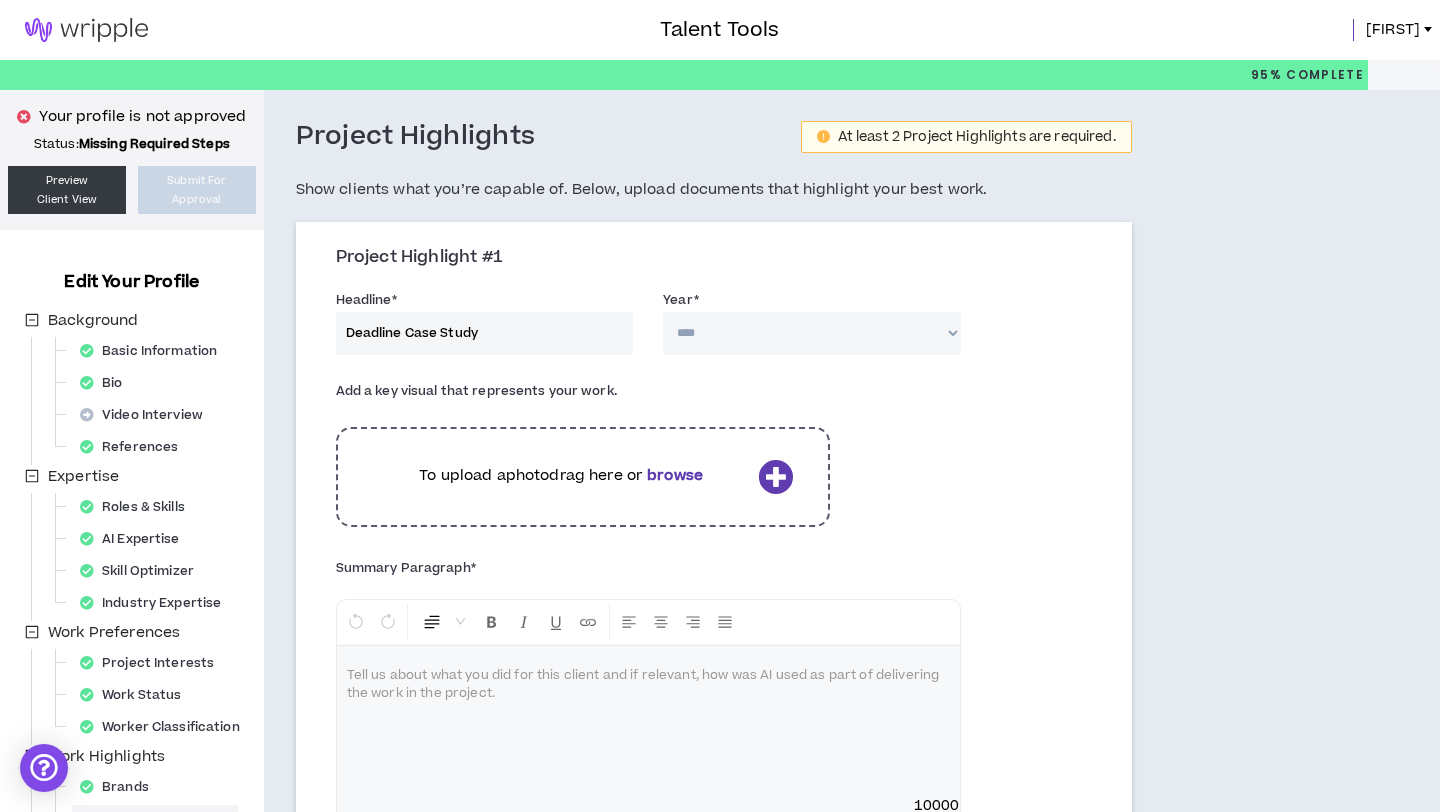 type on "Deadline Case Study" 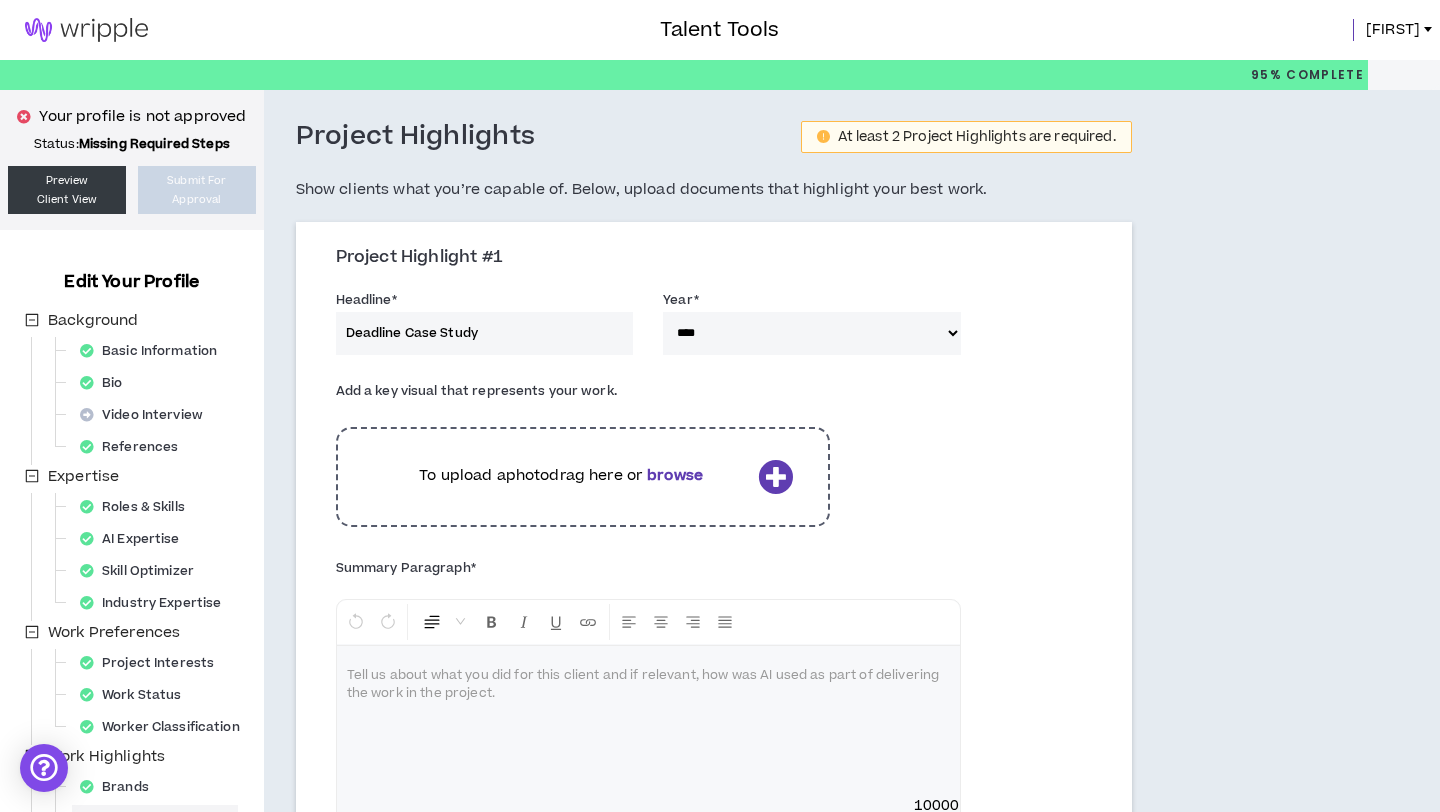 click on "Add a key visual that represents your work. To upload a  photo  drag here or browse" at bounding box center (714, 461) 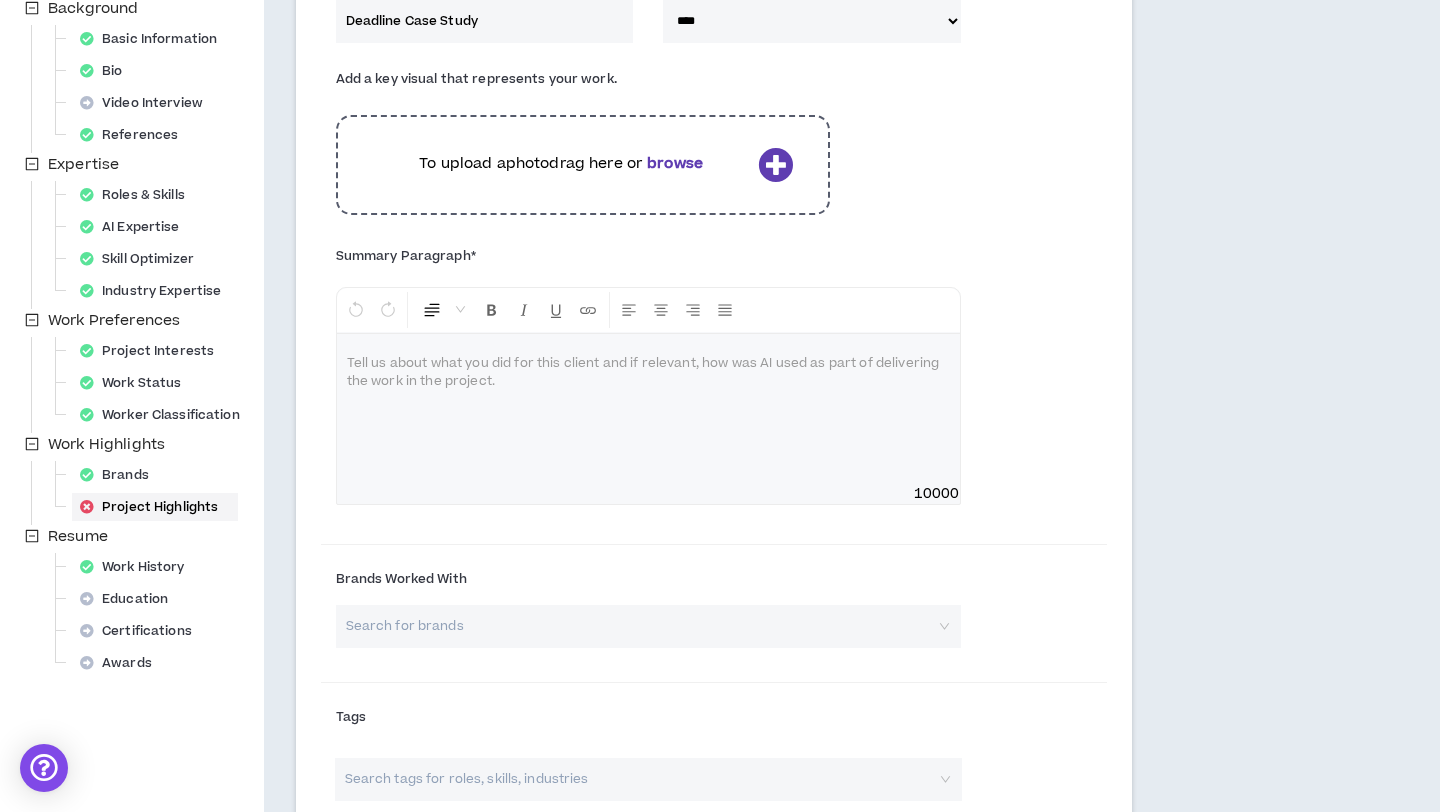 scroll, scrollTop: 352, scrollLeft: 0, axis: vertical 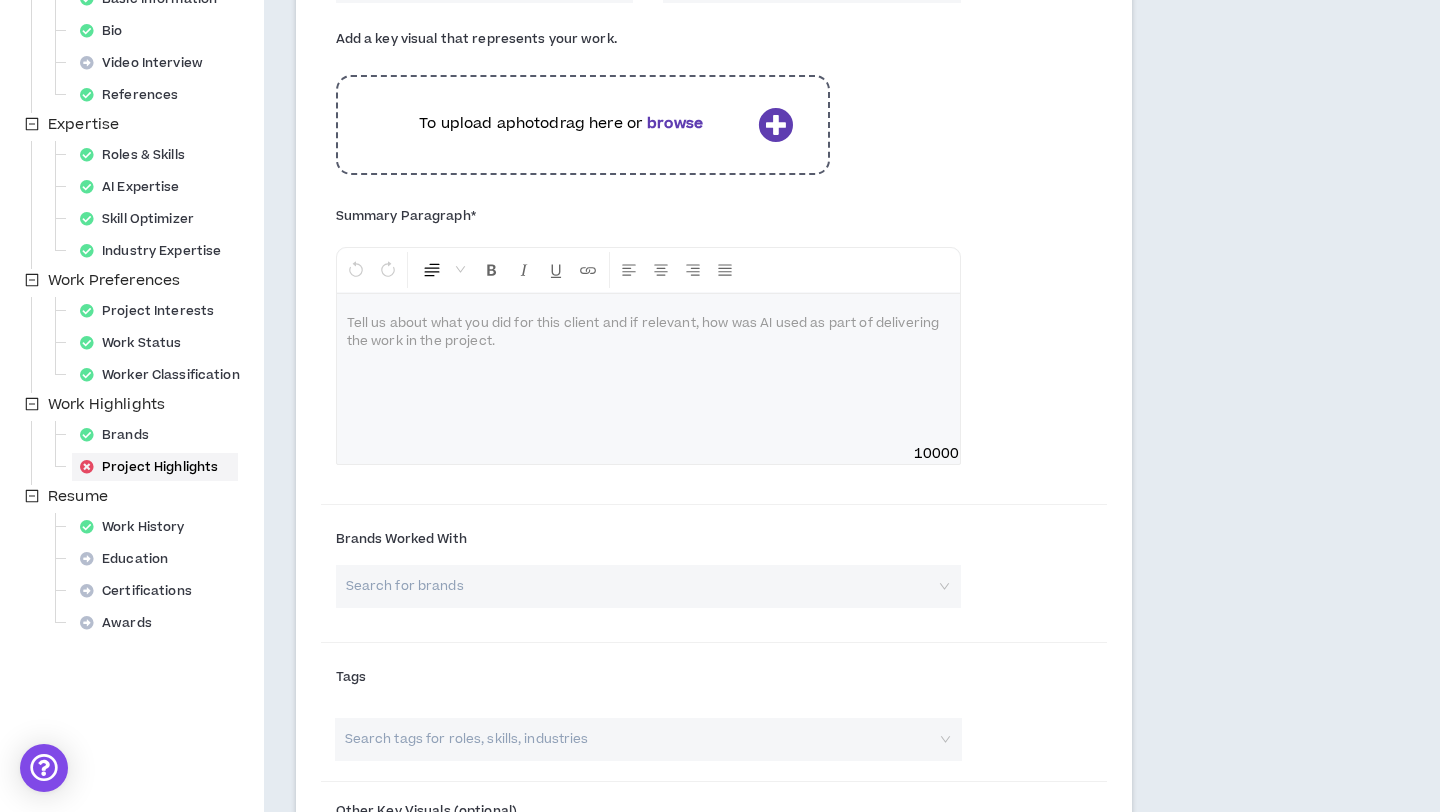 click at bounding box center (648, 369) 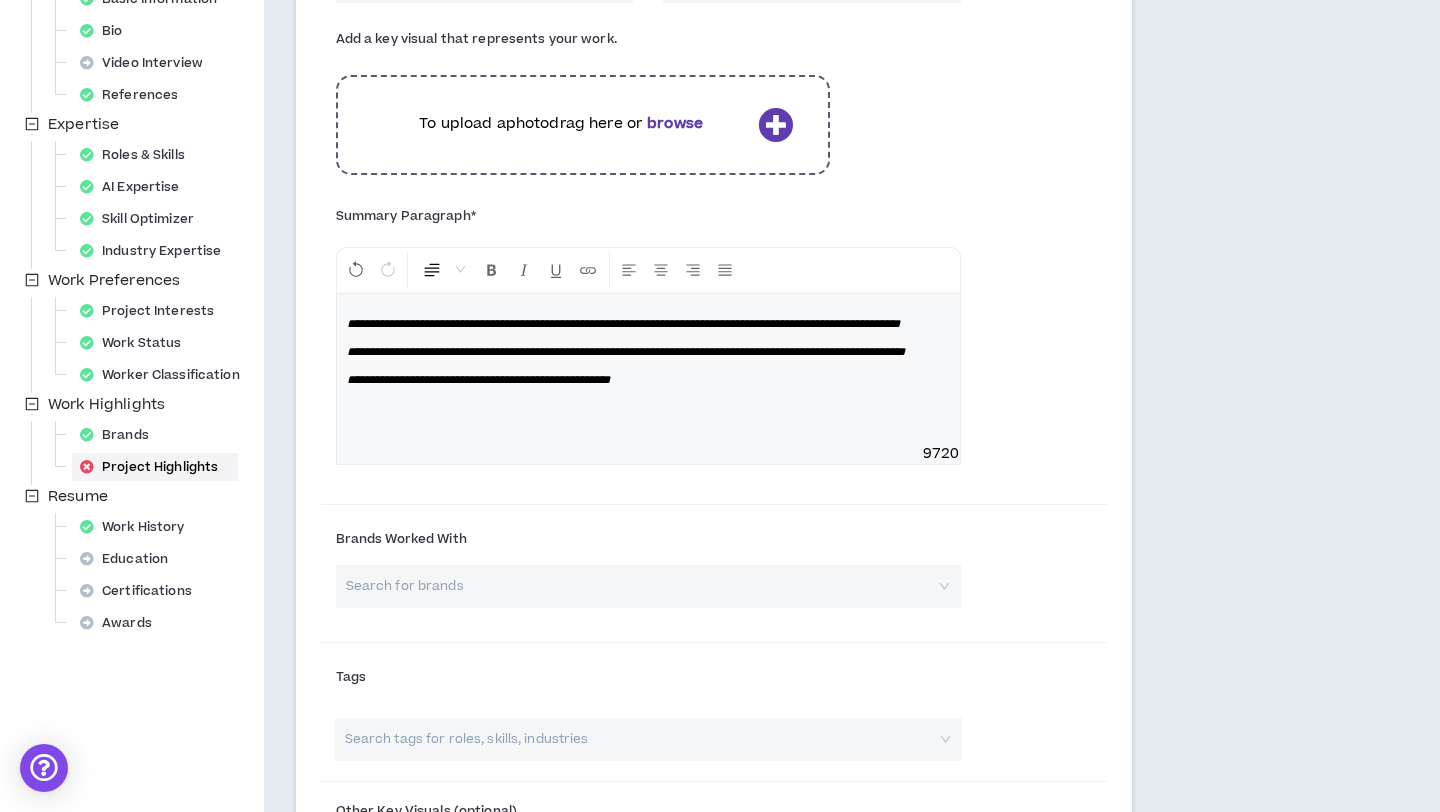 click on "**********" at bounding box center (648, 369) 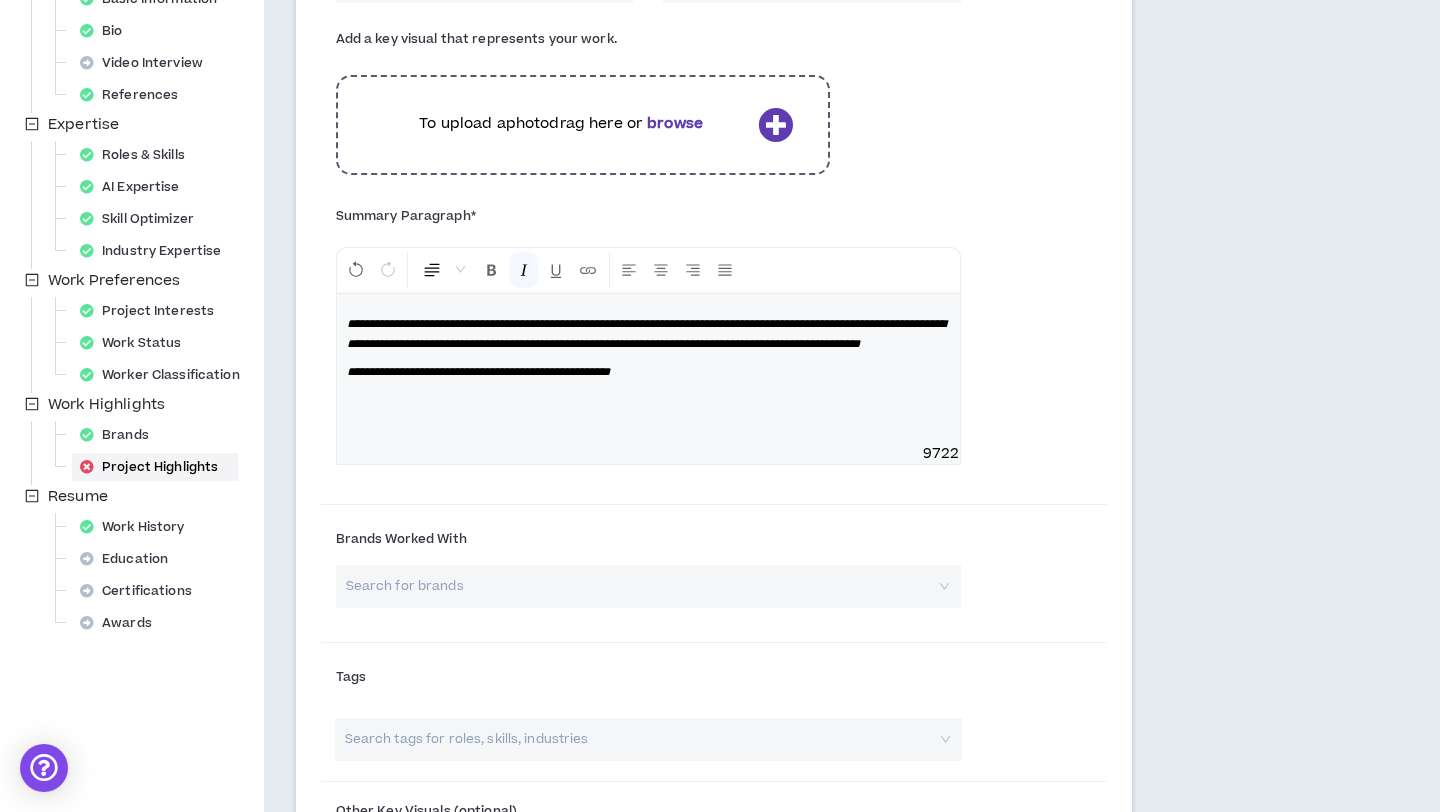 type 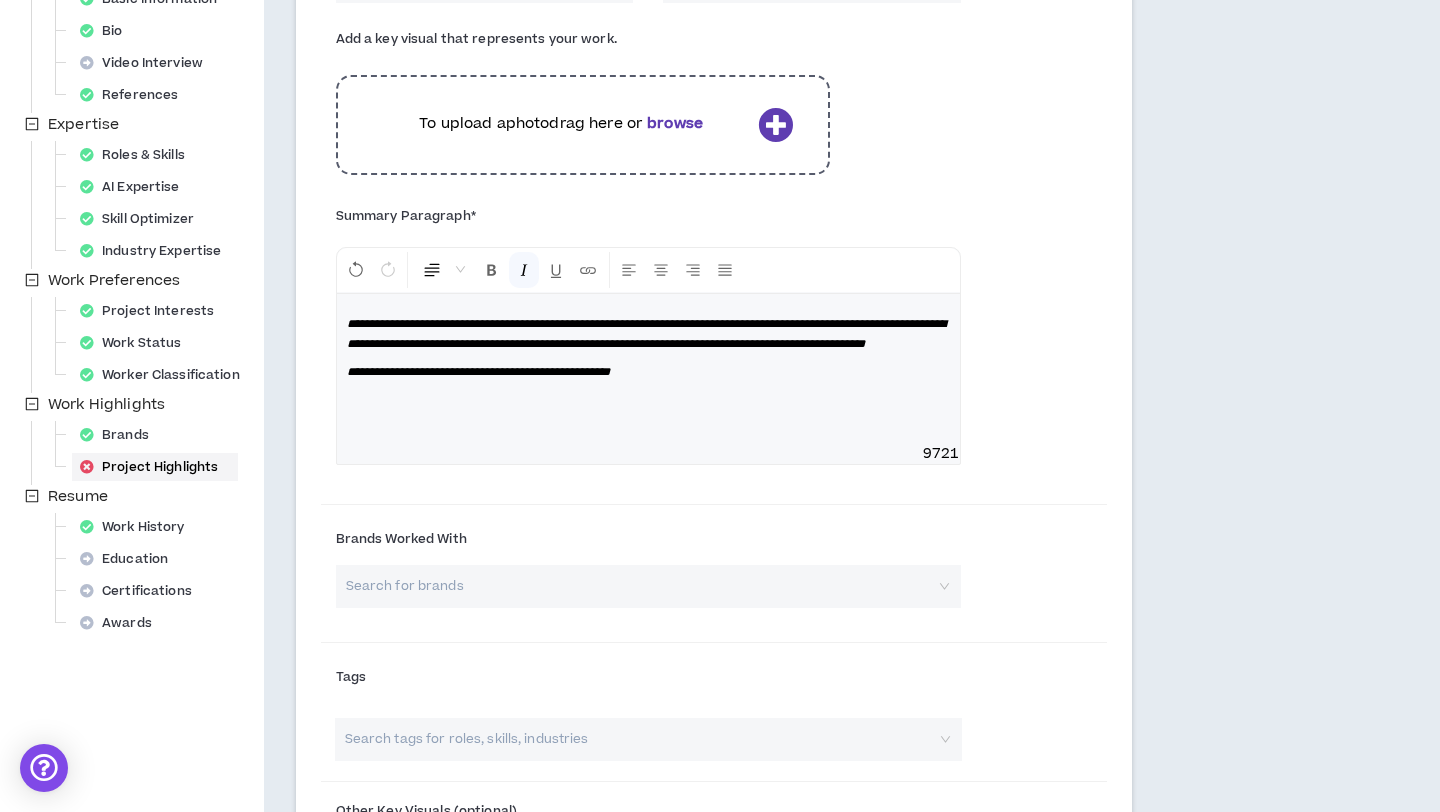 click on "**********" at bounding box center [648, 369] 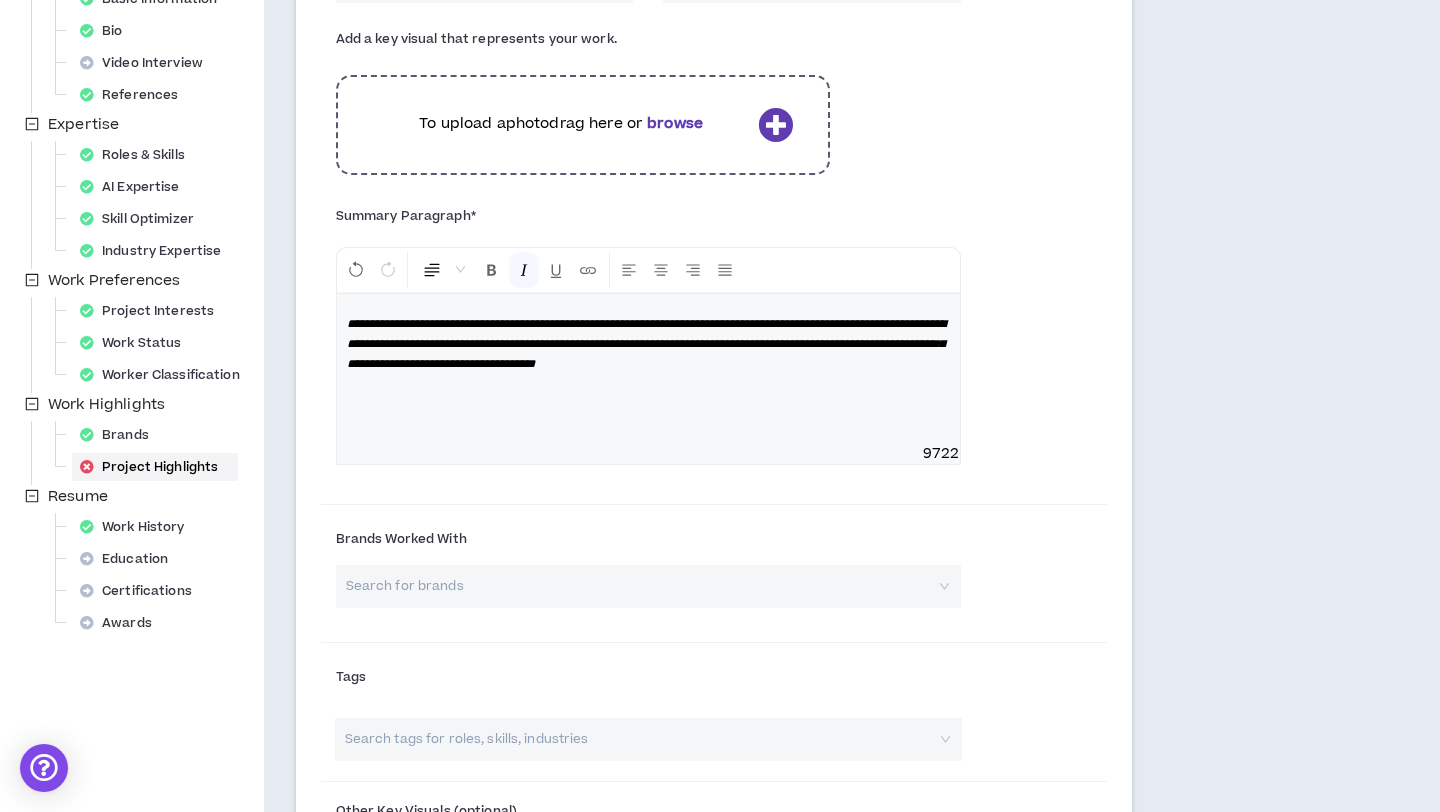 click on "**********" at bounding box center (648, 344) 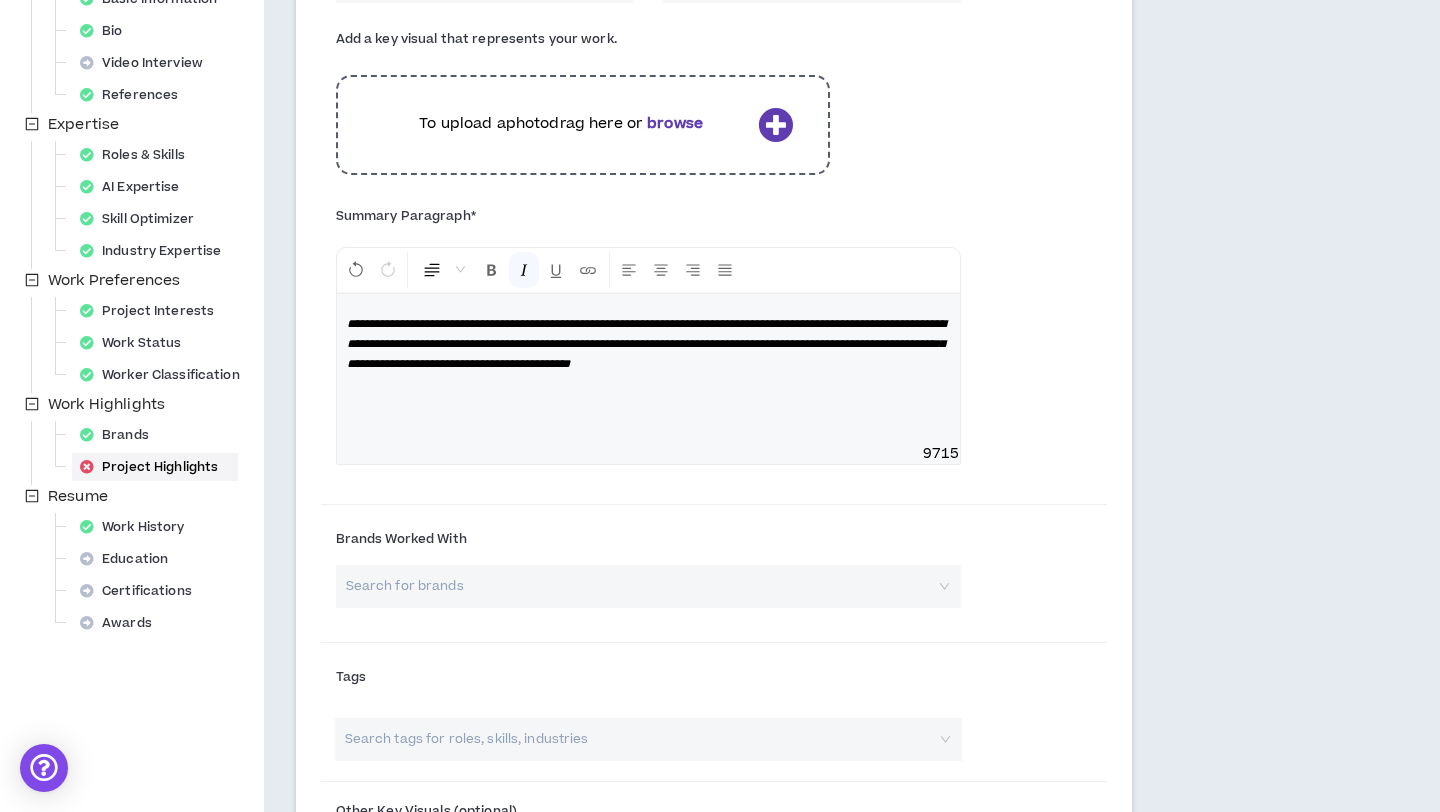 click on "**********" at bounding box center (648, 369) 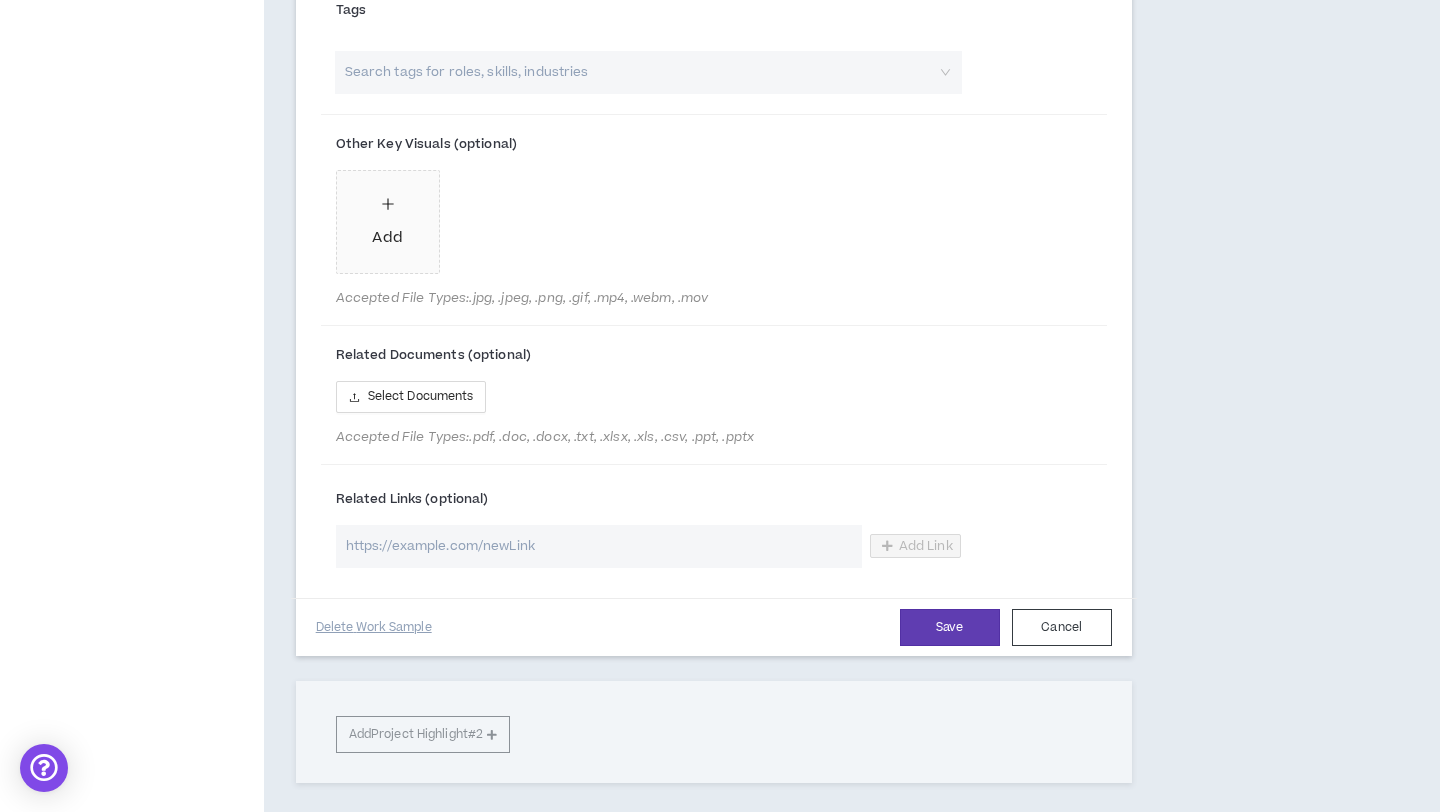 scroll, scrollTop: 1024, scrollLeft: 0, axis: vertical 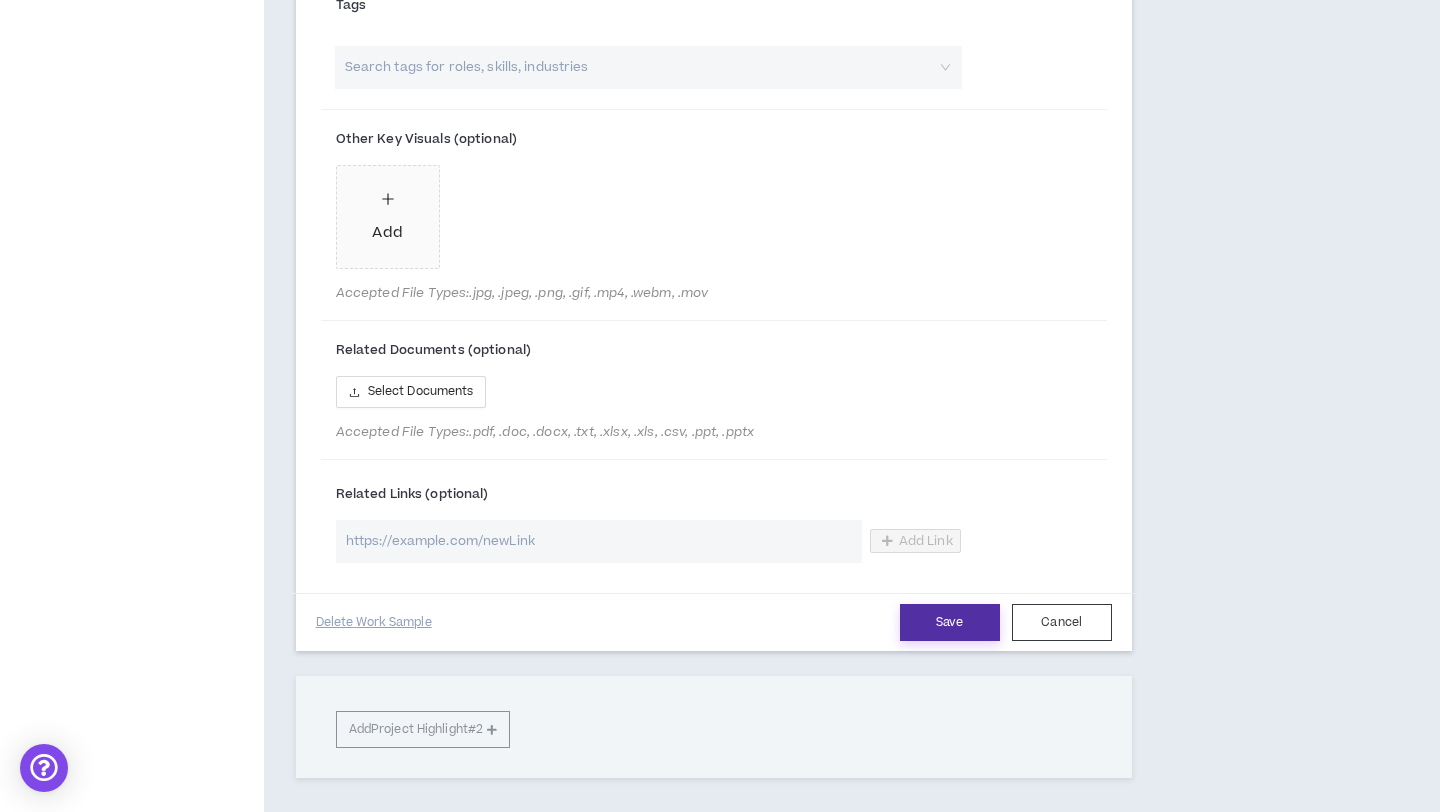 click on "Save" at bounding box center [950, 622] 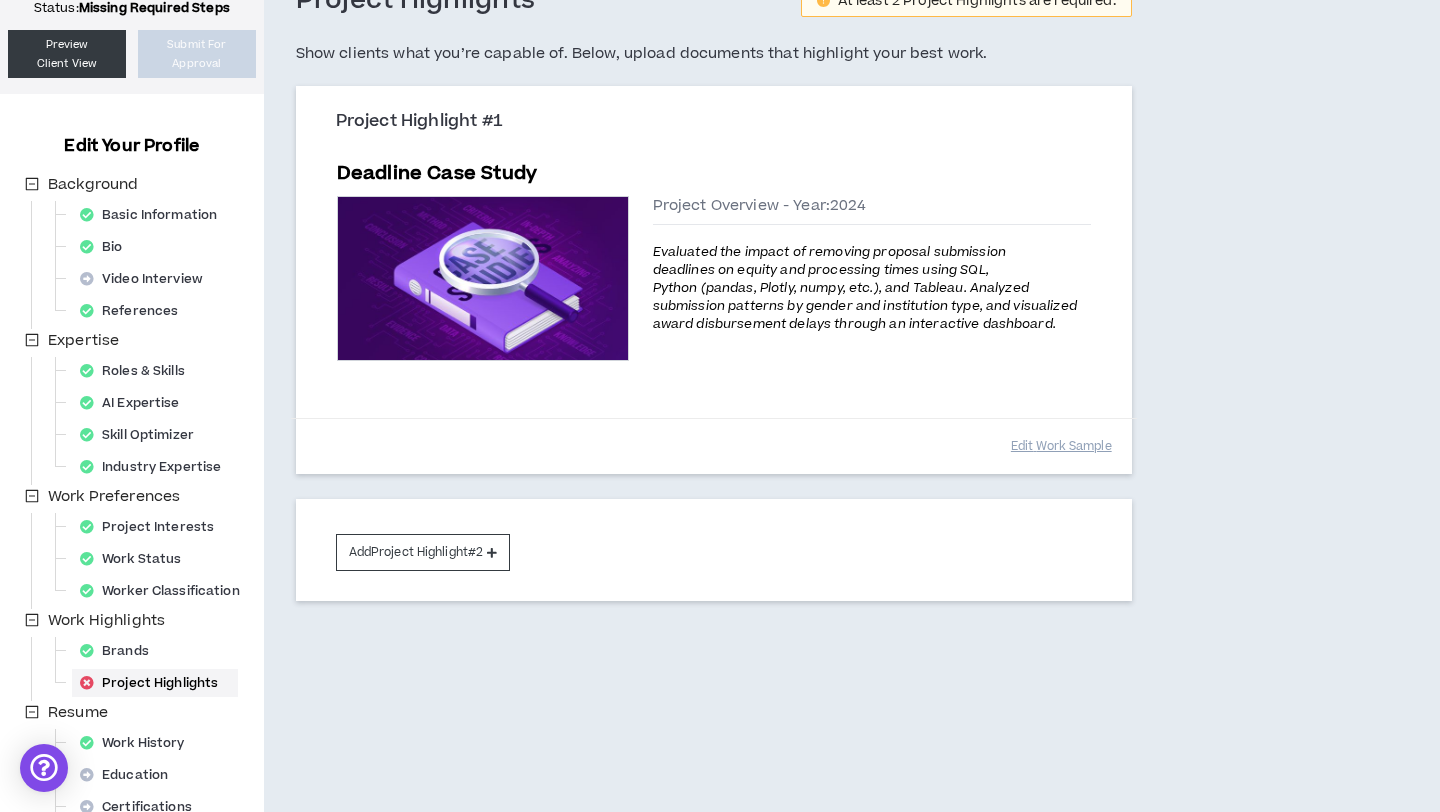scroll, scrollTop: 0, scrollLeft: 0, axis: both 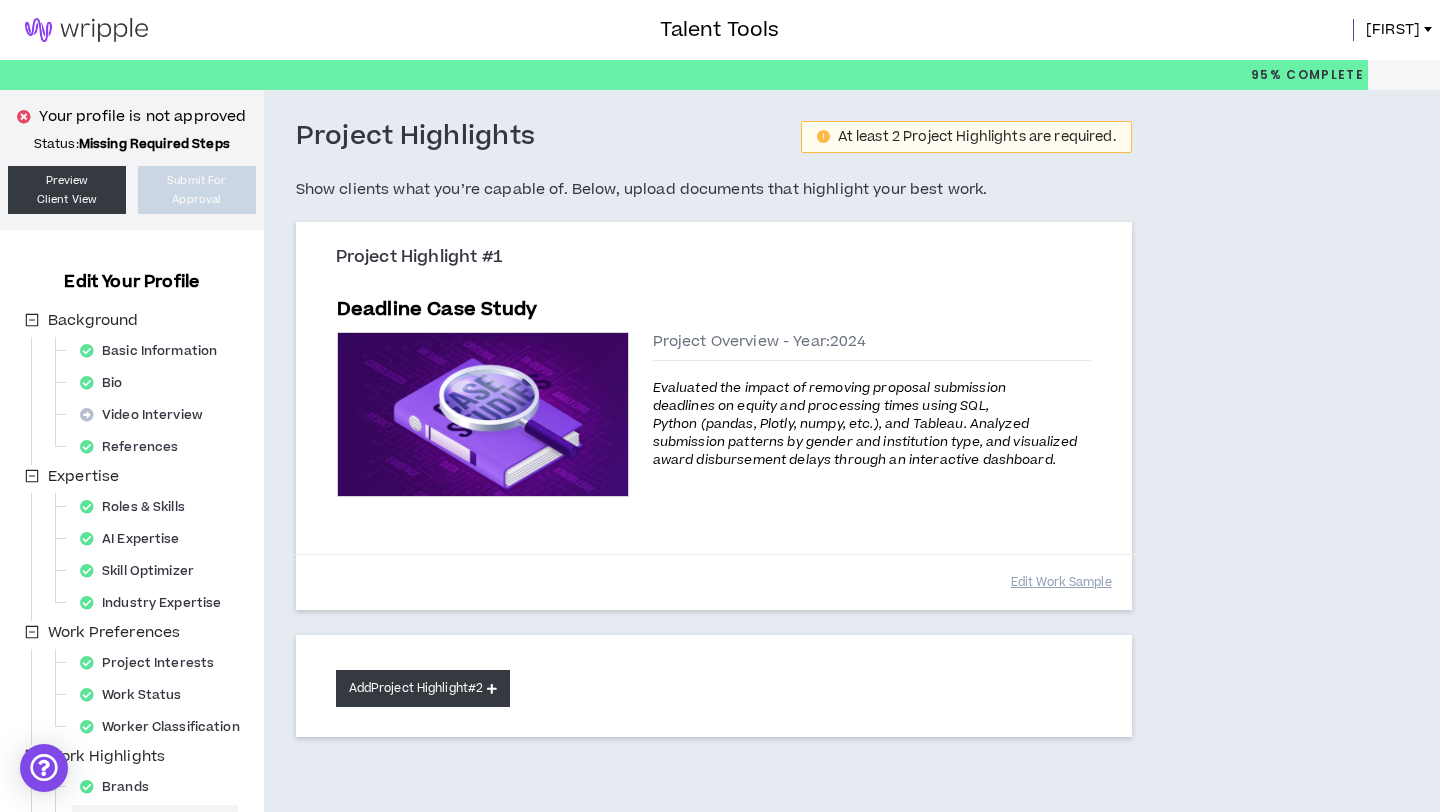 click on "Add  Project Highlight  #2" at bounding box center (423, 688) 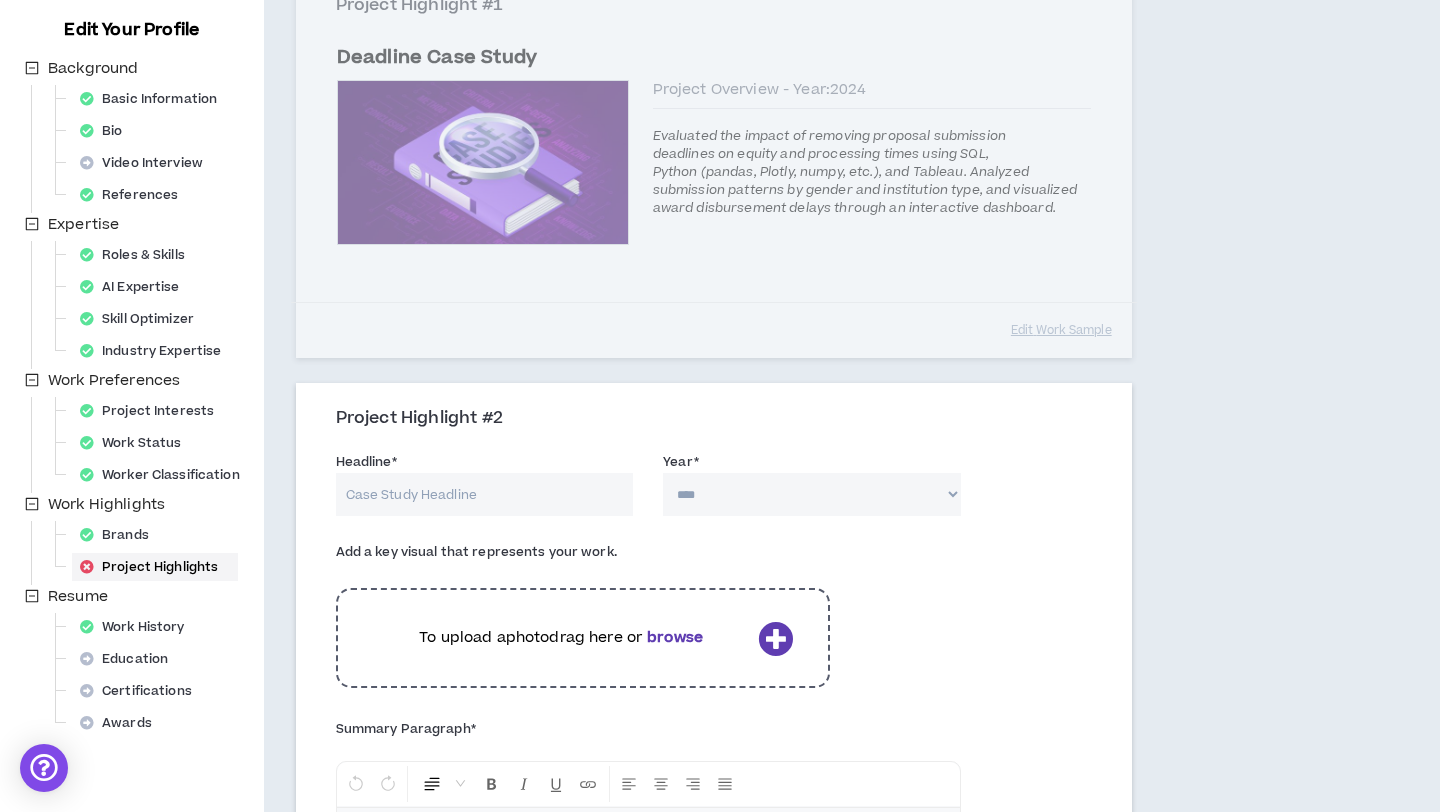 scroll, scrollTop: 275, scrollLeft: 0, axis: vertical 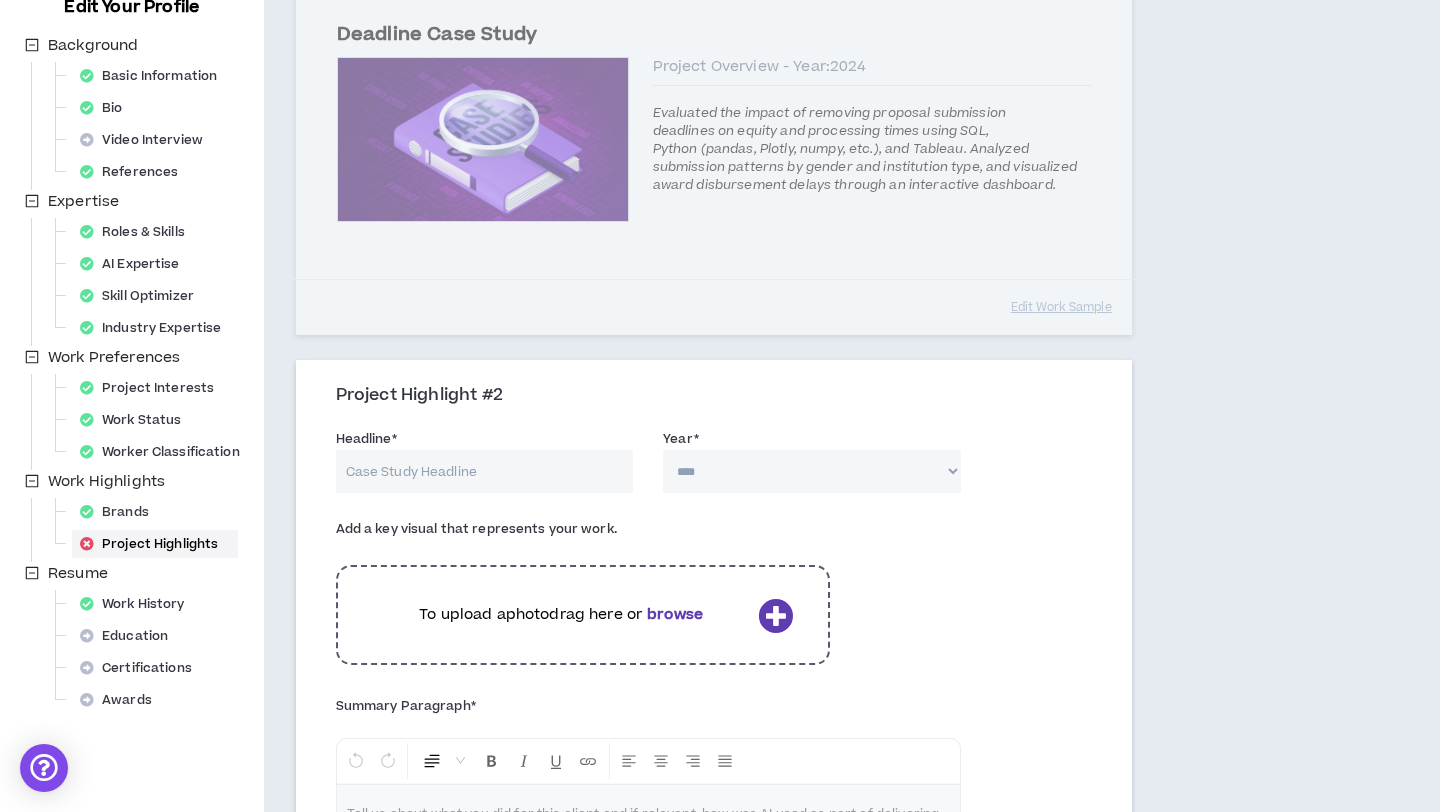 click on "Headline  *" at bounding box center (485, 471) 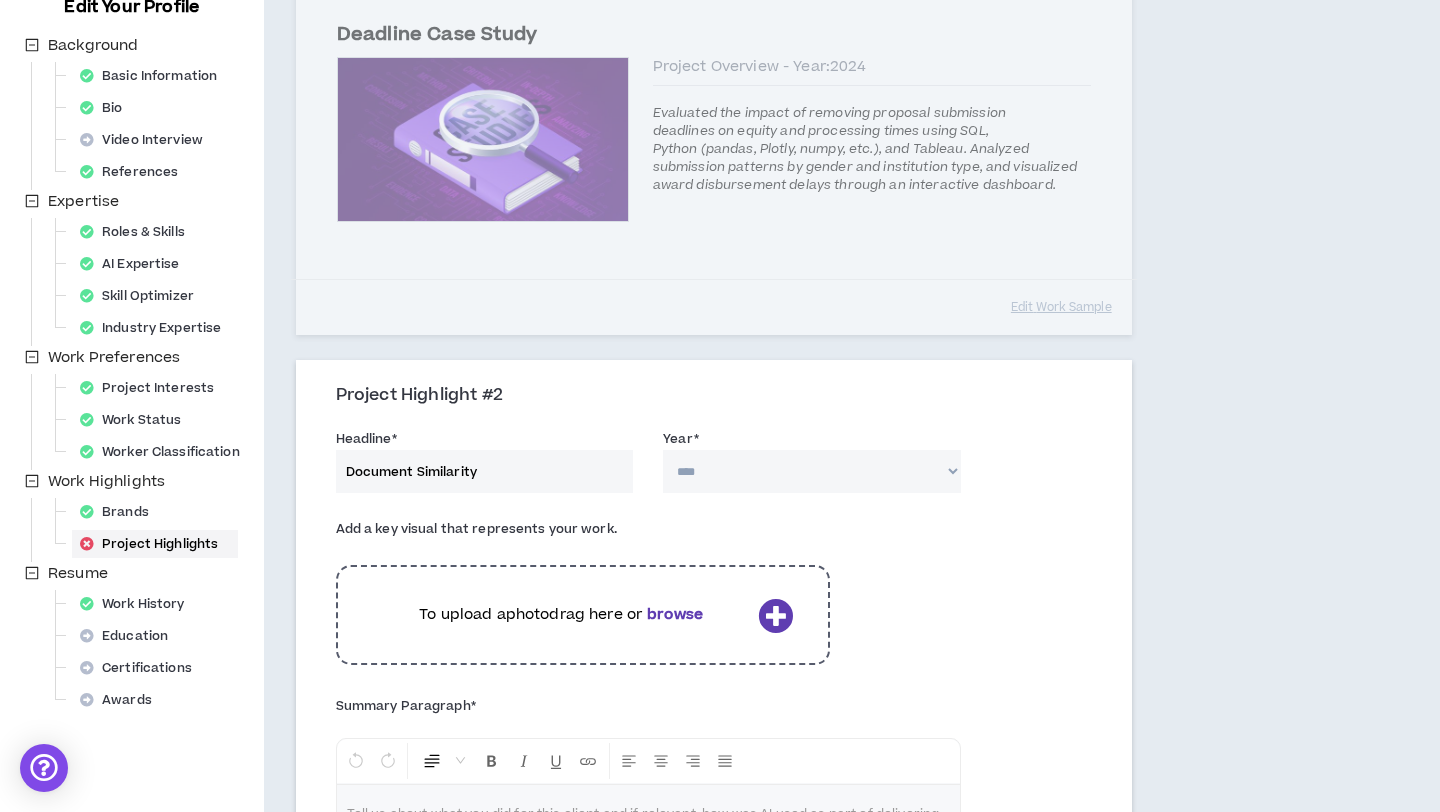 type on "Document Similarity" 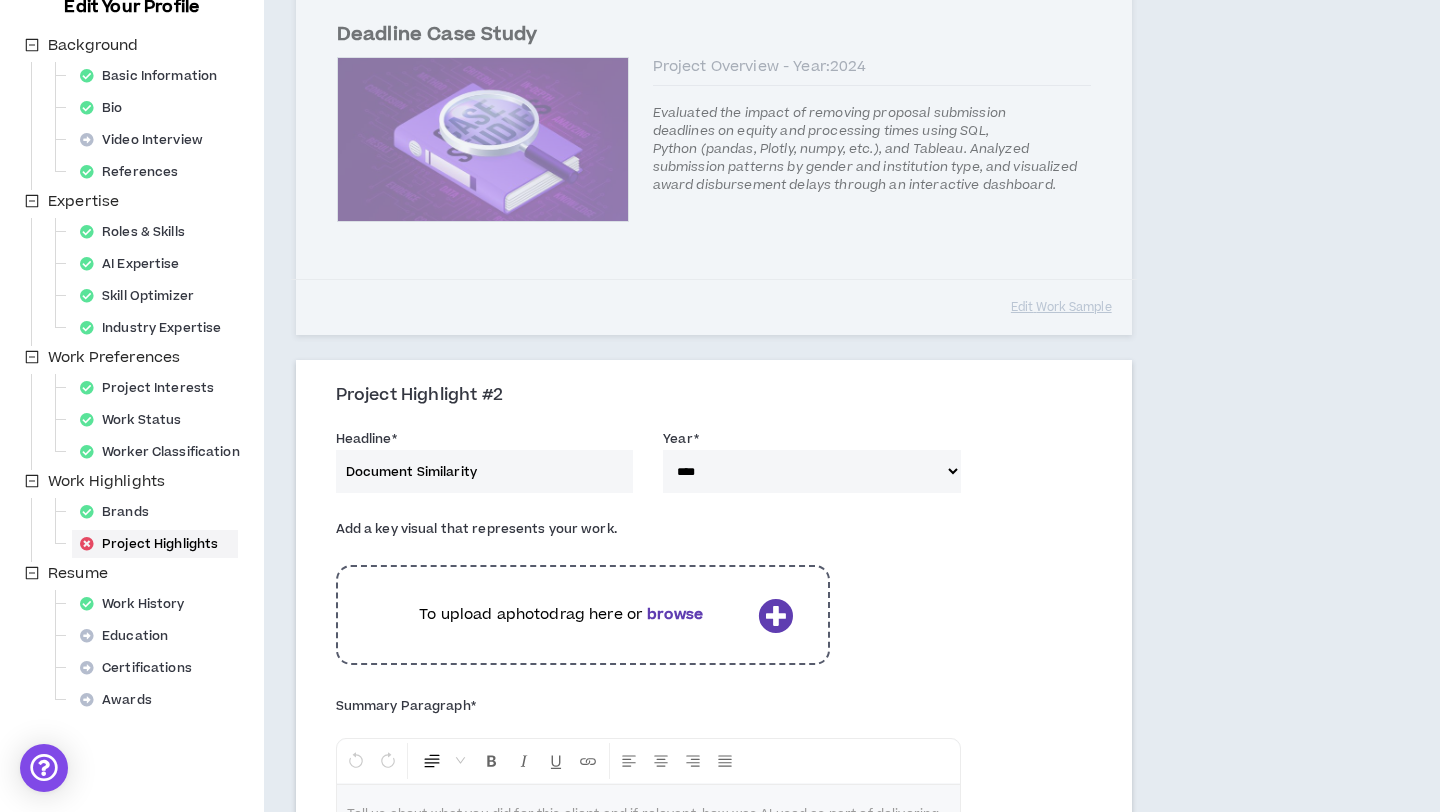 click on "Add a key visual that represents your work. To upload a  photo  drag here or browse" at bounding box center [714, 599] 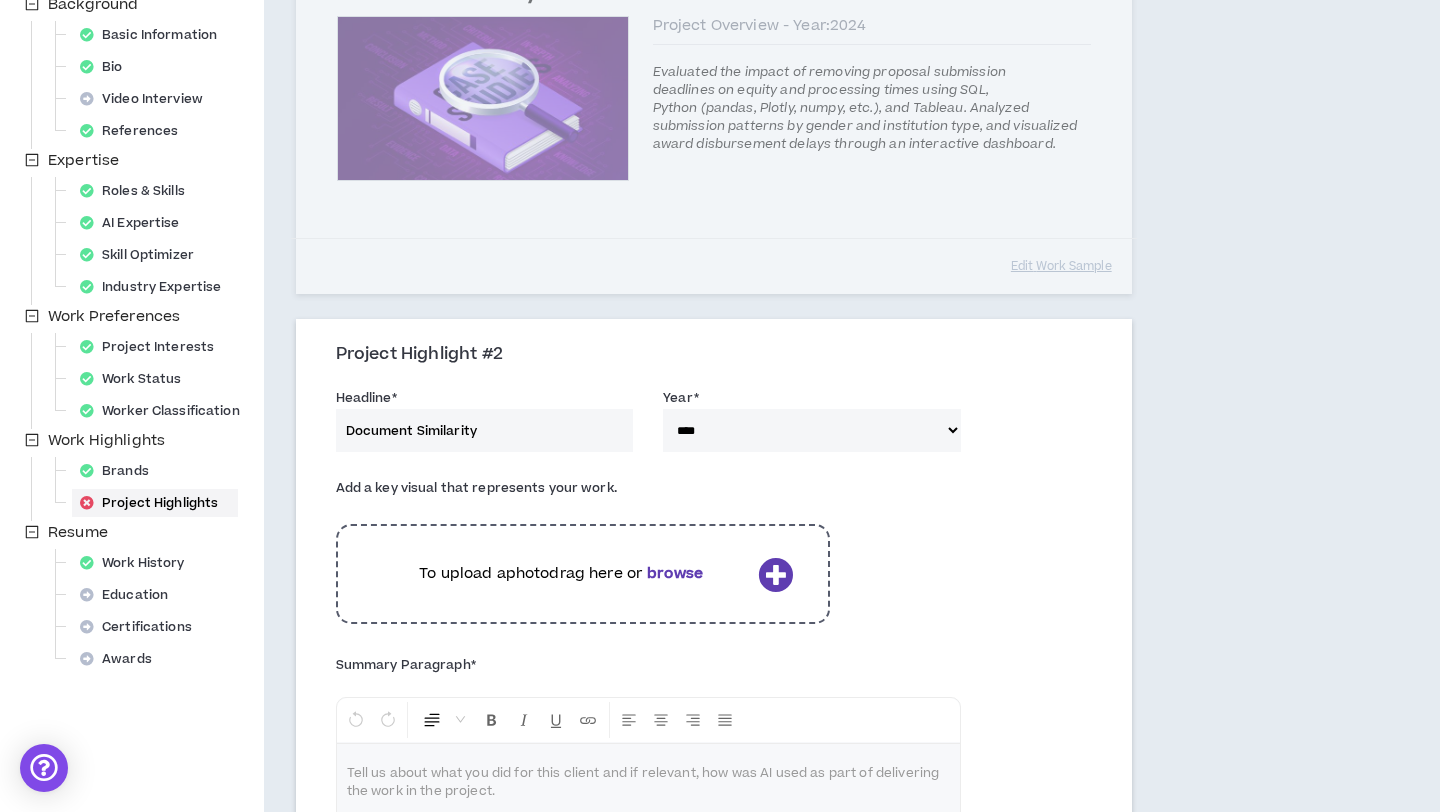 scroll, scrollTop: 320, scrollLeft: 0, axis: vertical 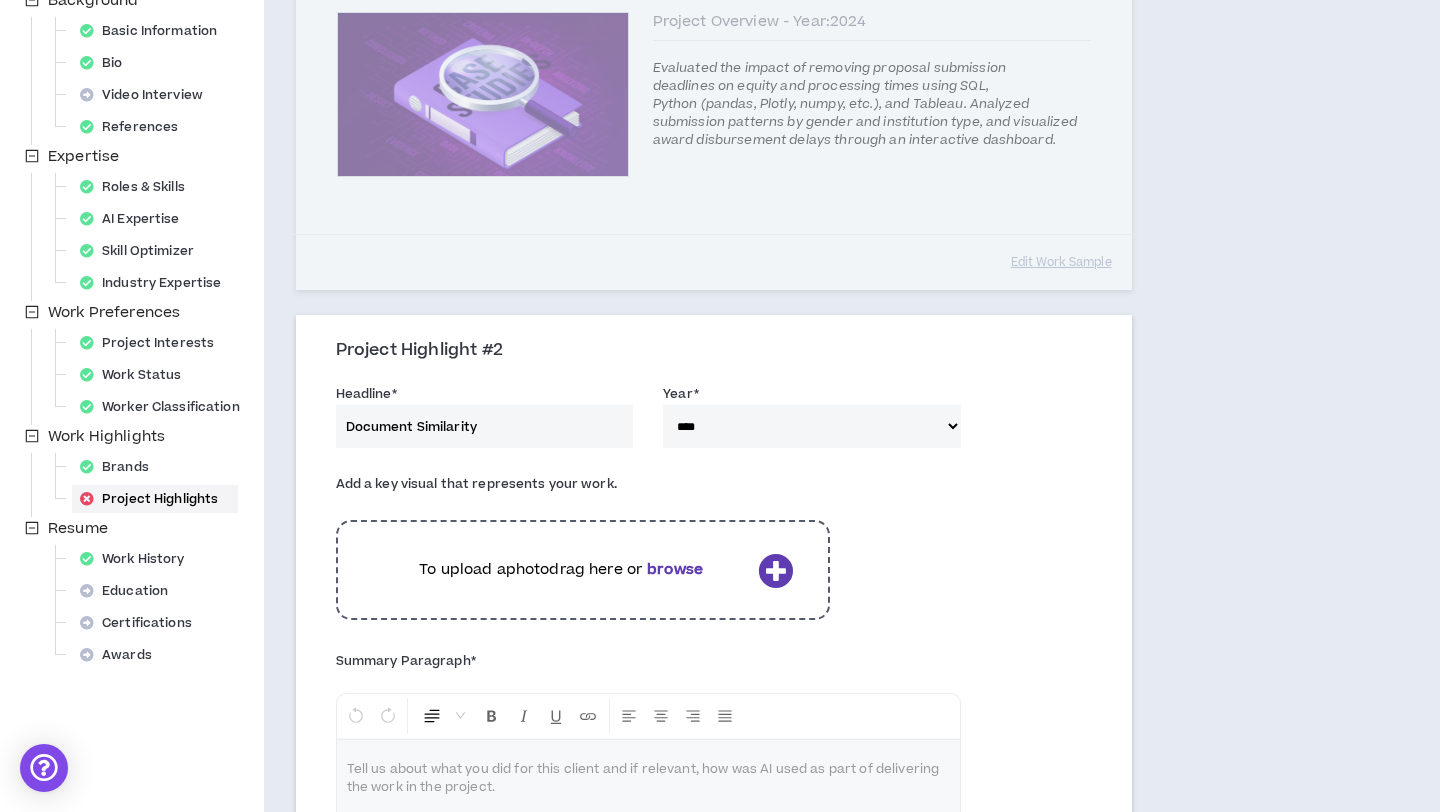 click on "Document Similarity" at bounding box center [485, 426] 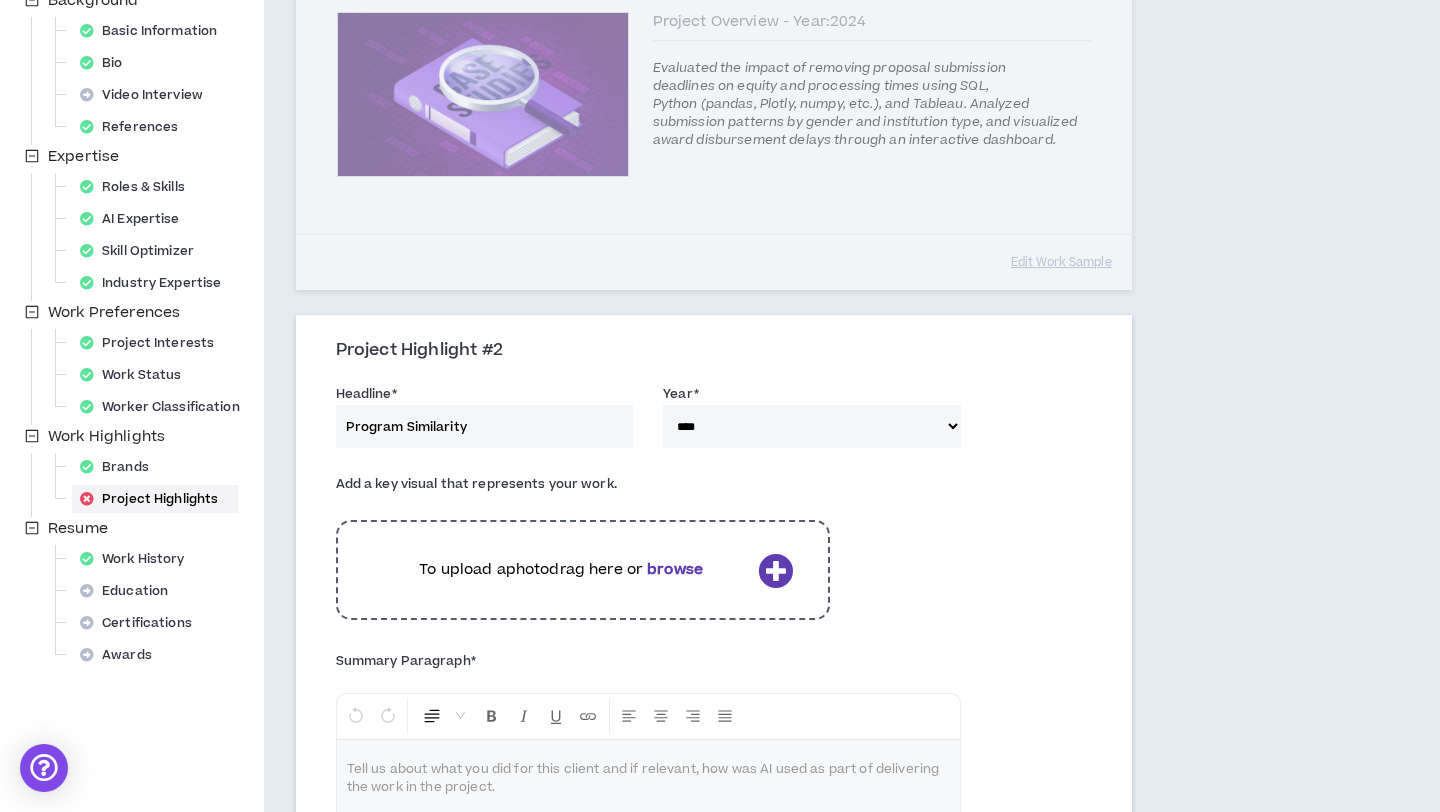 type on "Program Similarity" 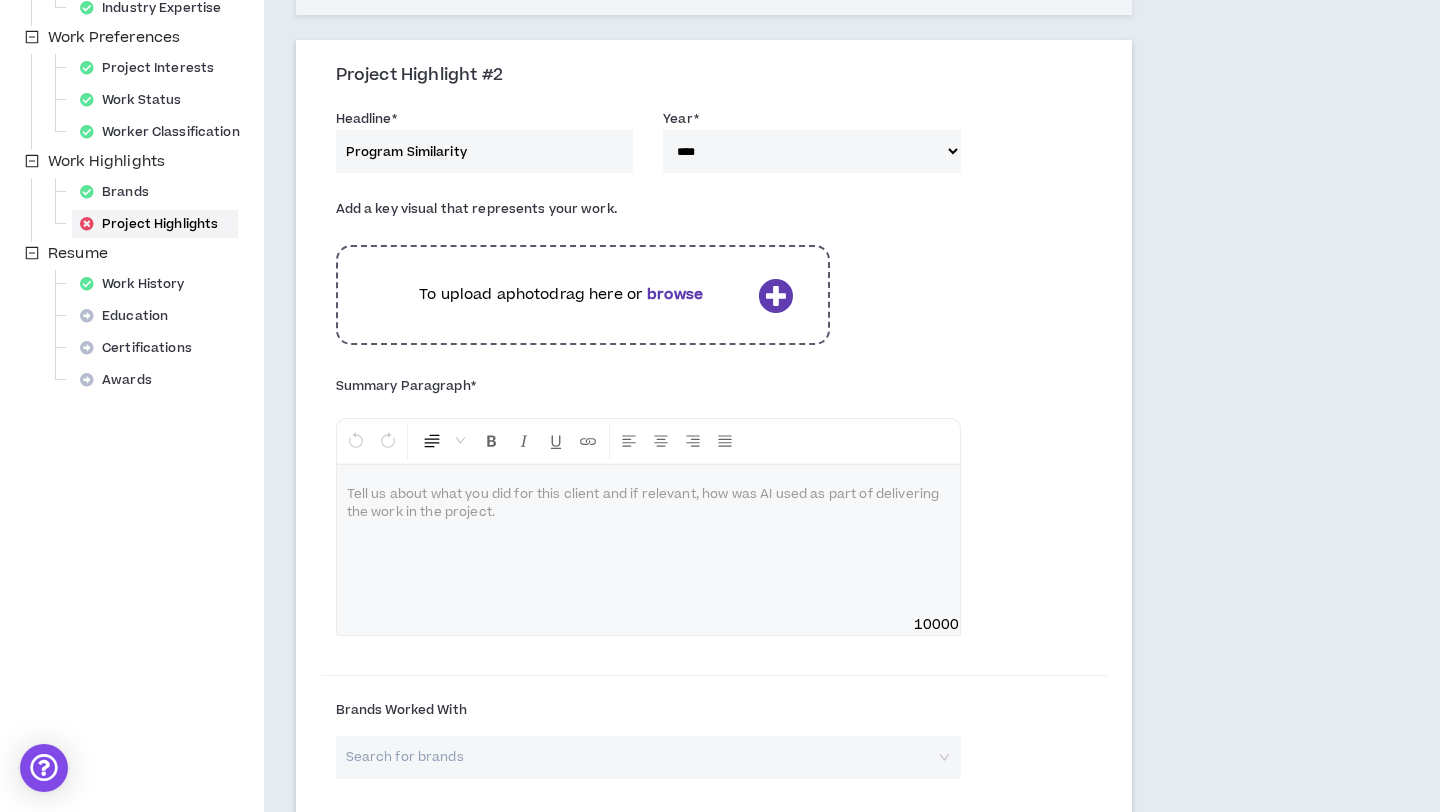 scroll, scrollTop: 598, scrollLeft: 0, axis: vertical 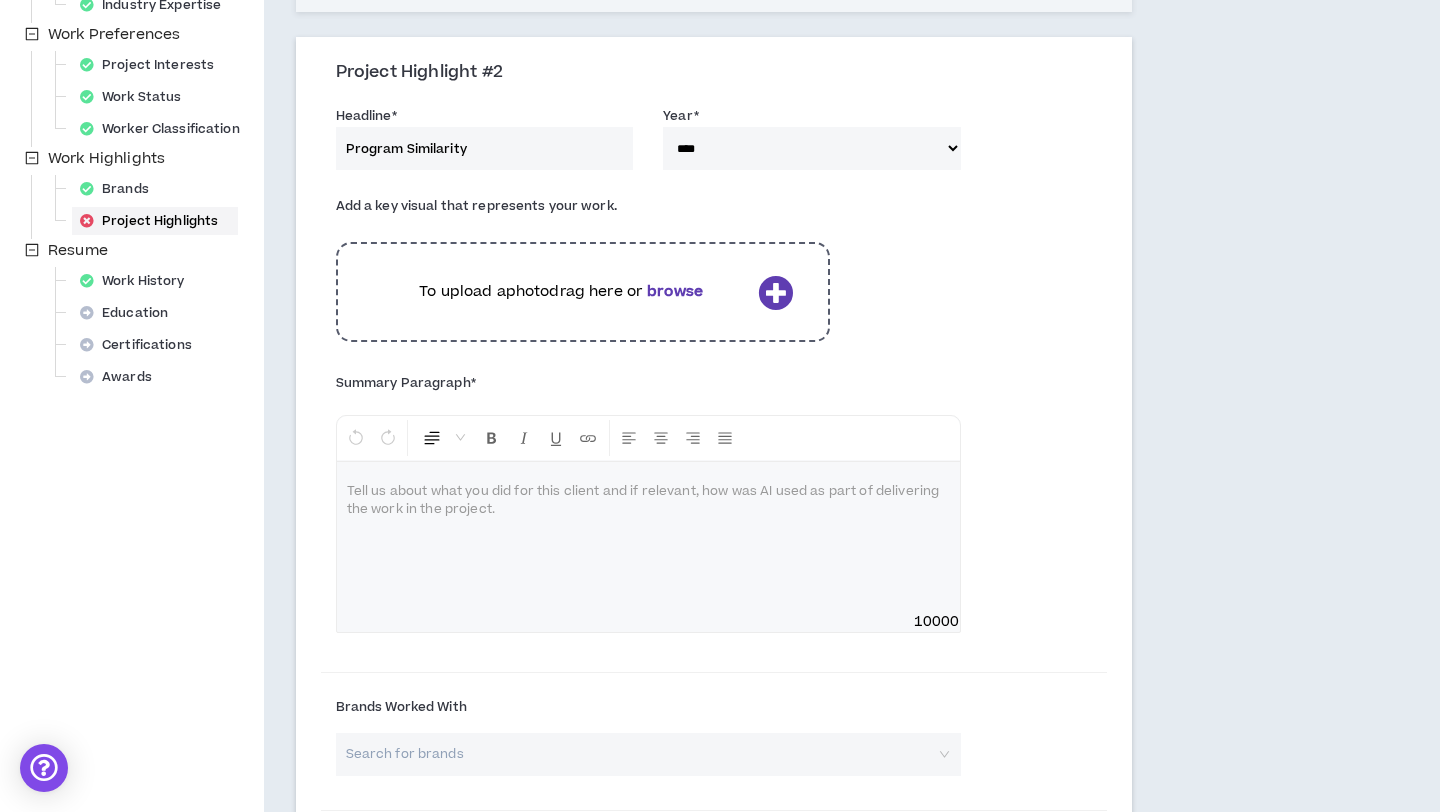 click at bounding box center (648, 537) 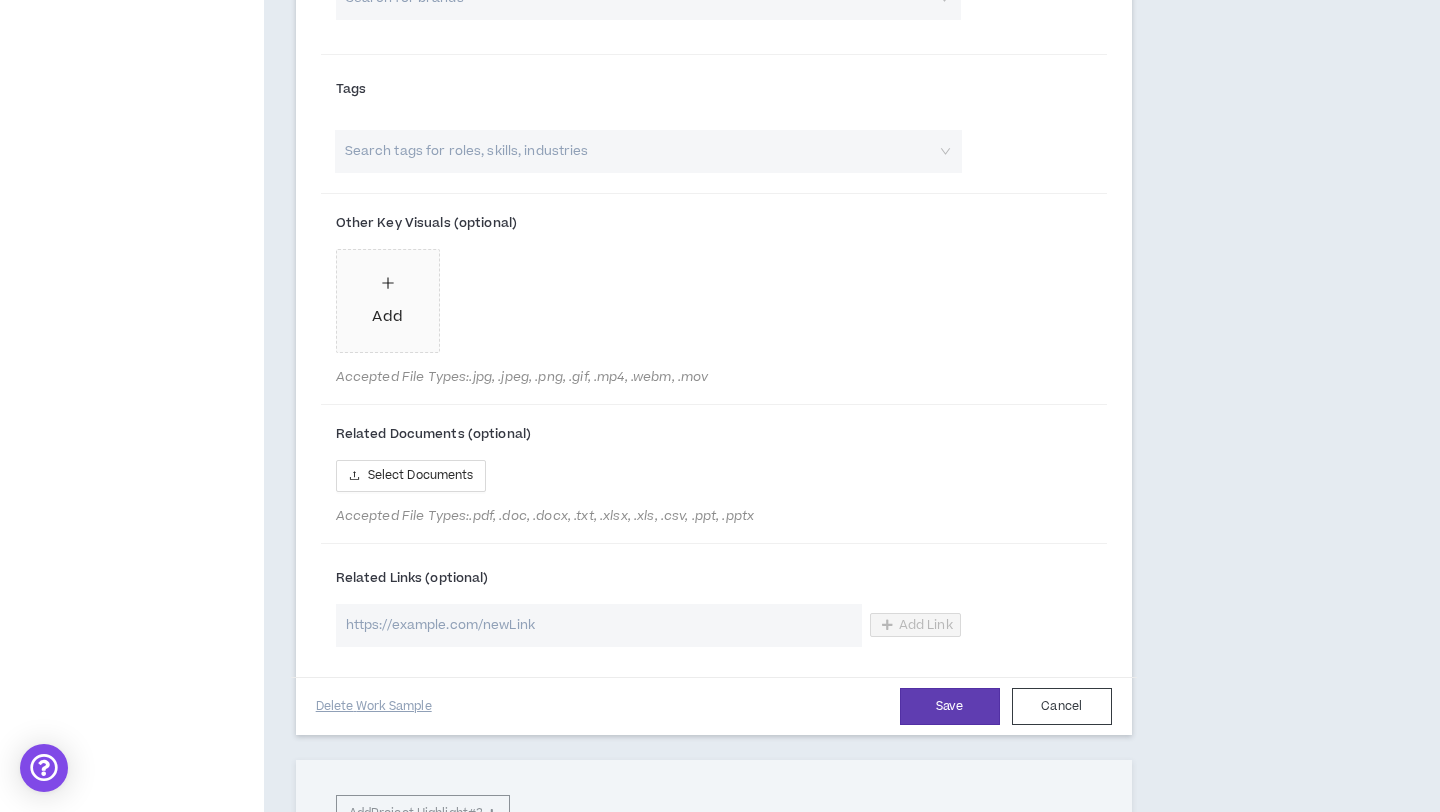 scroll, scrollTop: 1357, scrollLeft: 0, axis: vertical 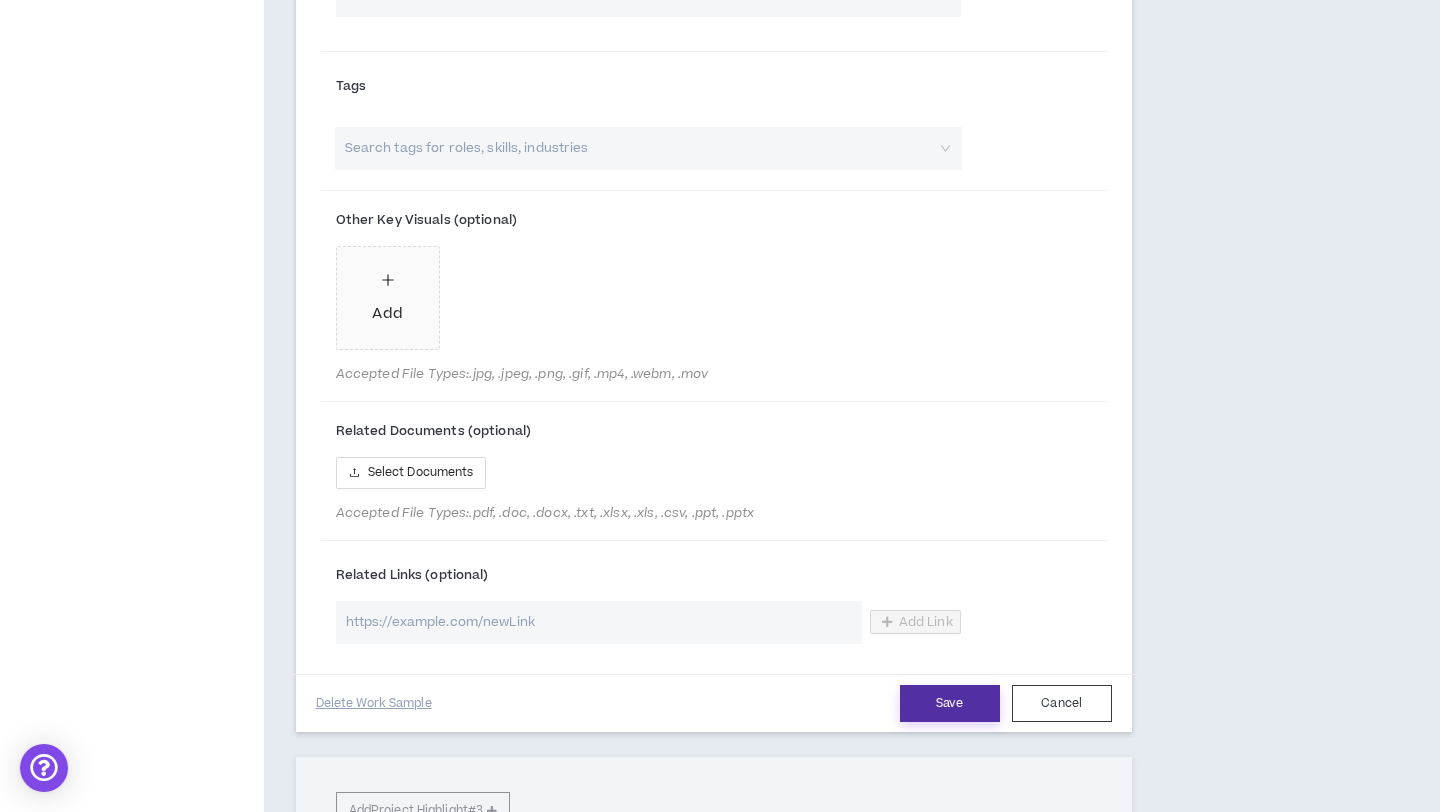 click on "Save" at bounding box center [950, 703] 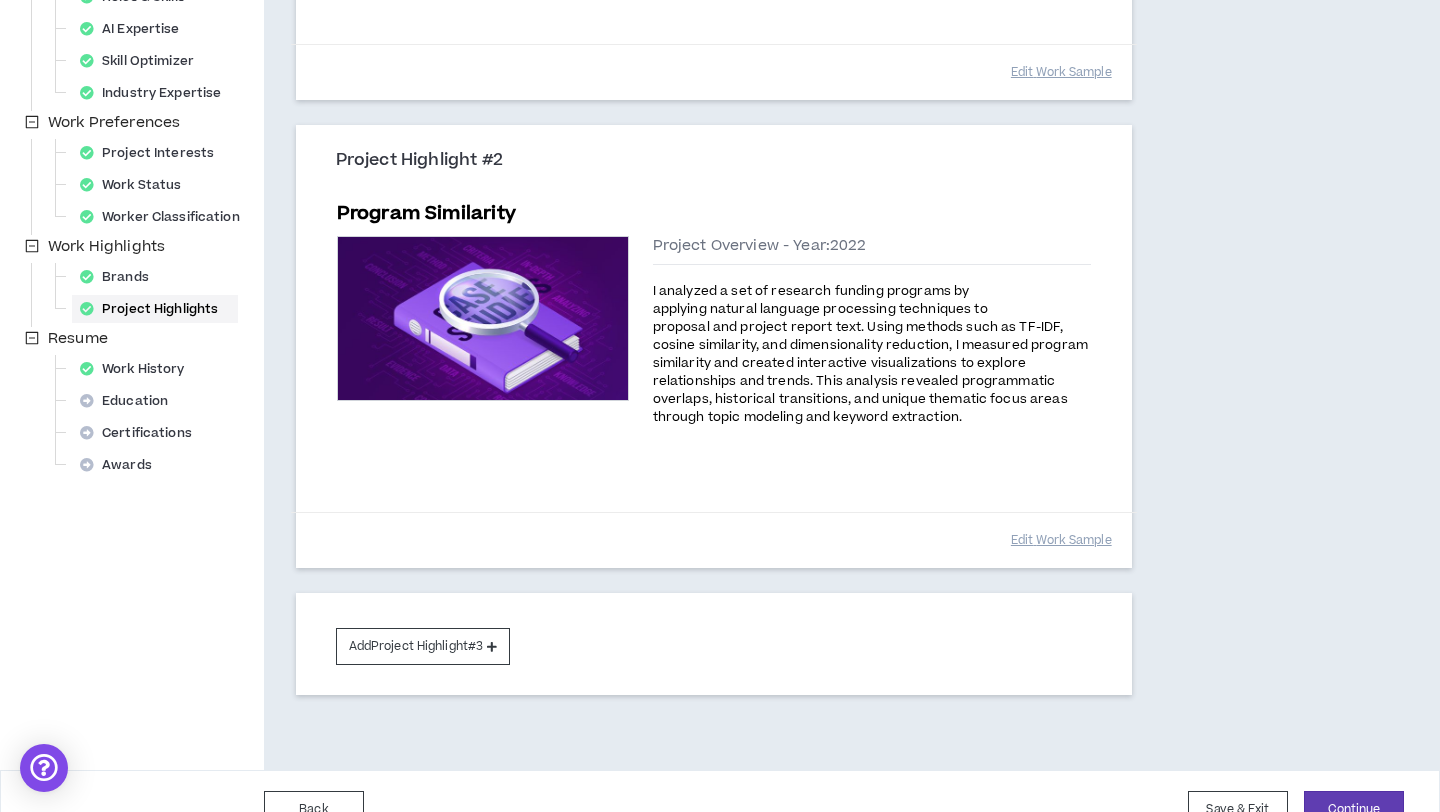 scroll, scrollTop: 546, scrollLeft: 0, axis: vertical 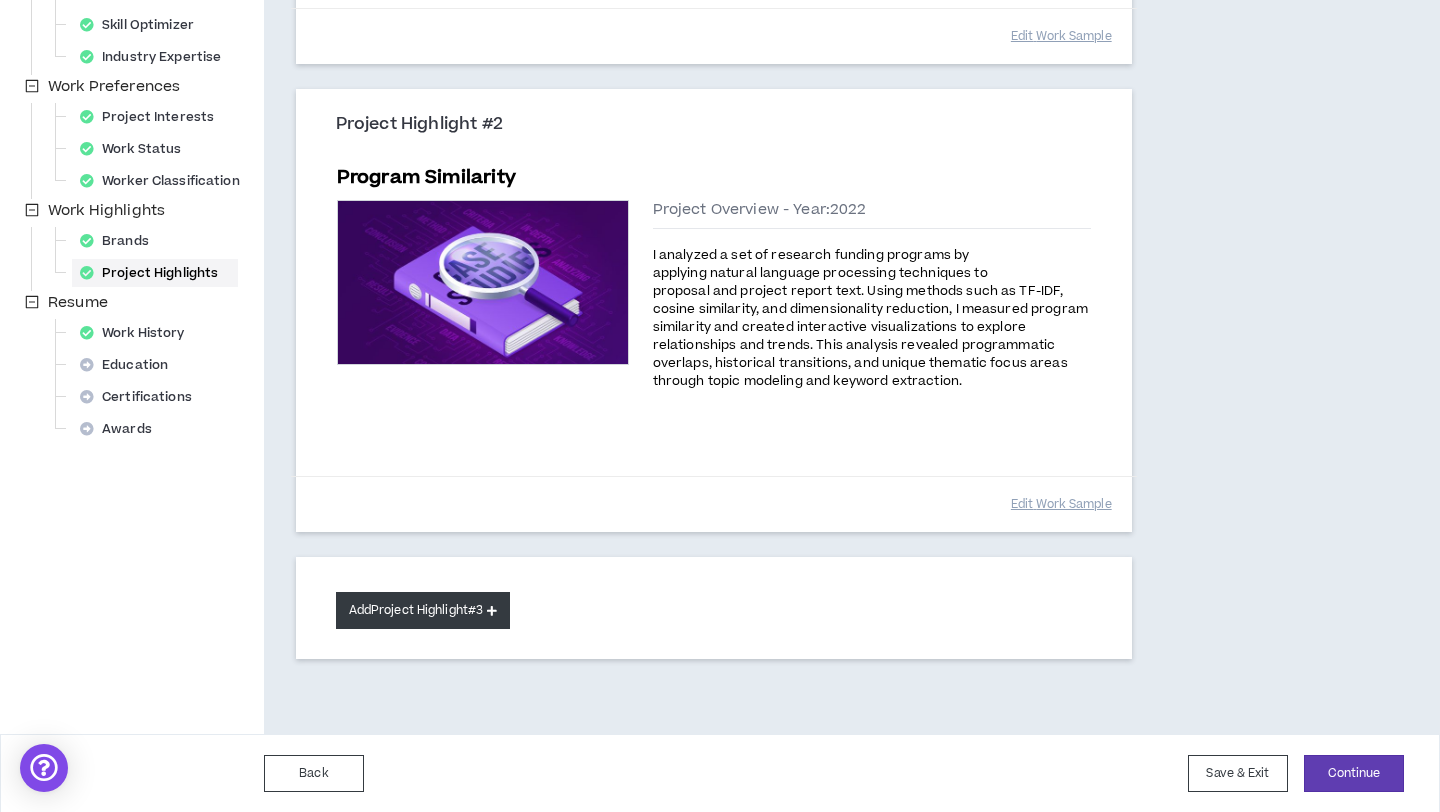 drag, startPoint x: 822, startPoint y: 524, endPoint x: 513, endPoint y: 602, distance: 318.69263 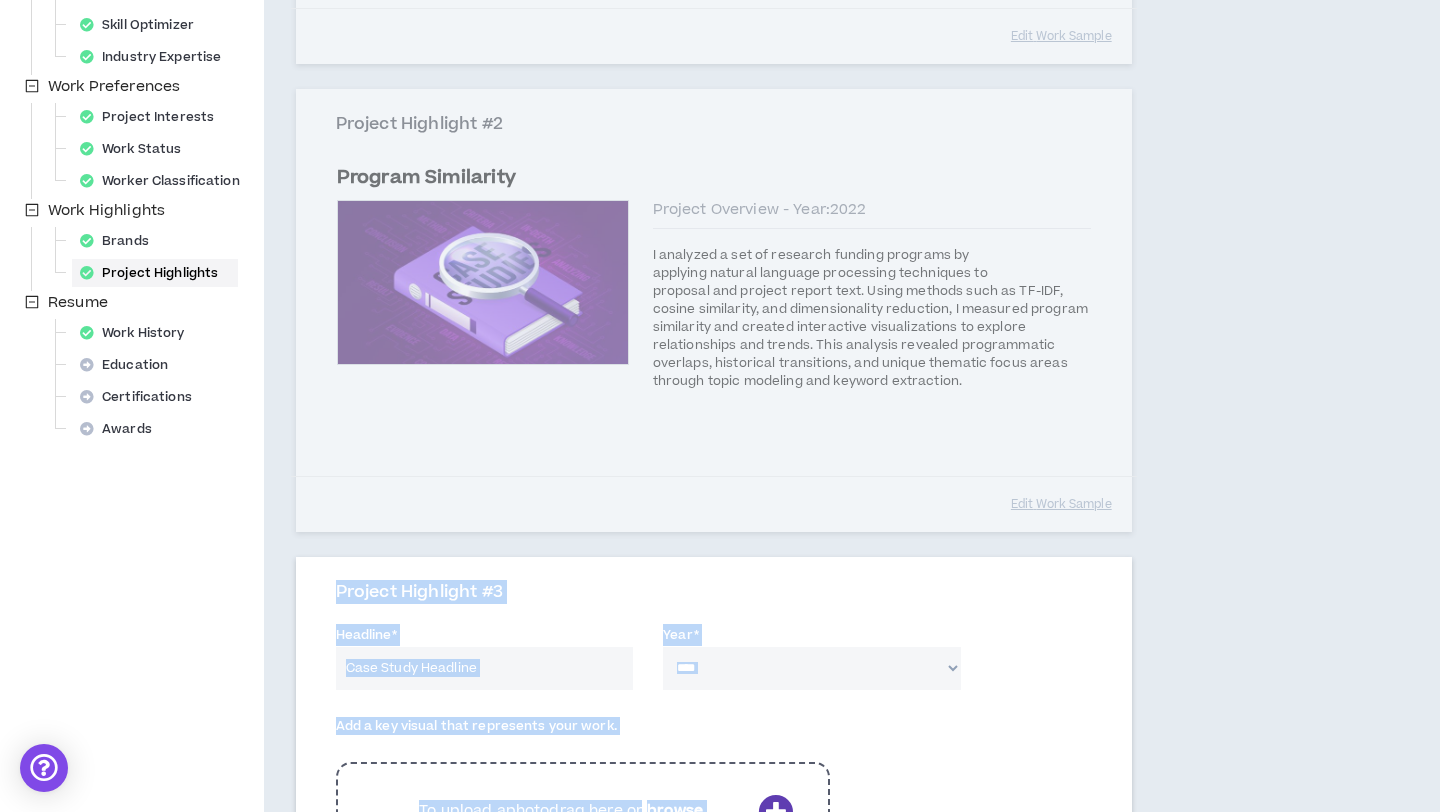 click on "Work History    0 days ago At least 1 work history is required. Highlight your professional experience that best demonstrates your capabilities. Company #1 Company Name  * [ORGANIZATION] Role  * Data Analyst Start Date ***** *** *** *** *** *** **** *** *** **** *** *** ***  * **** **** **** **** **** **** **** **** **** **** **** **** **** **** **** **** **** **** **** **** **** **** **** **** **** **** **** **** **** **** **** **** **** **** **** **** **** **** **** **** **** **** **** **** **** **** **** **** **** **** **** **** **** **** **** **** **** **** **** **** **** **** **** **** **** **** **** **** **** **** **** **** **** **** **** **** **** **** **** **** **** **** **** **** **** **** **** **** **** **** **** **** **** **** **** **** **** **** **** **** **** **** **** **** **** **** **** **** **** **** **** **** **** **** **** **** **** **** **** **** **** **** **** **** **** **** End Date ***** *** *** *** *** *** **** *** *** **** *** *** *** **** **** **** **** **** ****" at bounding box center [714, 1283] 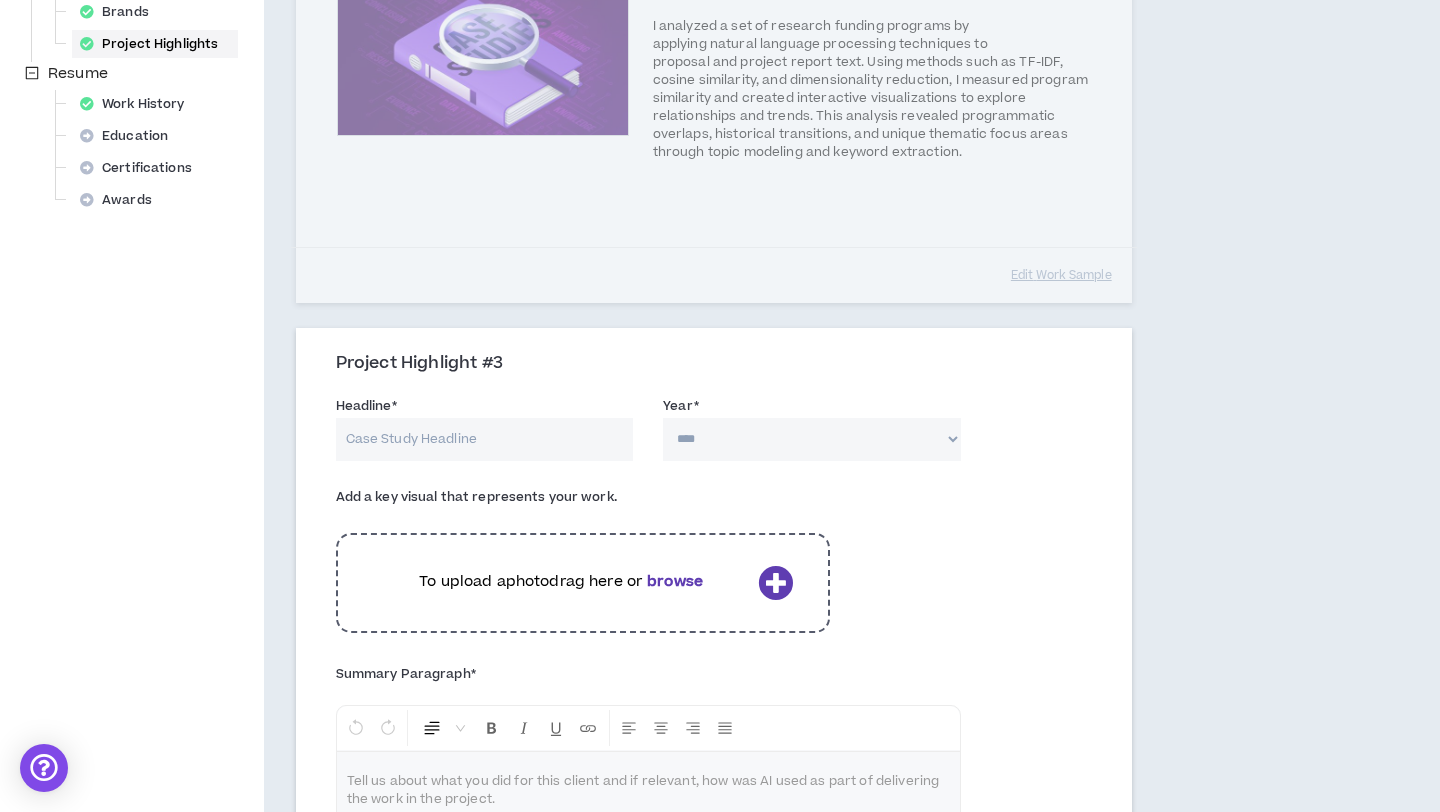 scroll, scrollTop: 784, scrollLeft: 0, axis: vertical 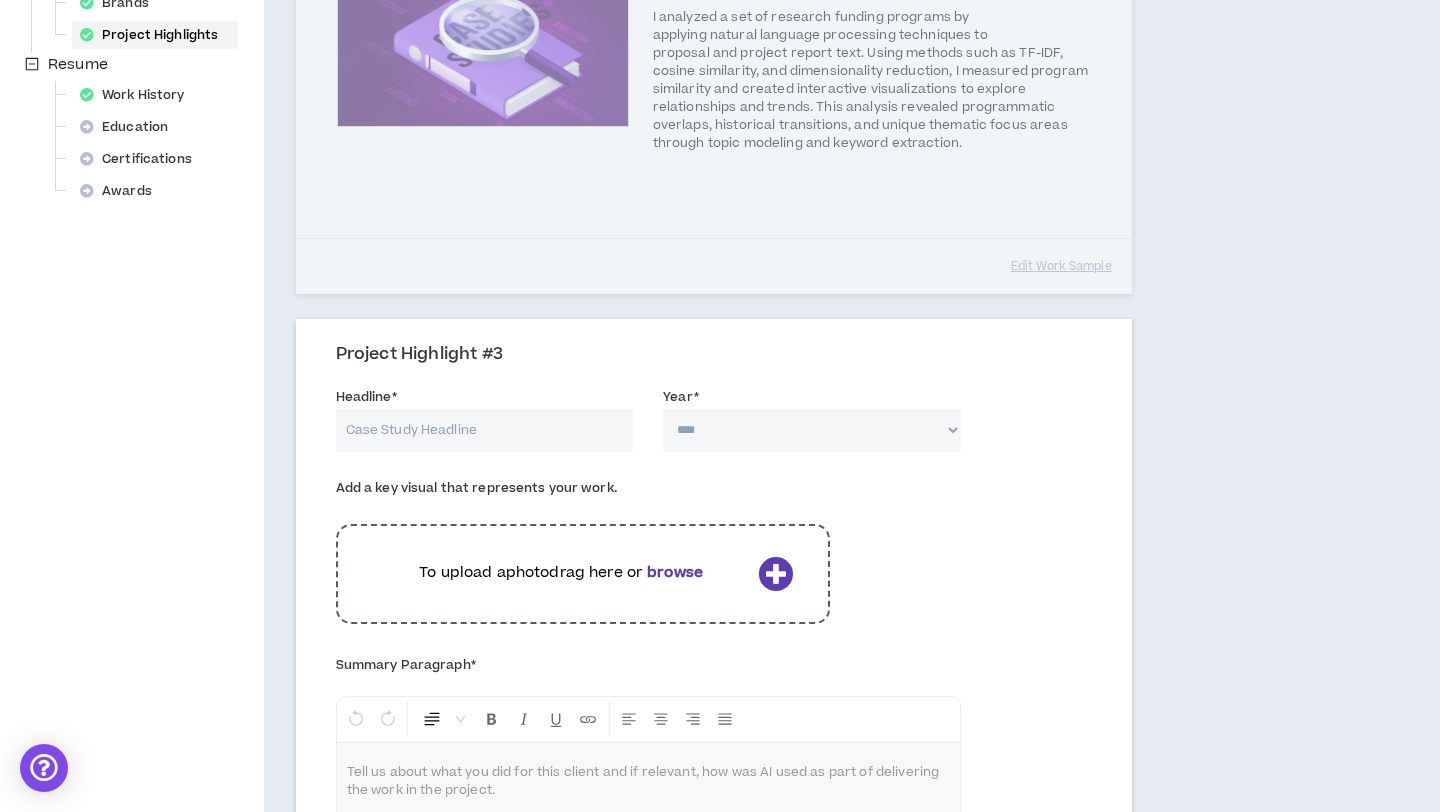 click on "Headline  *" at bounding box center [485, 430] 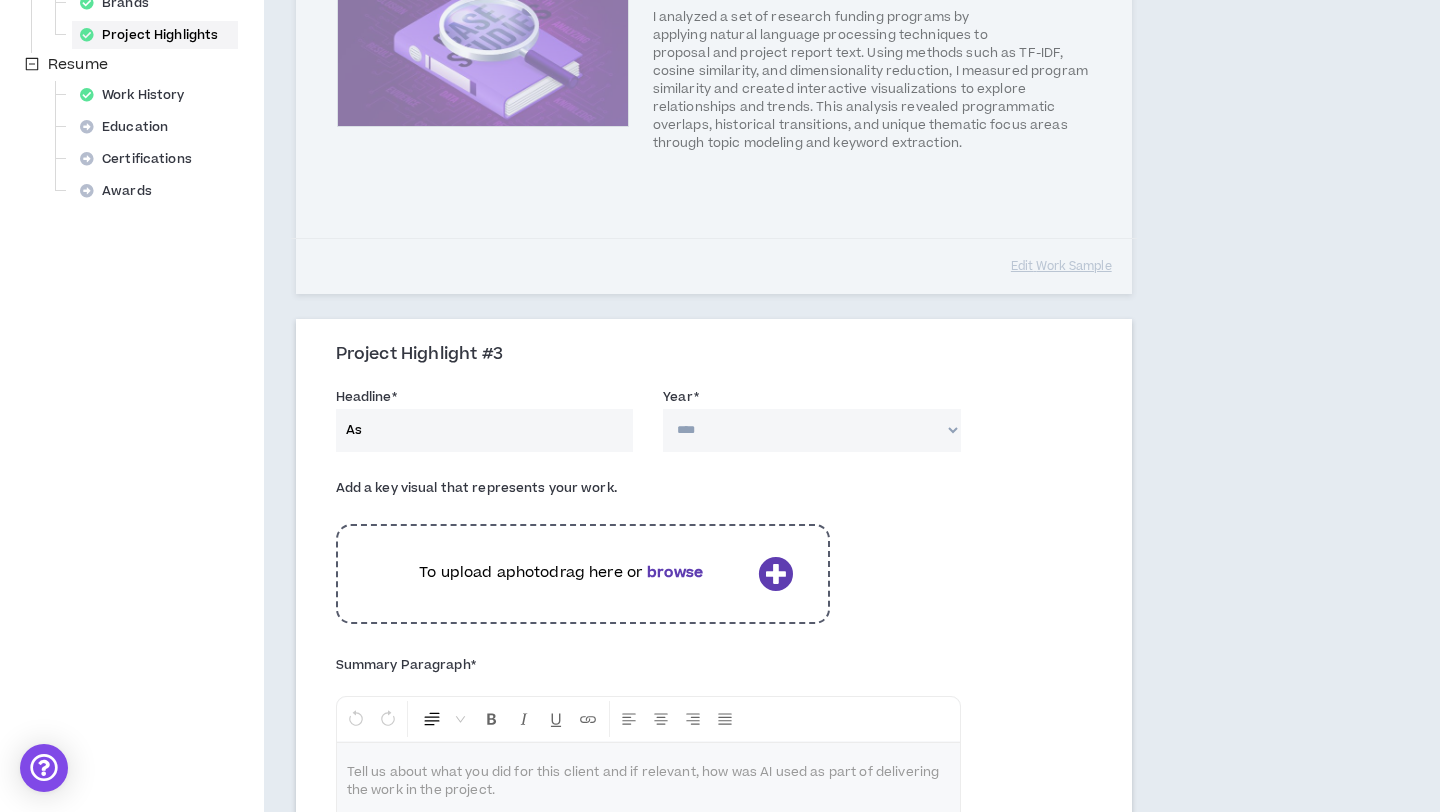 type on "A" 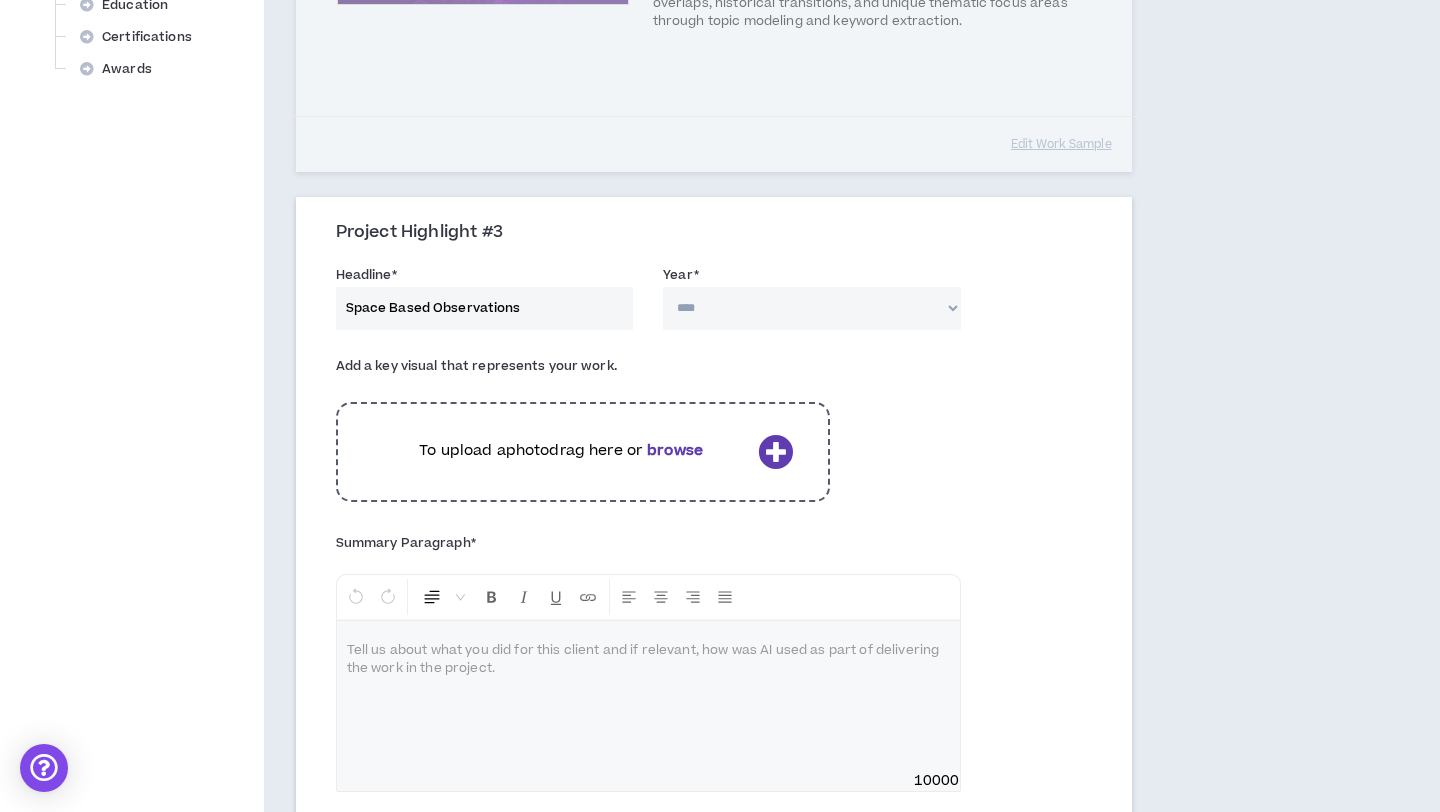 scroll, scrollTop: 942, scrollLeft: 0, axis: vertical 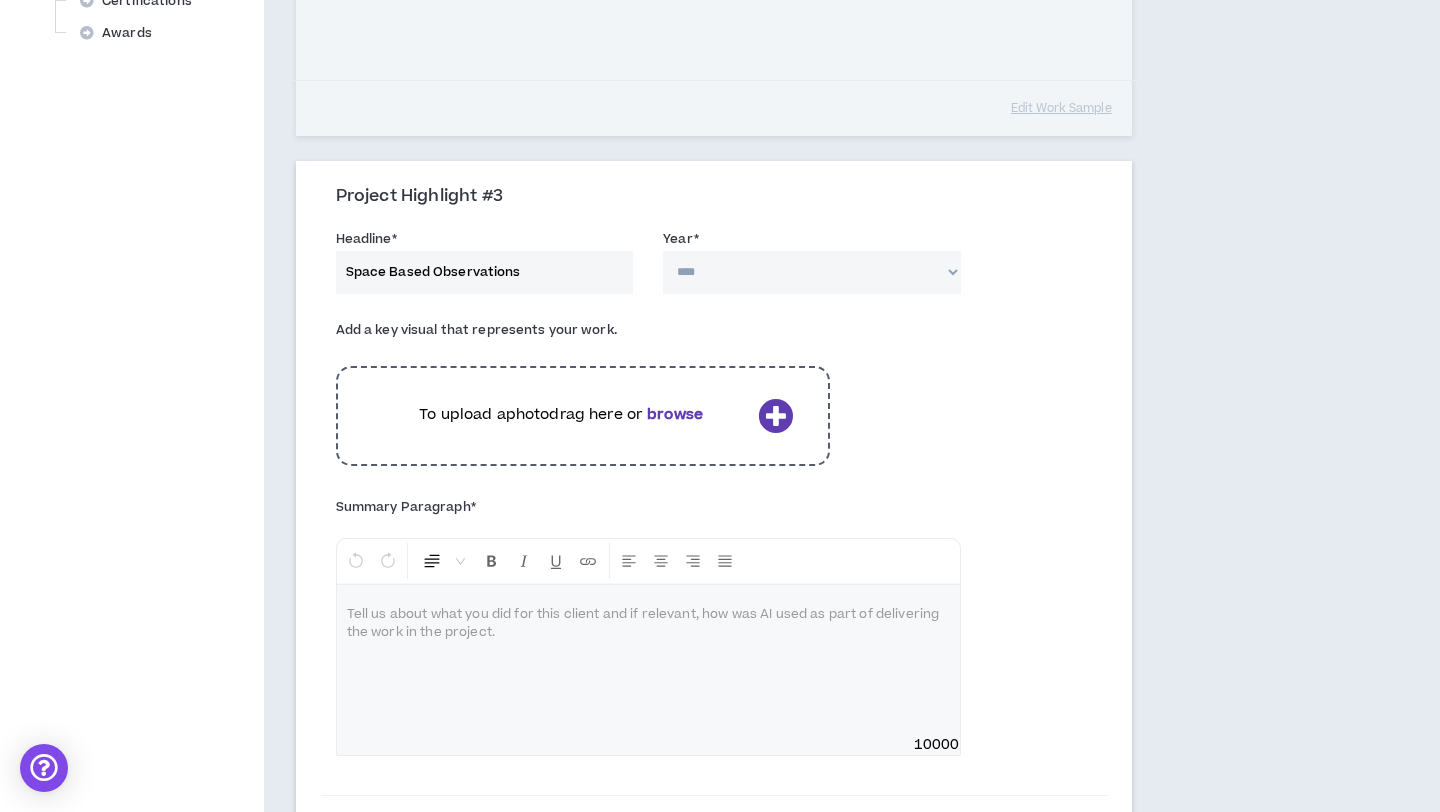 click at bounding box center [648, 660] 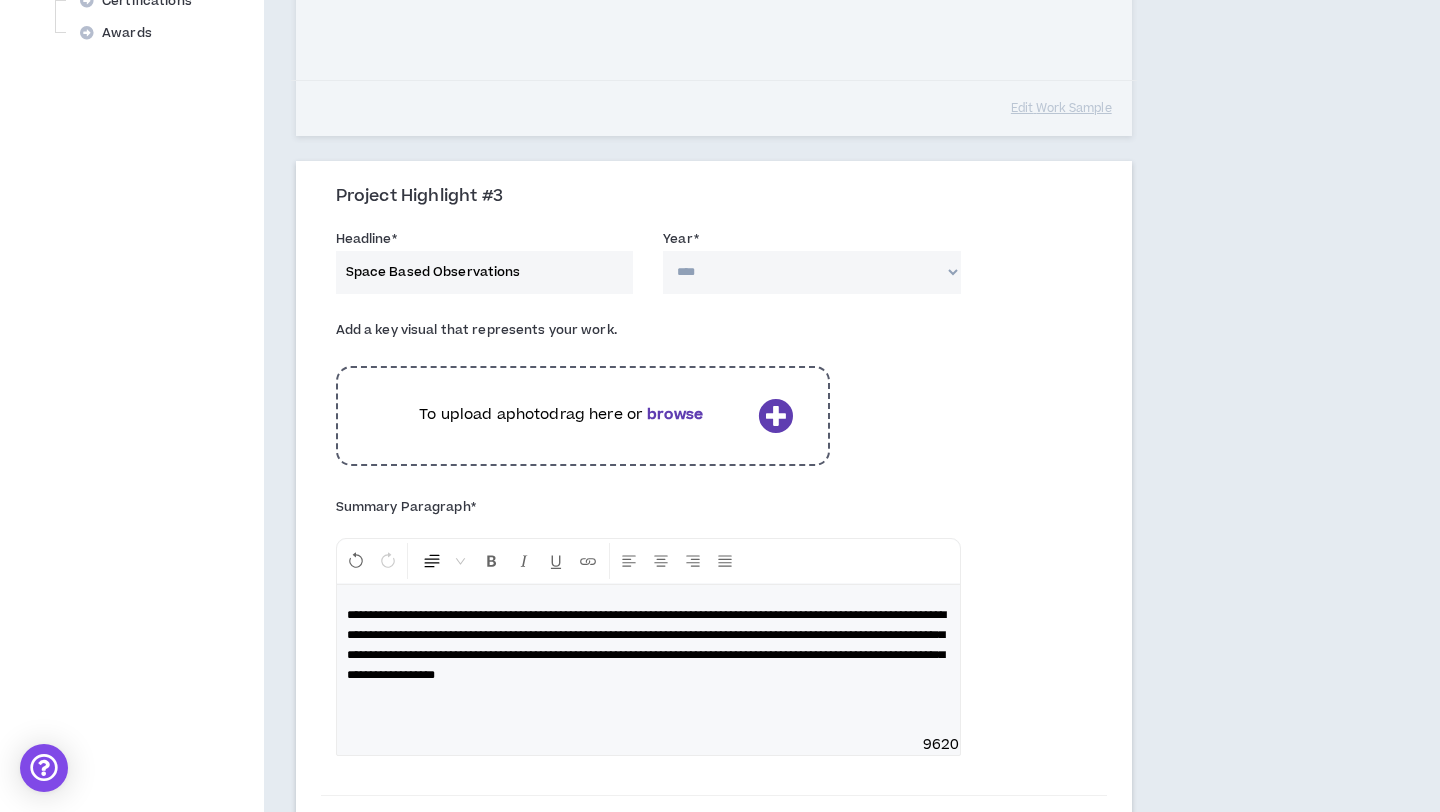 click on "Space Based Observations" at bounding box center [485, 272] 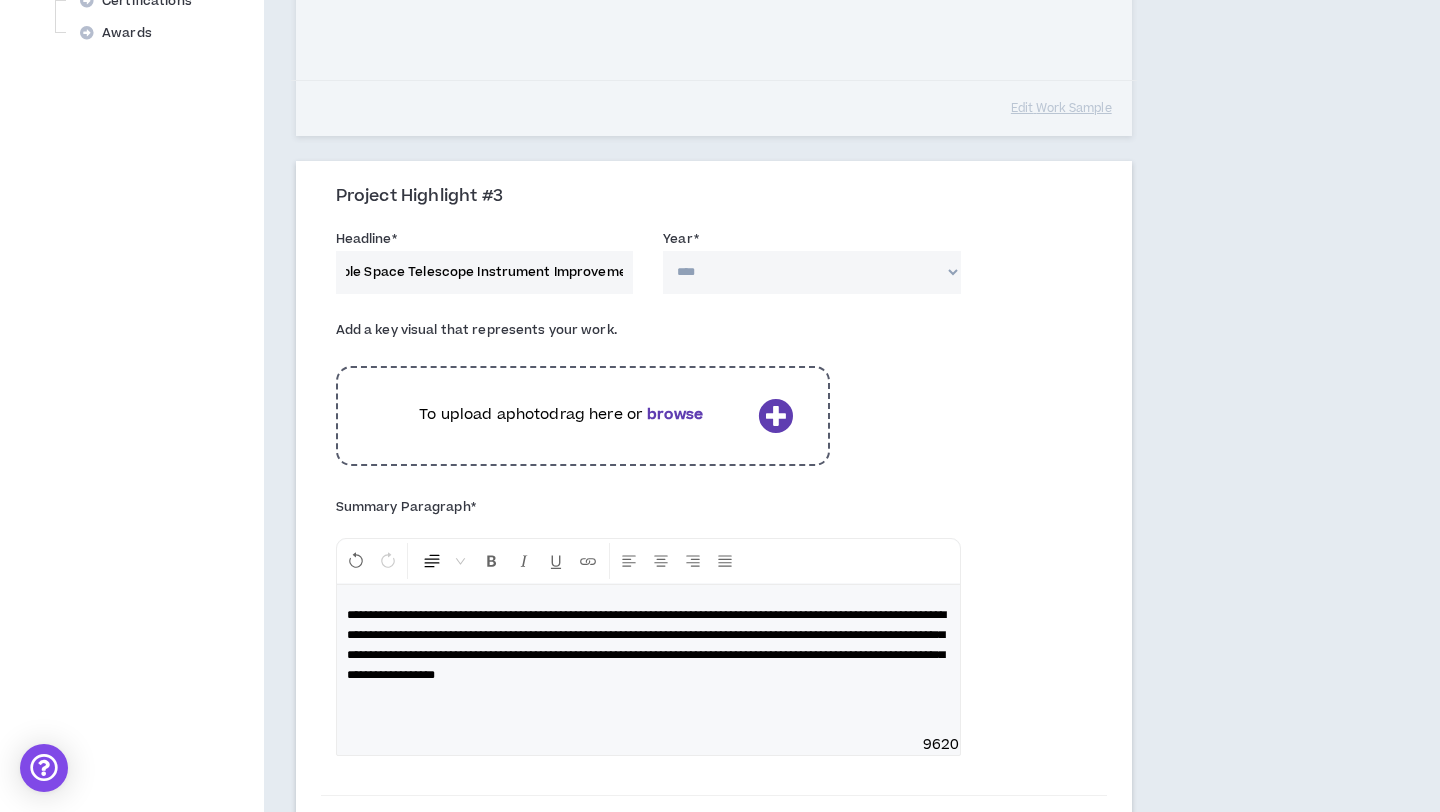 scroll, scrollTop: 0, scrollLeft: 42, axis: horizontal 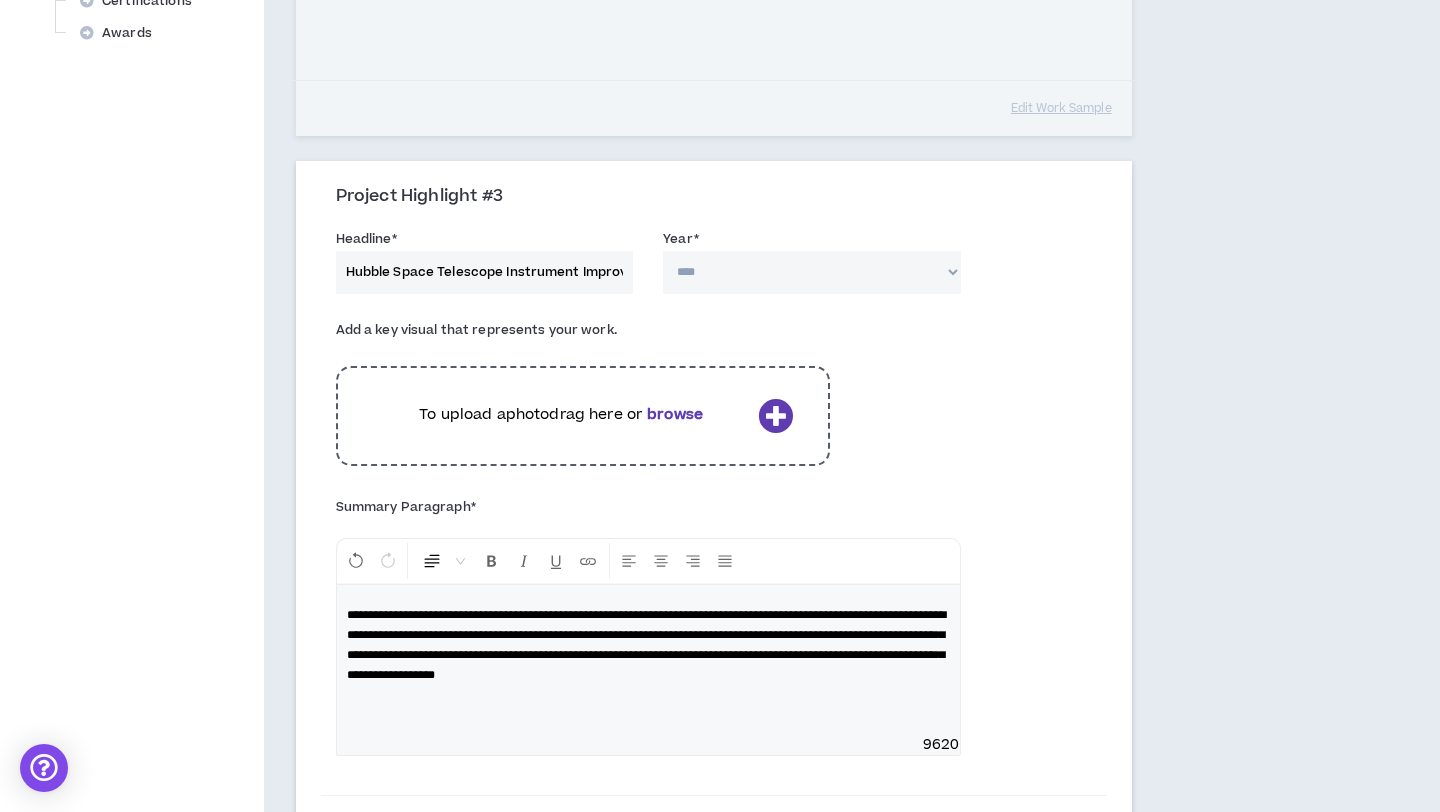 click on "Project Highlight #3 Headline  * Hubble Space Telescope Instrument Improvement Year  * **** **** **** **** **** **** **** **** **** **** **** **** **** **** **** **** **** **** **** **** **** **** **** **** **** **** **** **** **** **** **** **** **** **** **** **** **** **** **** **** **** **** **** **** **** **** **** **** **** **** **** **** **** **** **** **** **** **** **** **** **** **** **** **** **** **** **** **** **** **** **** **** **** **** **** **** **** **** **** **** **** **** **** **** **** **** **** **** **** **** **** **** **** **** **** **** **** **** **** **** **** **** **** **** **** **** **** **** **** **** **** **** **** **** **** **** **** **** **** **** **** **** **** **** **** **** Add a key visual that represents your work. To upload a  photo  drag here or browse Summary Paragraph  * Normal   9620 Brands Worked With Search for brands Tags Search tags for roles, skills, industries Other Key Visuals (optional) Add Accepted File Types:  .jpg, .jpeg, .png, .gif, .mp4, .webm, .mov" at bounding box center (714, 890) 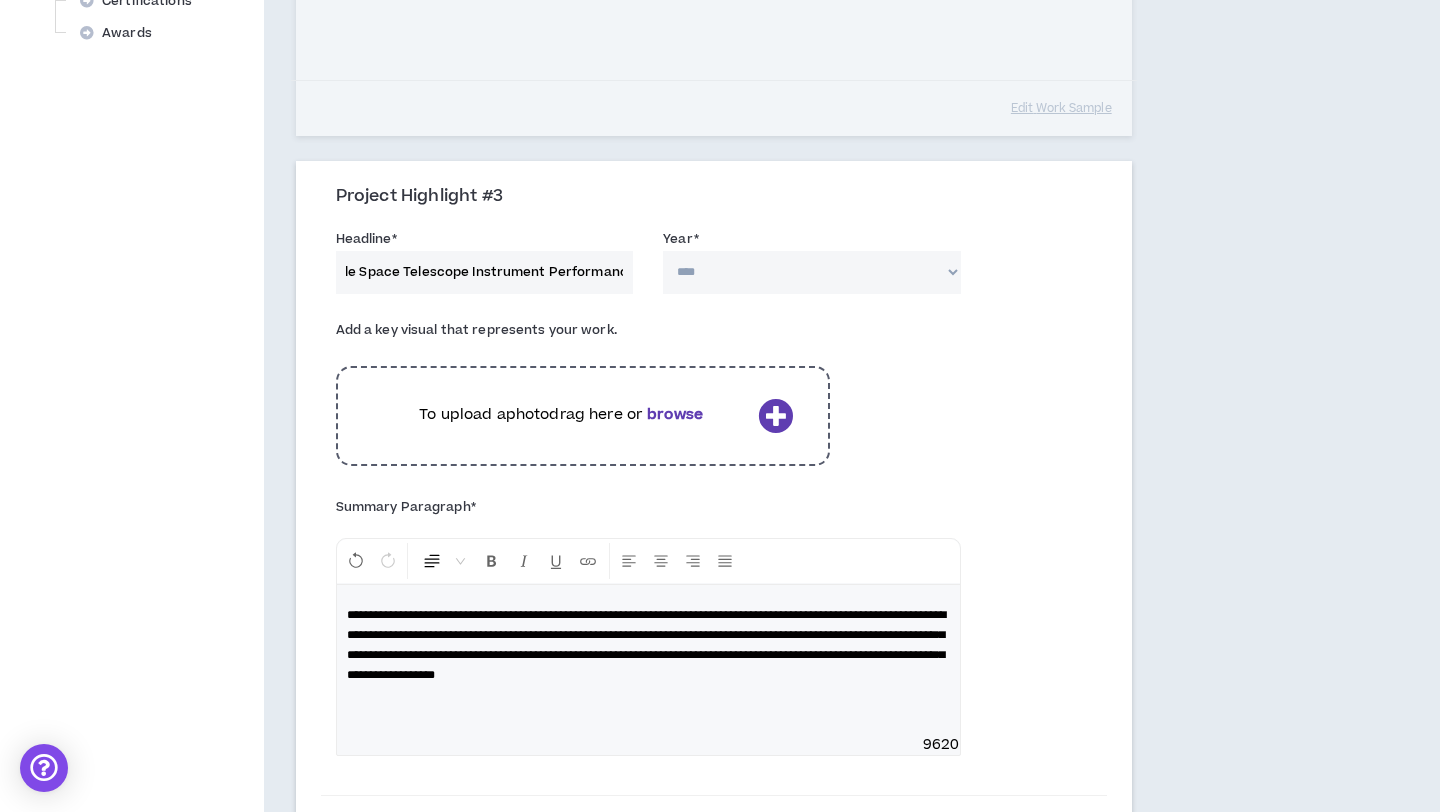 scroll, scrollTop: 0, scrollLeft: 42, axis: horizontal 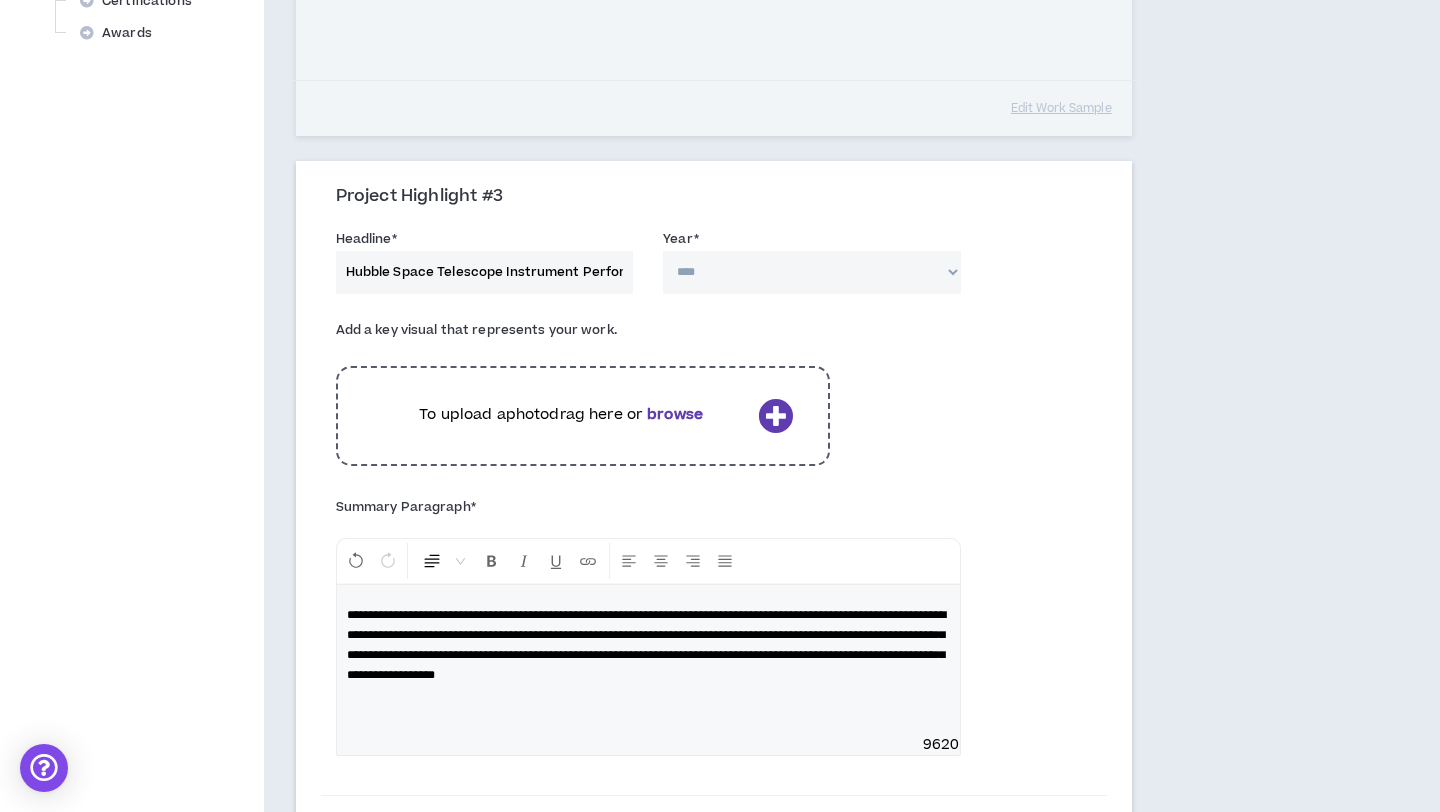 drag, startPoint x: 499, startPoint y: 275, endPoint x: 295, endPoint y: 275, distance: 204 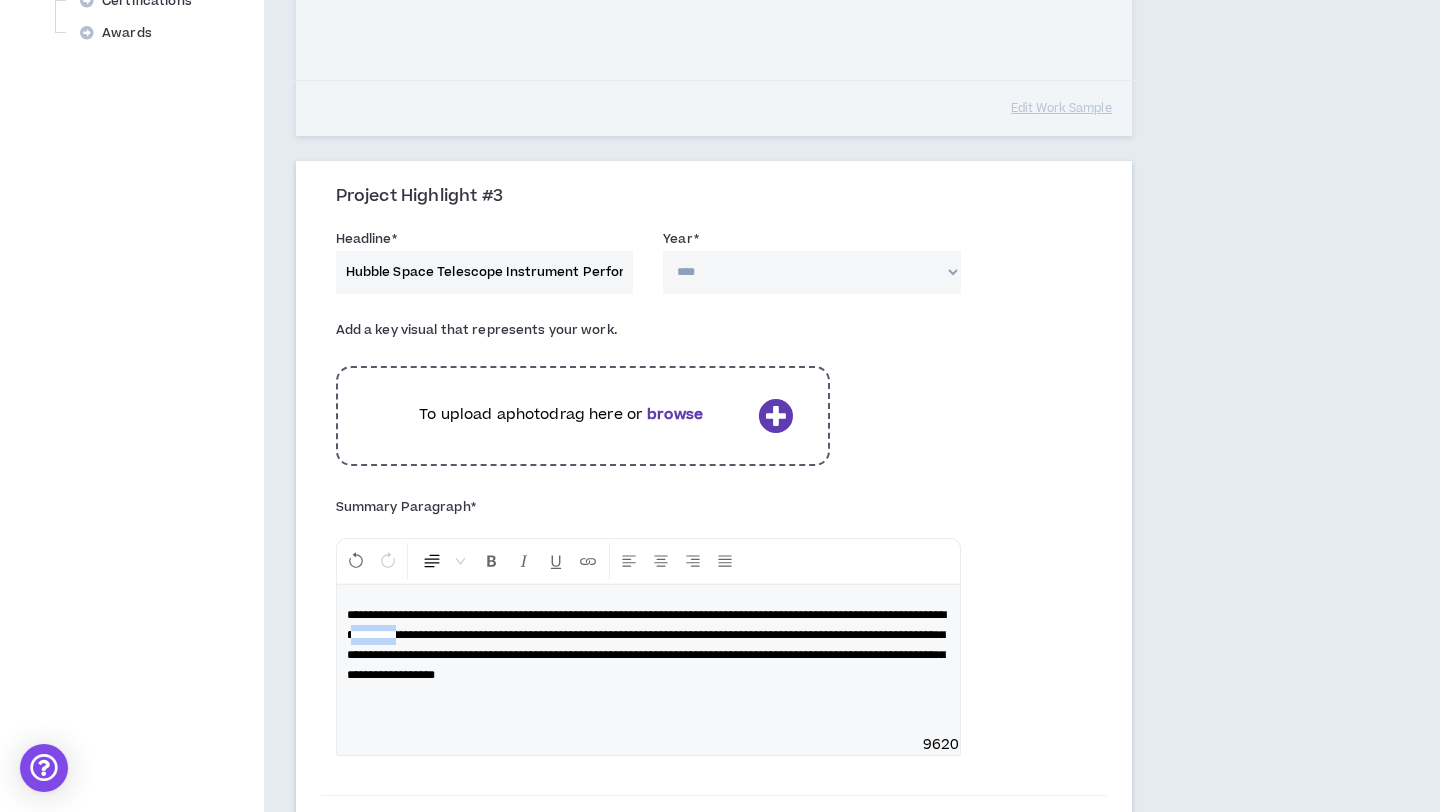 drag, startPoint x: 599, startPoint y: 636, endPoint x: 535, endPoint y: 639, distance: 64.070274 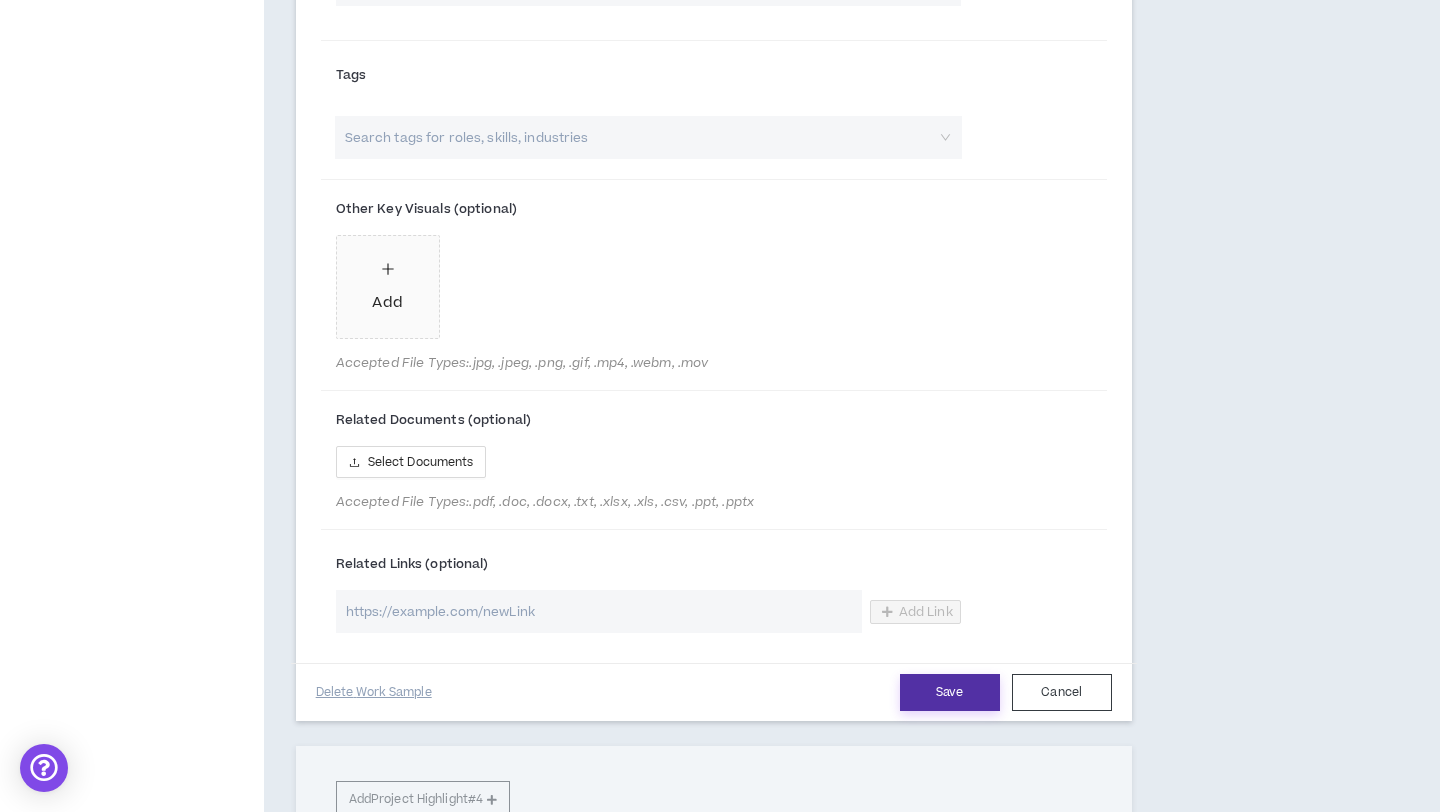 click on "Save" at bounding box center (950, 692) 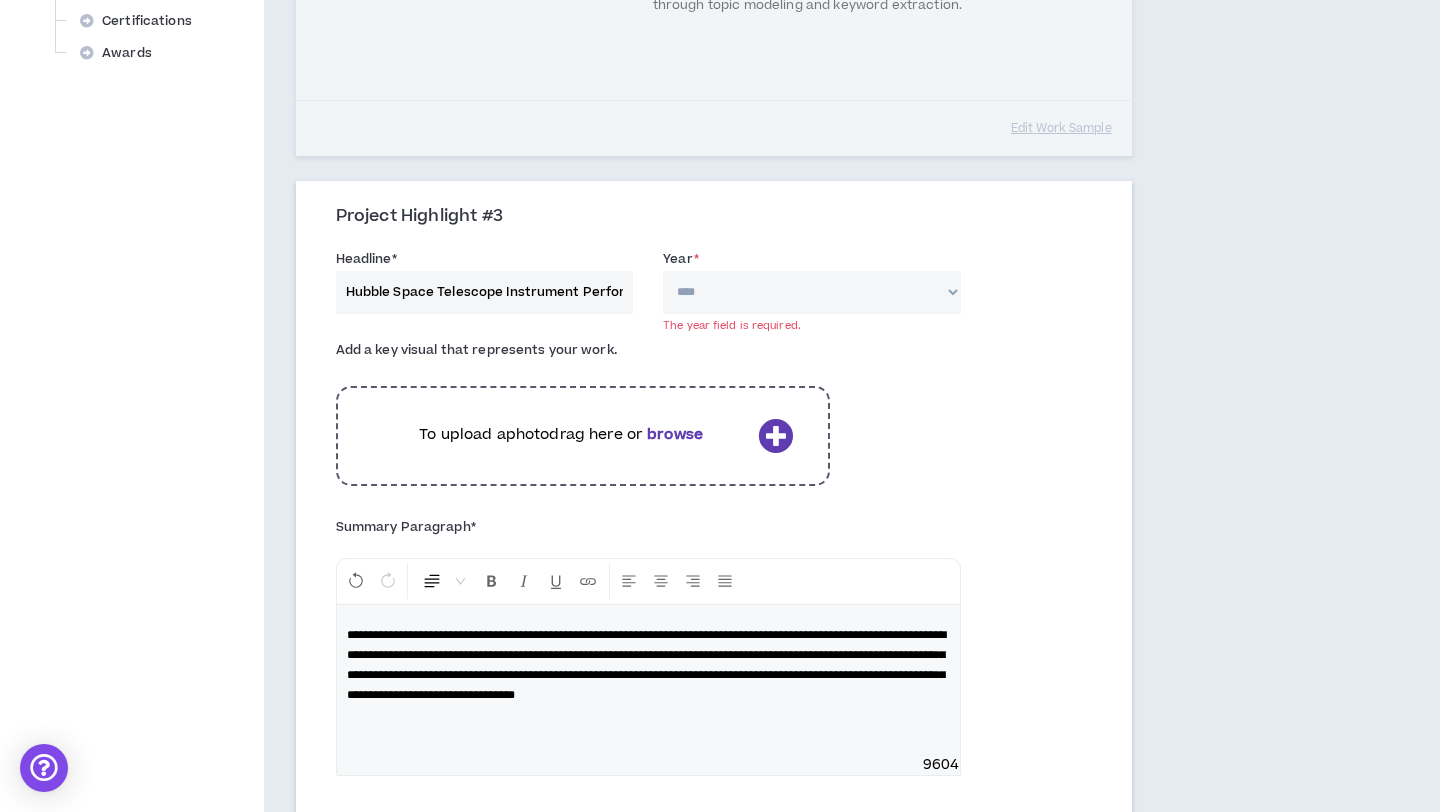 scroll, scrollTop: 910, scrollLeft: 0, axis: vertical 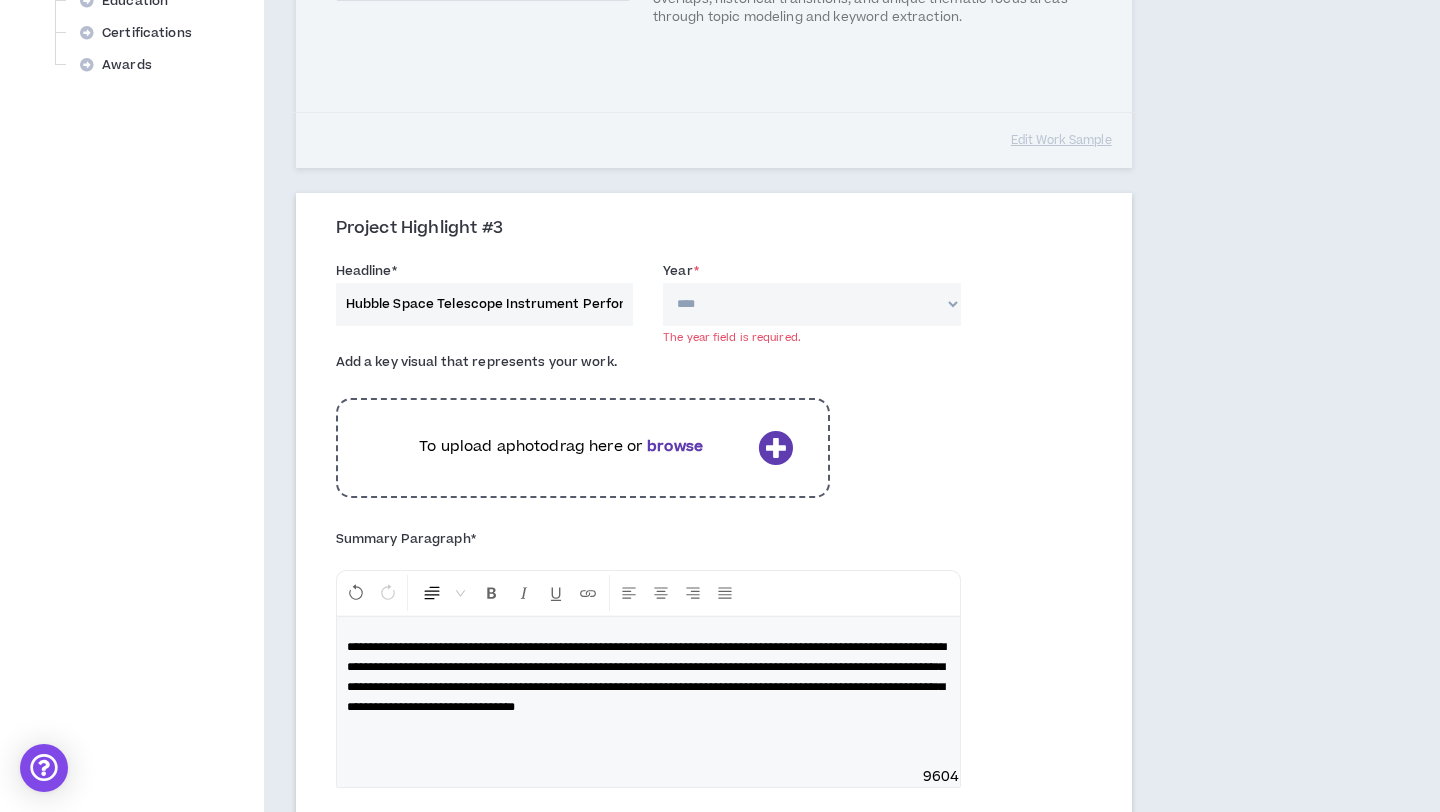 click on "**** **** **** **** **** **** **** **** **** **** **** **** **** **** **** **** **** **** **** **** **** **** **** **** **** **** **** **** **** **** **** **** **** **** **** **** **** **** **** **** **** **** **** **** **** **** **** **** **** **** **** **** **** **** **** **** **** **** **** **** **** **** **** **** **** **** **** **** **** **** **** **** **** **** **** **** **** **** **** **** **** **** **** **** **** **** **** **** **** **** **** **** **** **** **** **** **** **** **** **** **** **** **** **** **** **** **** **** **** **** **** **** **** **** **** **** **** **** **** **** **** **** **** **** **** **** ****" at bounding box center [812, 304] 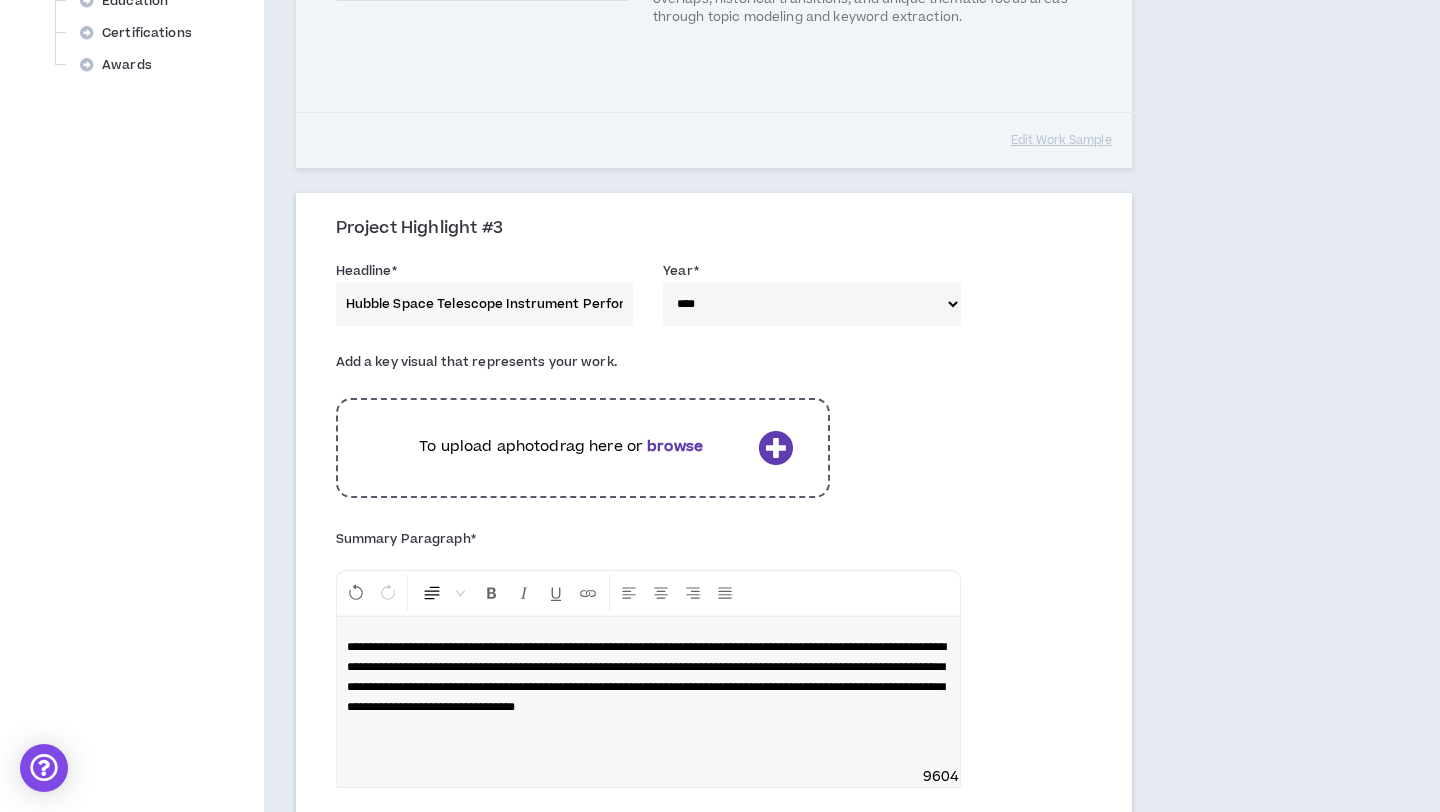 click on "Add a key visual that represents your work. To upload a  photo  drag here or browse" at bounding box center (714, 432) 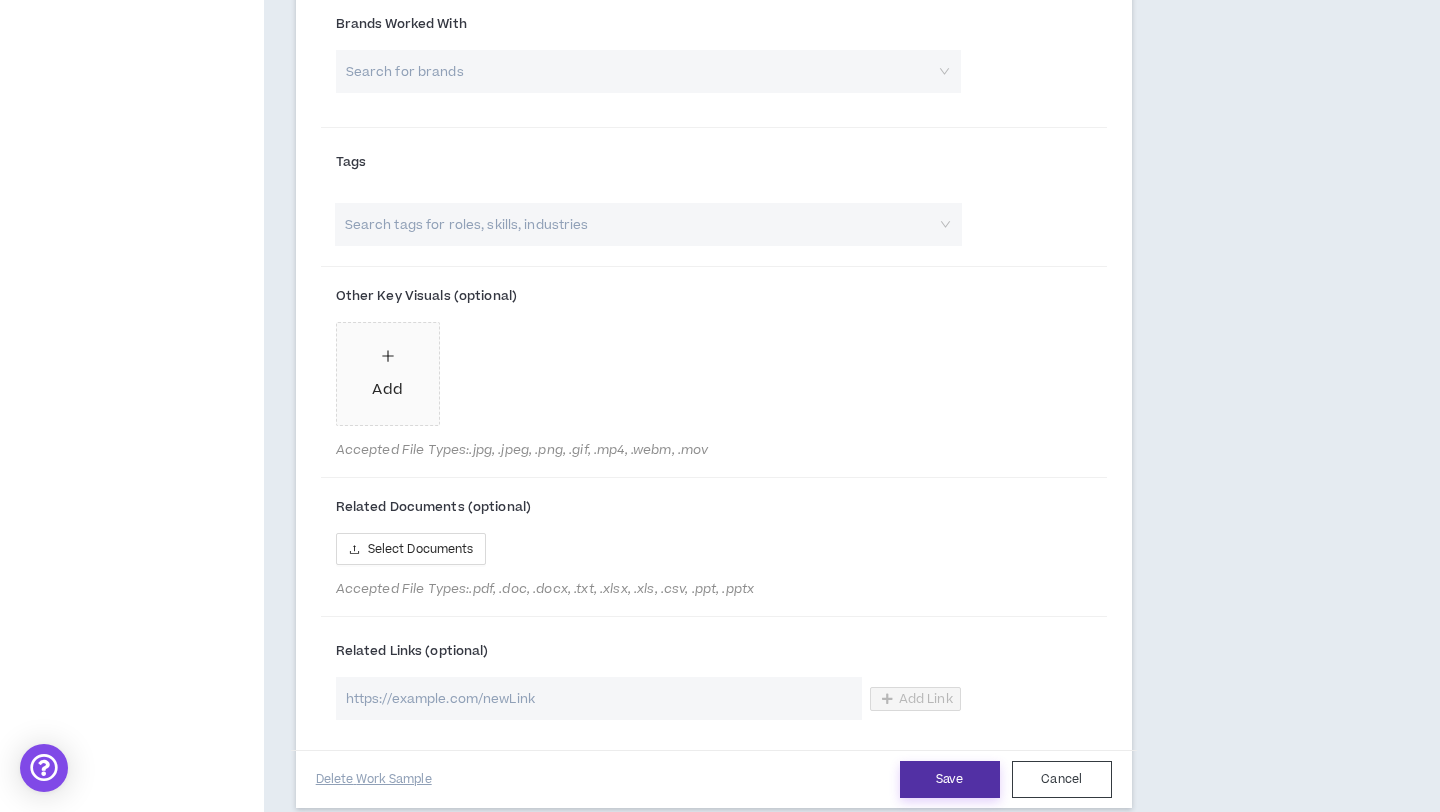 click on "Save" at bounding box center [950, 779] 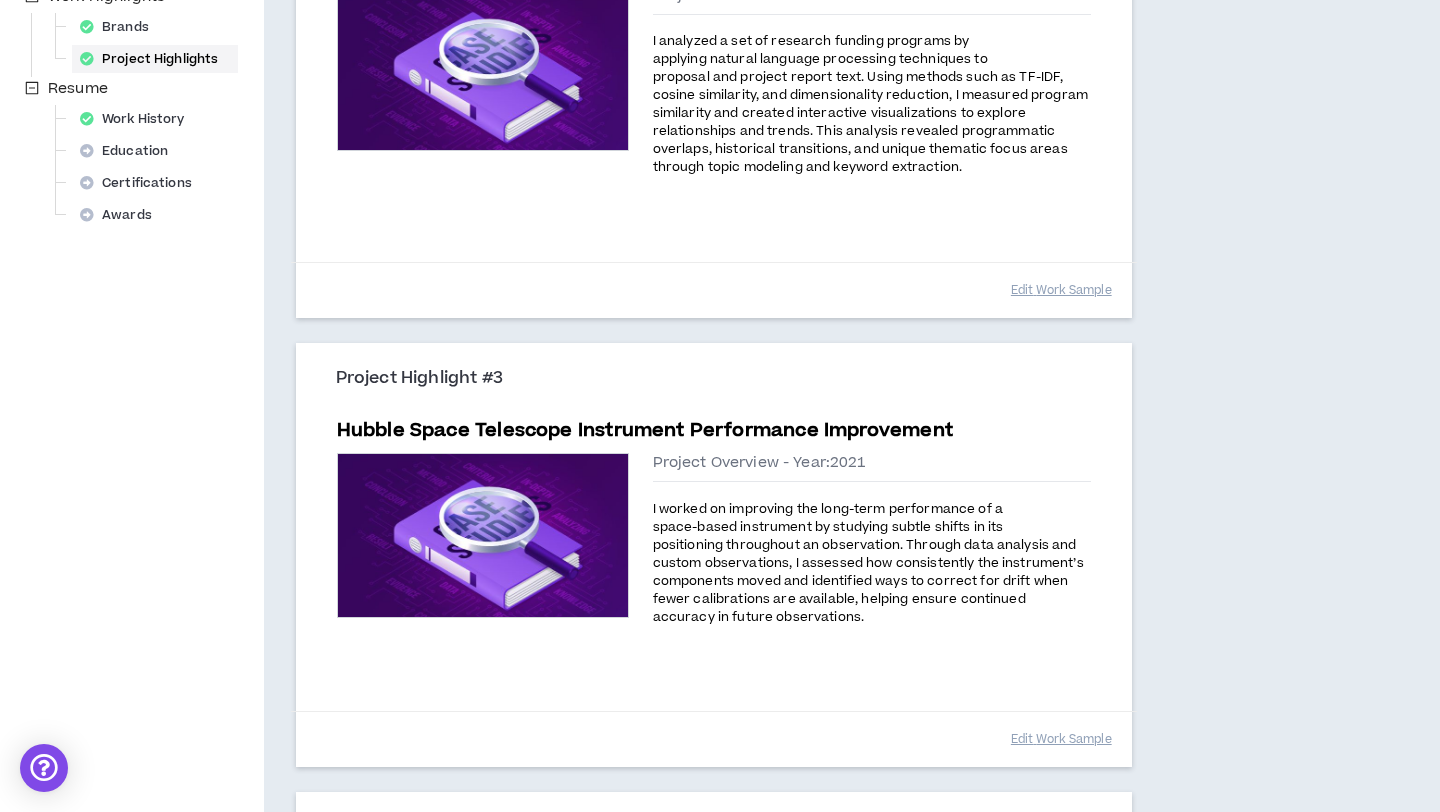 scroll, scrollTop: 763, scrollLeft: 0, axis: vertical 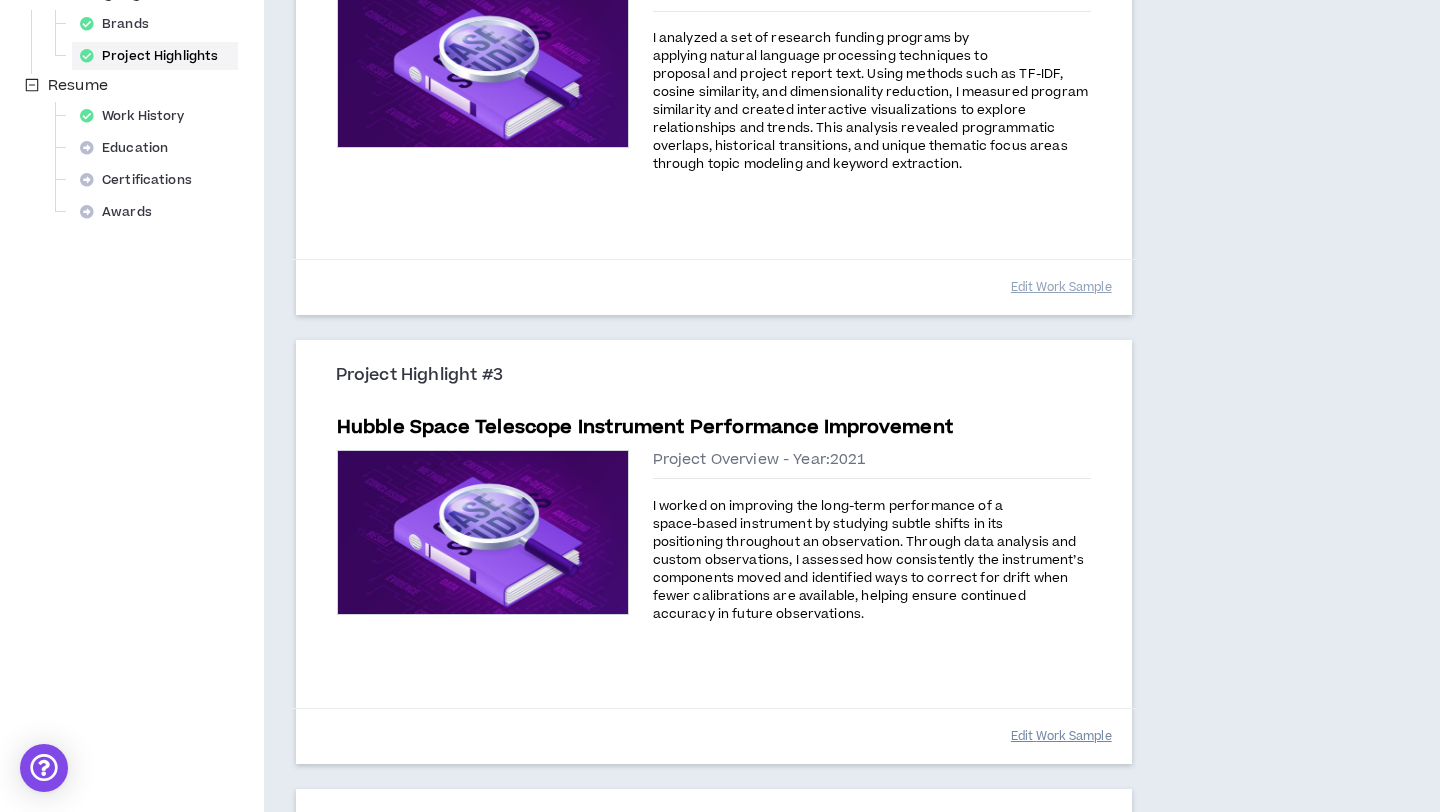 click on "Edit   Work Sample" at bounding box center [1061, 736] 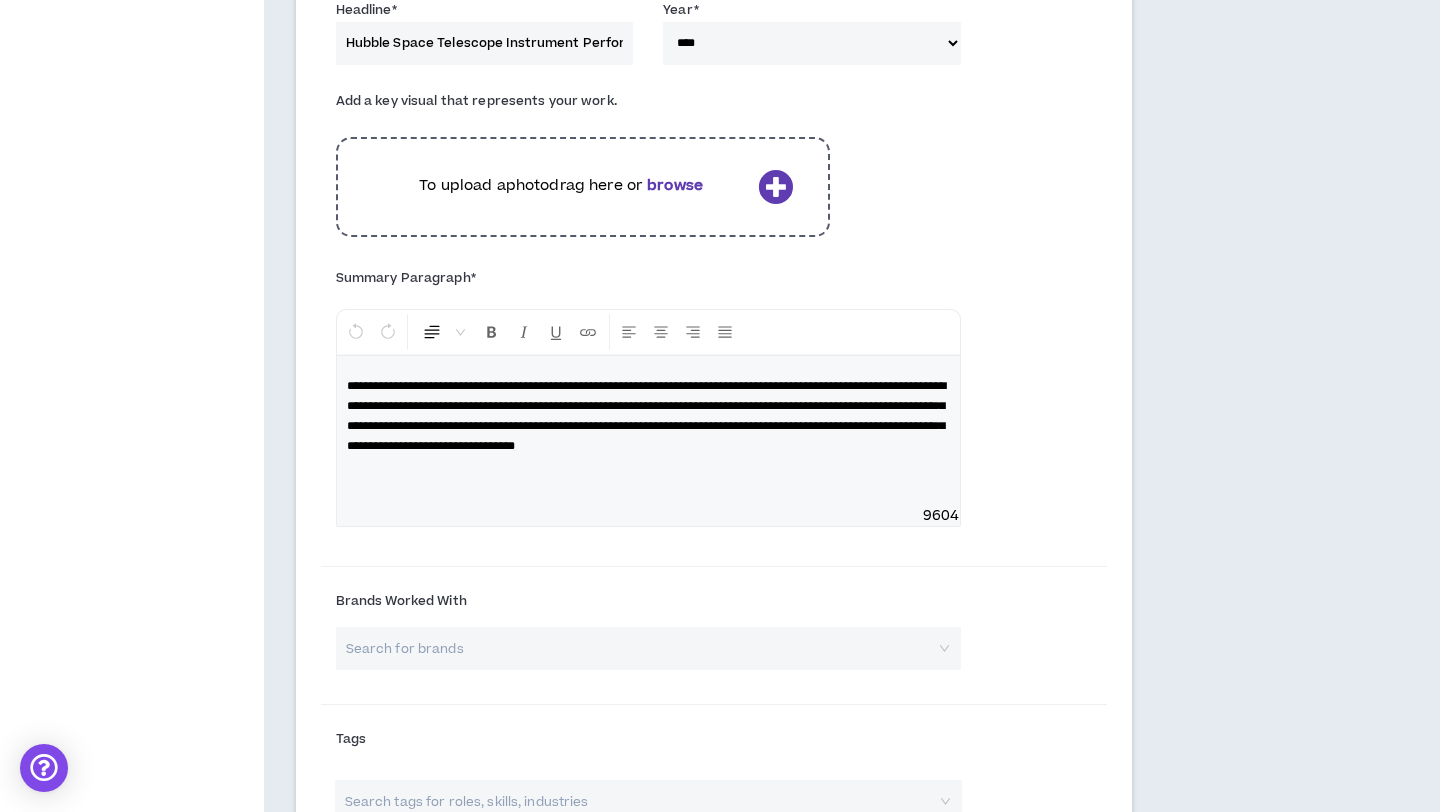 scroll, scrollTop: 1177, scrollLeft: 0, axis: vertical 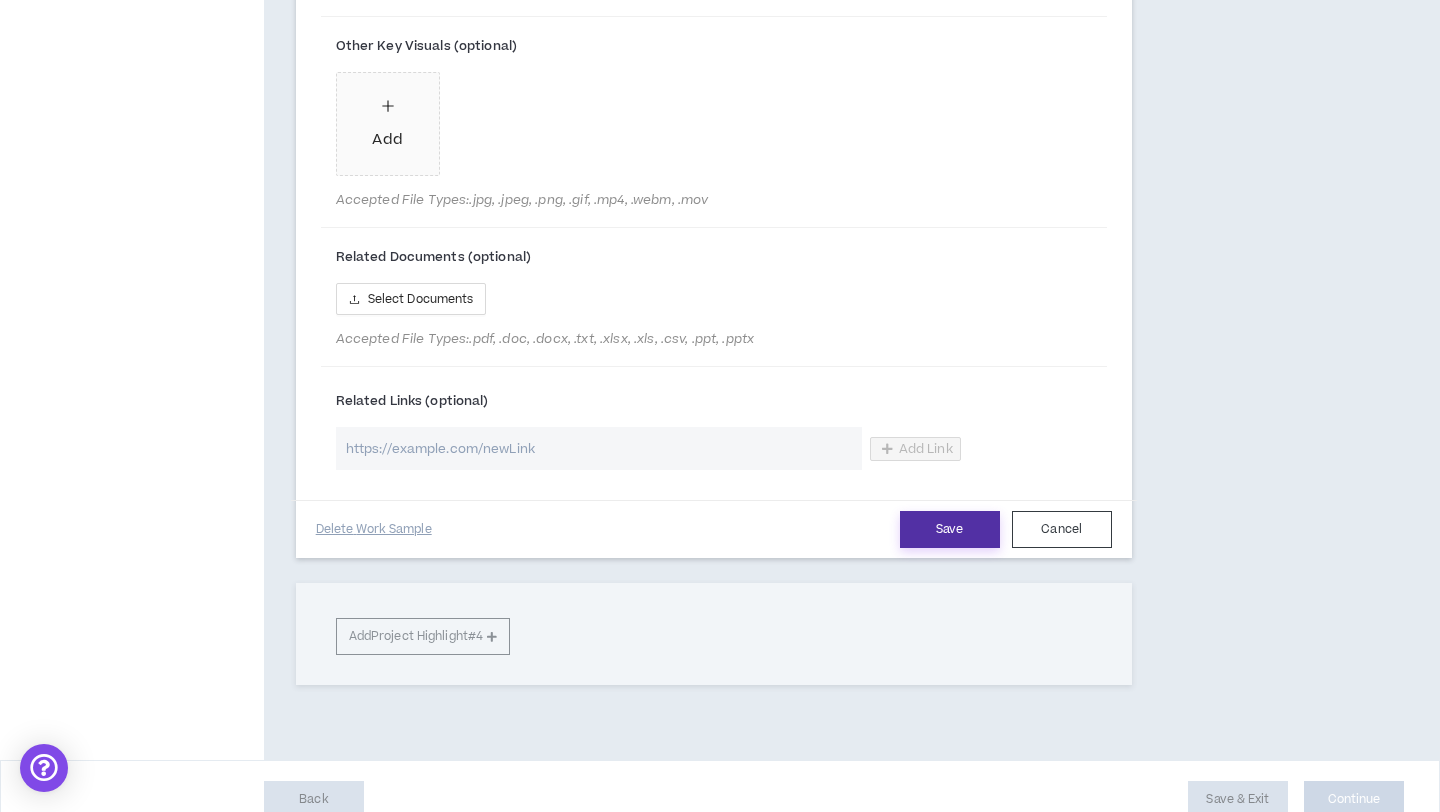 click on "Save" at bounding box center [950, 529] 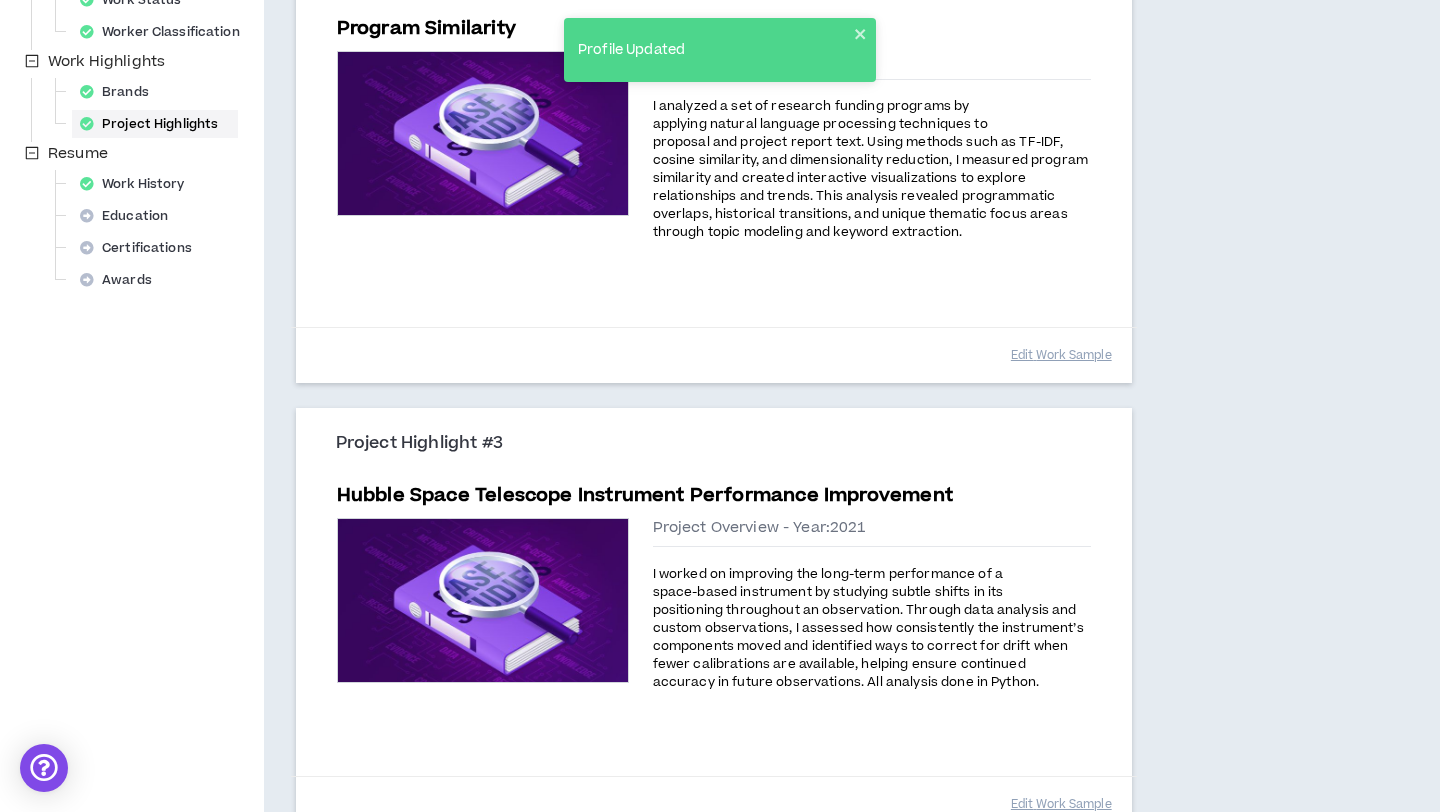 scroll, scrollTop: 672, scrollLeft: 0, axis: vertical 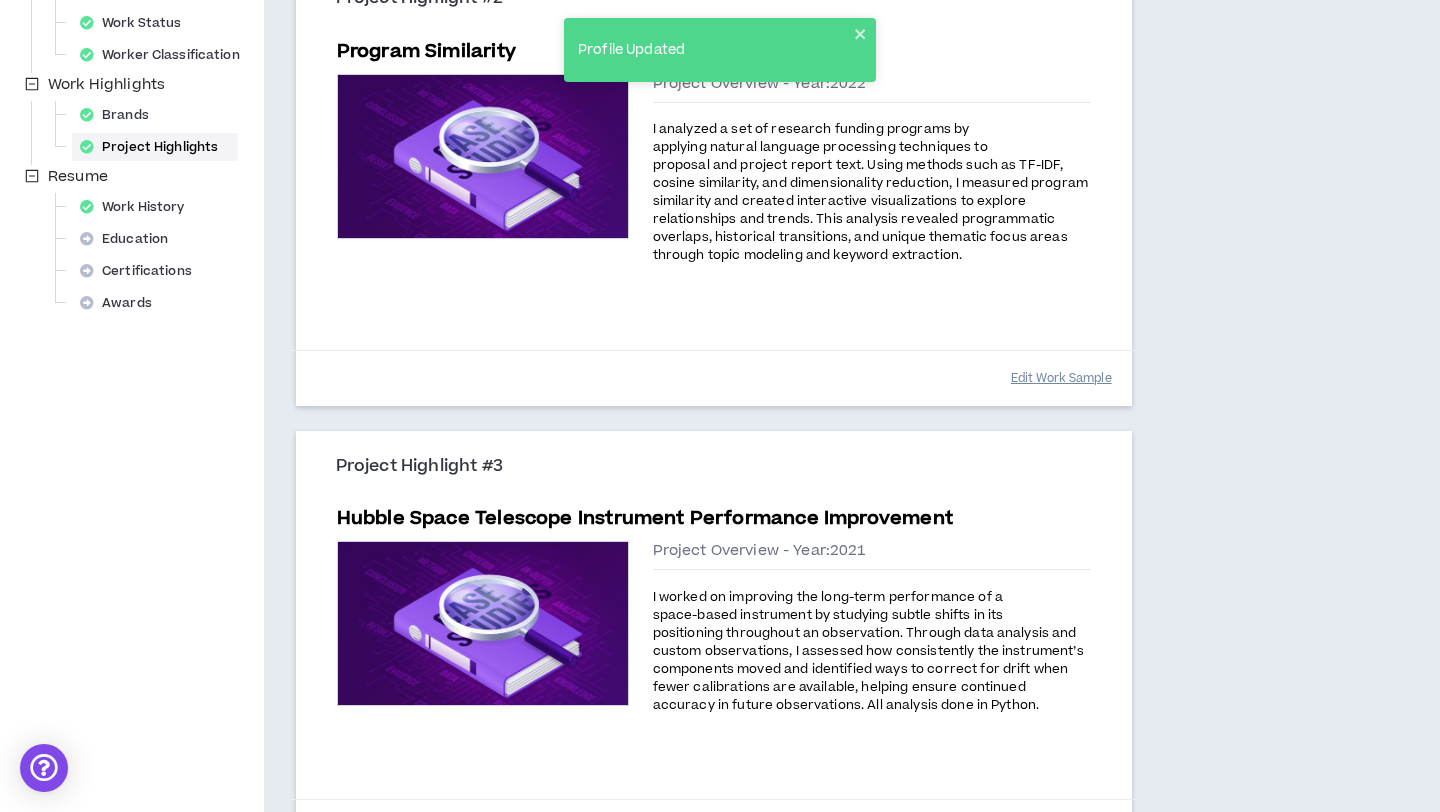 click on "Edit   Work Sample" at bounding box center [1061, 378] 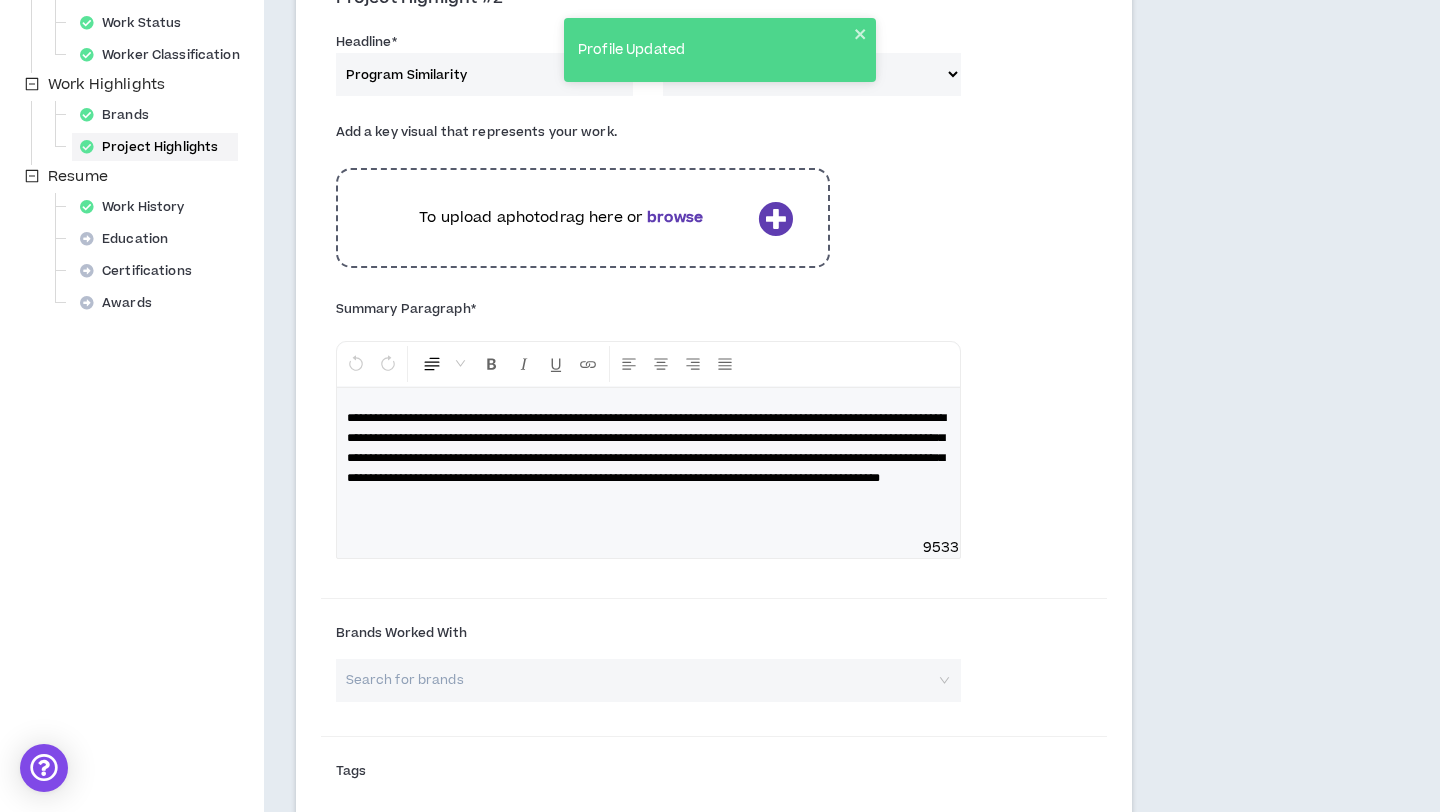 click on "**********" at bounding box center (648, 448) 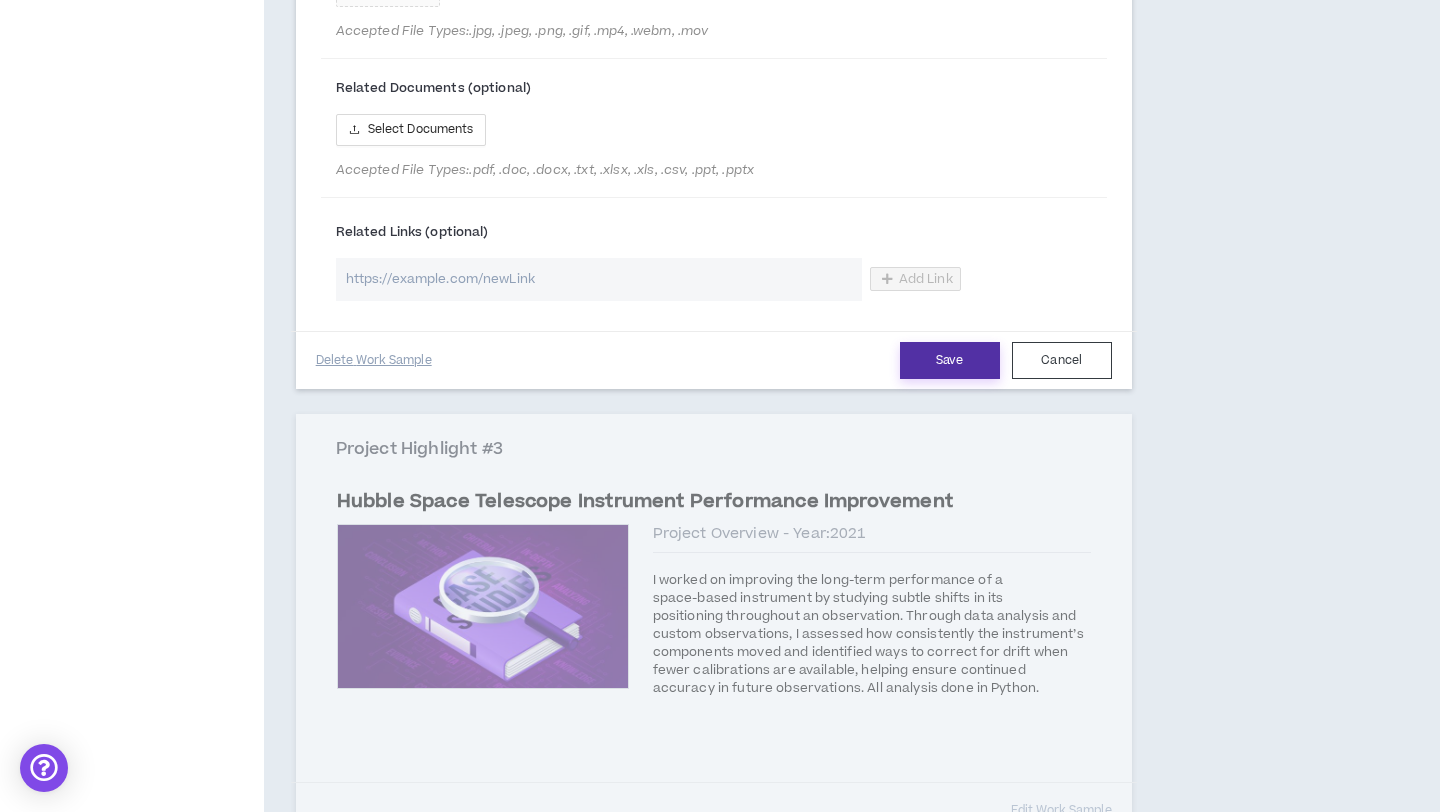 click on "Save" at bounding box center (950, 360) 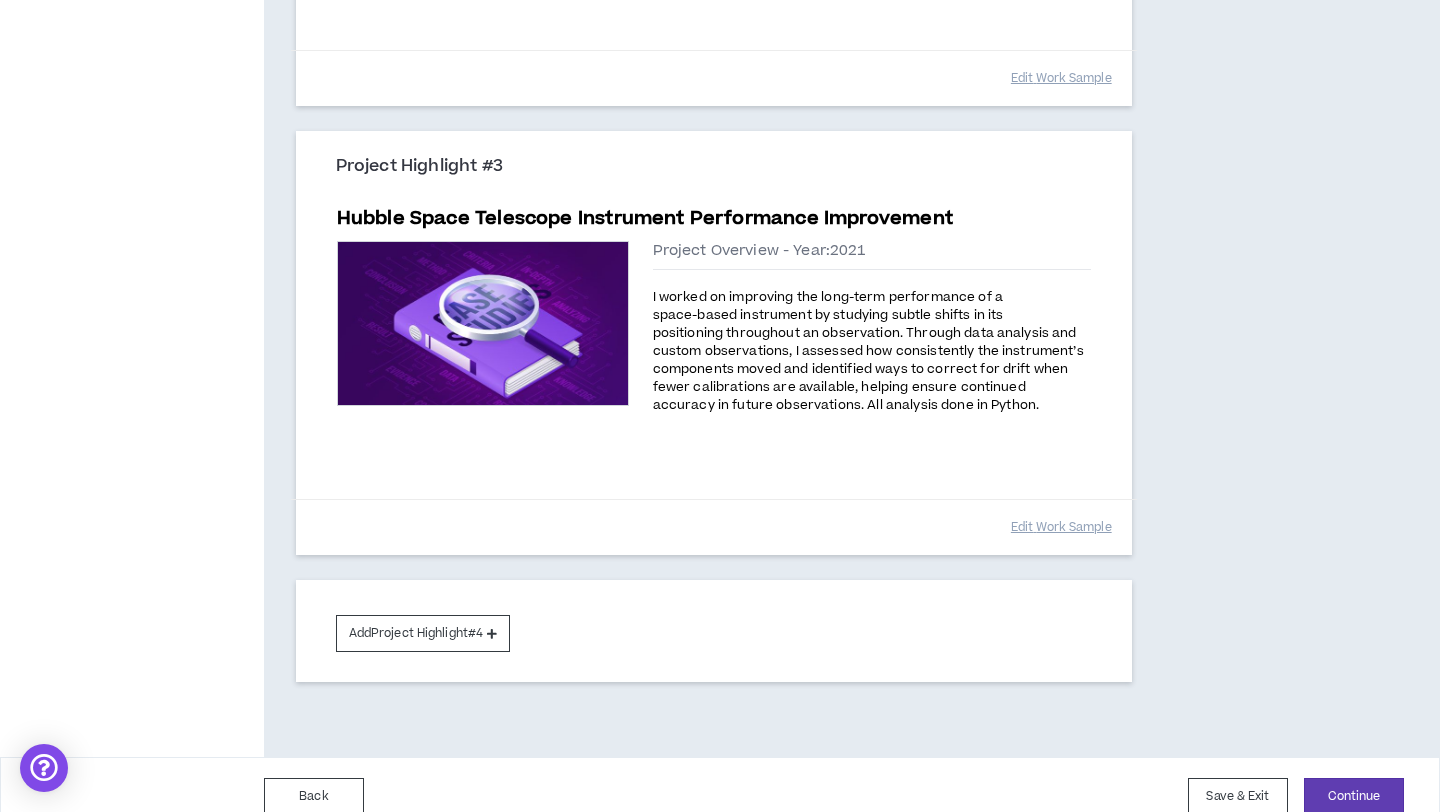 scroll, scrollTop: 1014, scrollLeft: 0, axis: vertical 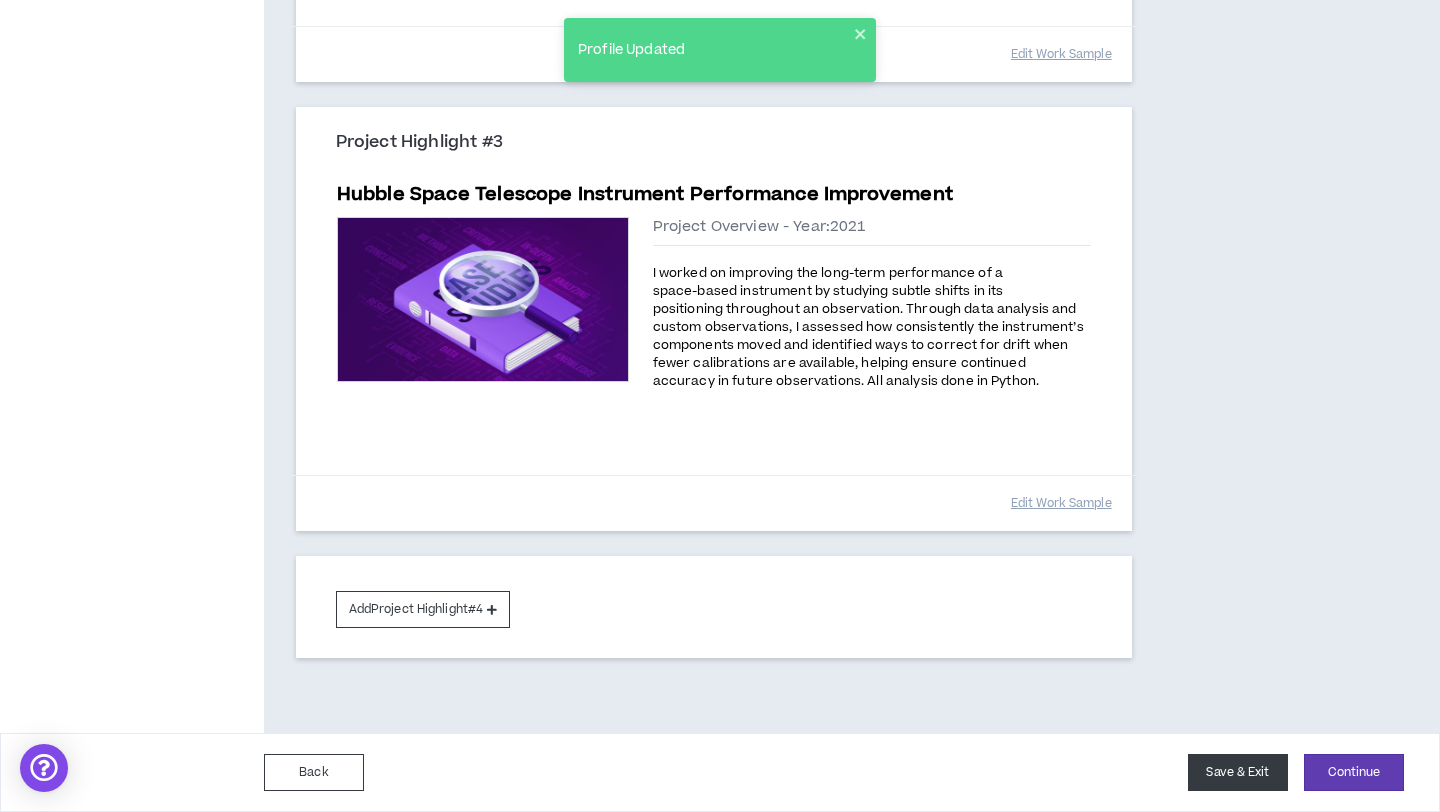 click on "Save & Exit" at bounding box center (1238, 772) 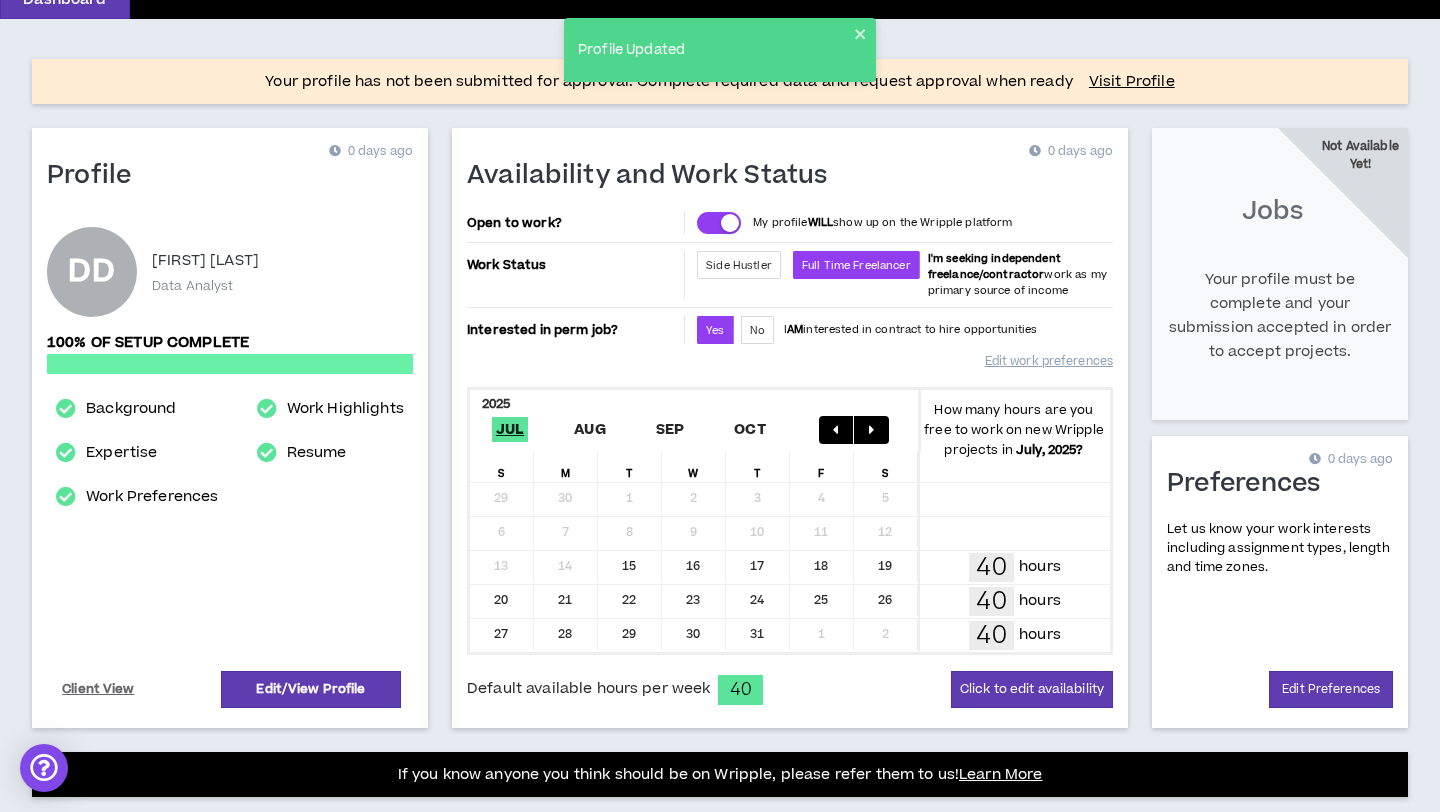 scroll, scrollTop: 0, scrollLeft: 0, axis: both 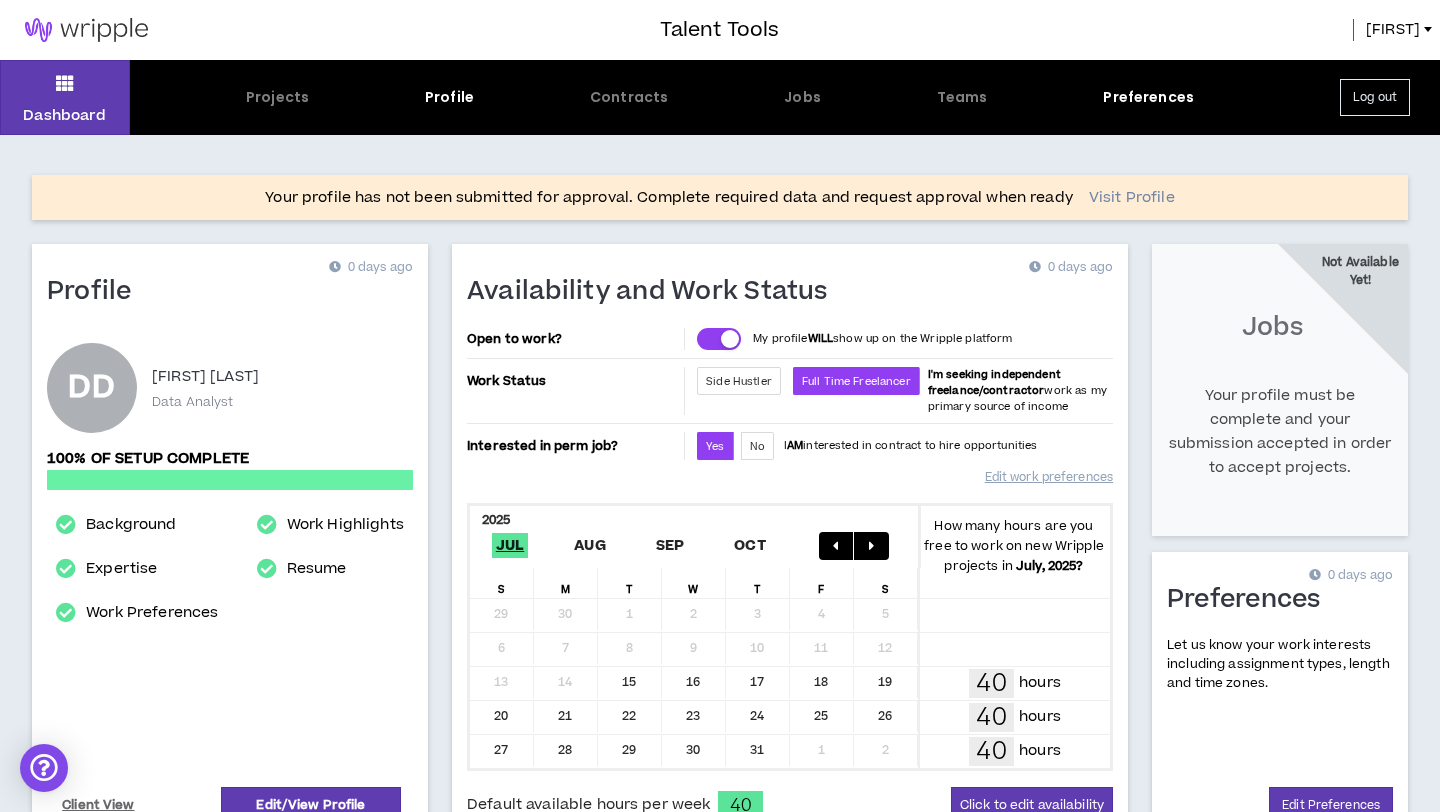 click on "Visit Profile" at bounding box center [1132, 198] 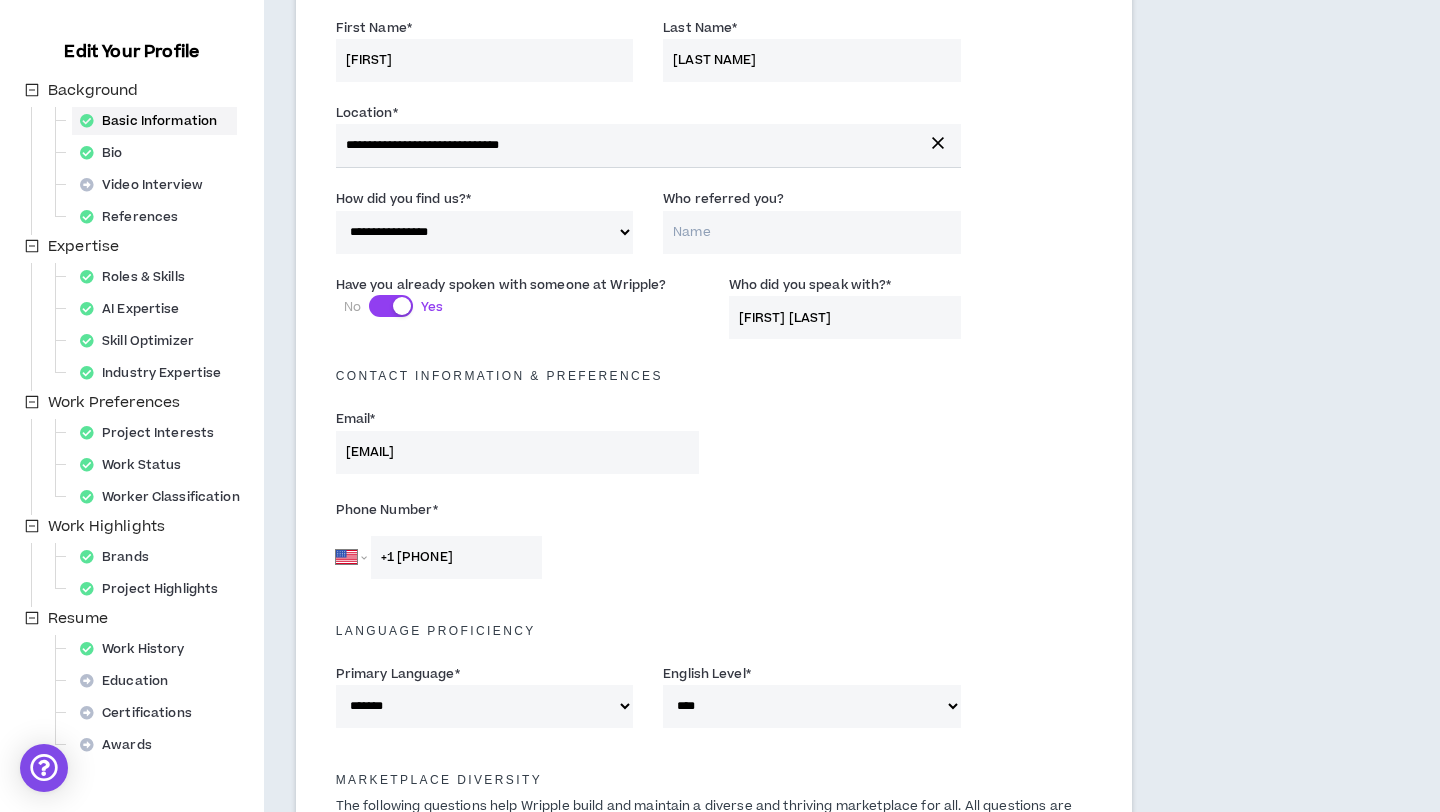 scroll, scrollTop: 0, scrollLeft: 0, axis: both 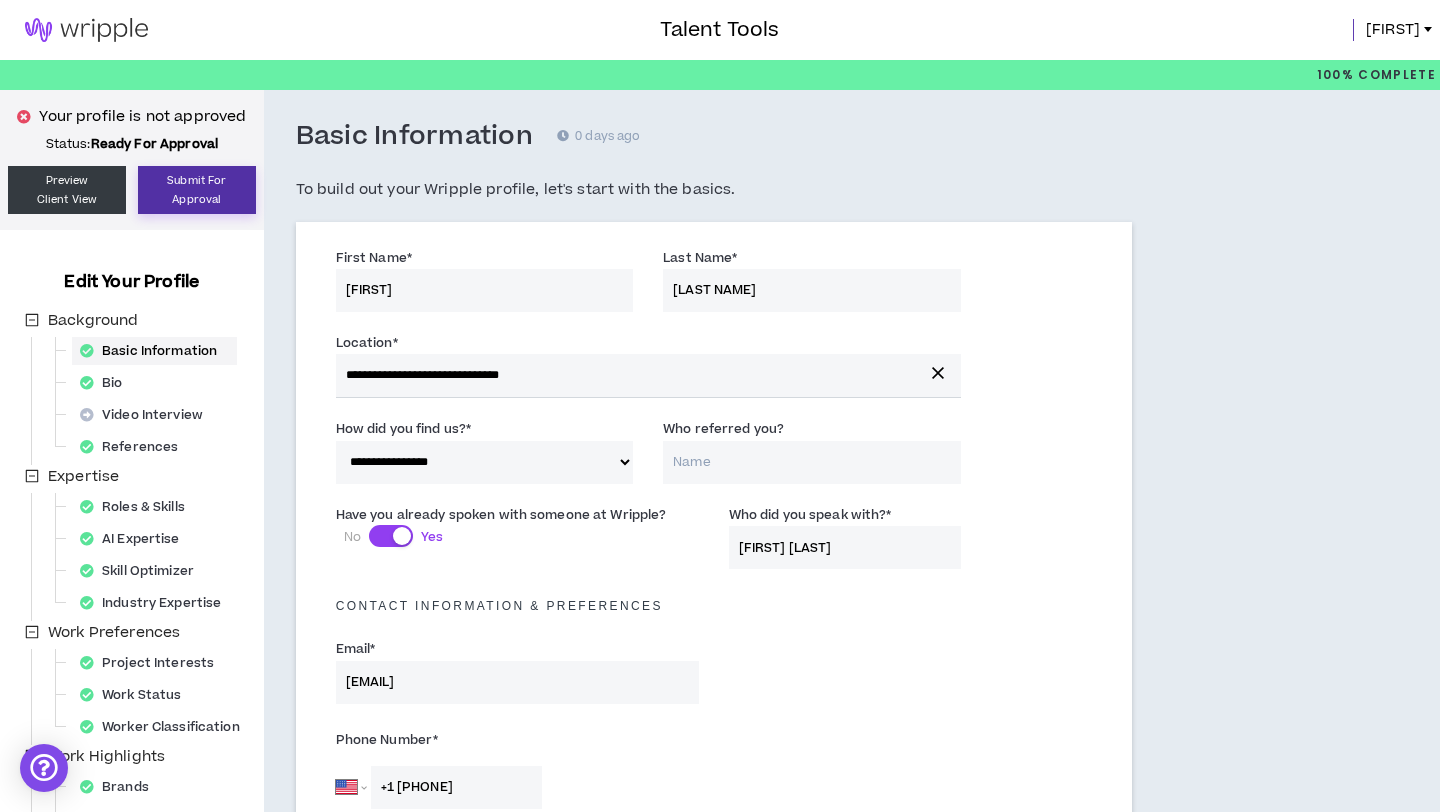 click on "Submit For   Approval" at bounding box center [197, 190] 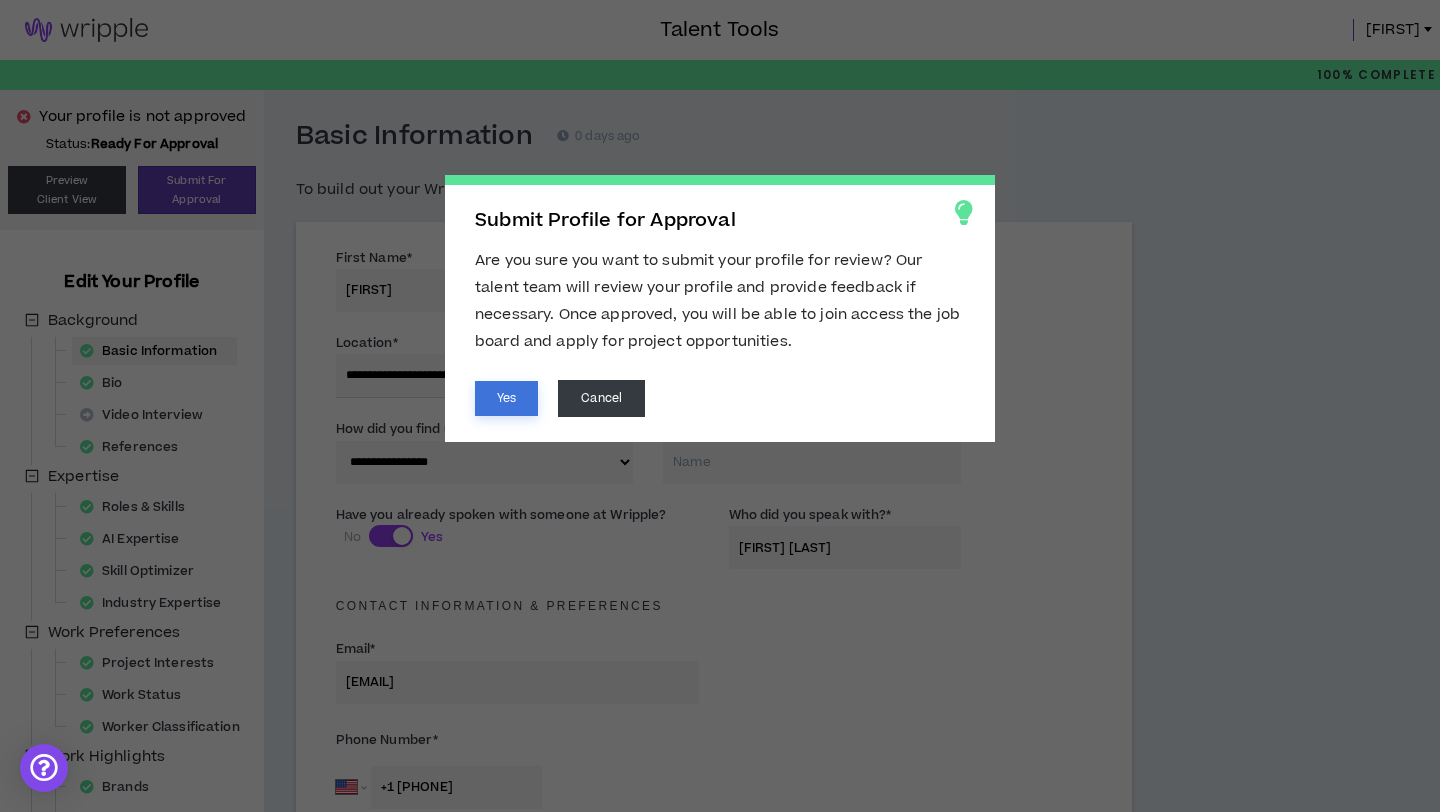 click on "Yes" at bounding box center (506, 398) 